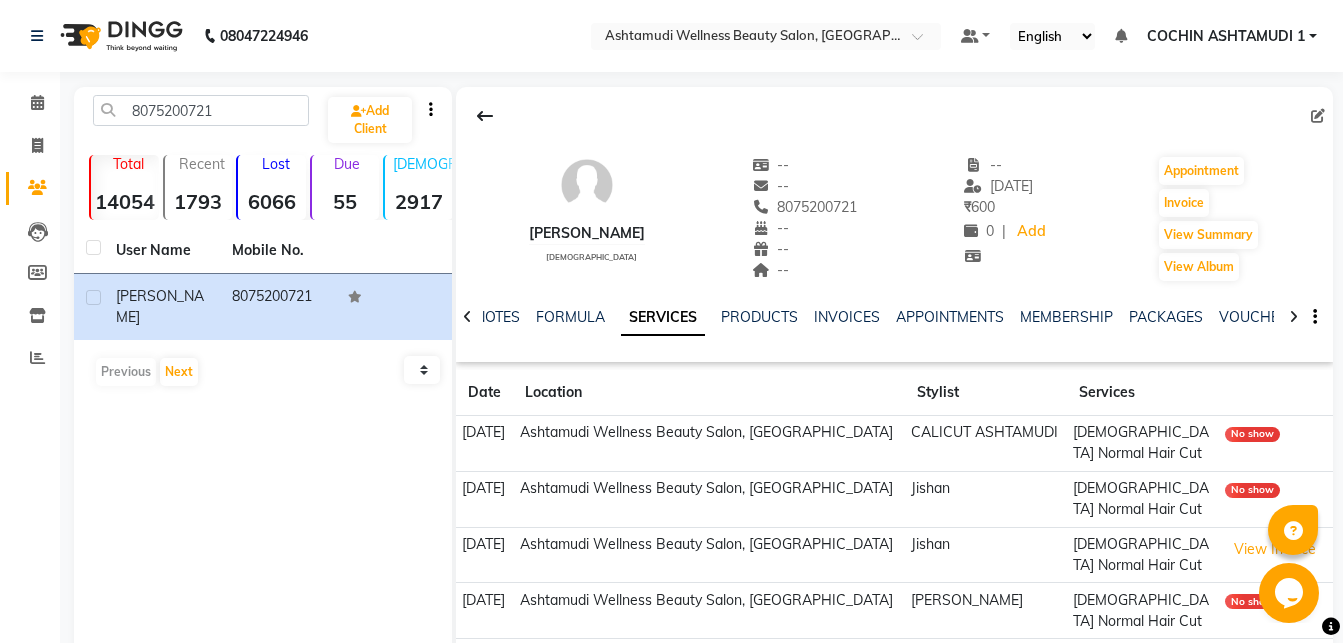 scroll, scrollTop: 0, scrollLeft: 0, axis: both 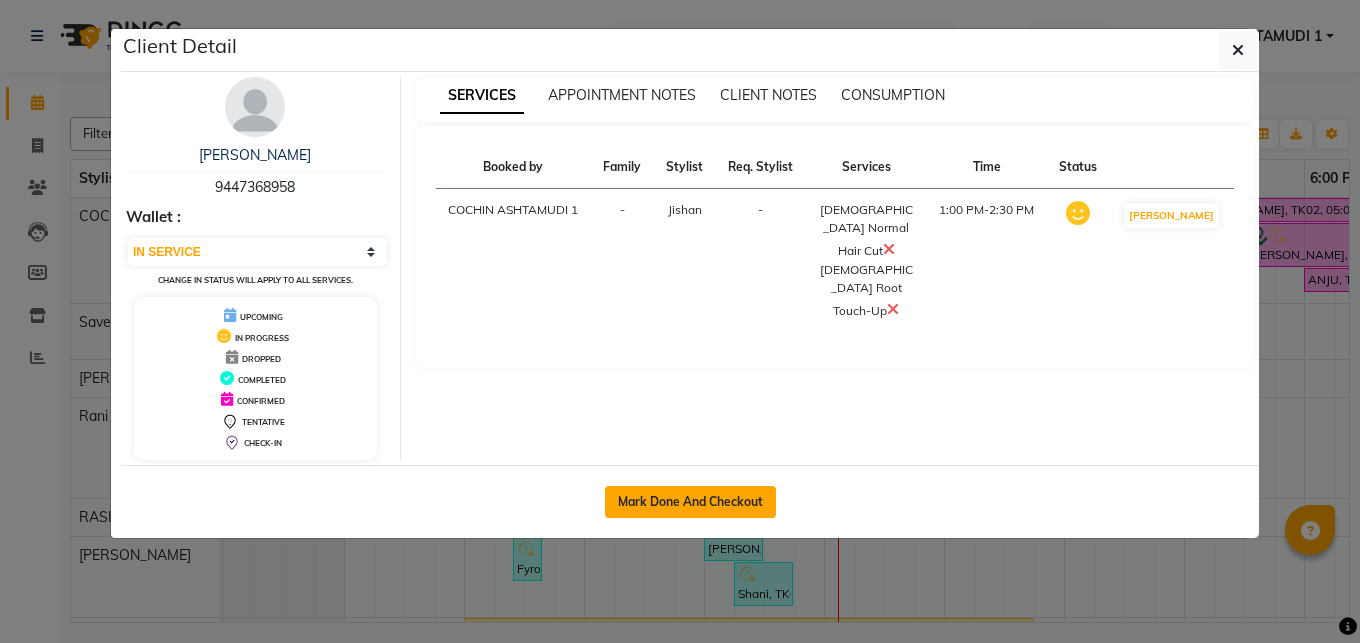 click on "Mark Done And Checkout" 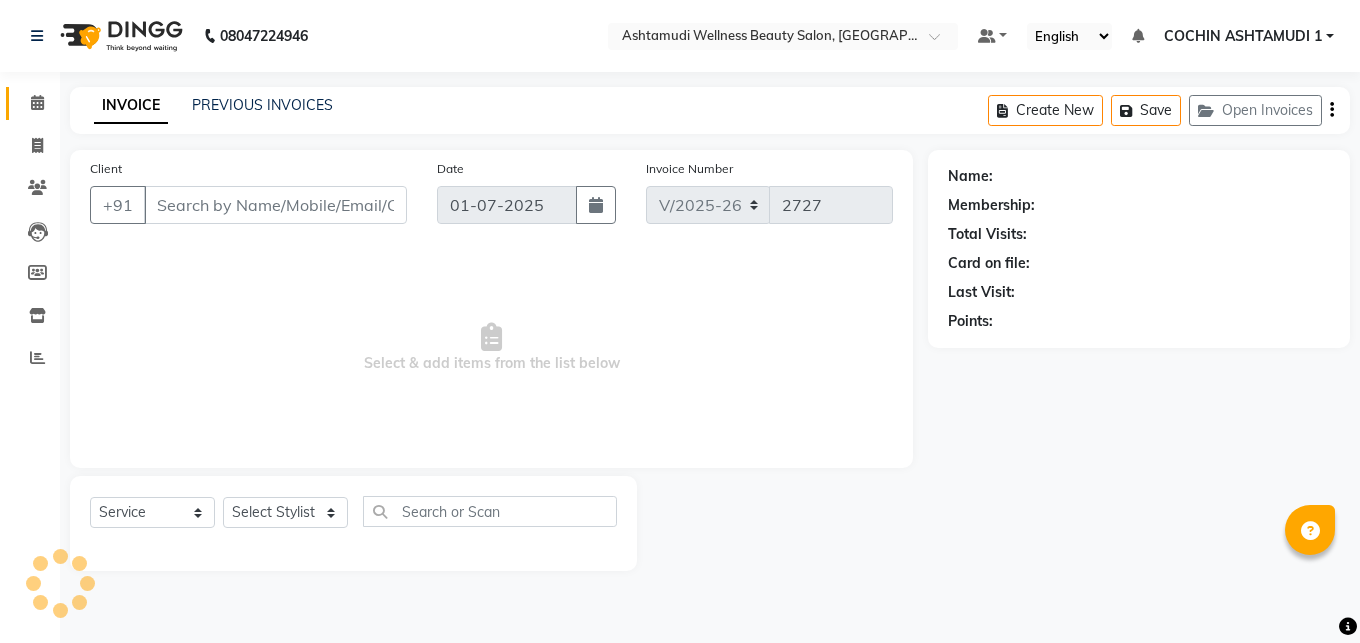 scroll, scrollTop: 0, scrollLeft: 0, axis: both 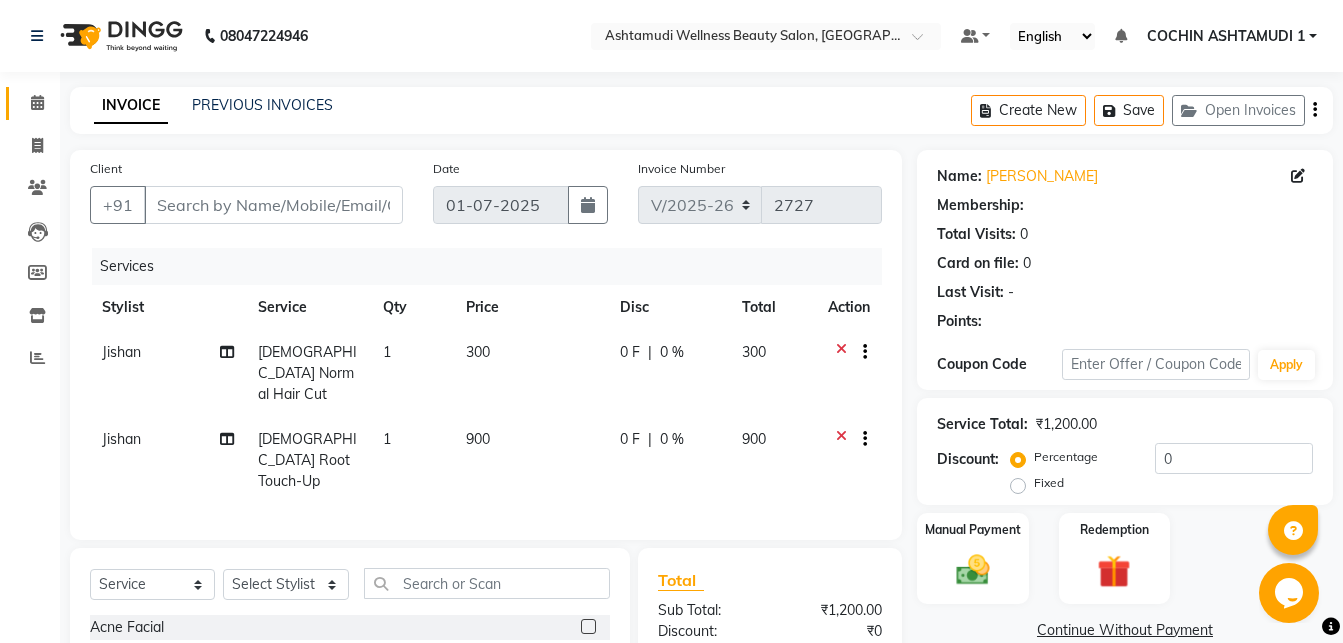 type on "9447368958" 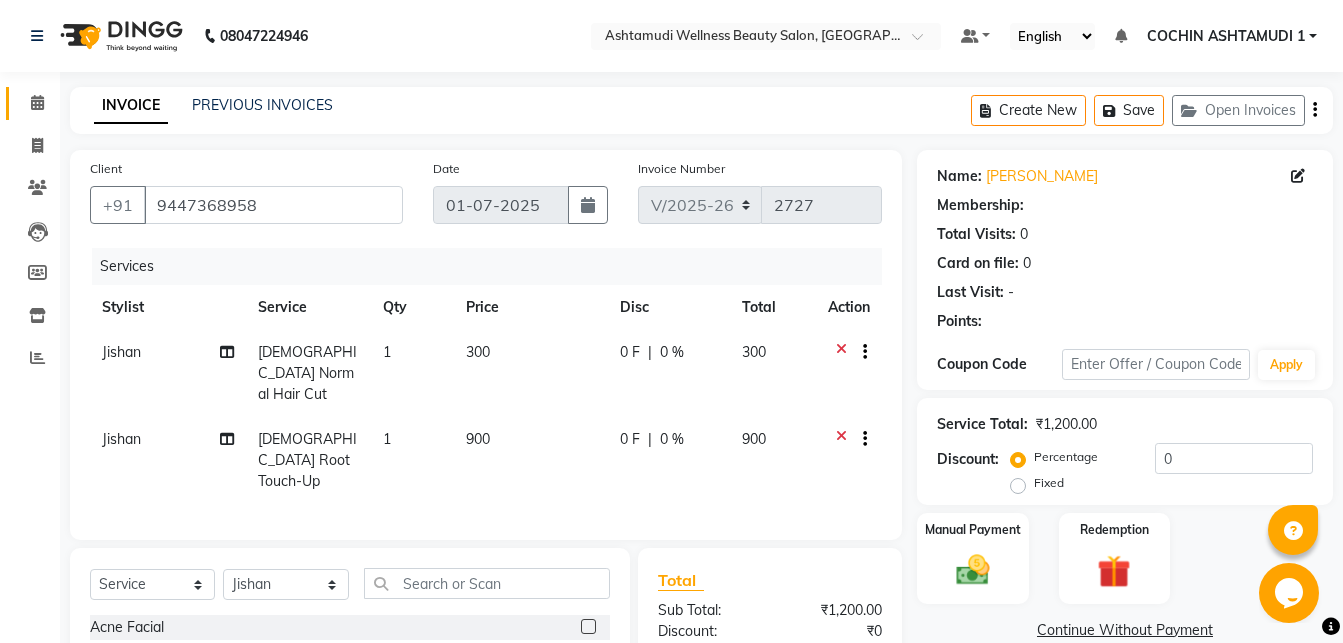 select on "1: Object" 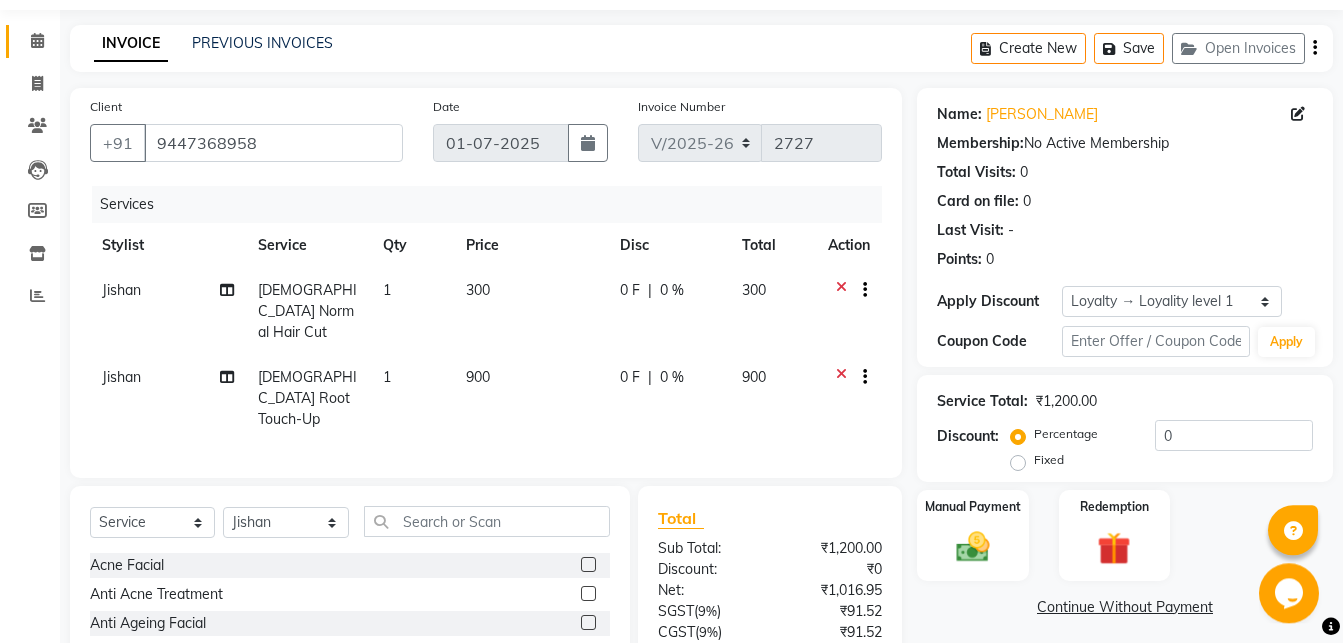 scroll, scrollTop: 205, scrollLeft: 0, axis: vertical 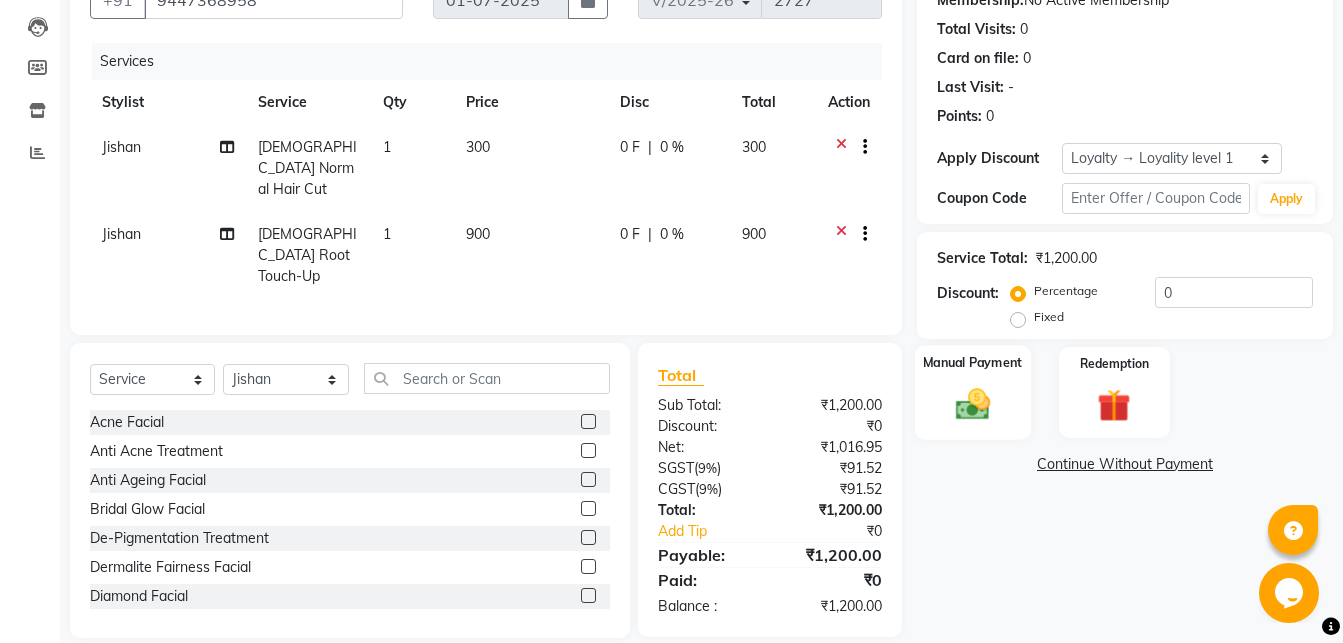 click 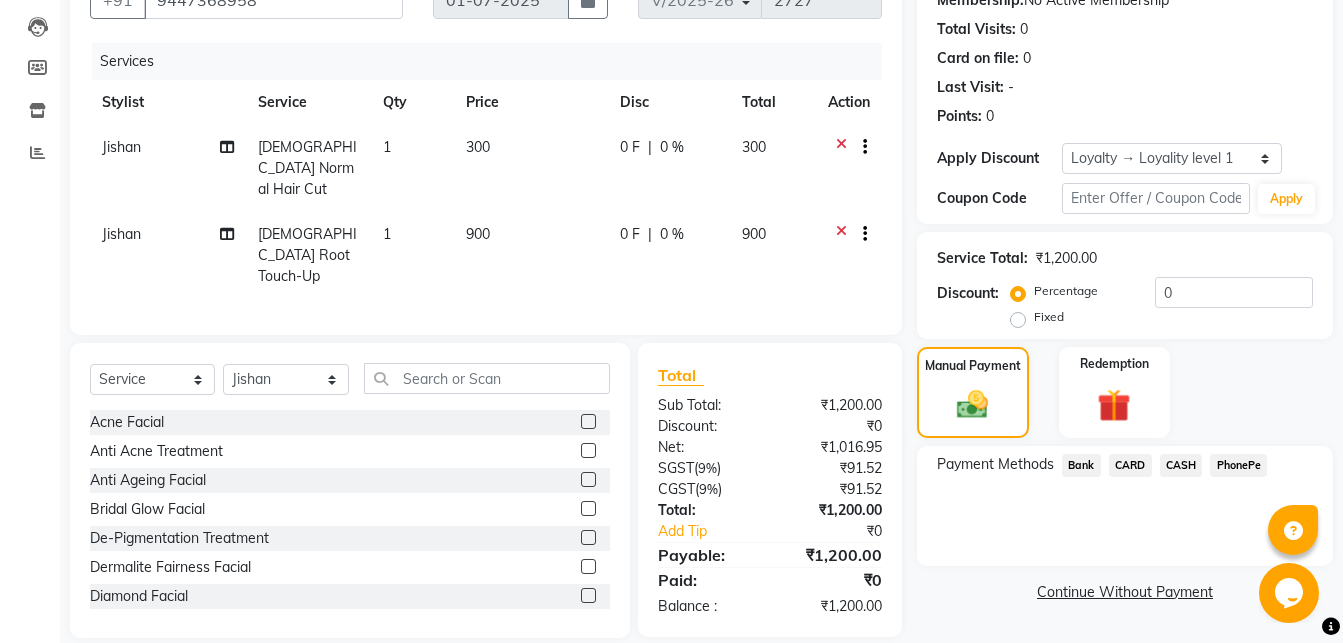 click on "PhonePe" 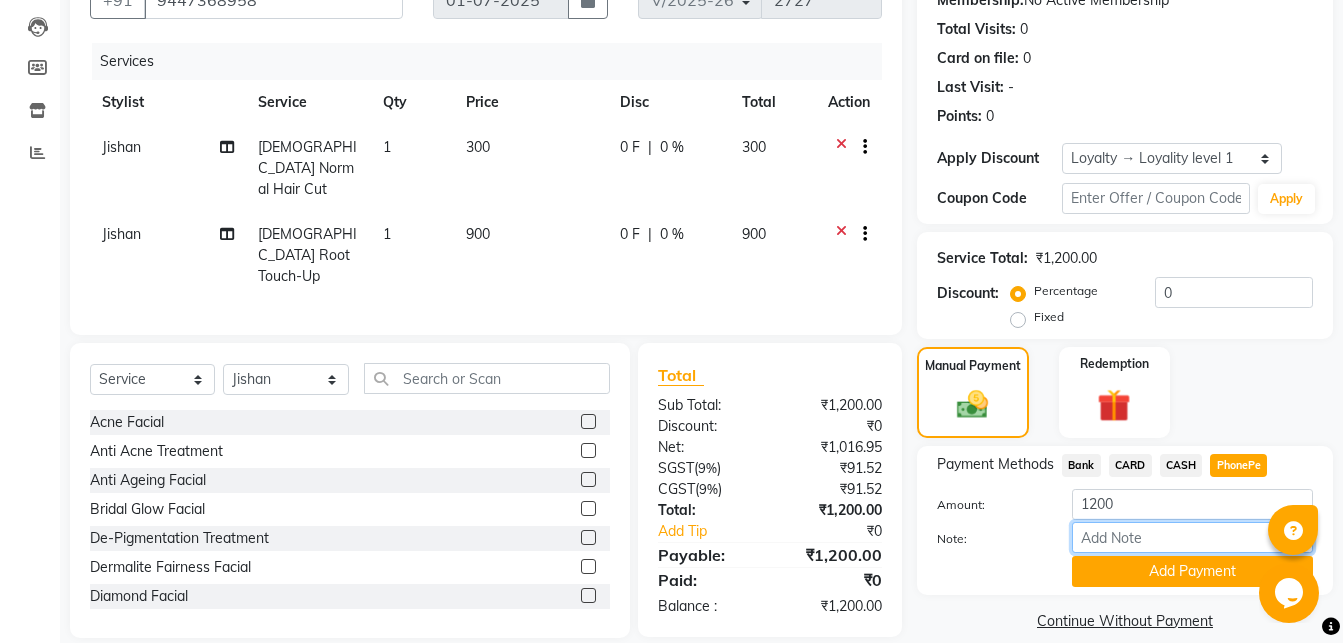 click on "Note:" at bounding box center [1192, 537] 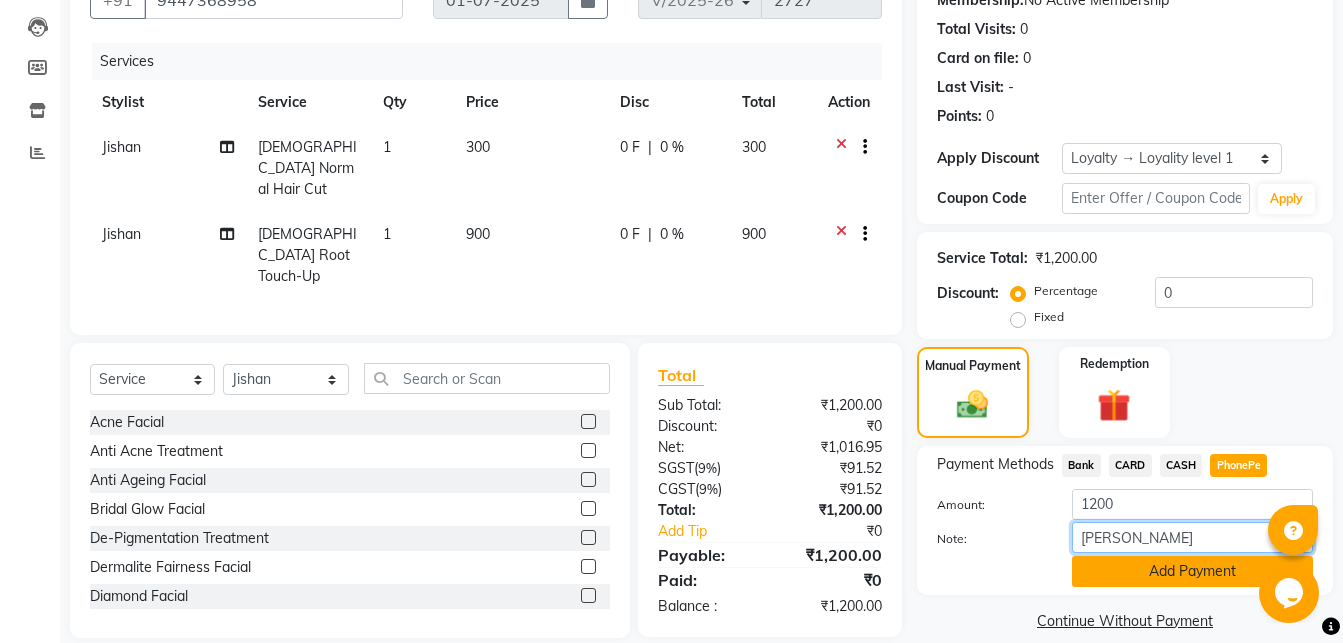 type on "[PERSON_NAME]" 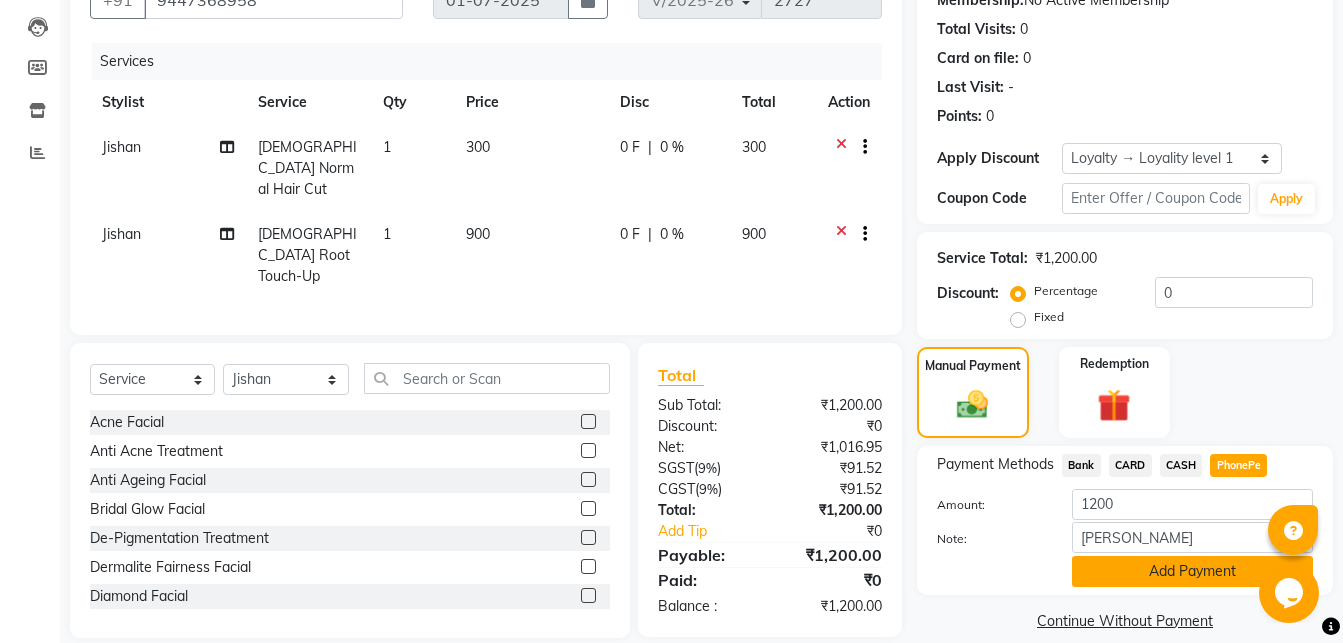 click on "Add Payment" 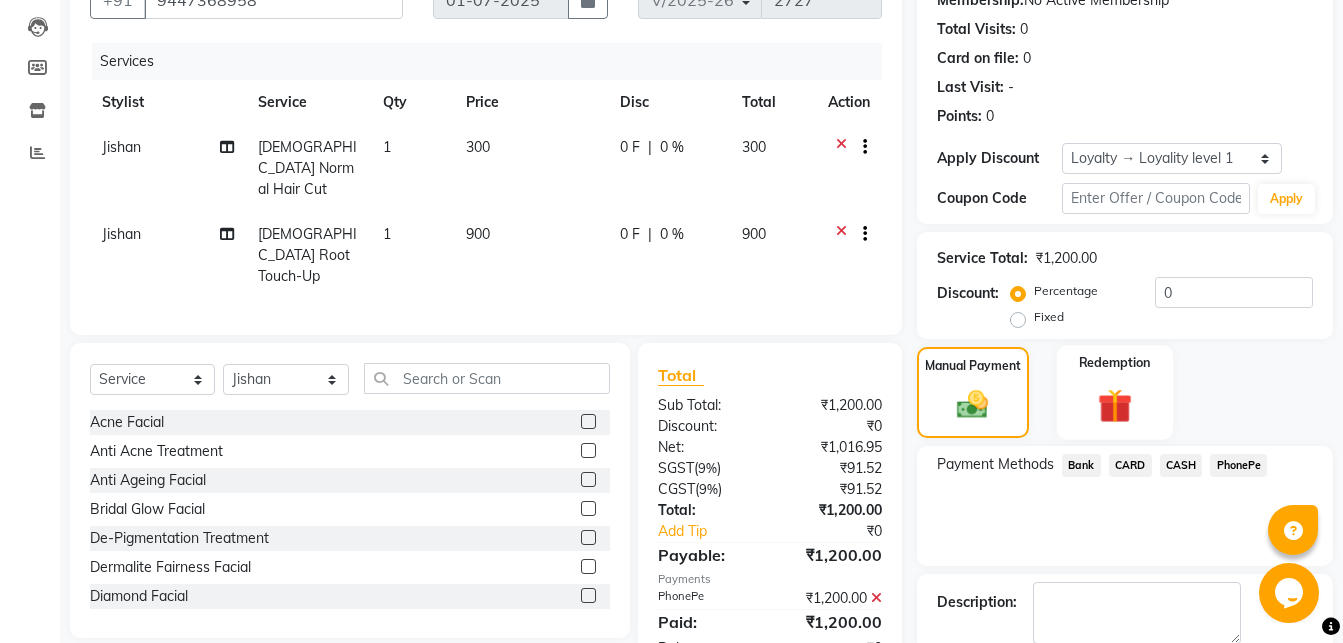 scroll, scrollTop: 386, scrollLeft: 0, axis: vertical 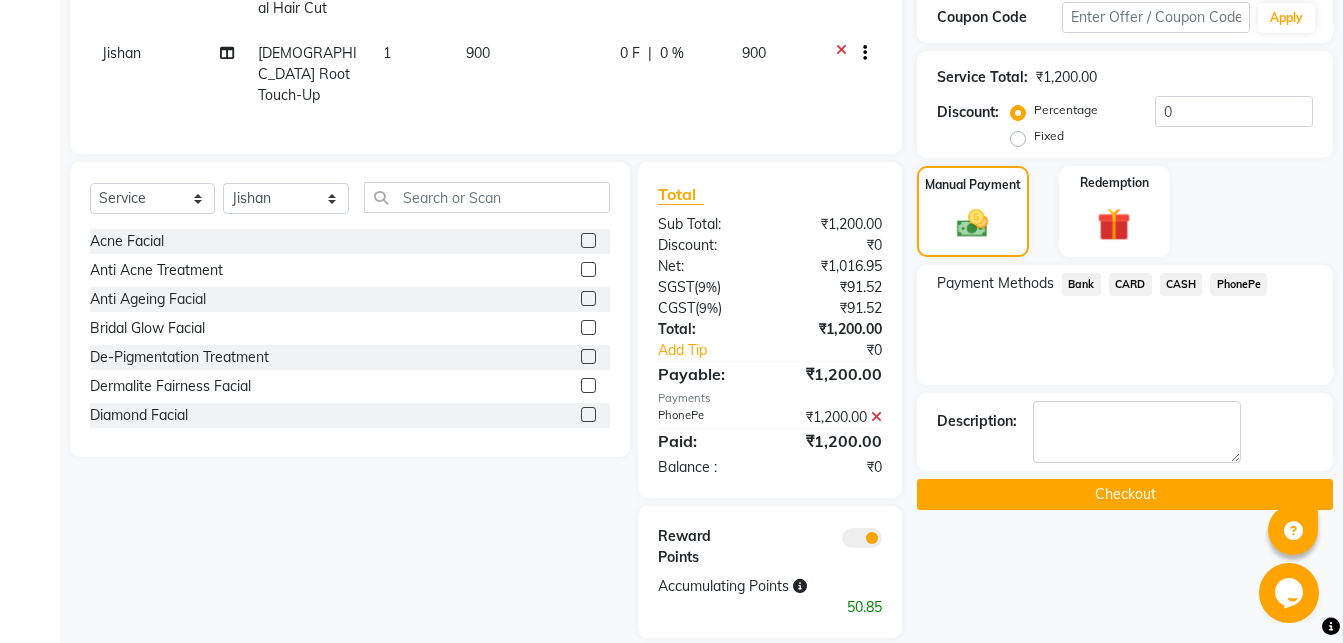 click 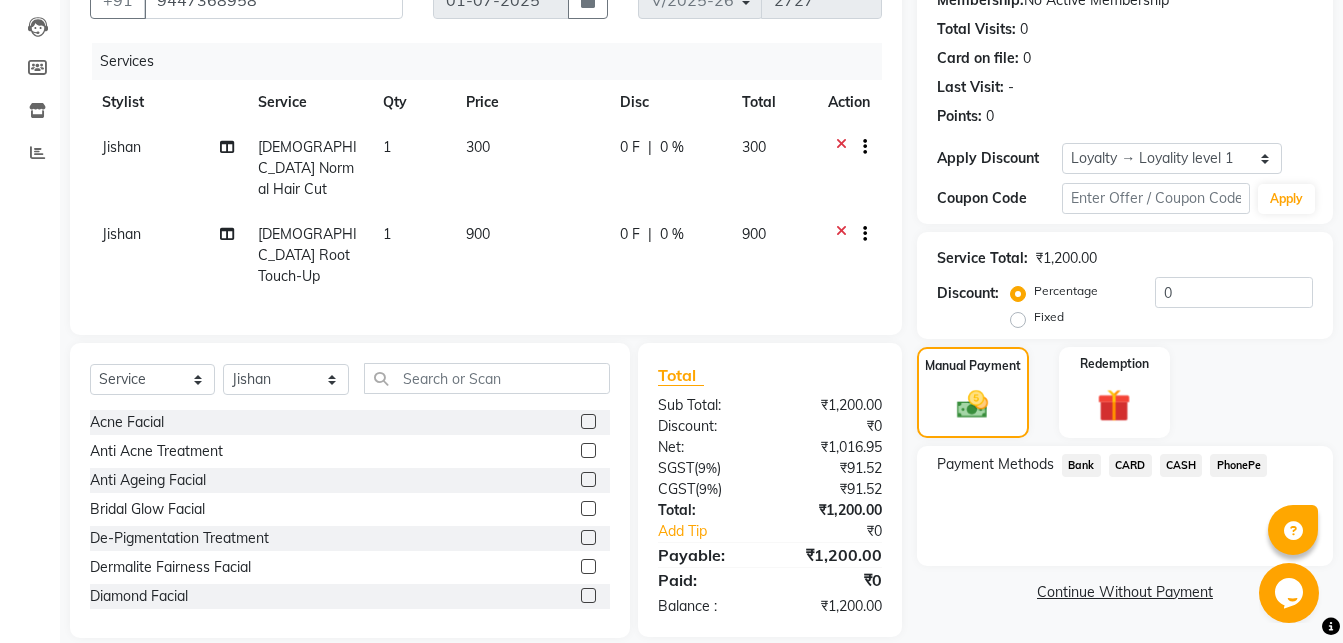 click on "CARD" 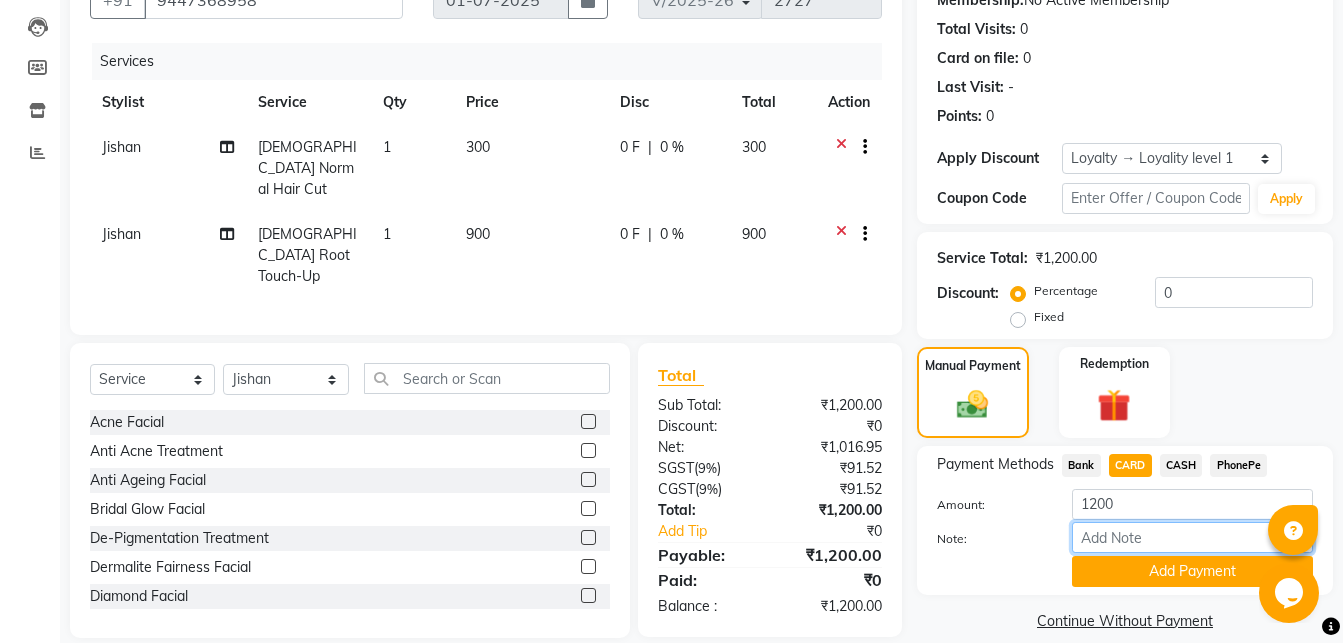 click on "Note:" at bounding box center [1192, 537] 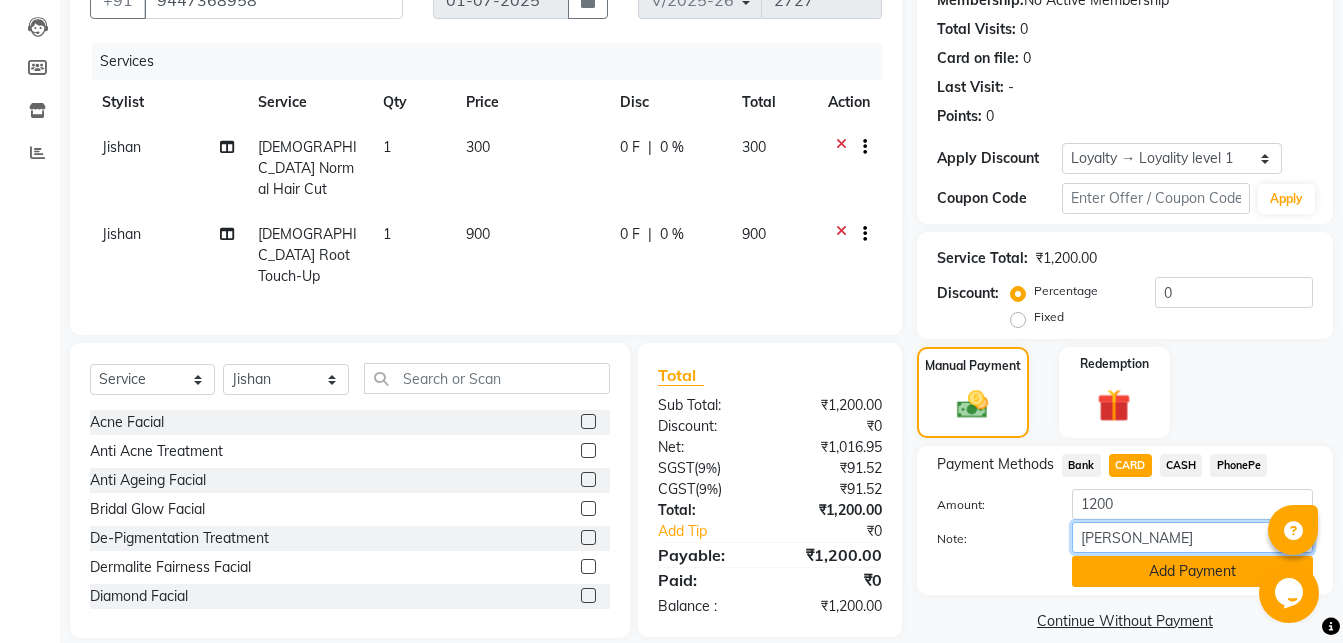 type on "[PERSON_NAME]" 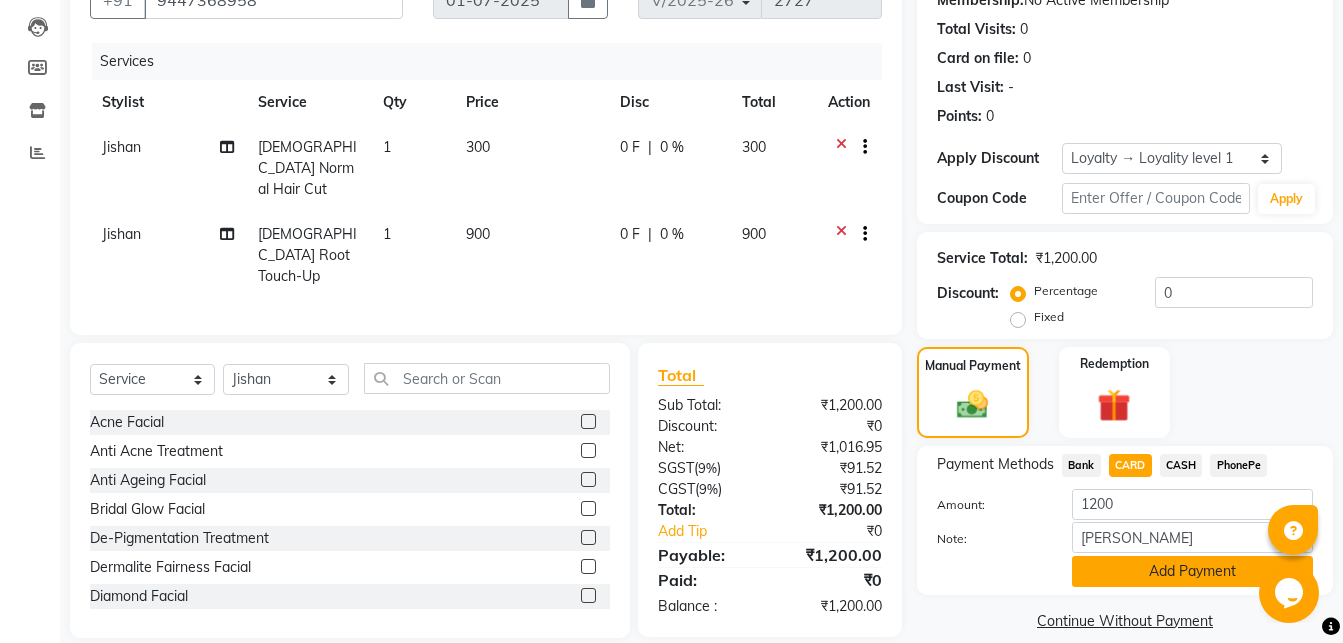 click on "Add Payment" 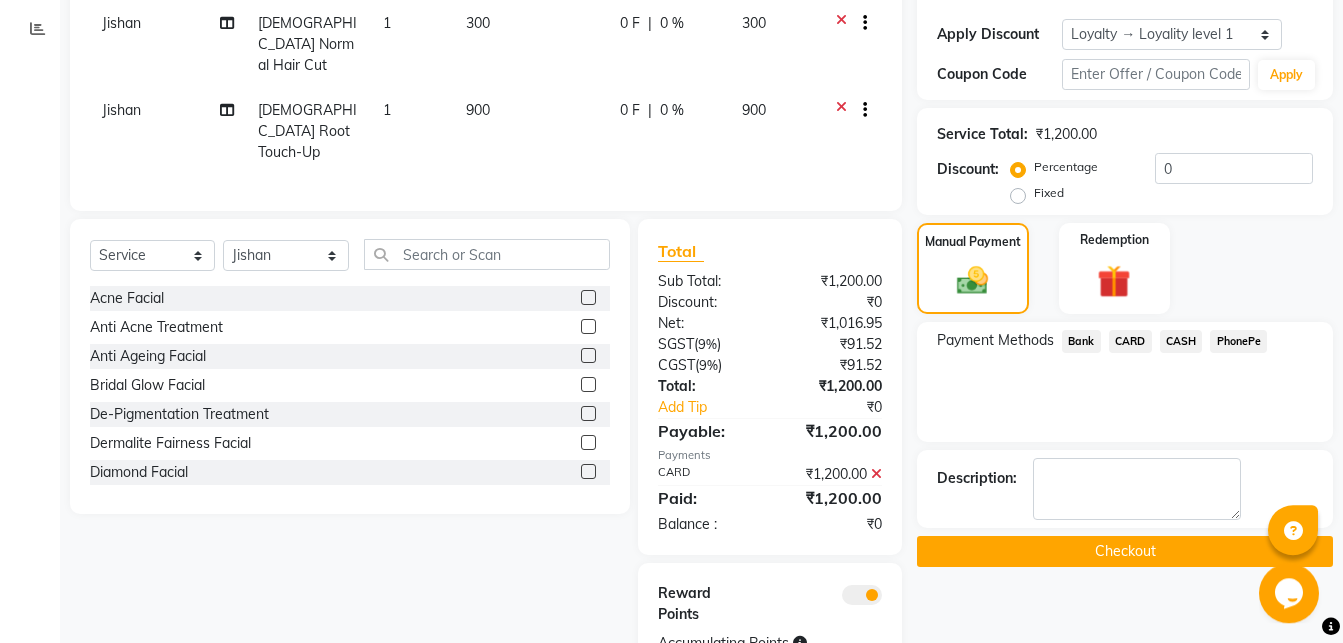 scroll, scrollTop: 386, scrollLeft: 0, axis: vertical 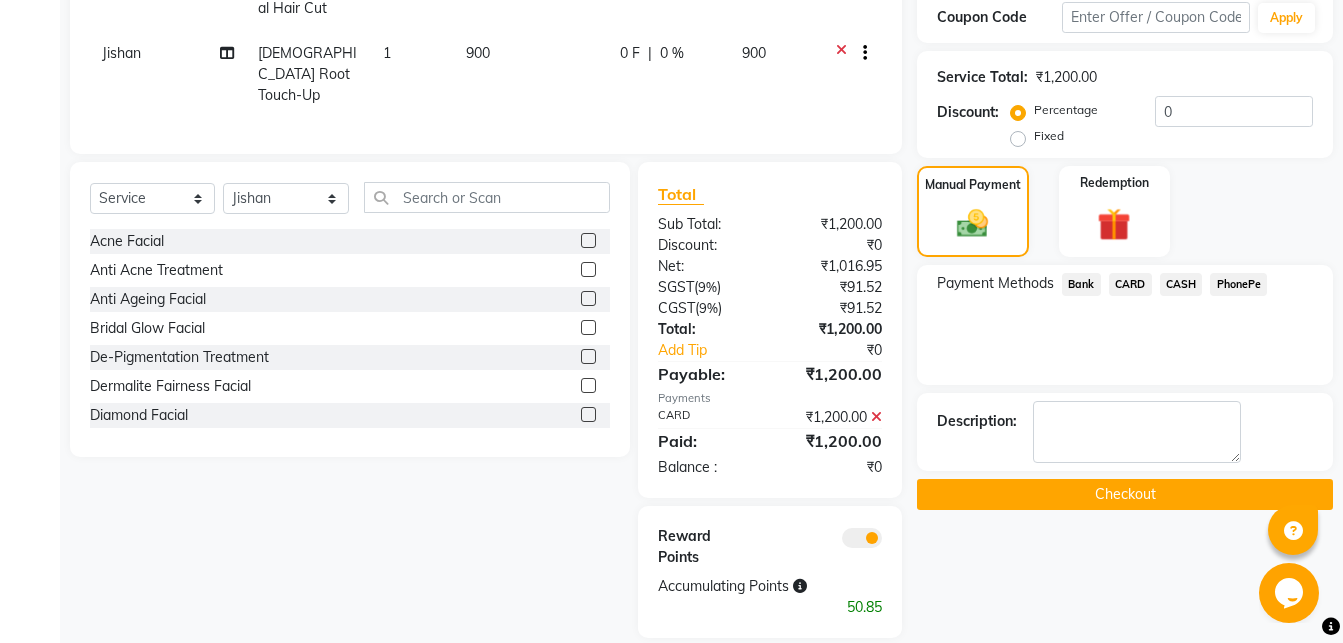 click on "Checkout" 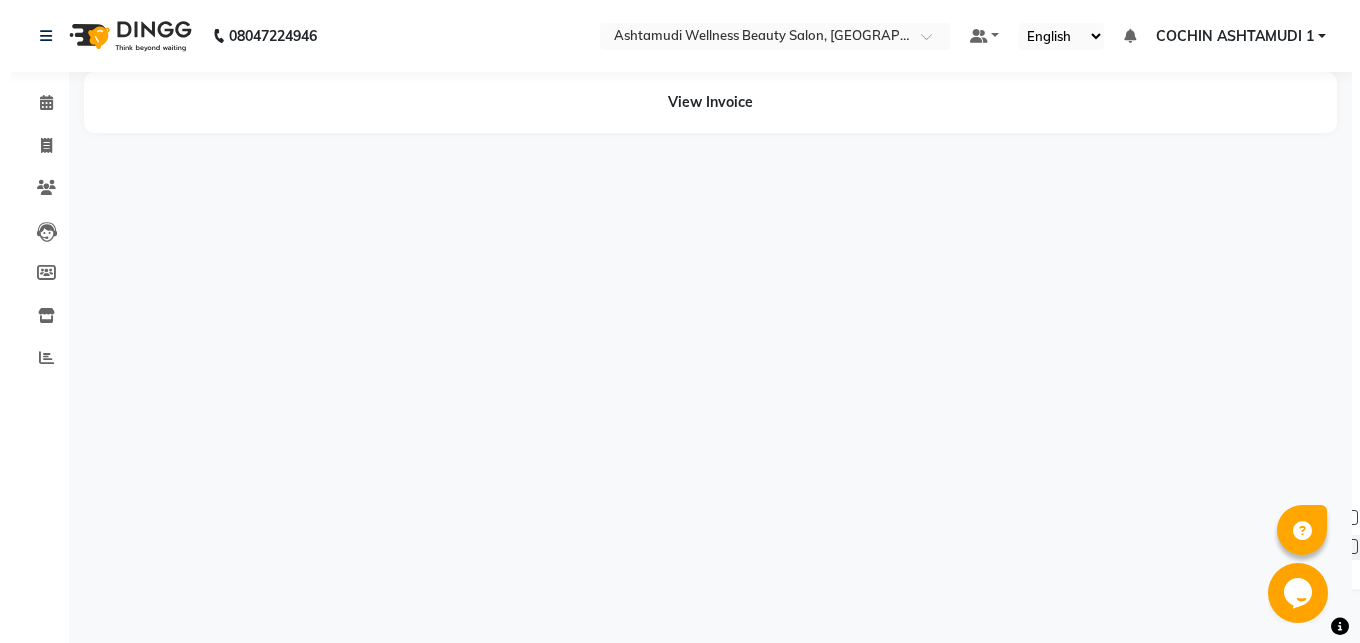 scroll, scrollTop: 0, scrollLeft: 0, axis: both 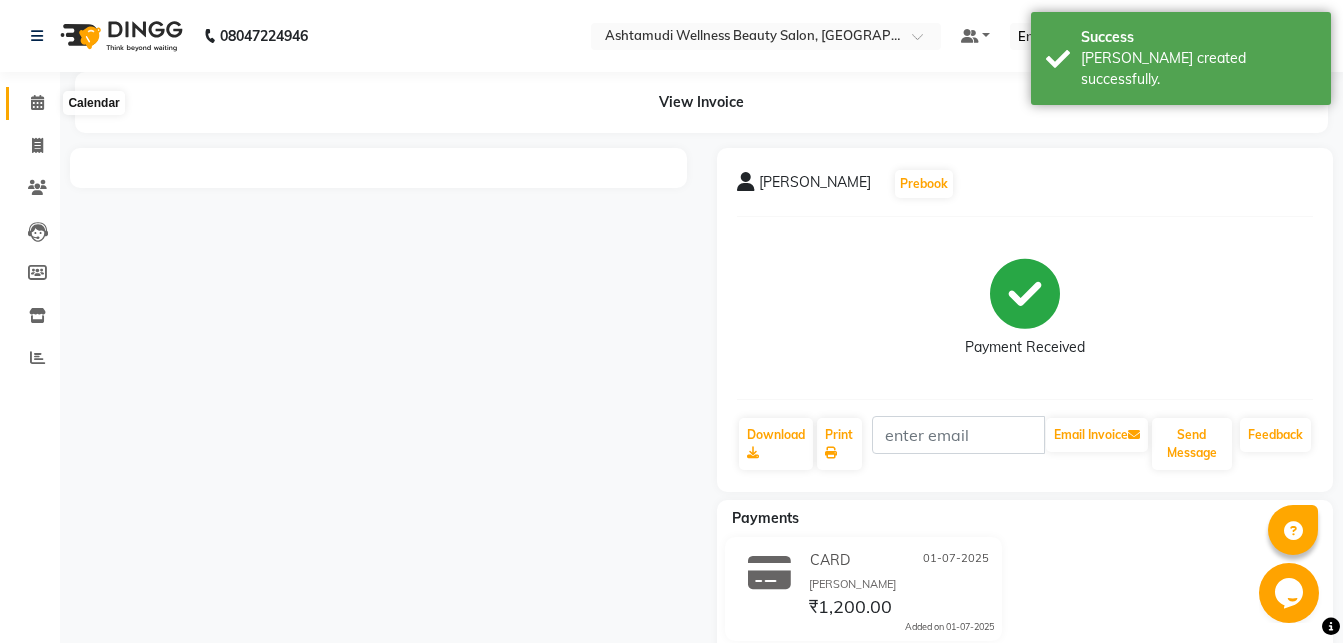 click 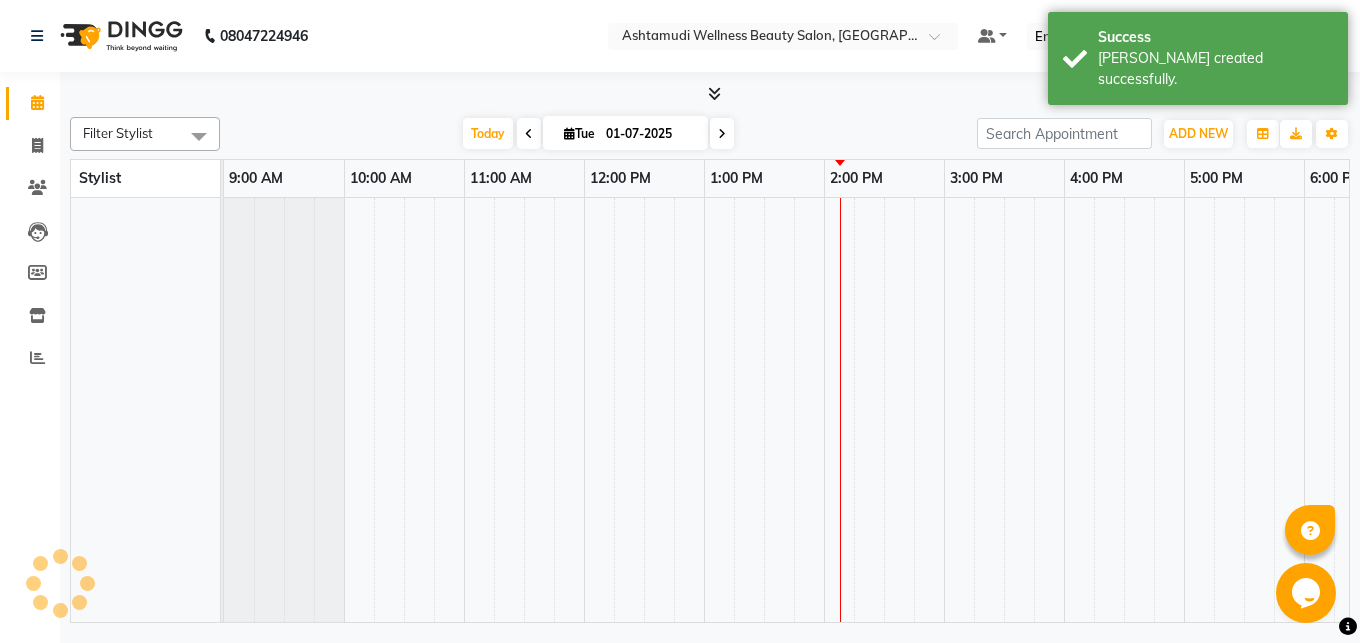 scroll, scrollTop: 0, scrollLeft: 0, axis: both 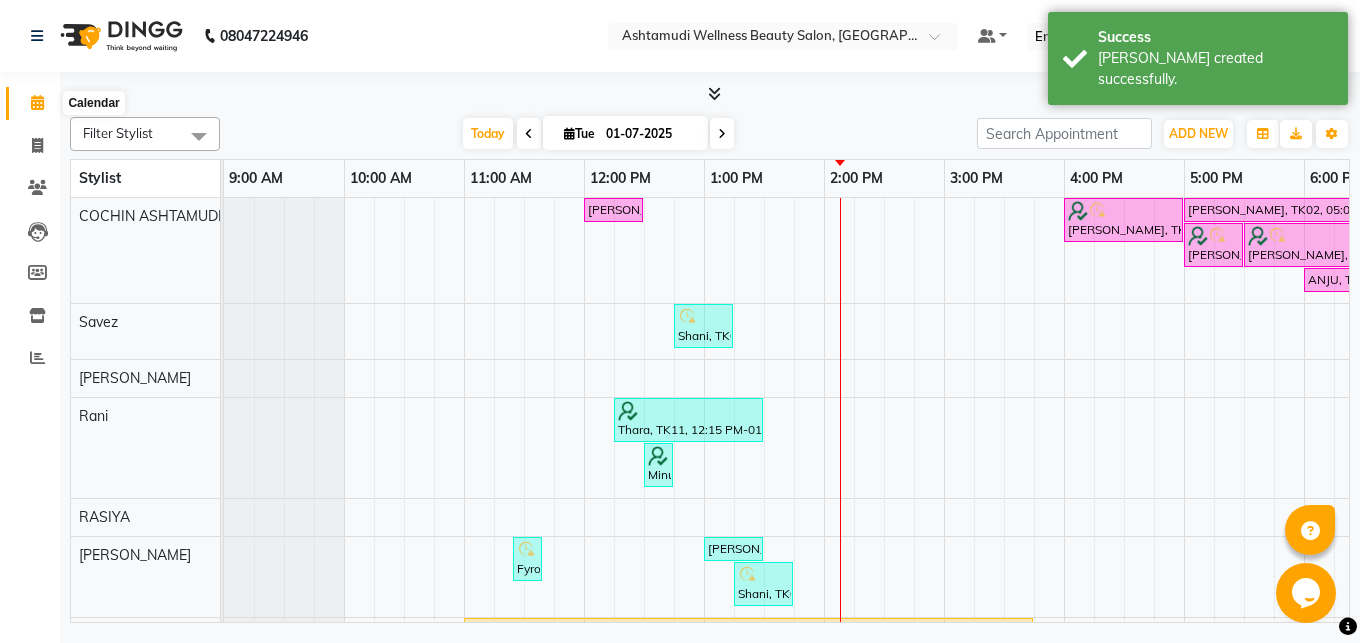 click 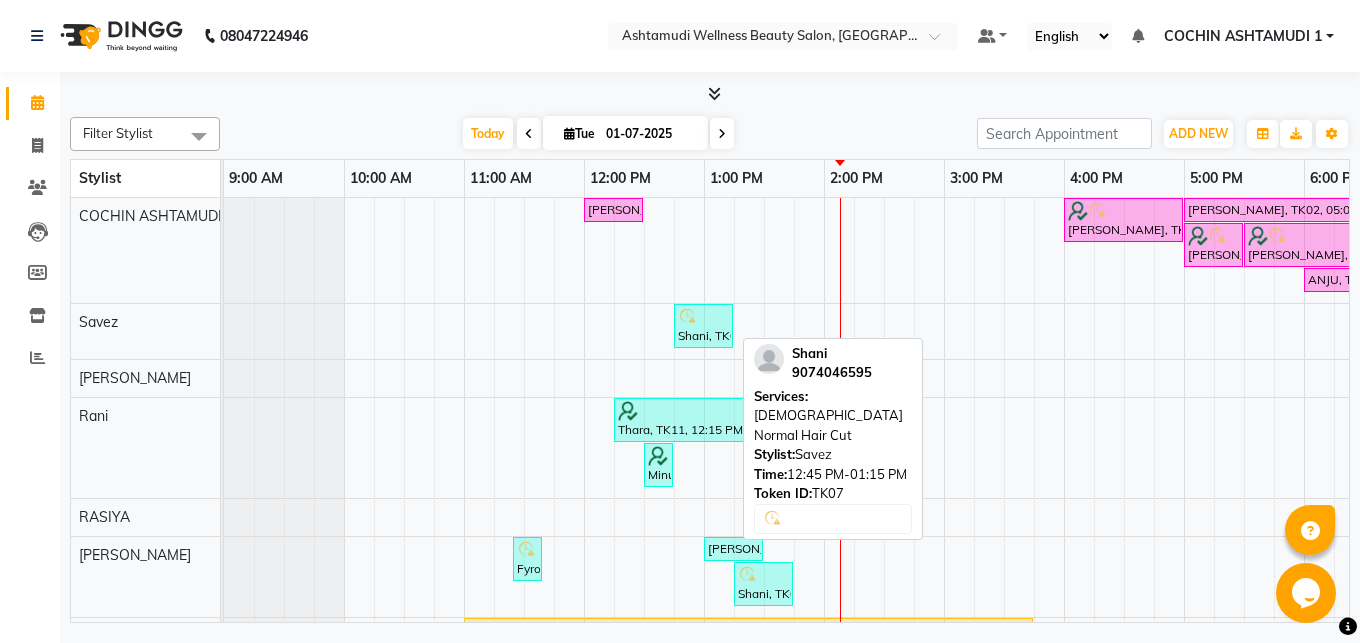 scroll, scrollTop: 204, scrollLeft: 0, axis: vertical 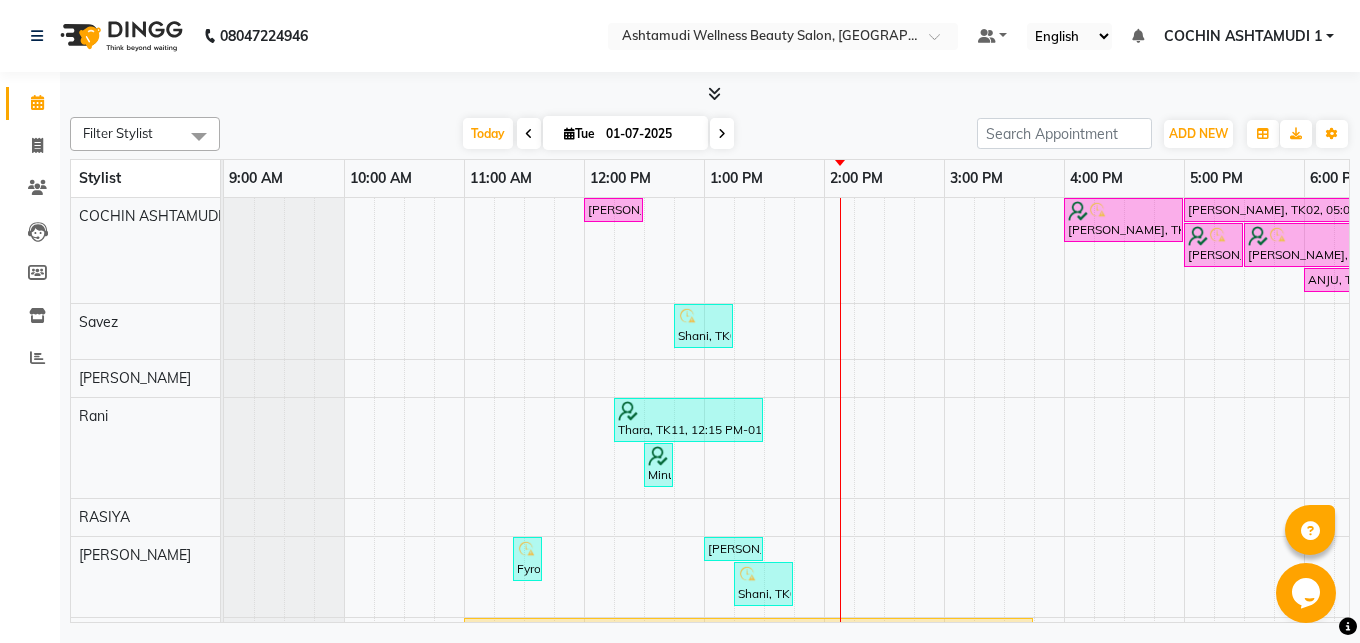 click at bounding box center [714, 93] 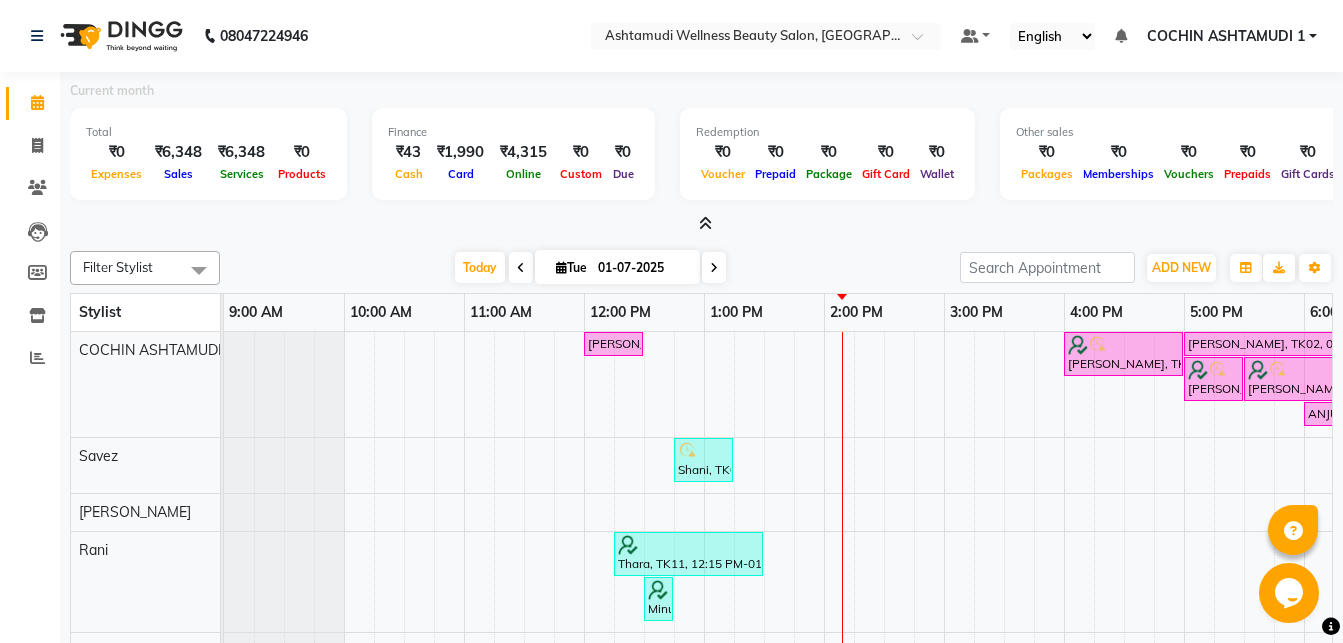 click at bounding box center [705, 223] 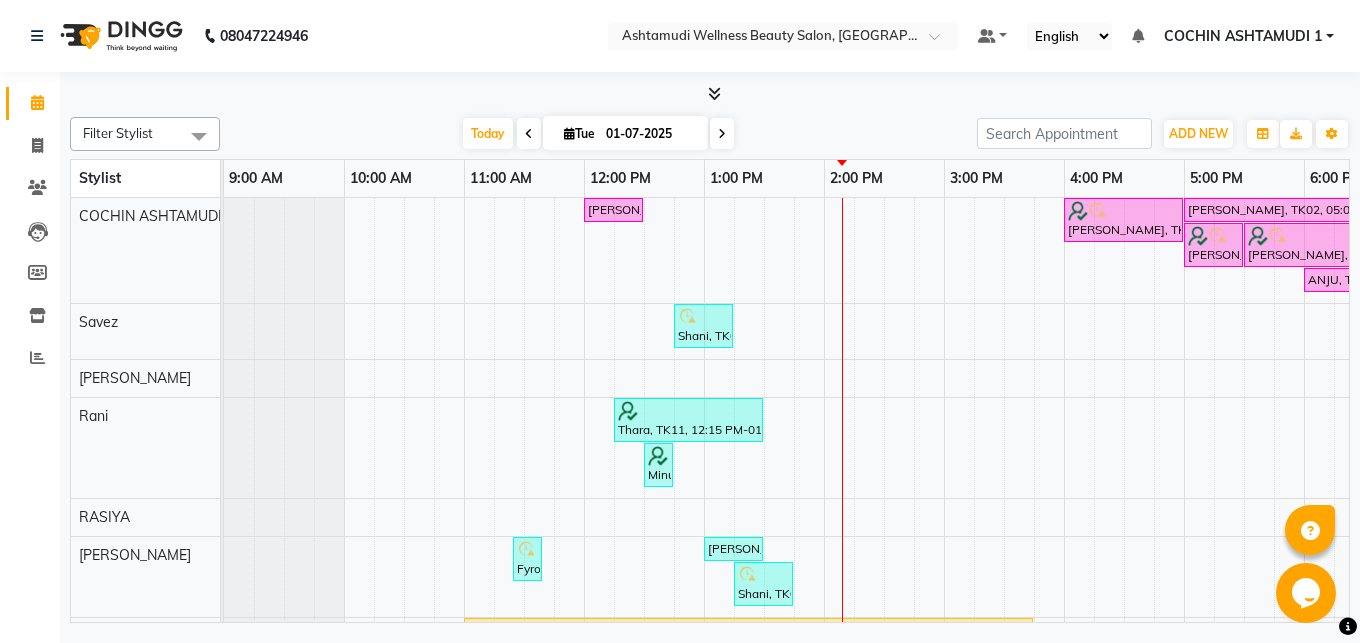 click at bounding box center (714, 93) 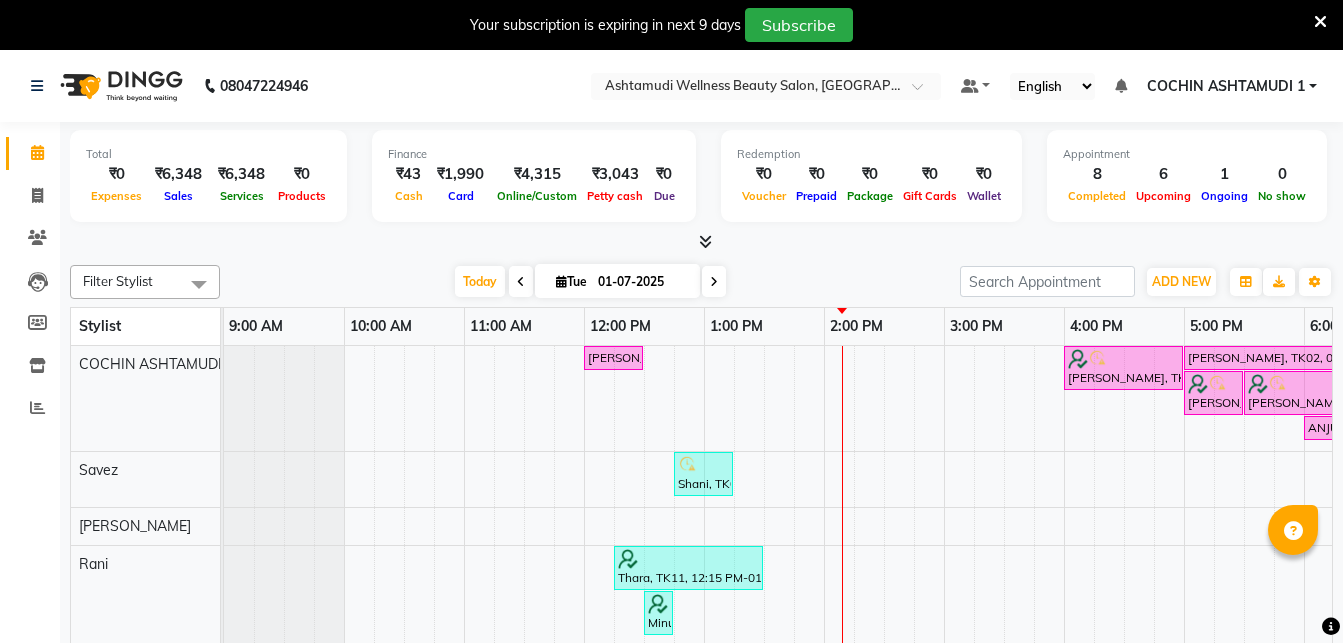 scroll, scrollTop: 0, scrollLeft: 0, axis: both 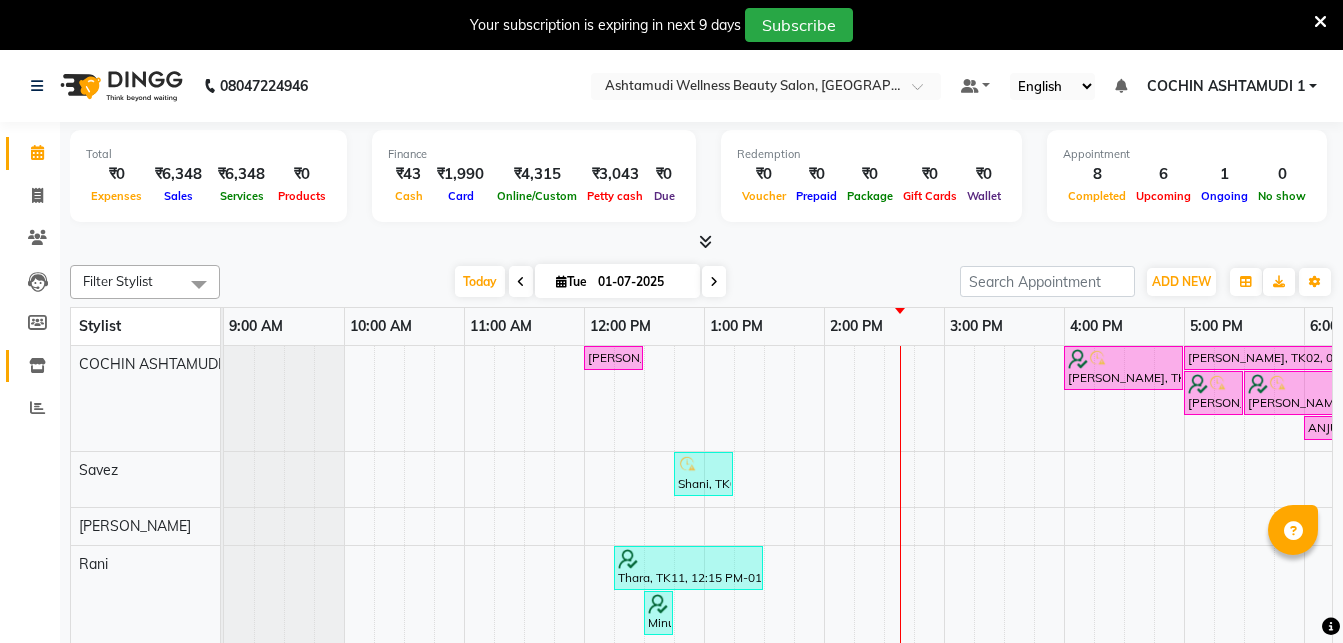 click 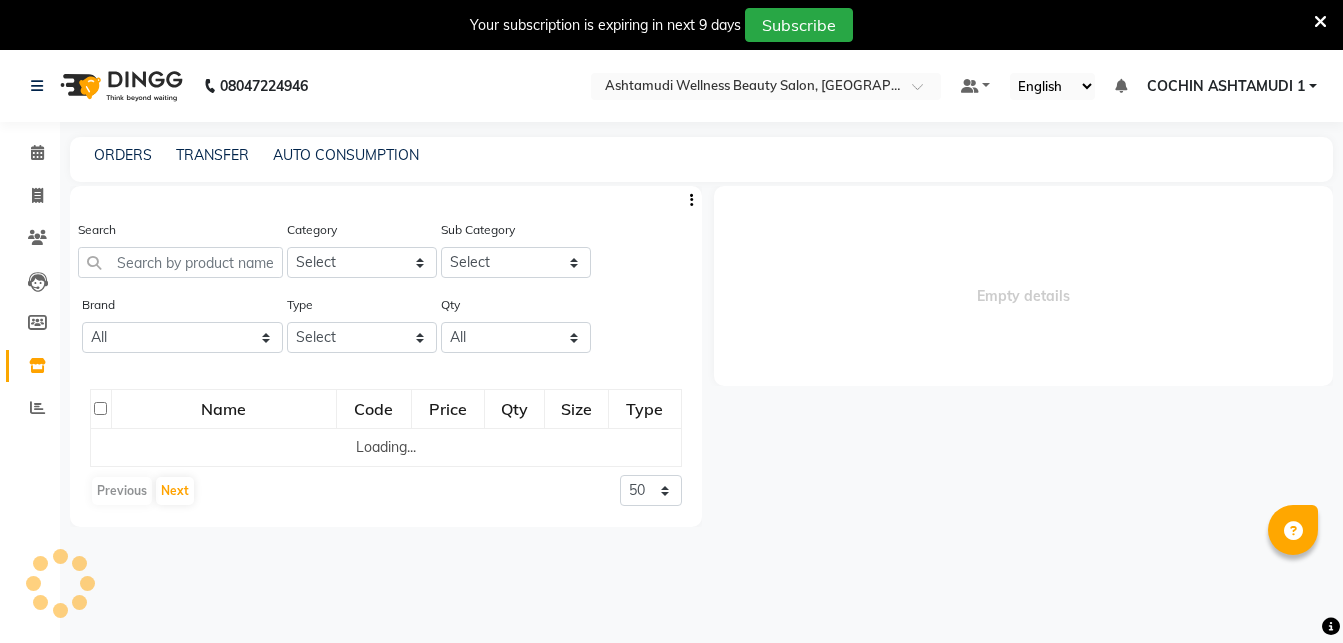 select 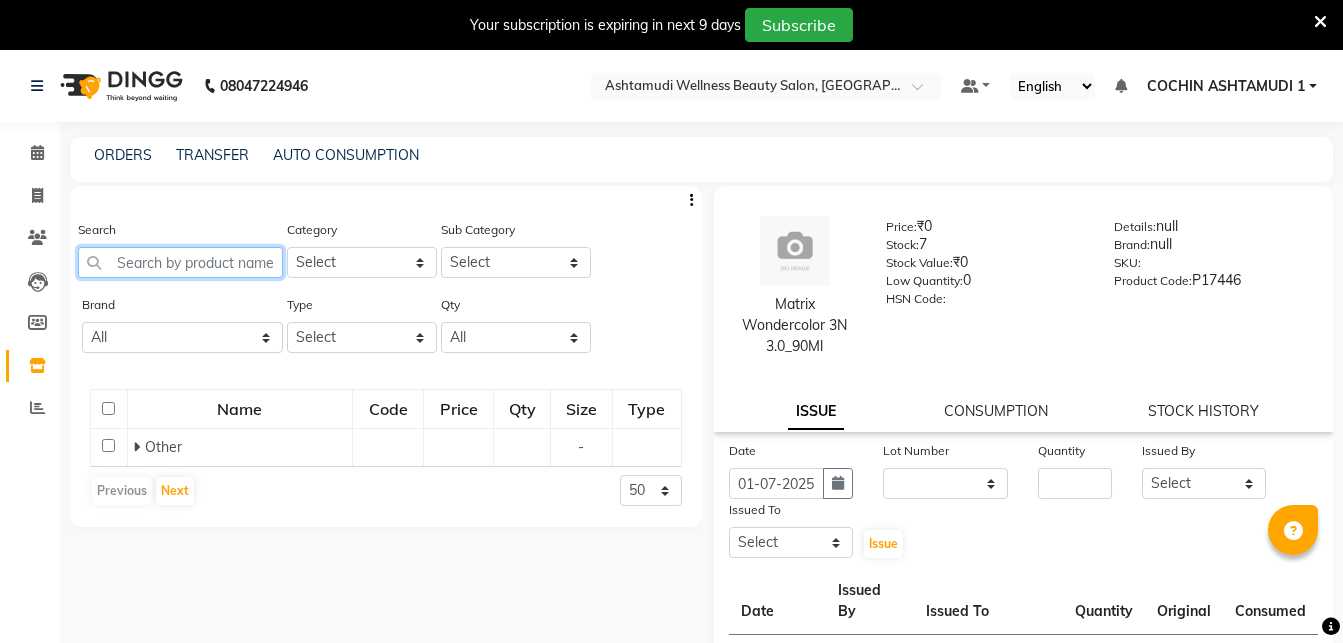 click 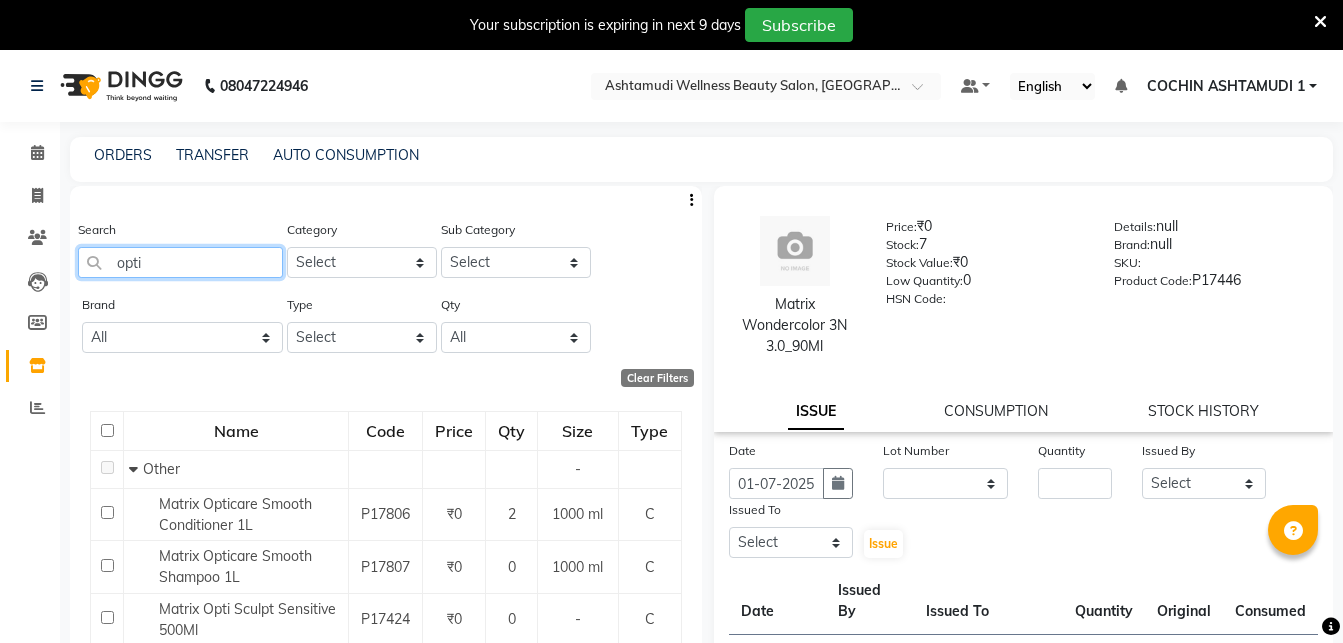 scroll, scrollTop: 63, scrollLeft: 0, axis: vertical 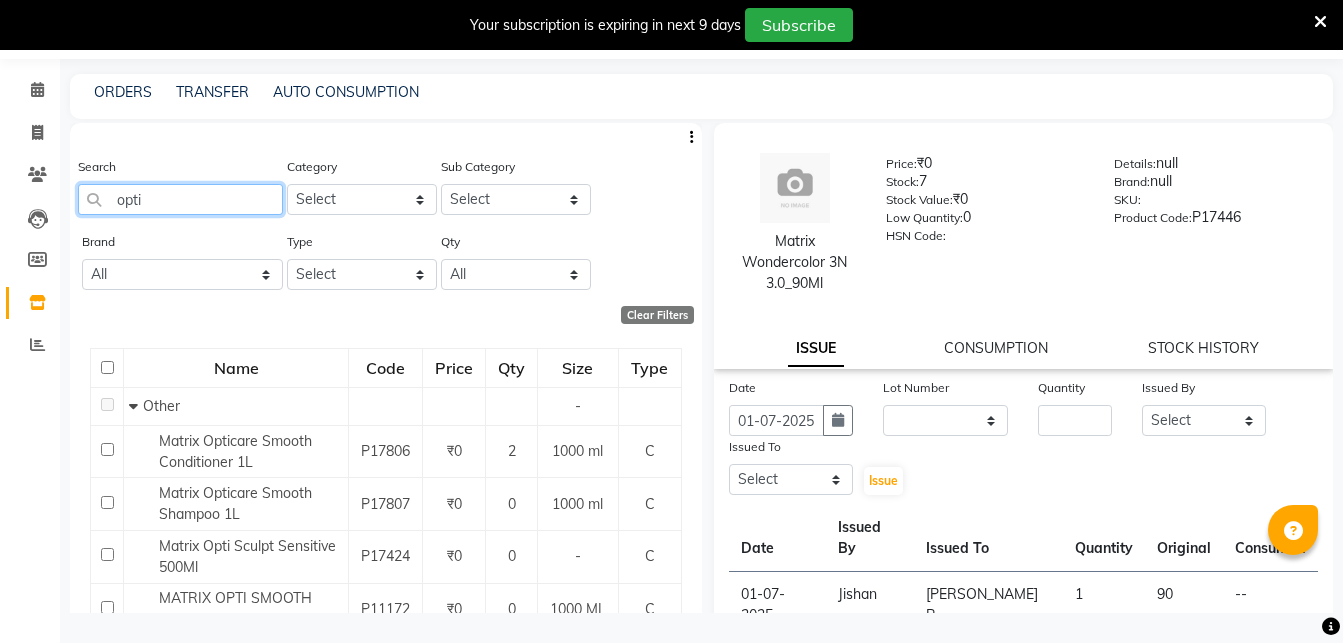 click on "opti" 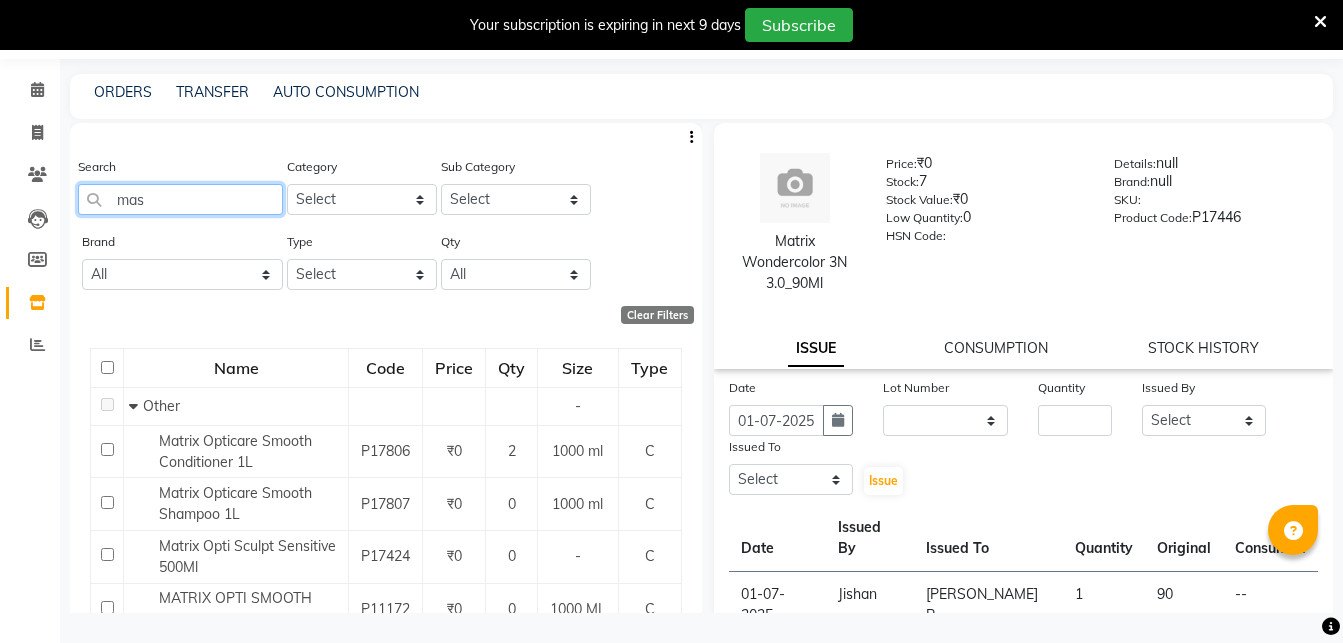 type on "mask" 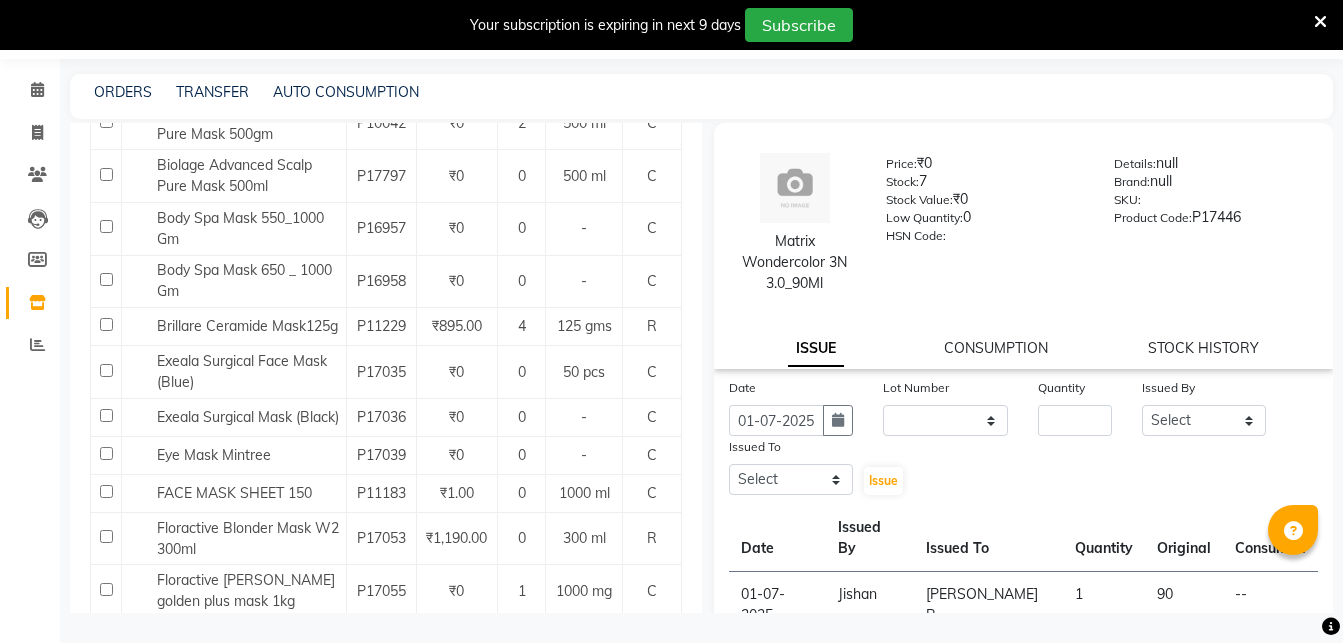 scroll, scrollTop: 0, scrollLeft: 0, axis: both 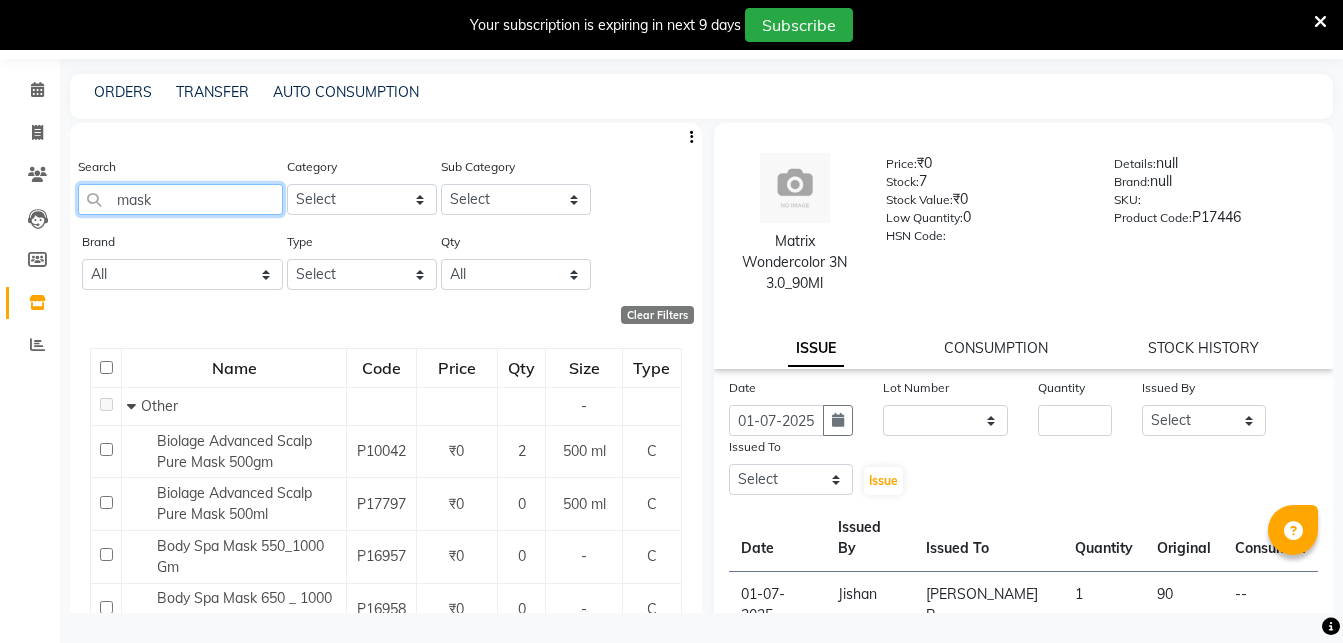 click on "mask" 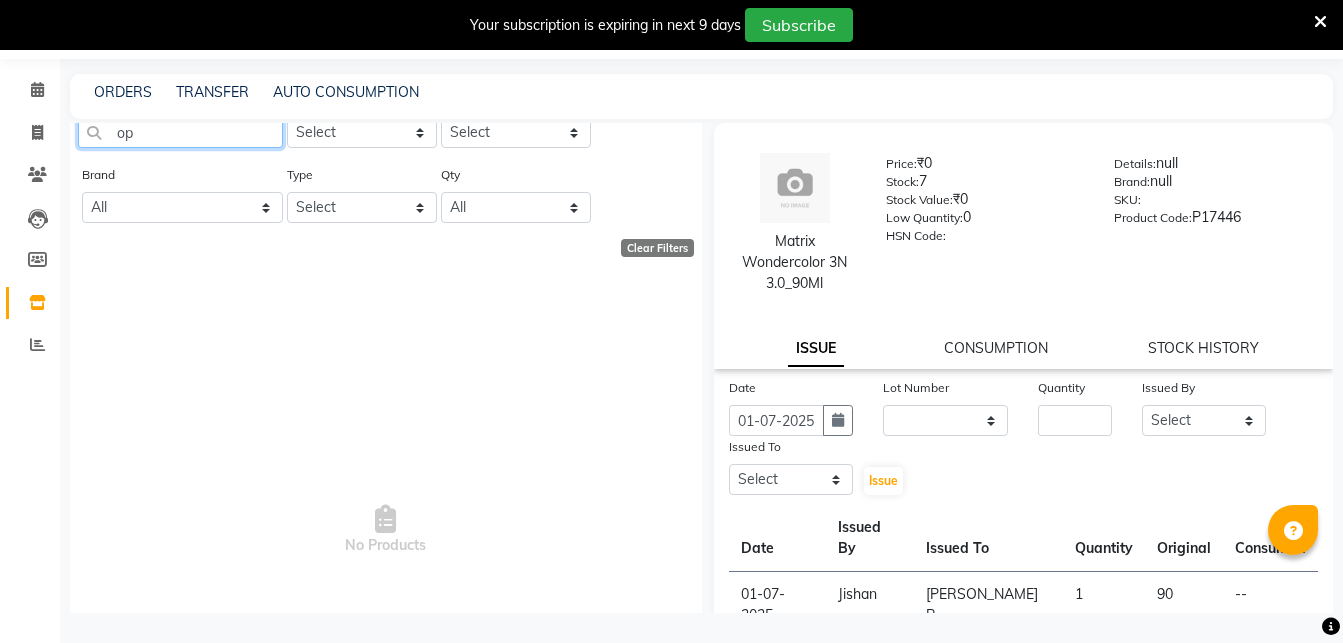 type on "o" 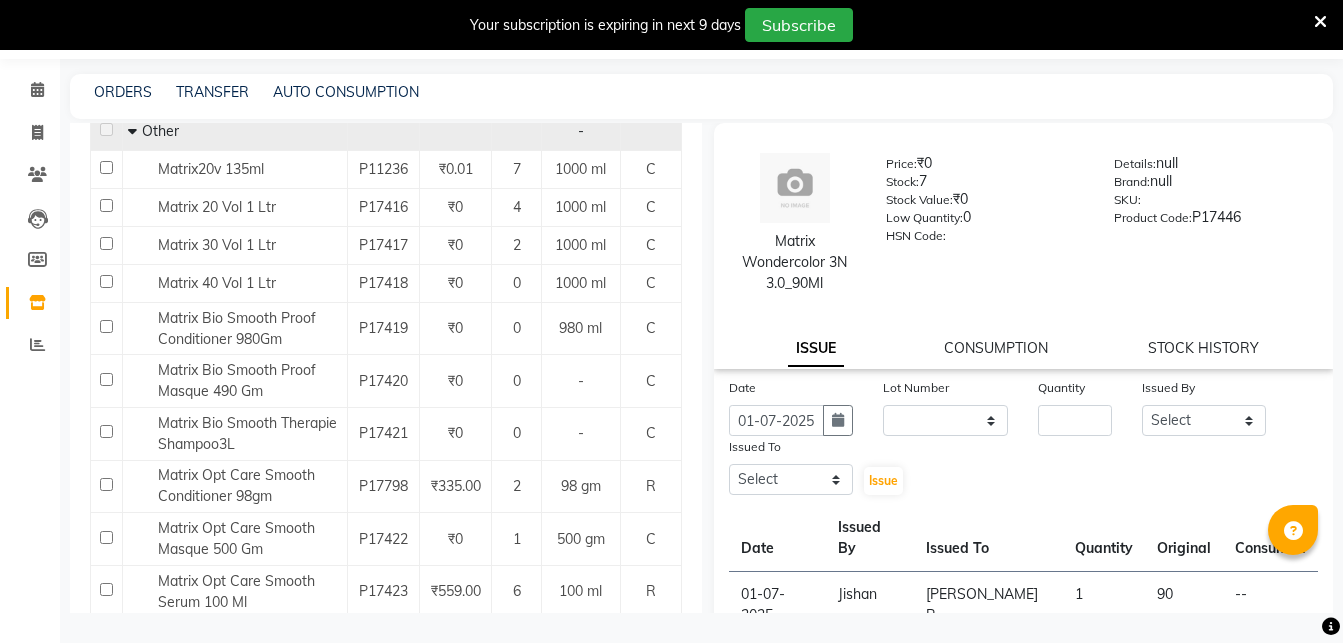 scroll, scrollTop: 324, scrollLeft: 0, axis: vertical 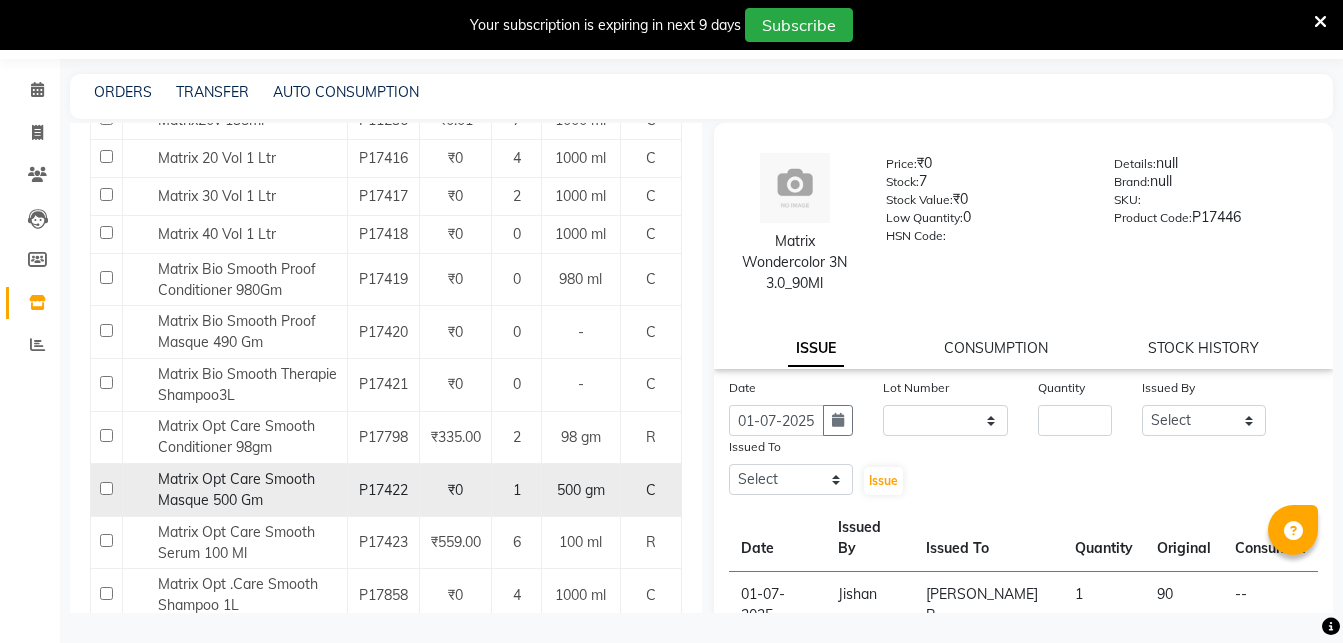 type on "matri" 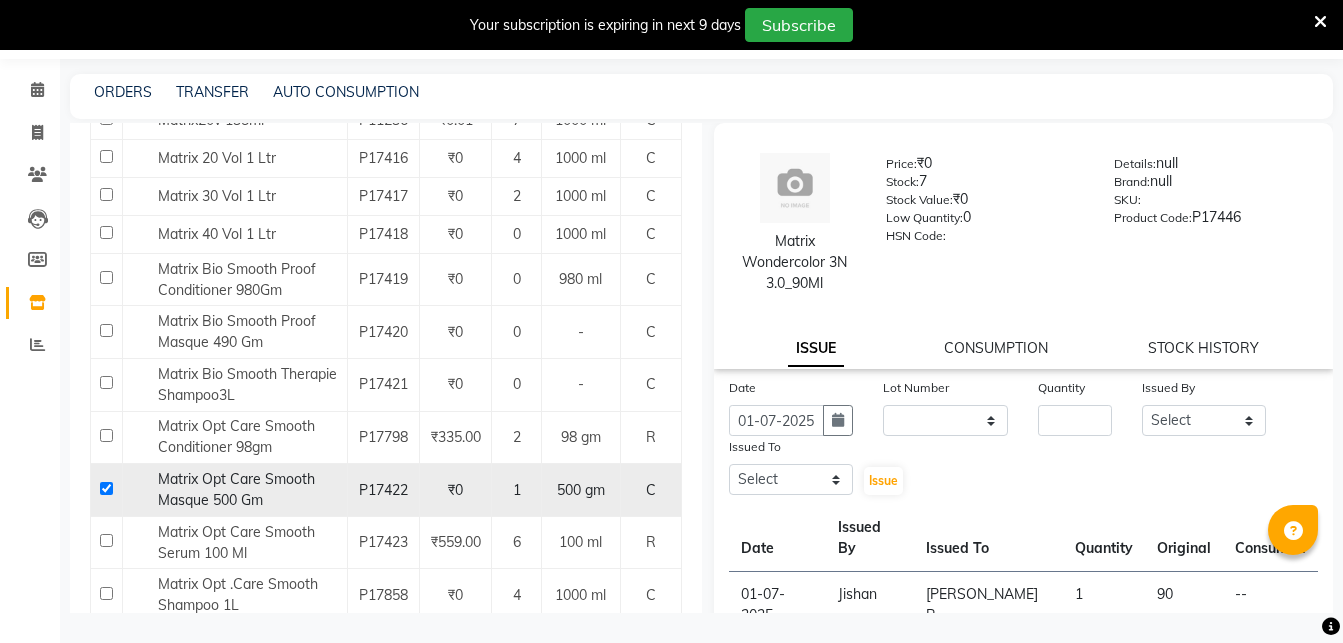 checkbox on "true" 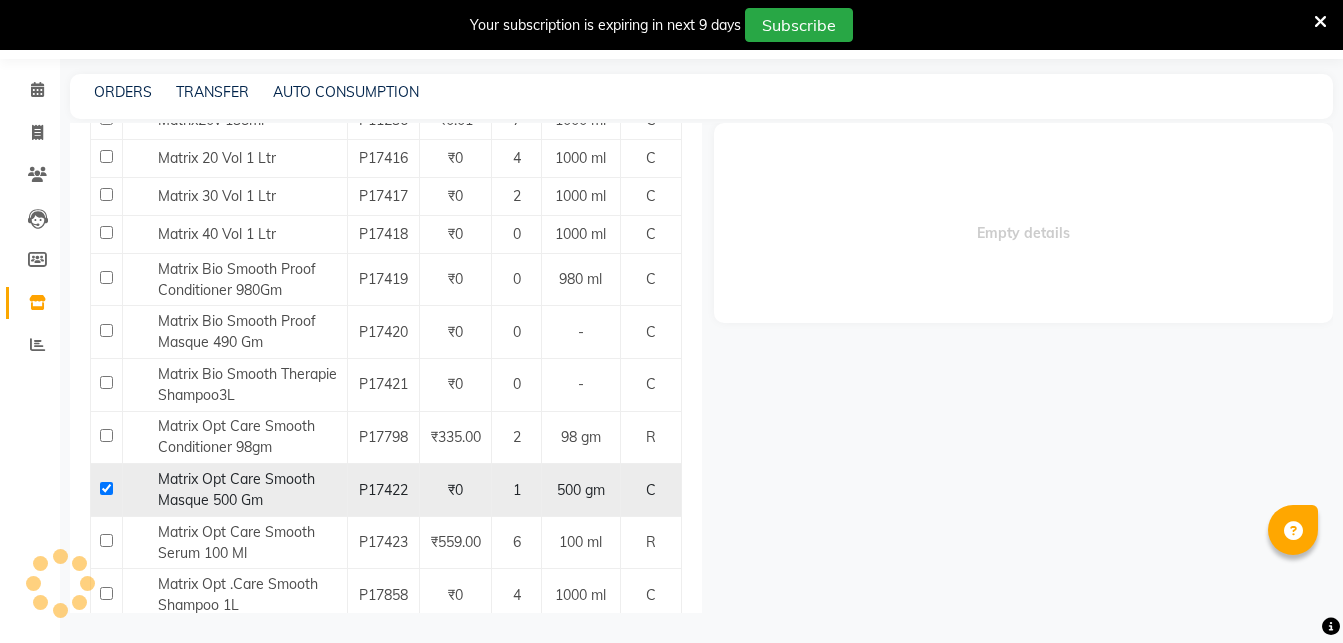 select 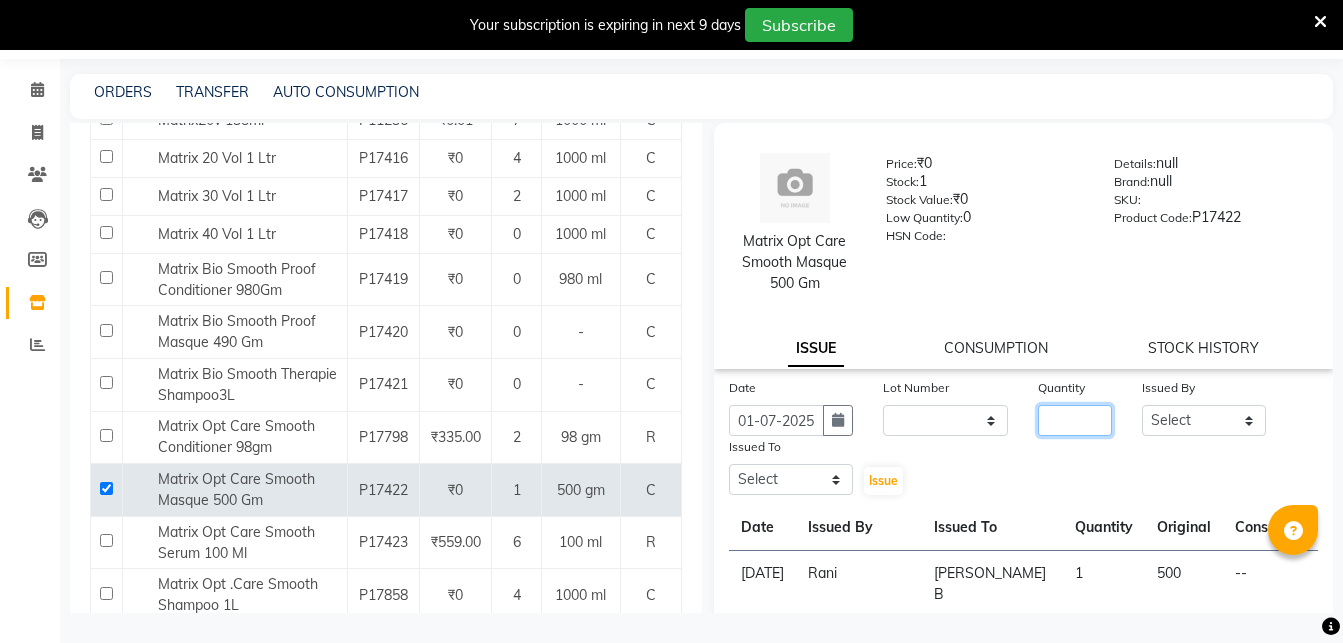 click 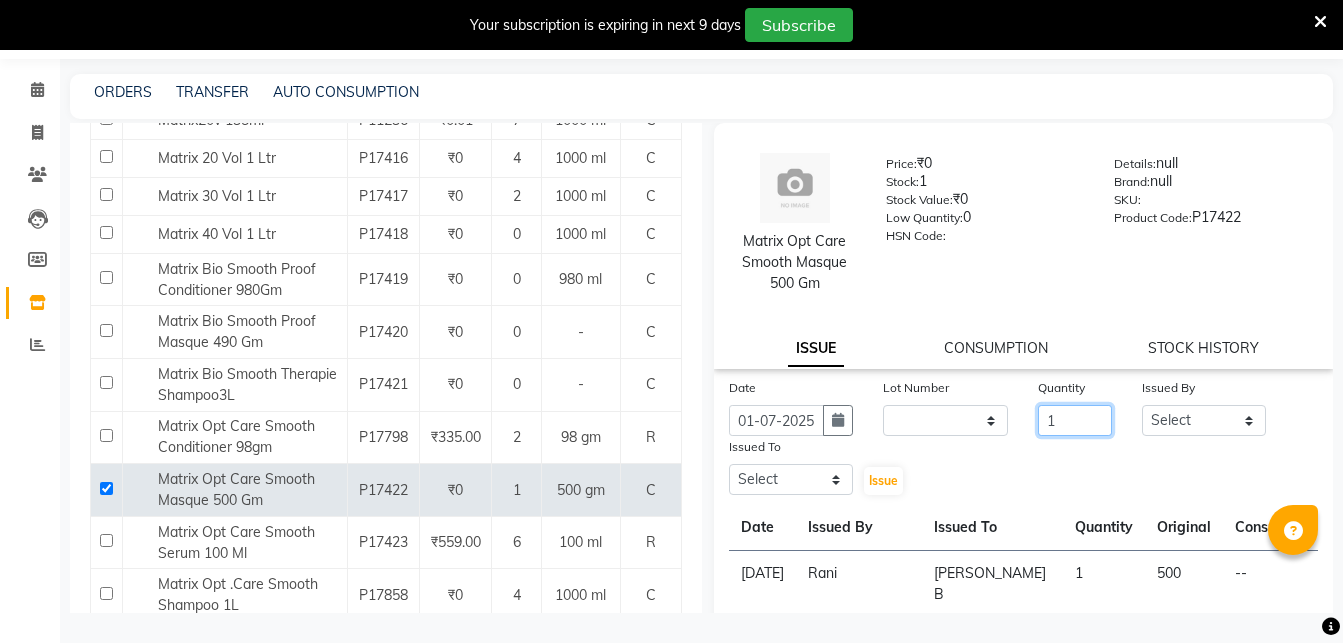 type on "1" 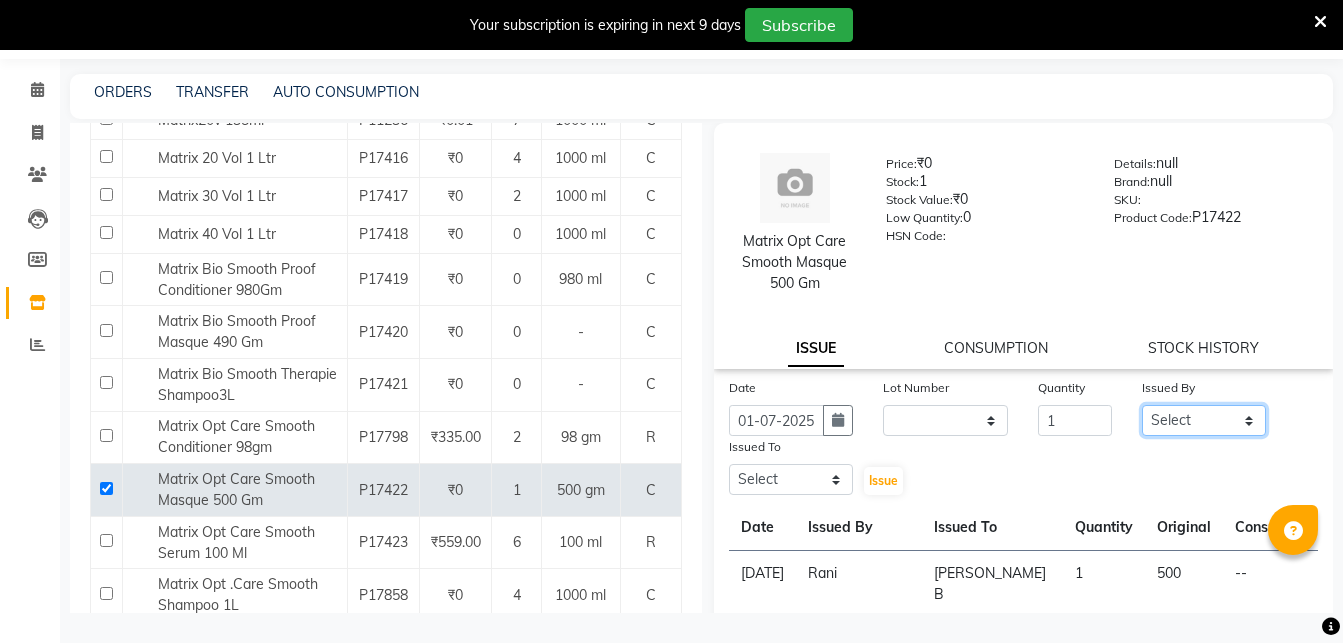 click on "Select Abhirami S [PERSON_NAME] B [PERSON_NAME] COCHIN ASHTAMUDI Danish [PERSON_NAME] [PERSON_NAME] [PERSON_NAME] [PERSON_NAME] [PERSON_NAME] [PERSON_NAME]" 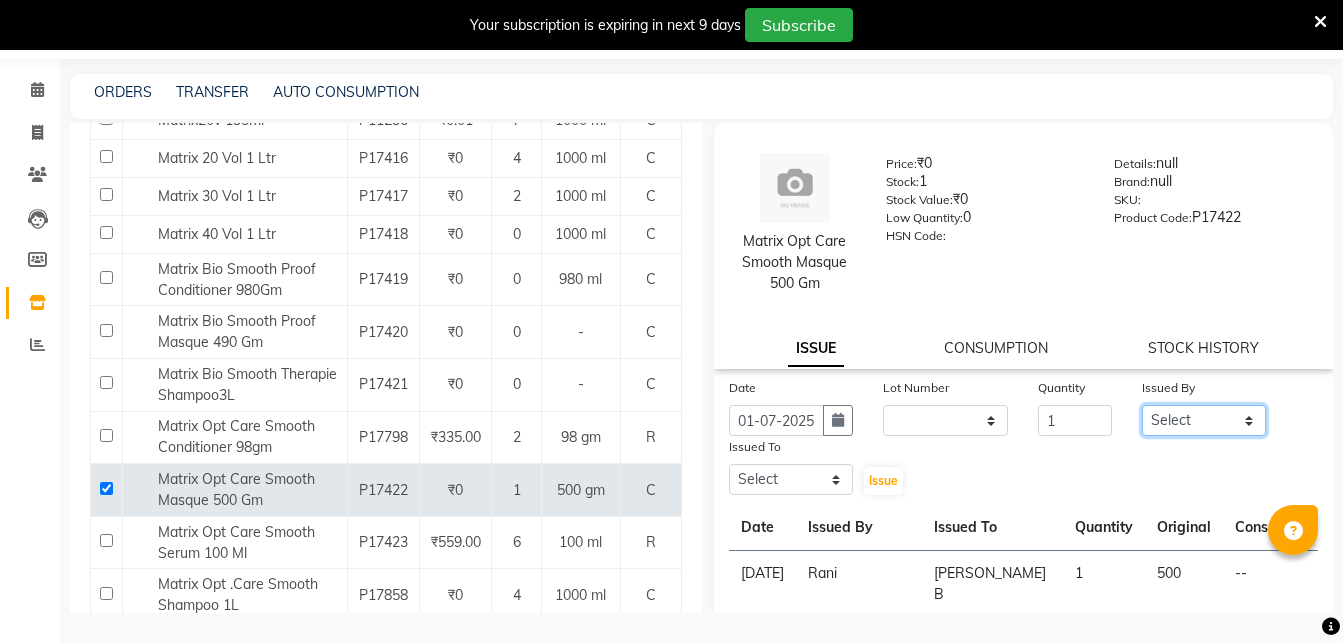 select on "49932" 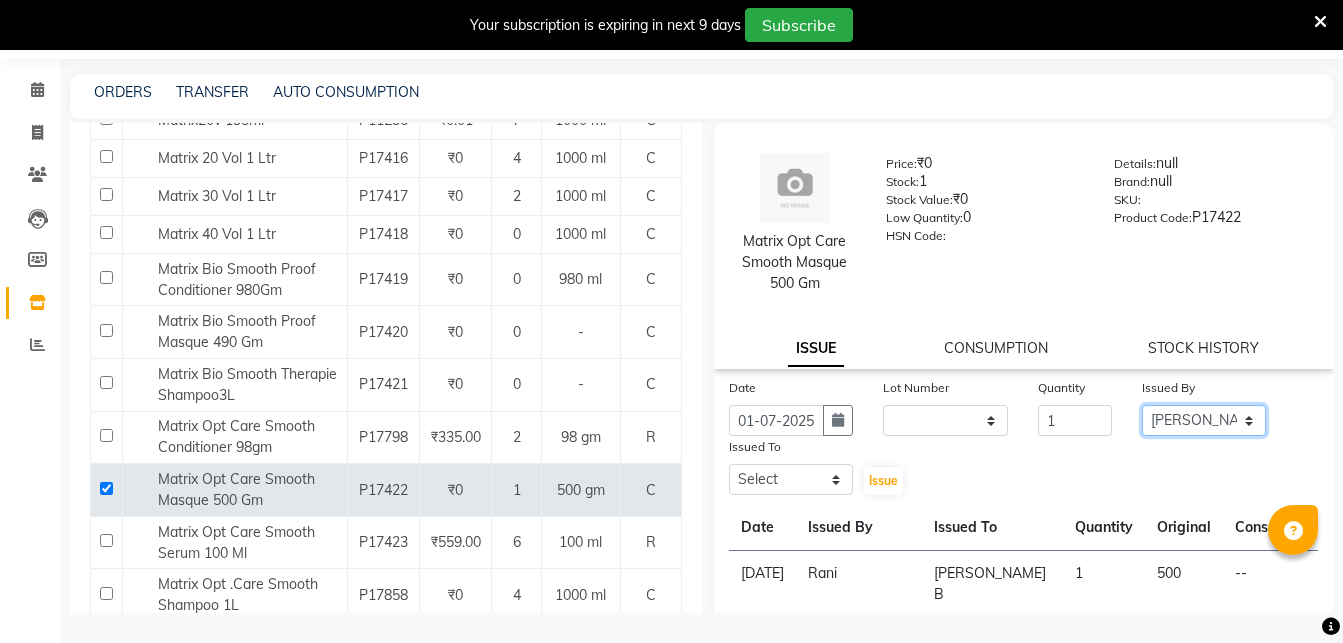click on "[PERSON_NAME]" 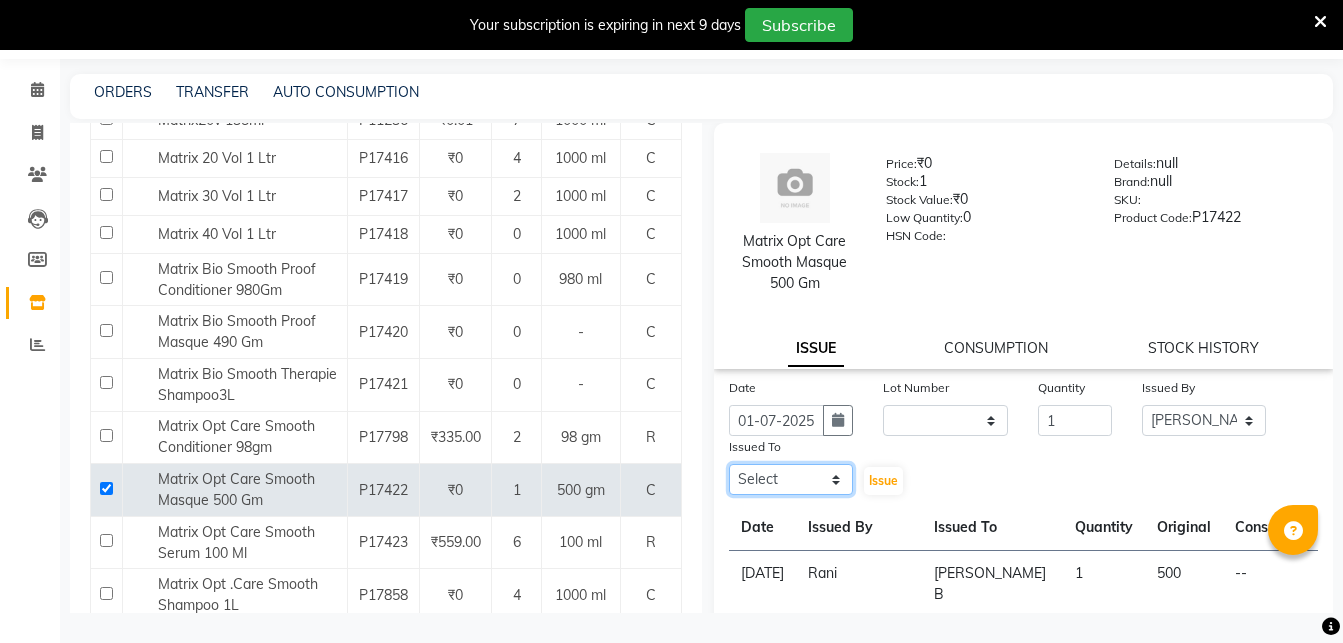 click on "Select Abhirami S [PERSON_NAME] B [PERSON_NAME] COCHIN ASHTAMUDI Danish [PERSON_NAME] [PERSON_NAME] [PERSON_NAME] [PERSON_NAME] [PERSON_NAME] [PERSON_NAME]" 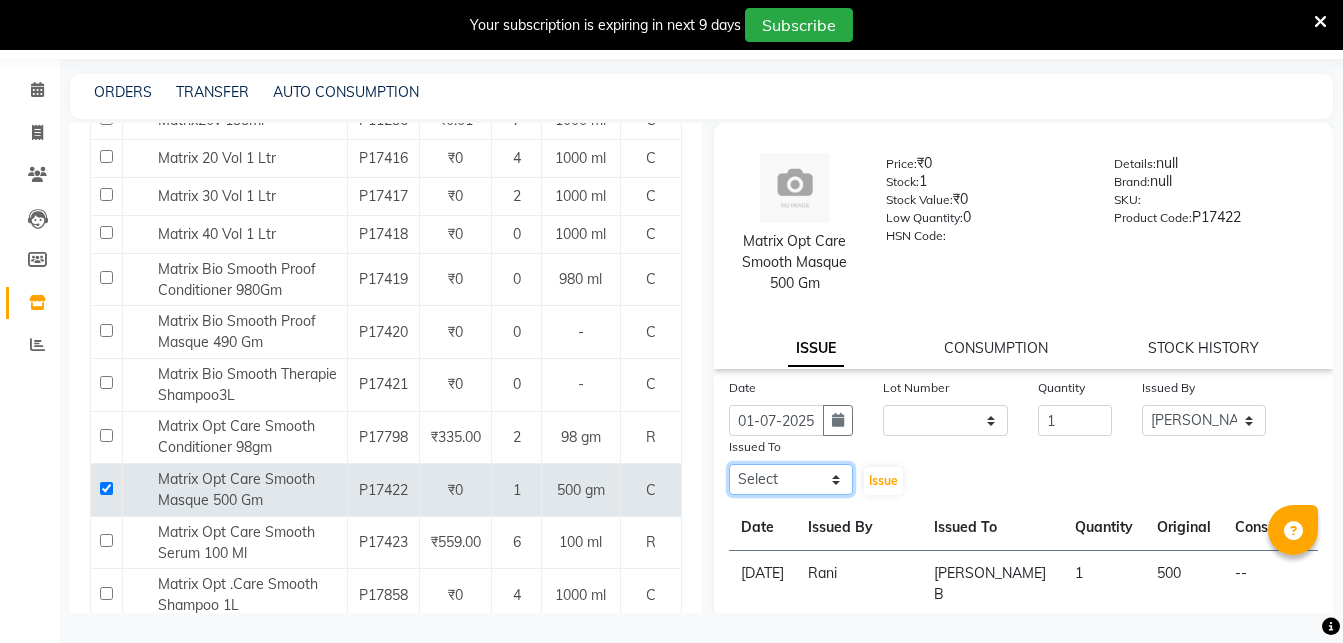 select on "77499" 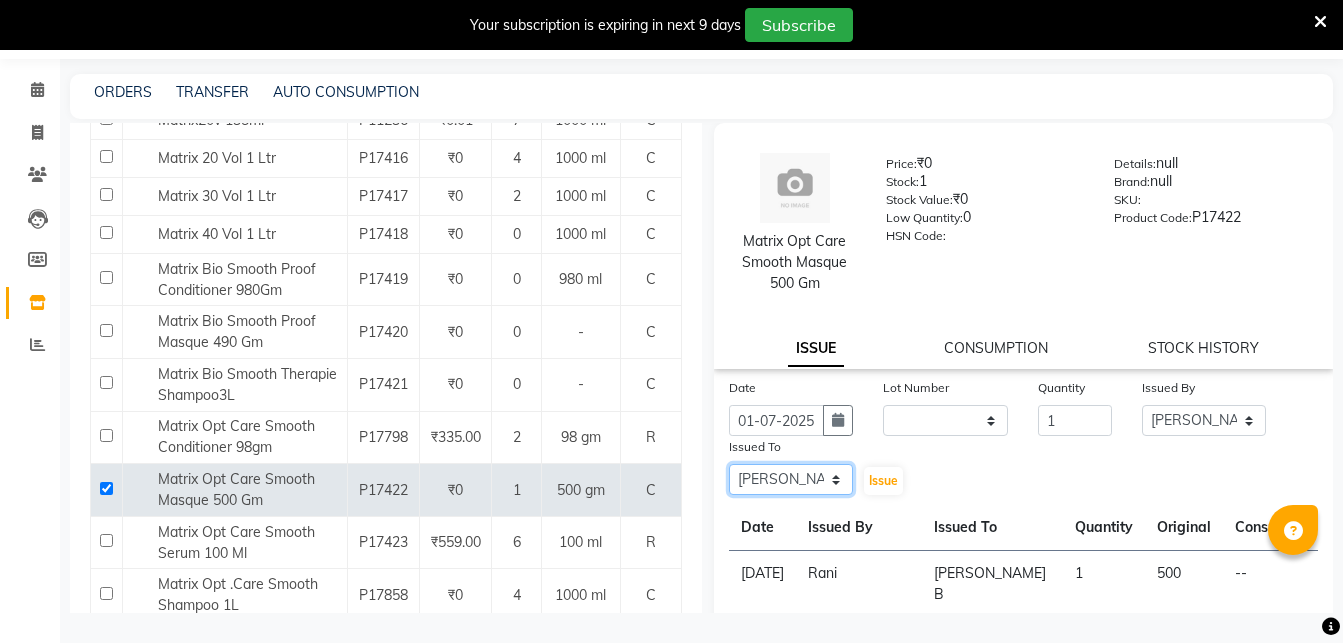 click on "[PERSON_NAME] B" 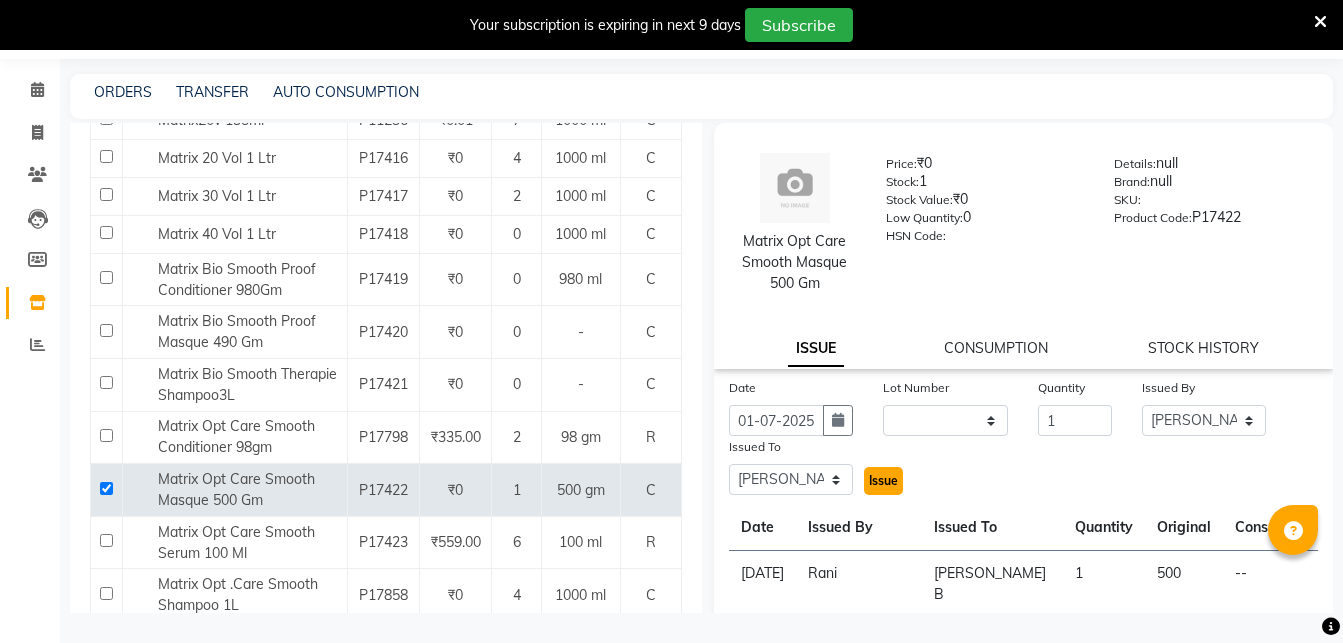 click on "Issue" 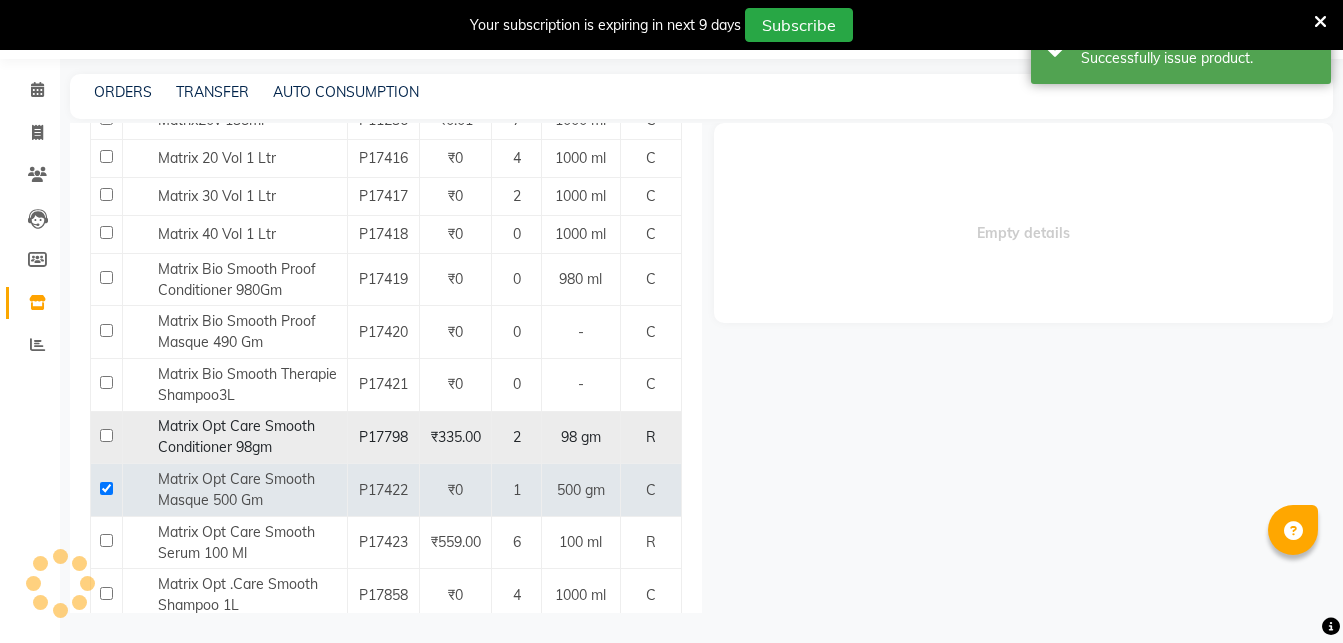 select 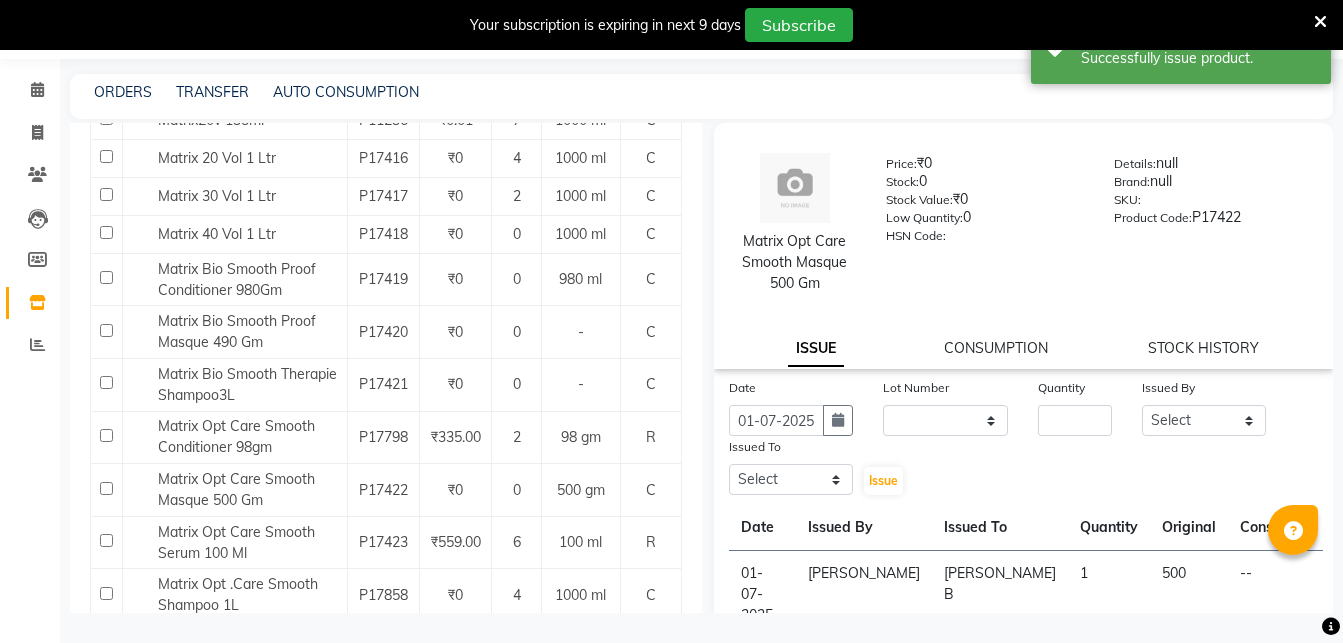 scroll, scrollTop: 0, scrollLeft: 0, axis: both 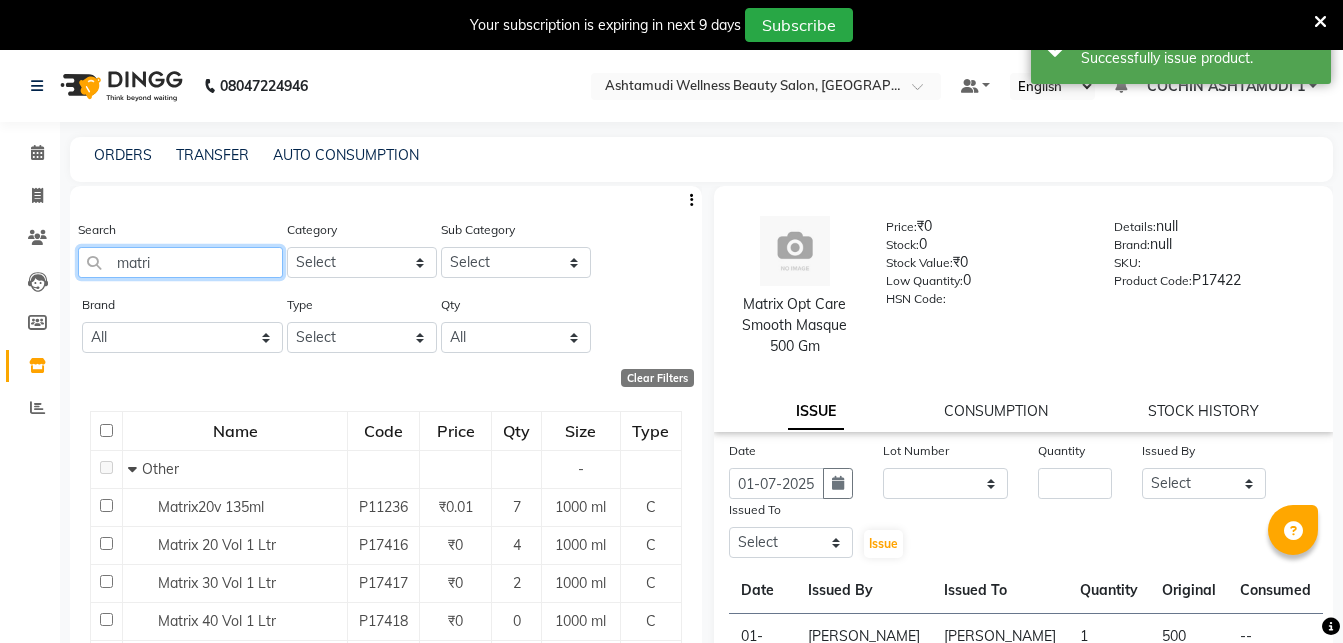 click on "matri" 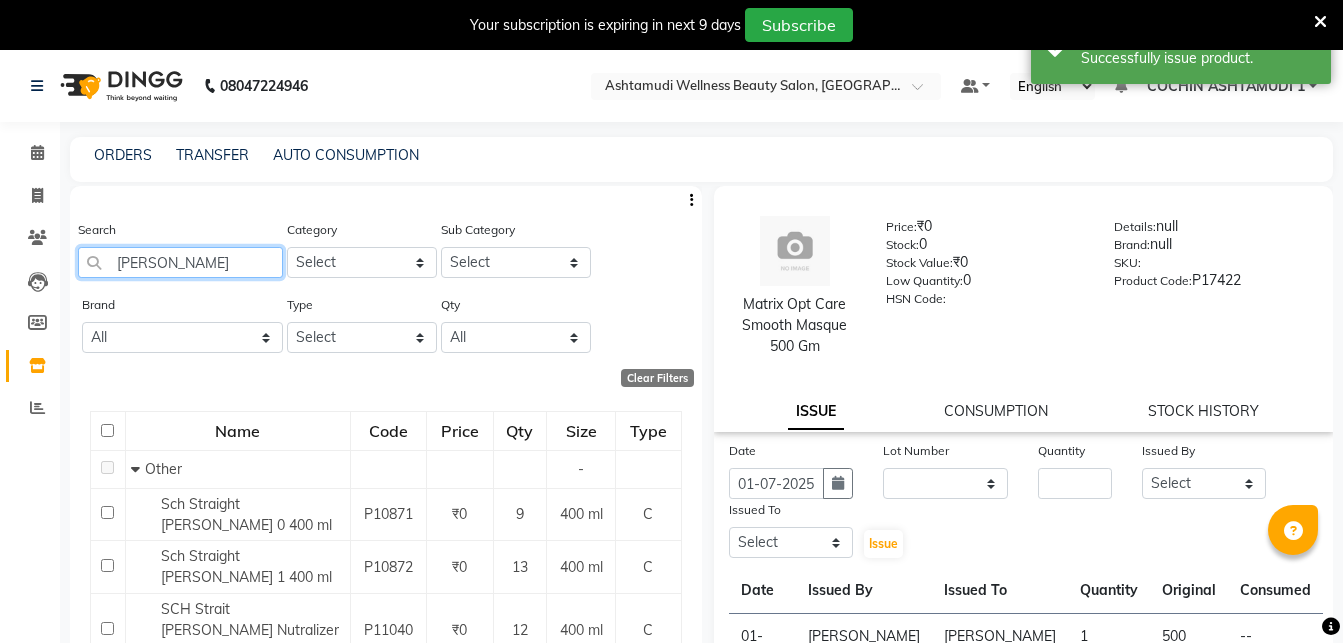 scroll, scrollTop: 1, scrollLeft: 0, axis: vertical 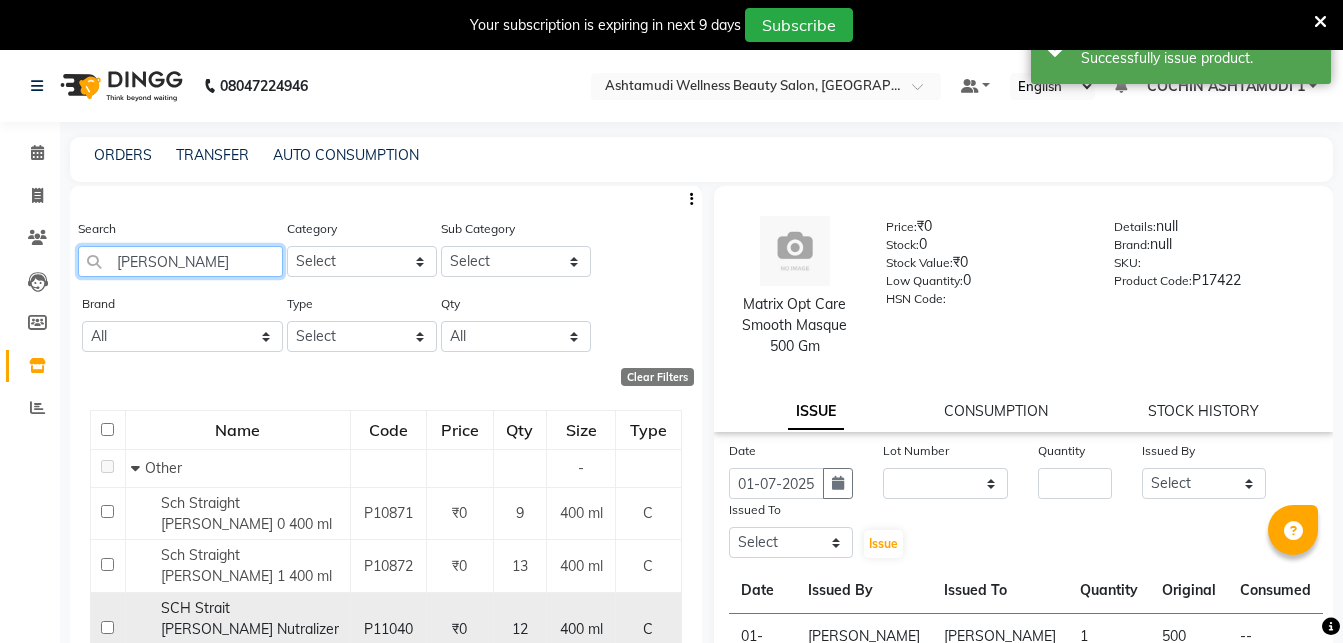 type on "[PERSON_NAME]" 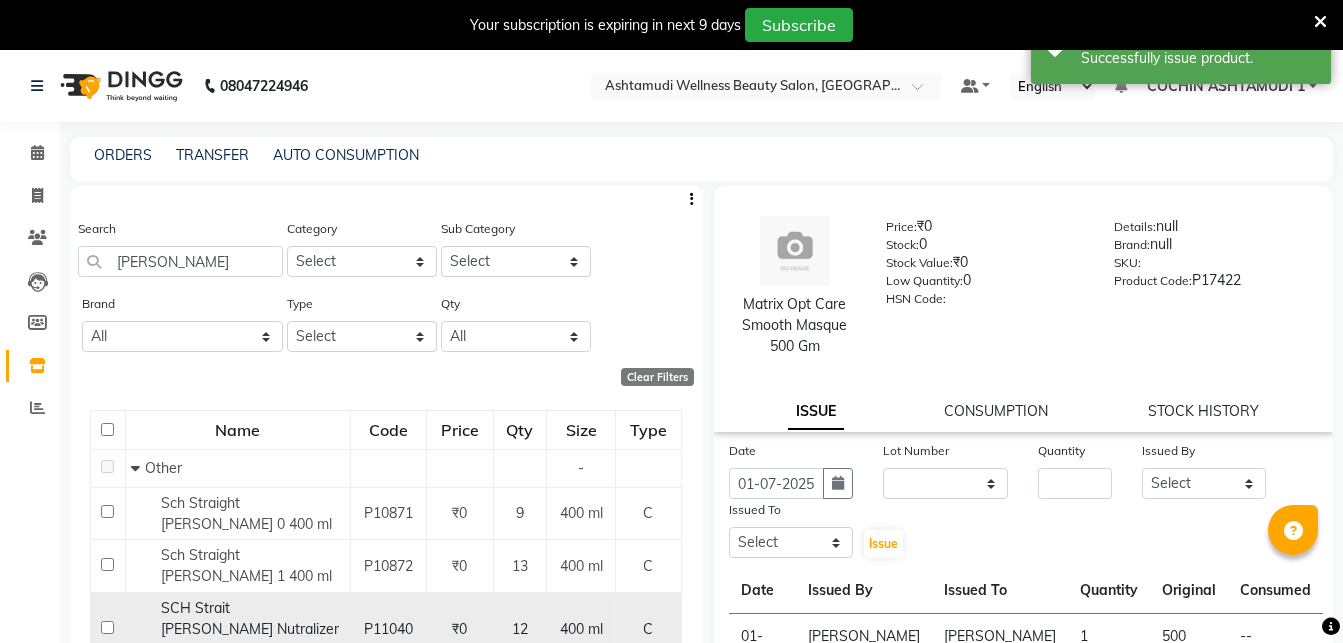 click 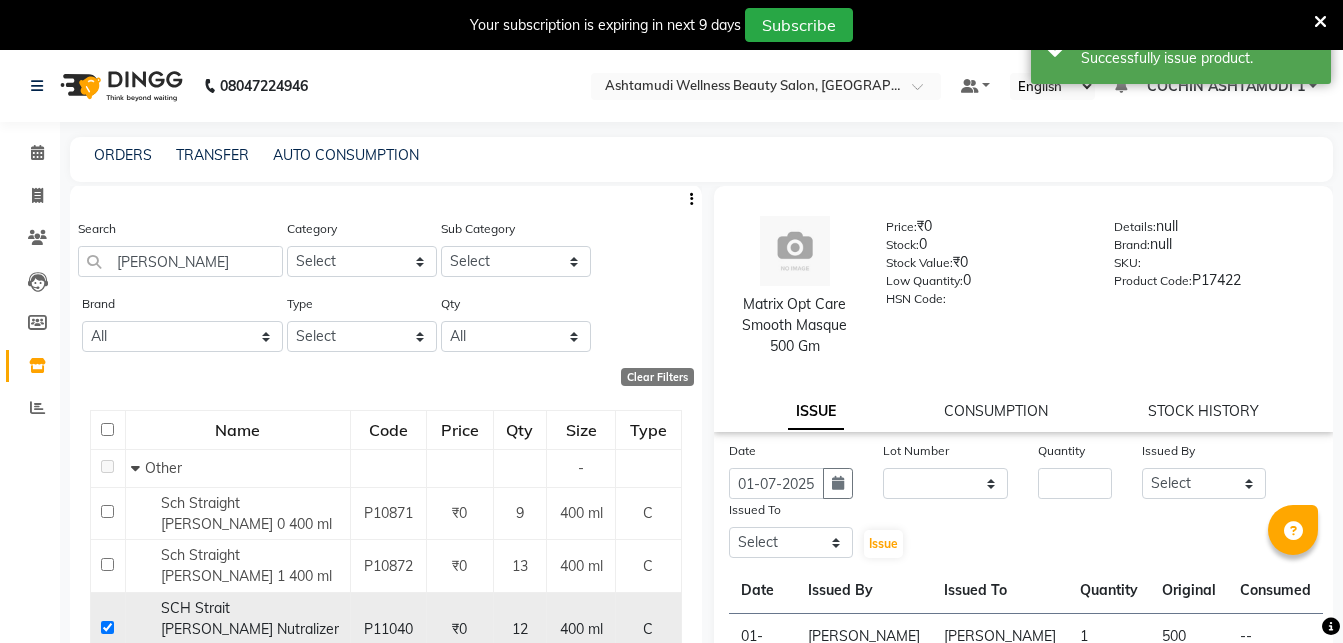 checkbox on "true" 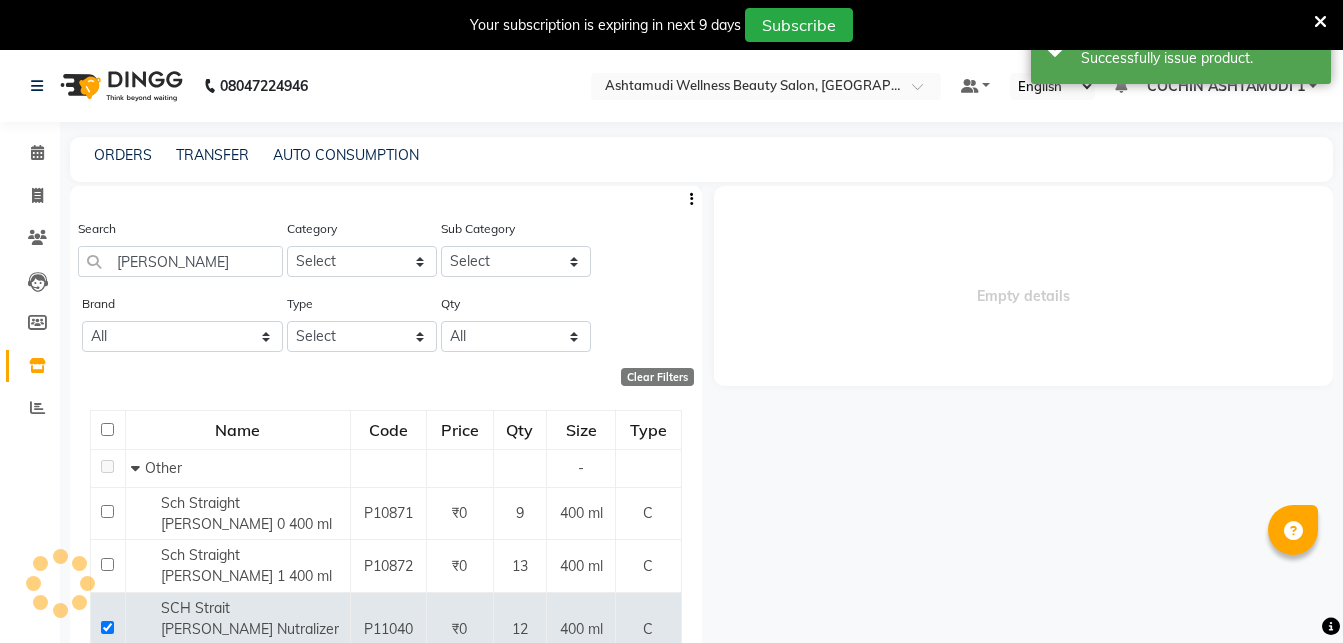 select 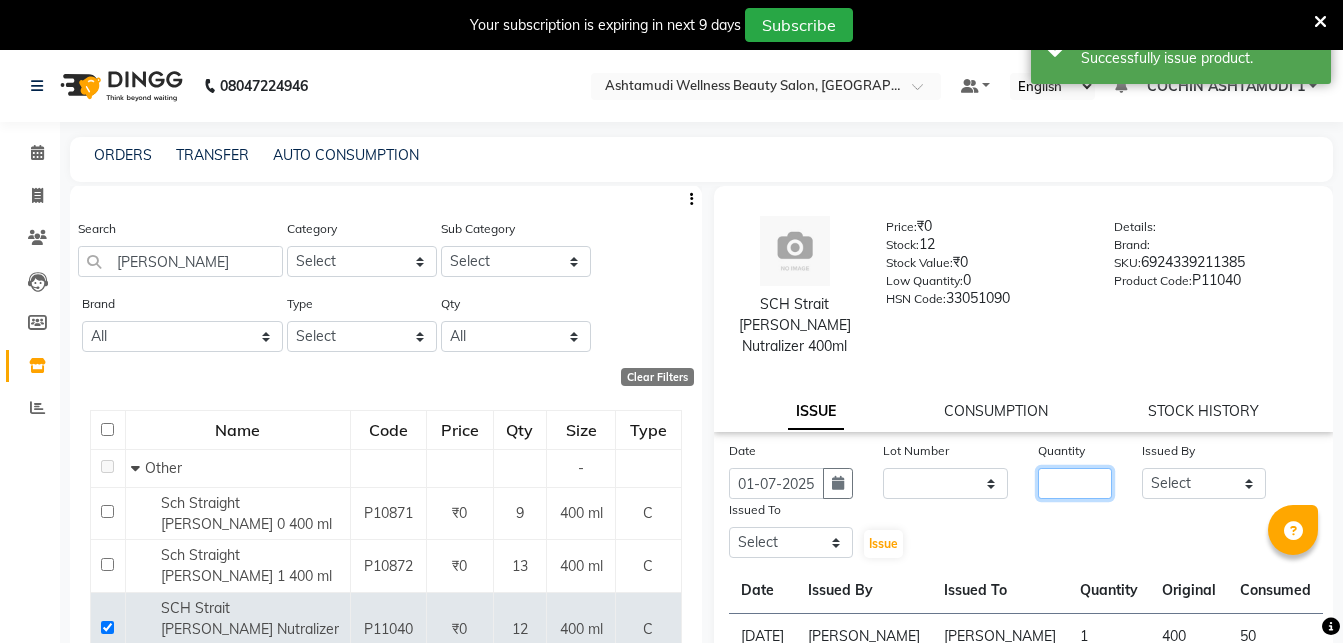 click 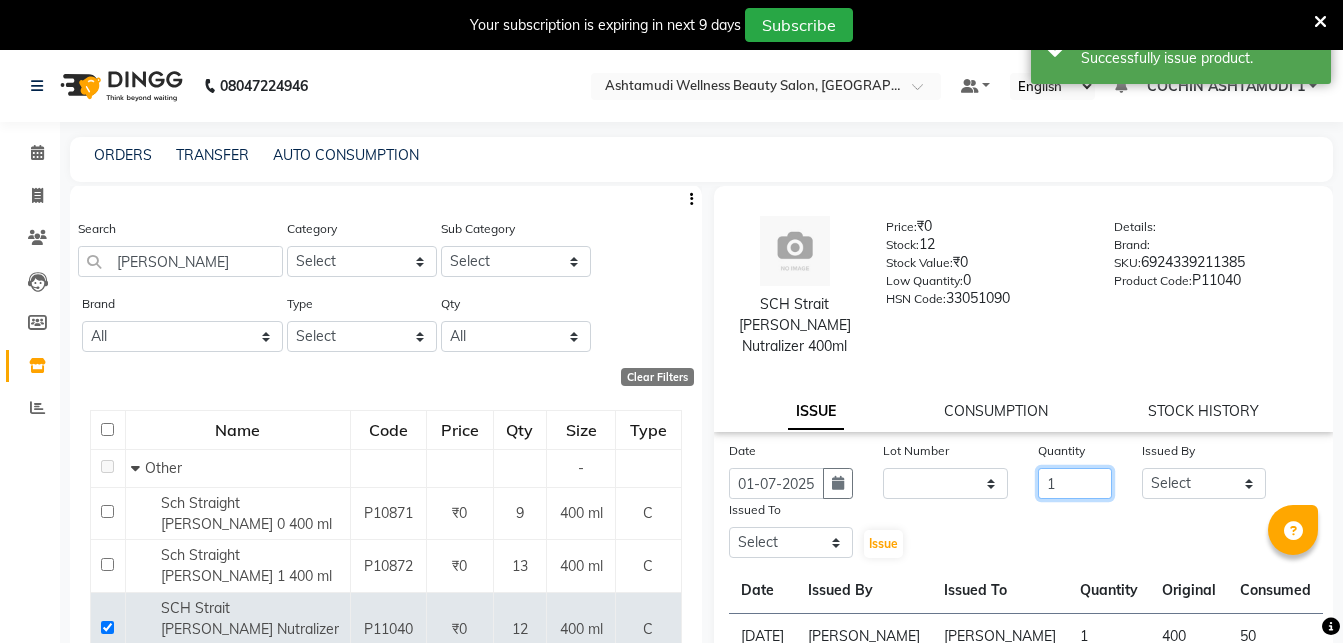 type on "1" 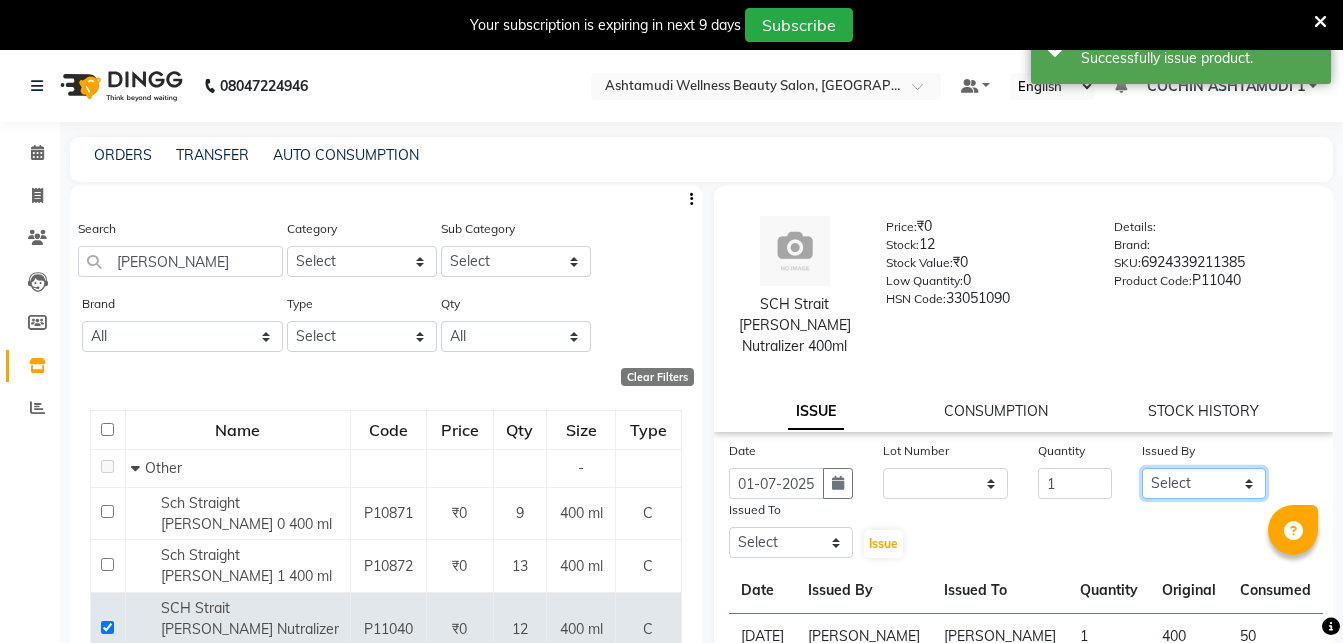 click on "Select Abhirami S [PERSON_NAME] B [PERSON_NAME] COCHIN ASHTAMUDI Danish [PERSON_NAME] [PERSON_NAME] [PERSON_NAME] [PERSON_NAME] [PERSON_NAME] [PERSON_NAME]" 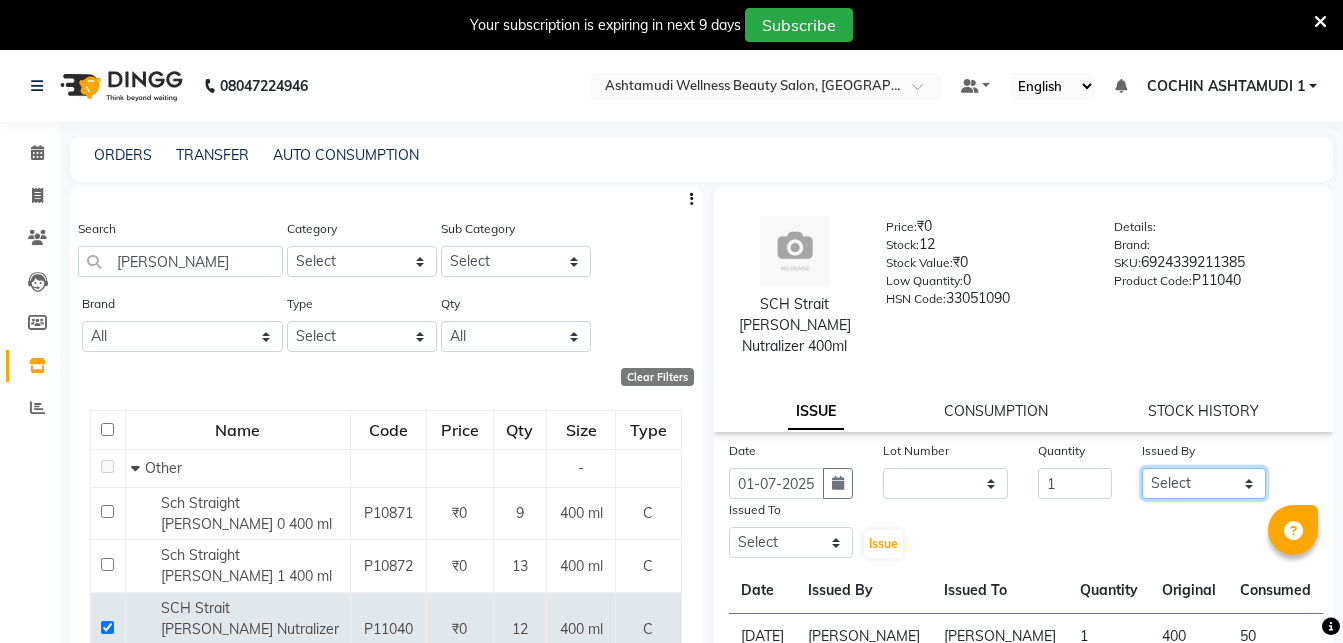 select on "49932" 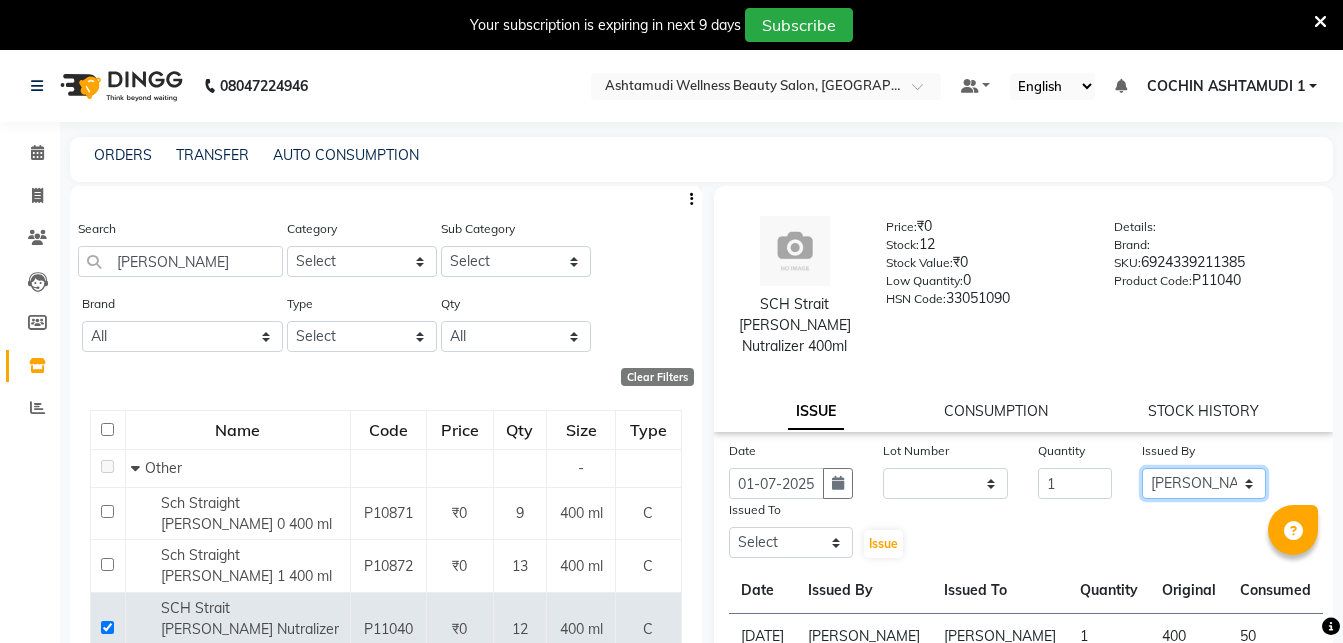 click on "[PERSON_NAME]" 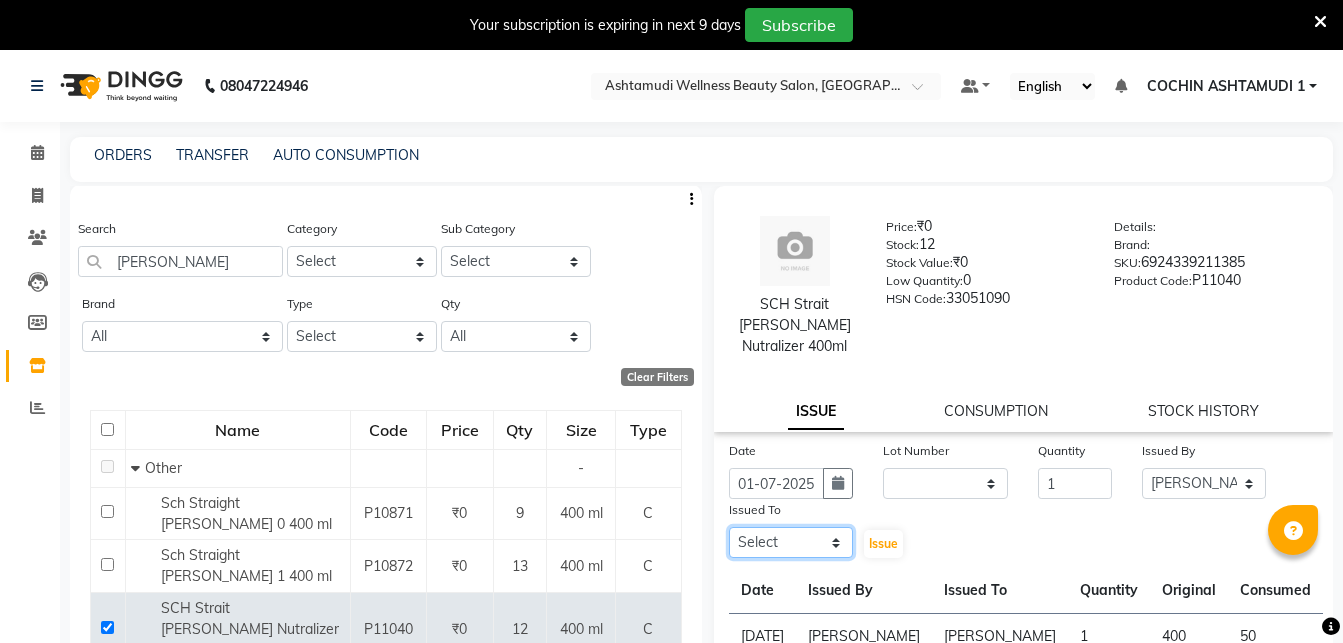 click on "Select Abhirami S [PERSON_NAME] B [PERSON_NAME] COCHIN ASHTAMUDI Danish [PERSON_NAME] [PERSON_NAME] [PERSON_NAME] [PERSON_NAME] [PERSON_NAME] [PERSON_NAME]" 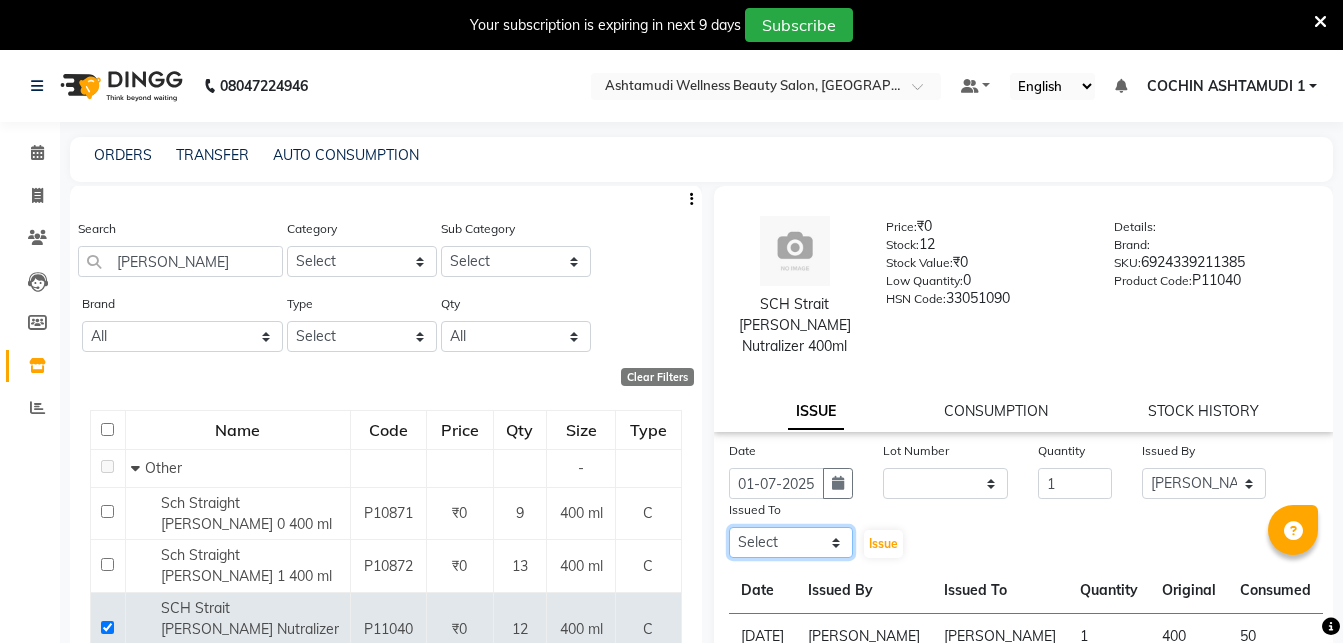 select on "77499" 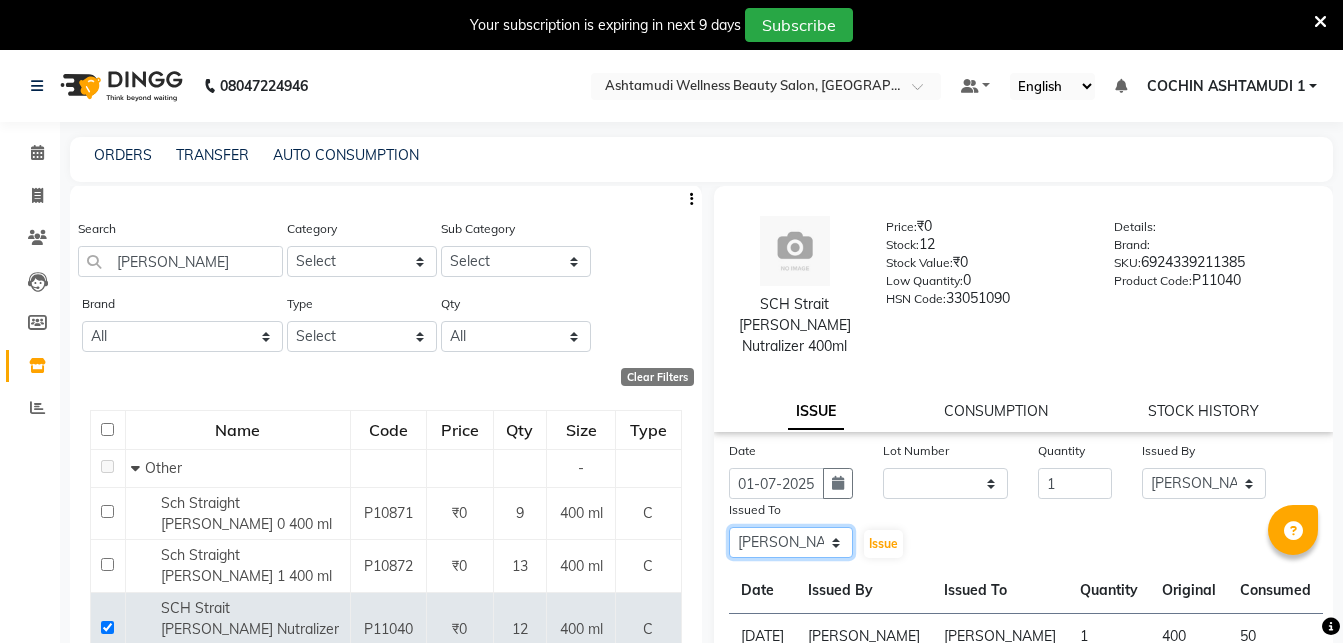 click on "[PERSON_NAME] B" 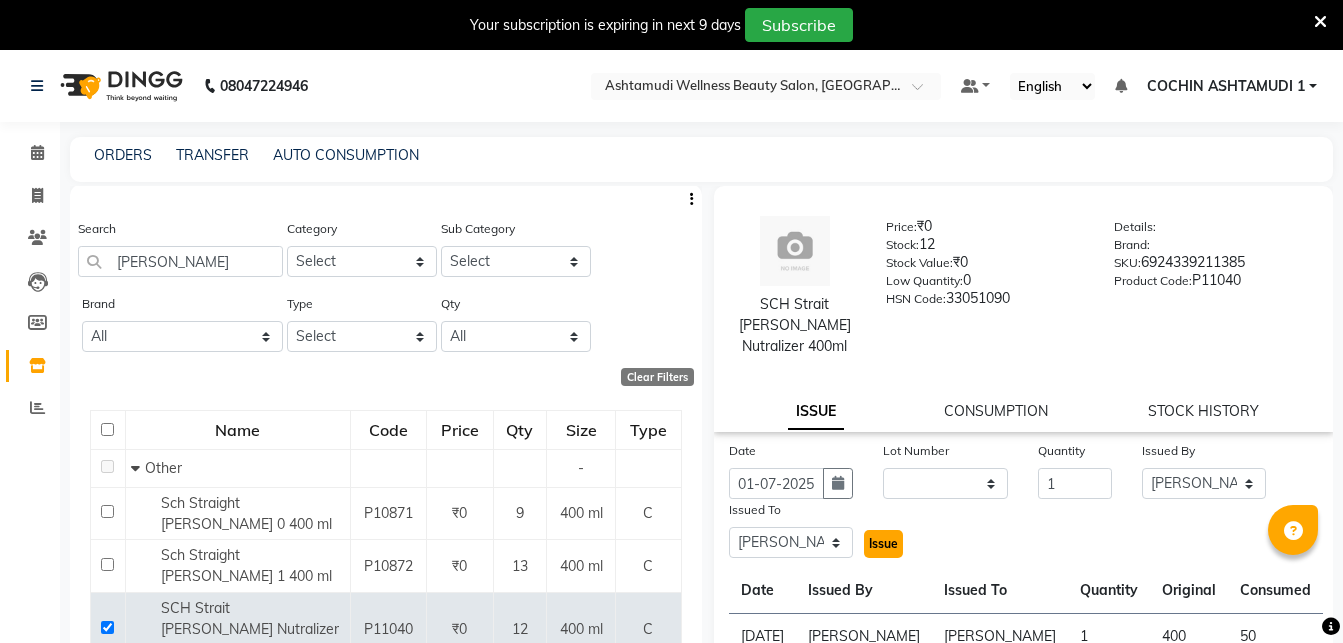 click on "Issue" 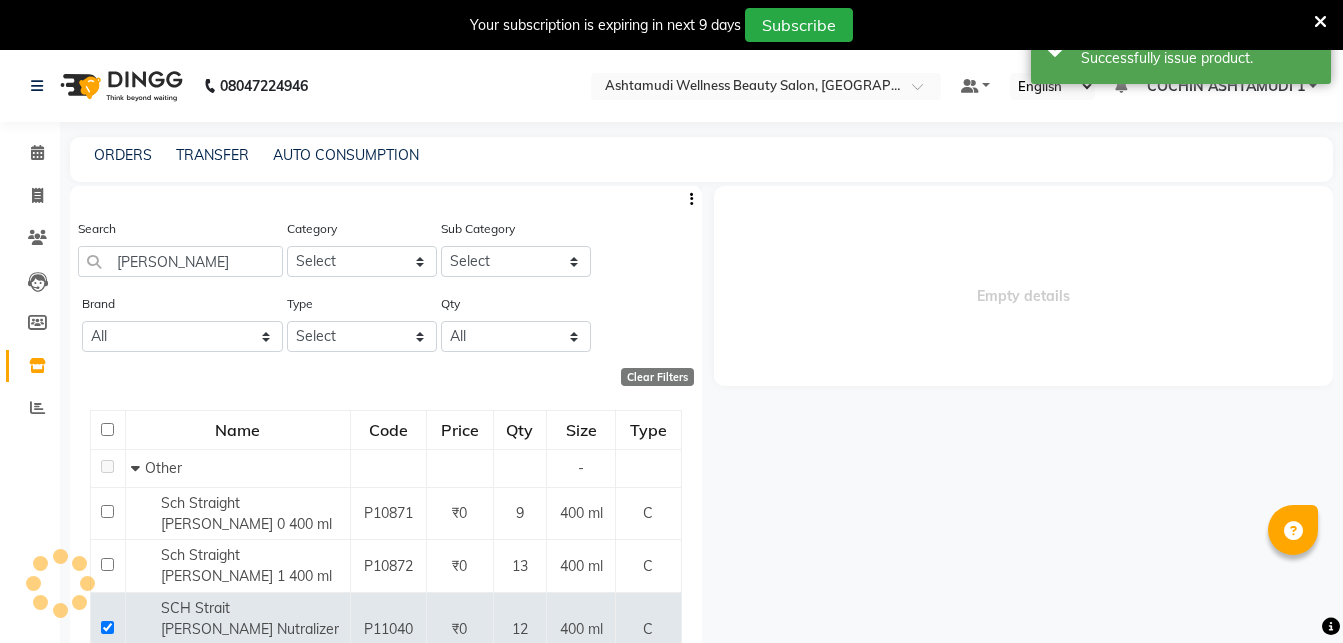 select 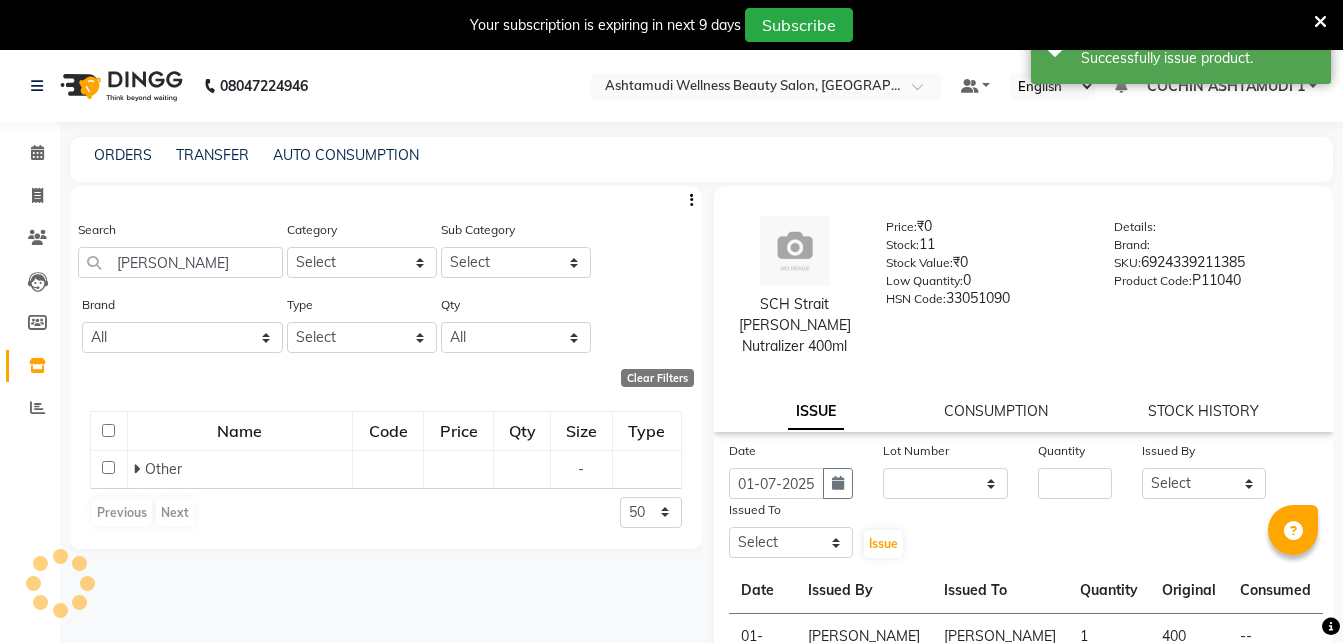 scroll, scrollTop: 0, scrollLeft: 0, axis: both 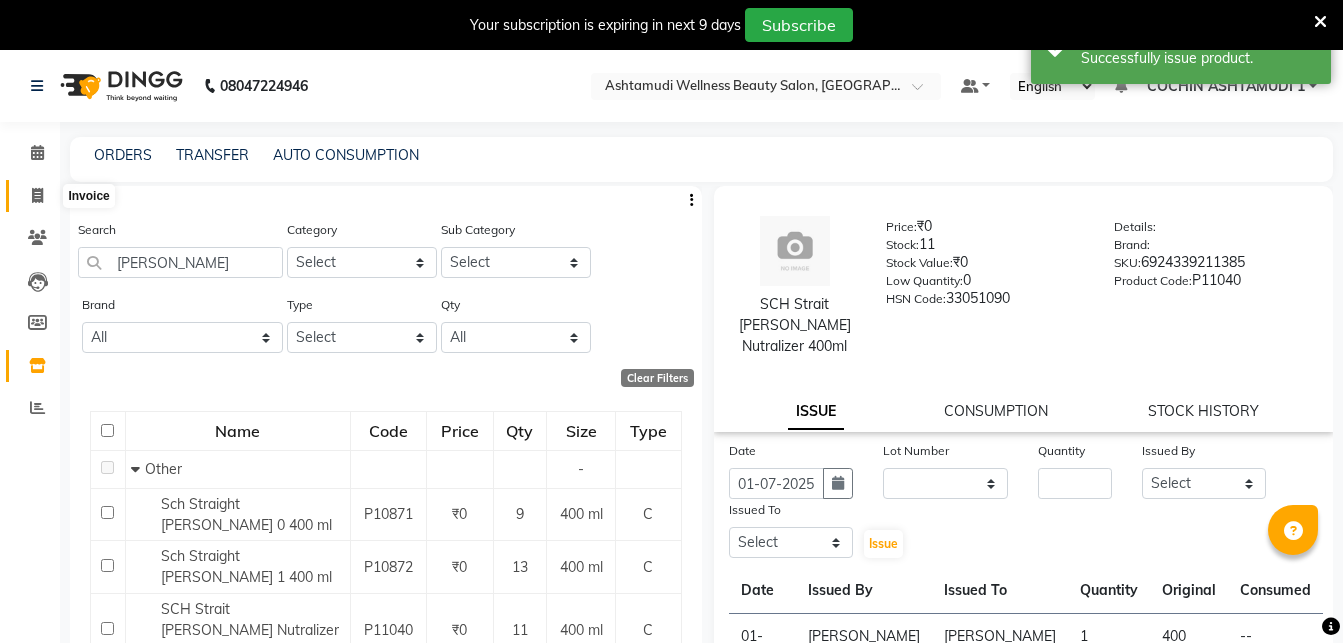click 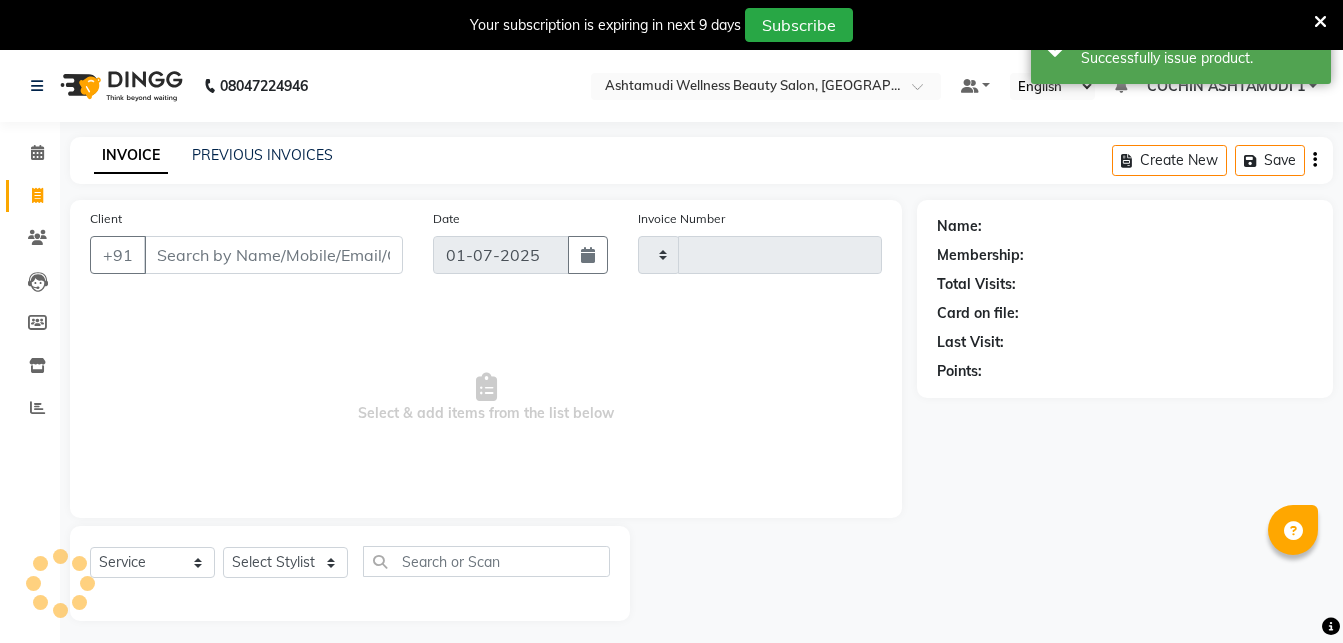 type on "2728" 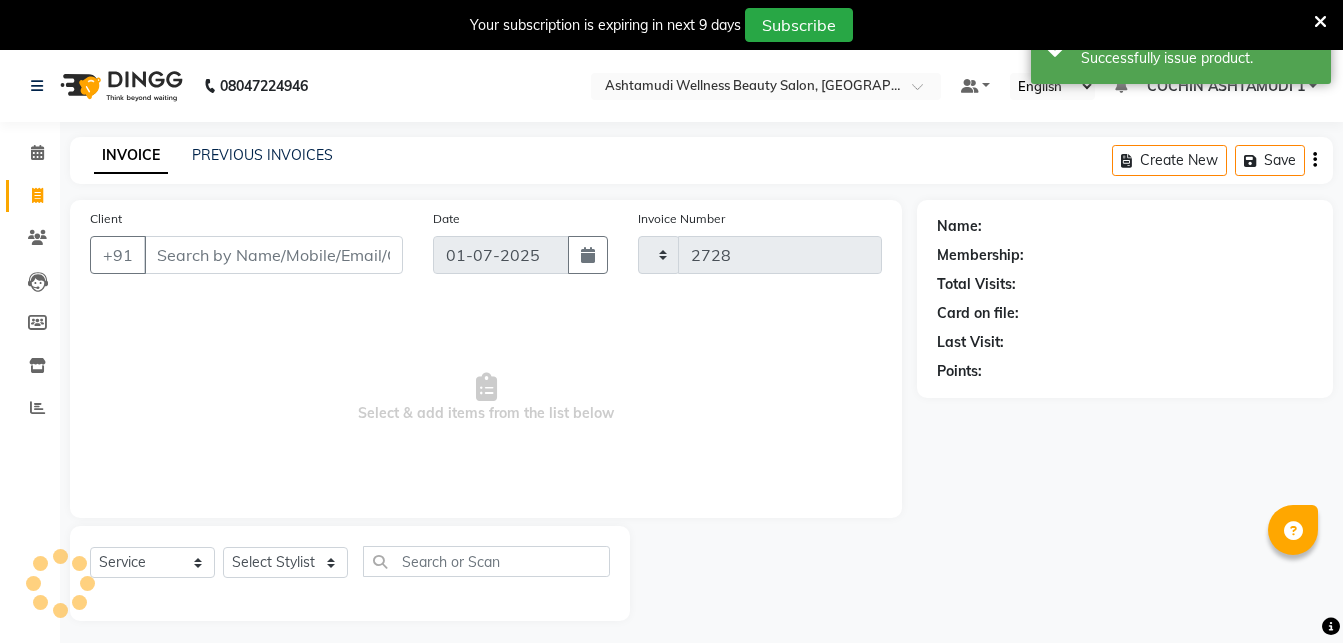 scroll, scrollTop: 50, scrollLeft: 0, axis: vertical 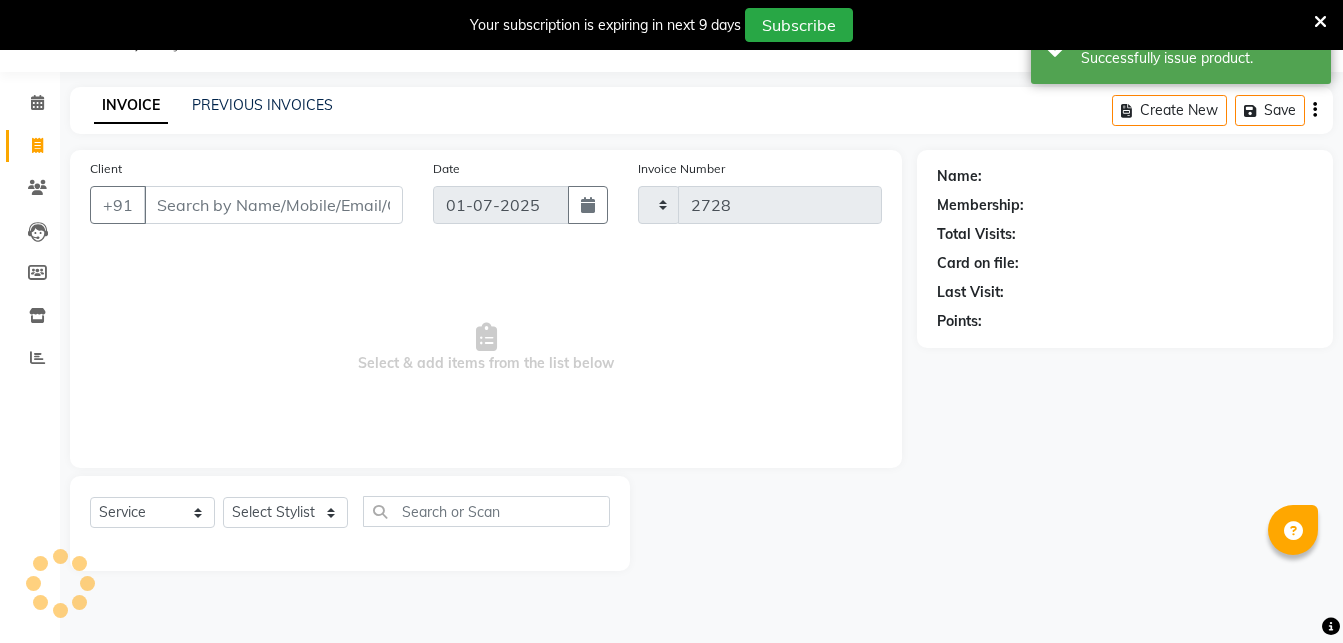 select on "4632" 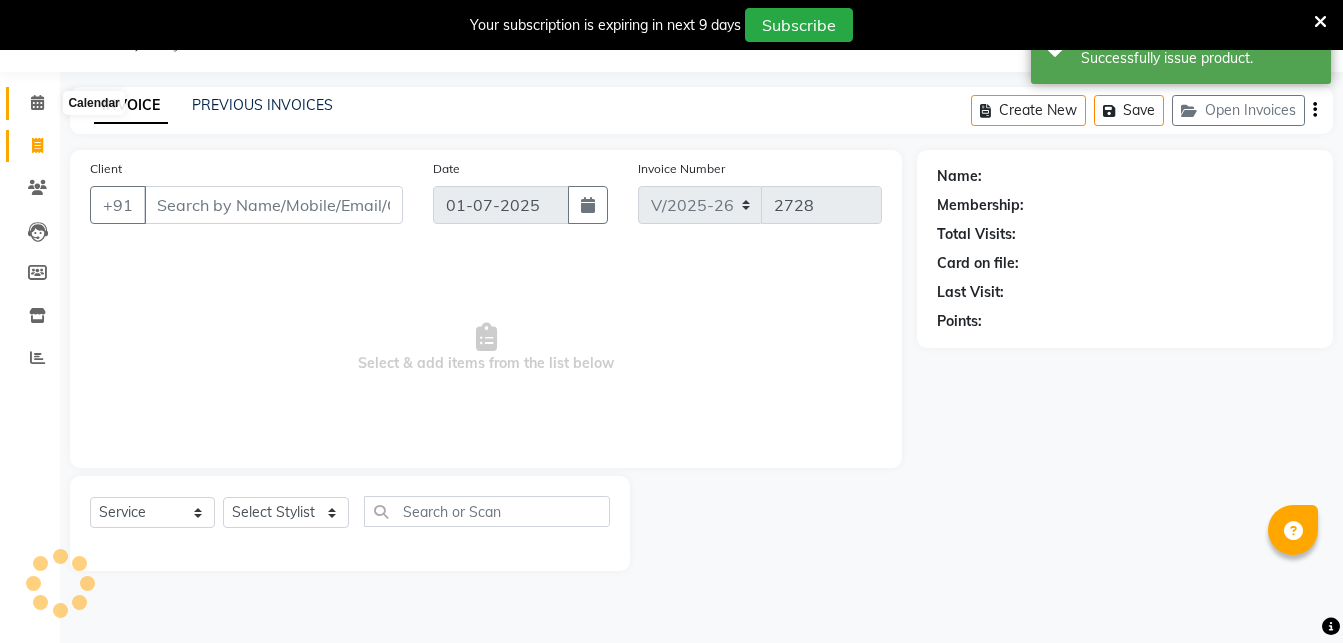 click 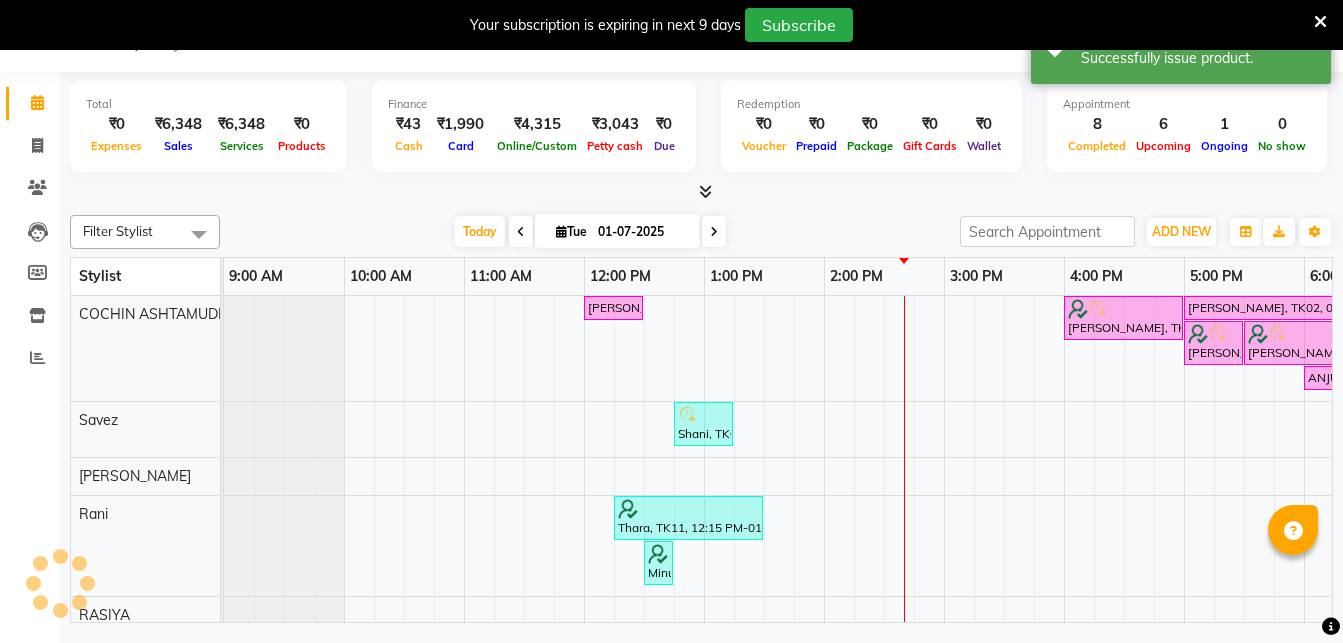 scroll, scrollTop: 0, scrollLeft: 0, axis: both 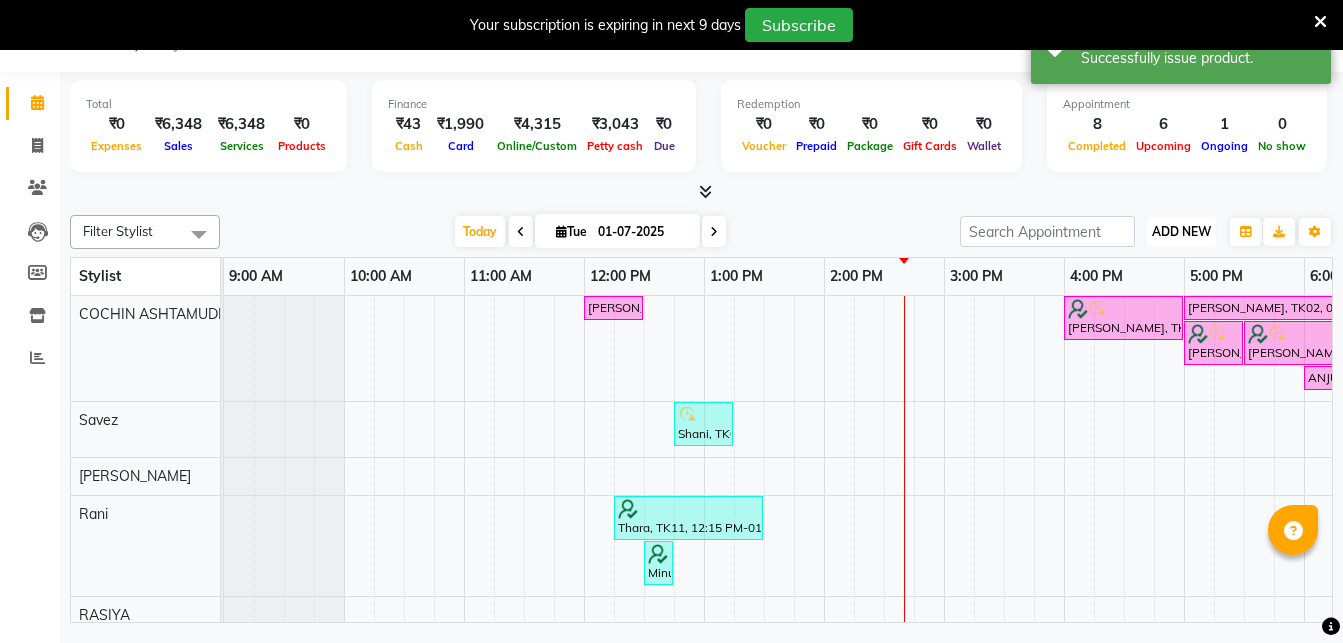 click on "ADD NEW" at bounding box center (1181, 231) 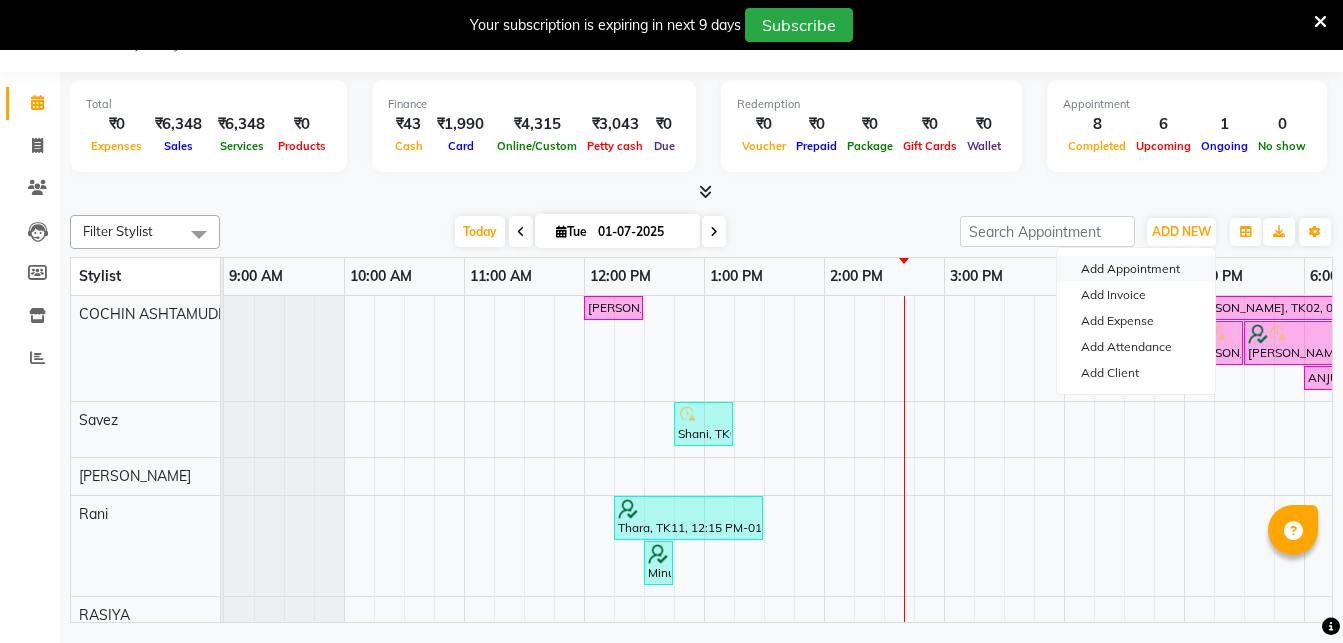 click on "Add Appointment" at bounding box center [1136, 269] 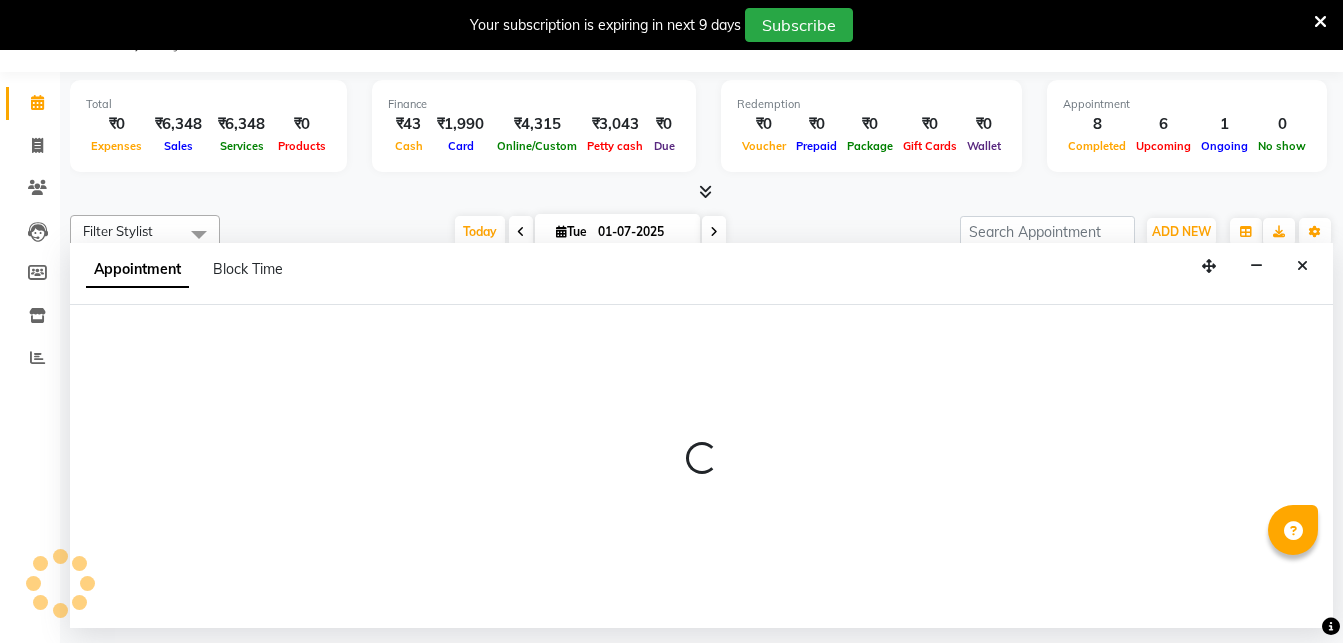 select on "tentative" 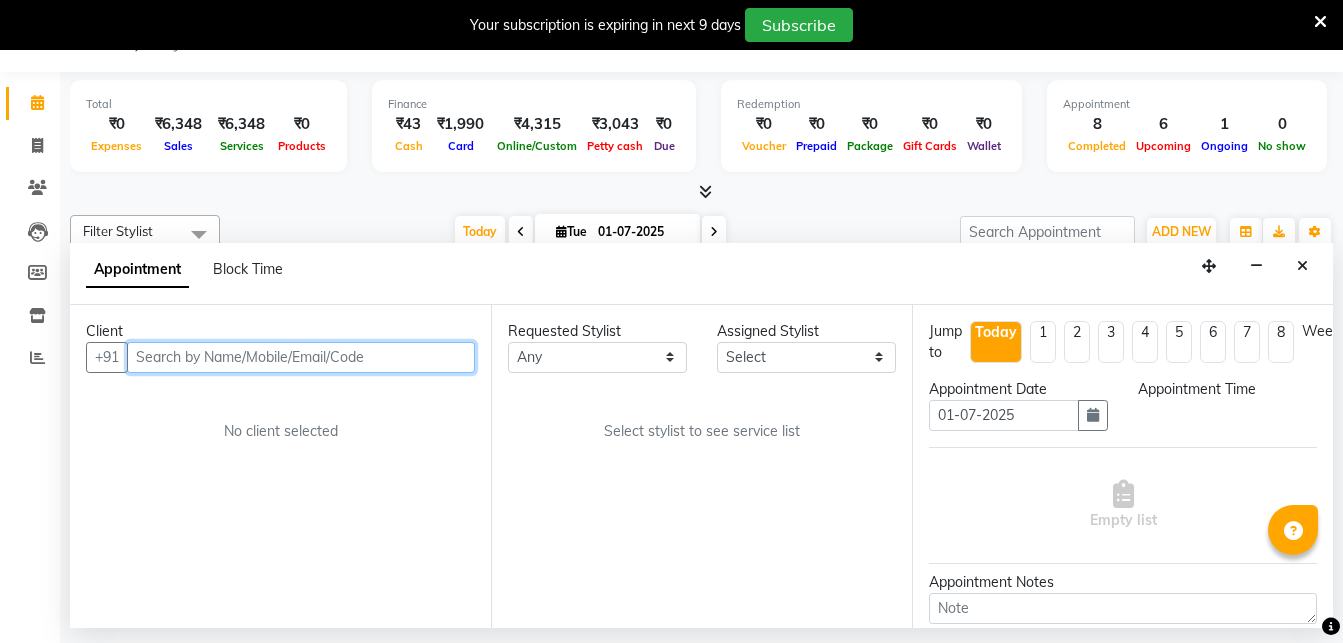 select on "600" 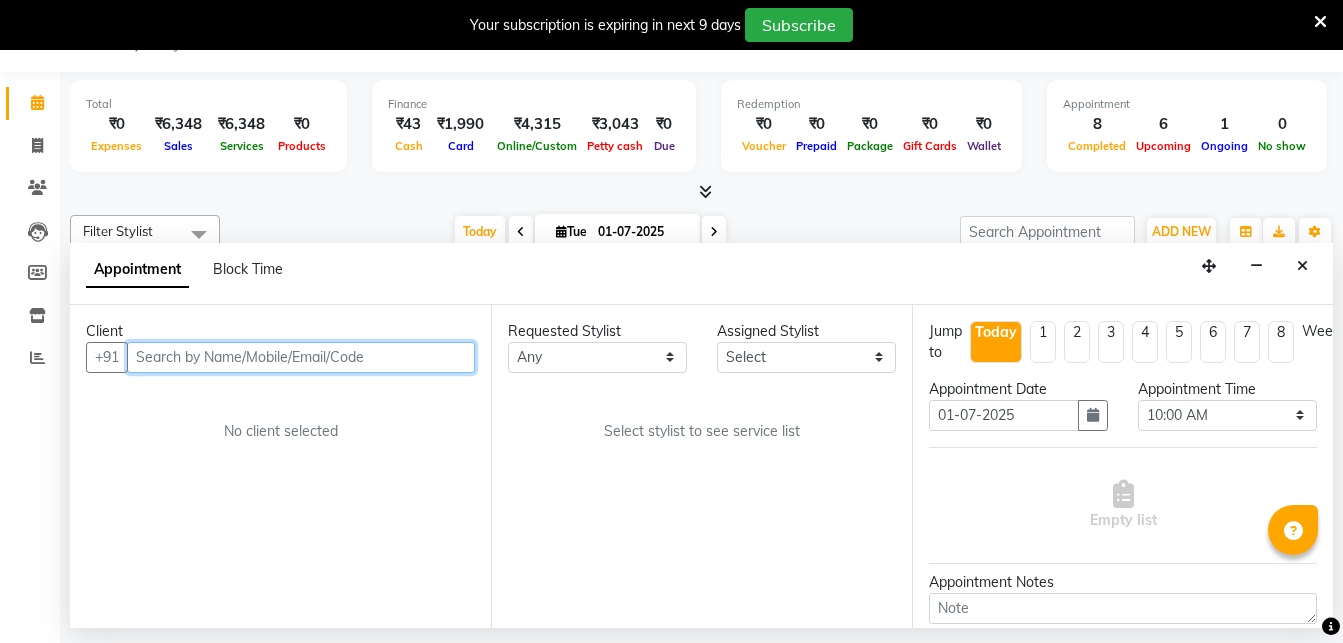 click at bounding box center (301, 357) 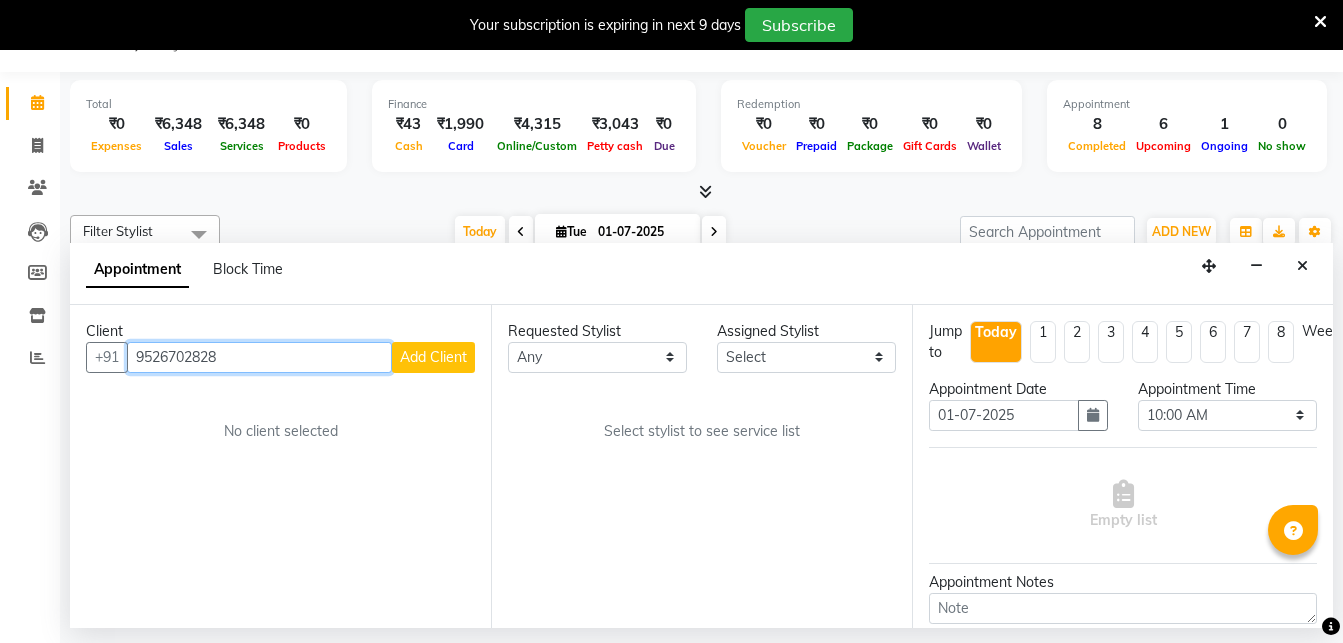 type on "9526702828" 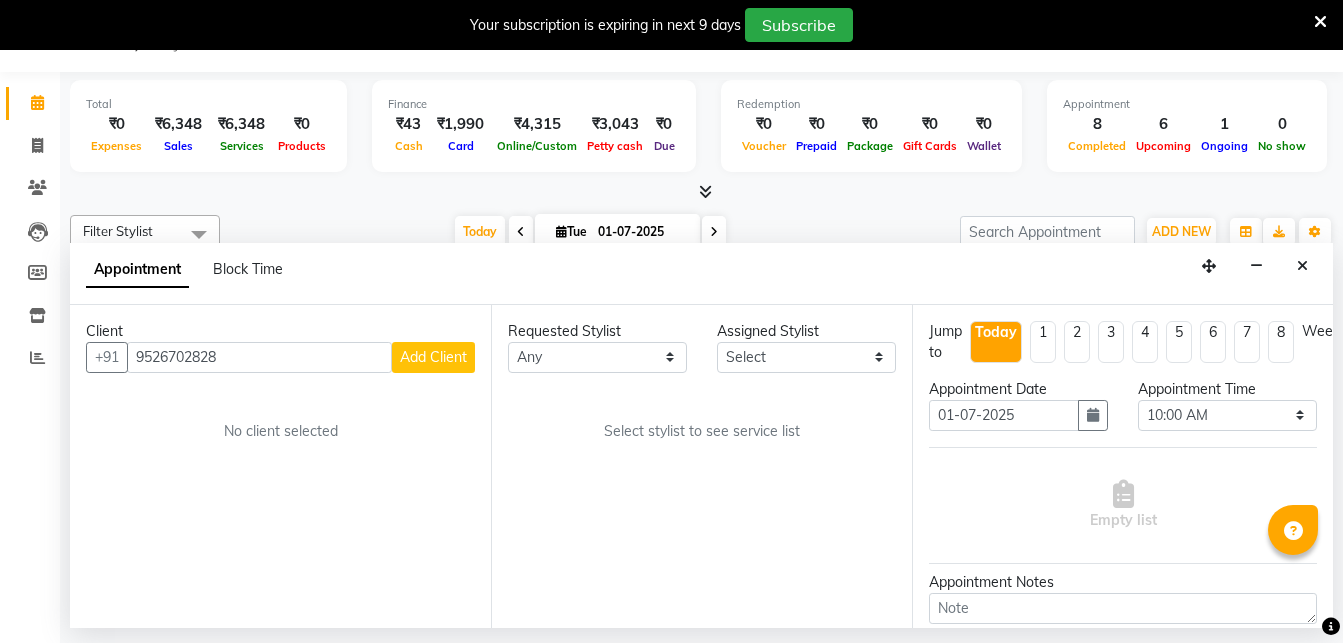 click on "Add Client" at bounding box center [433, 357] 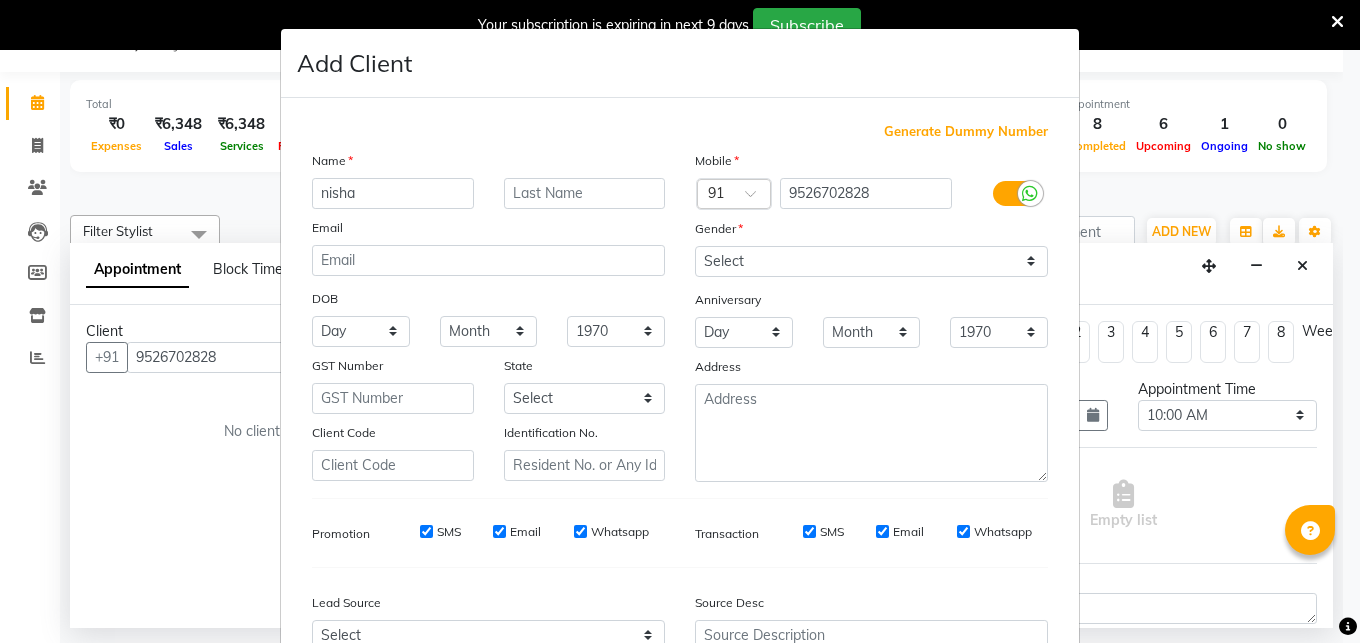 type on "nisha" 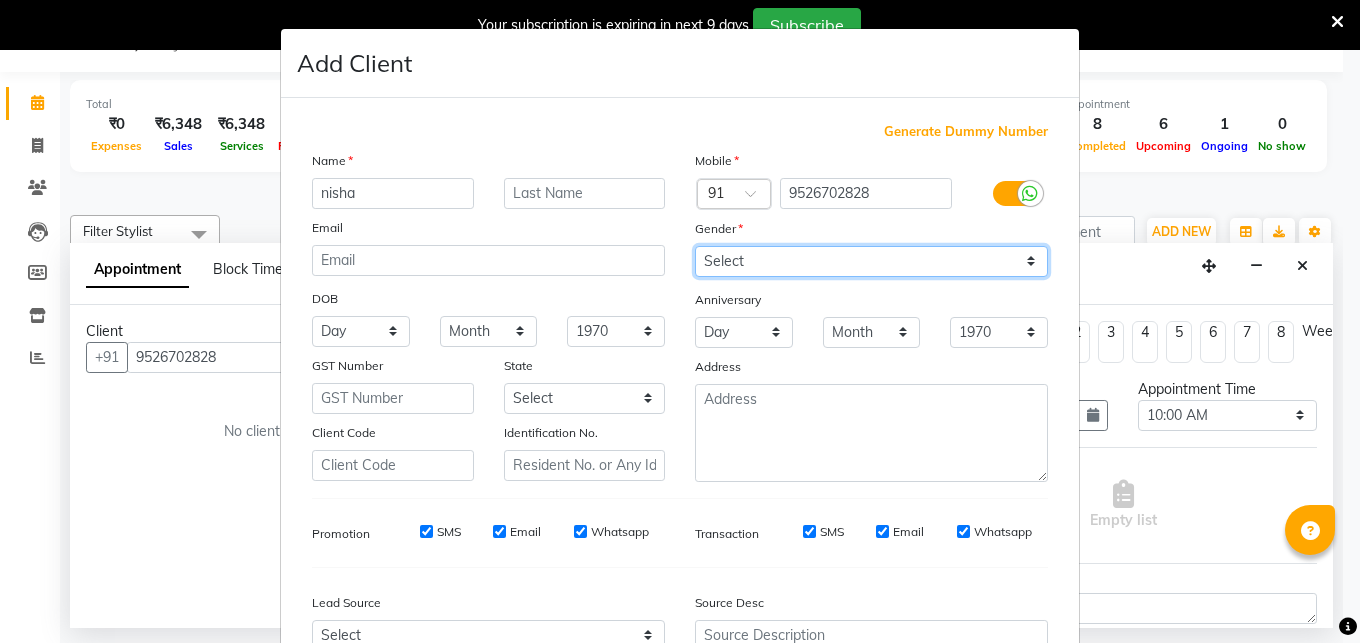 click on "Select [DEMOGRAPHIC_DATA] [DEMOGRAPHIC_DATA] Other Prefer Not To Say" at bounding box center [871, 261] 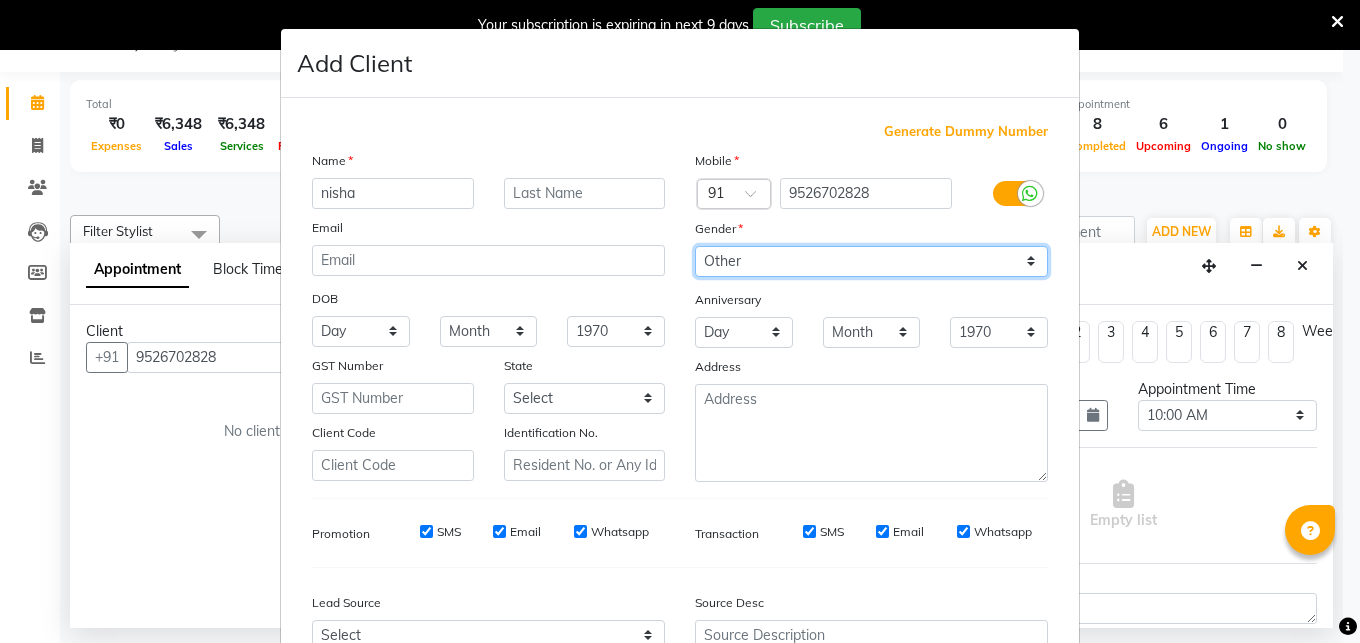 click on "Other" at bounding box center (0, 0) 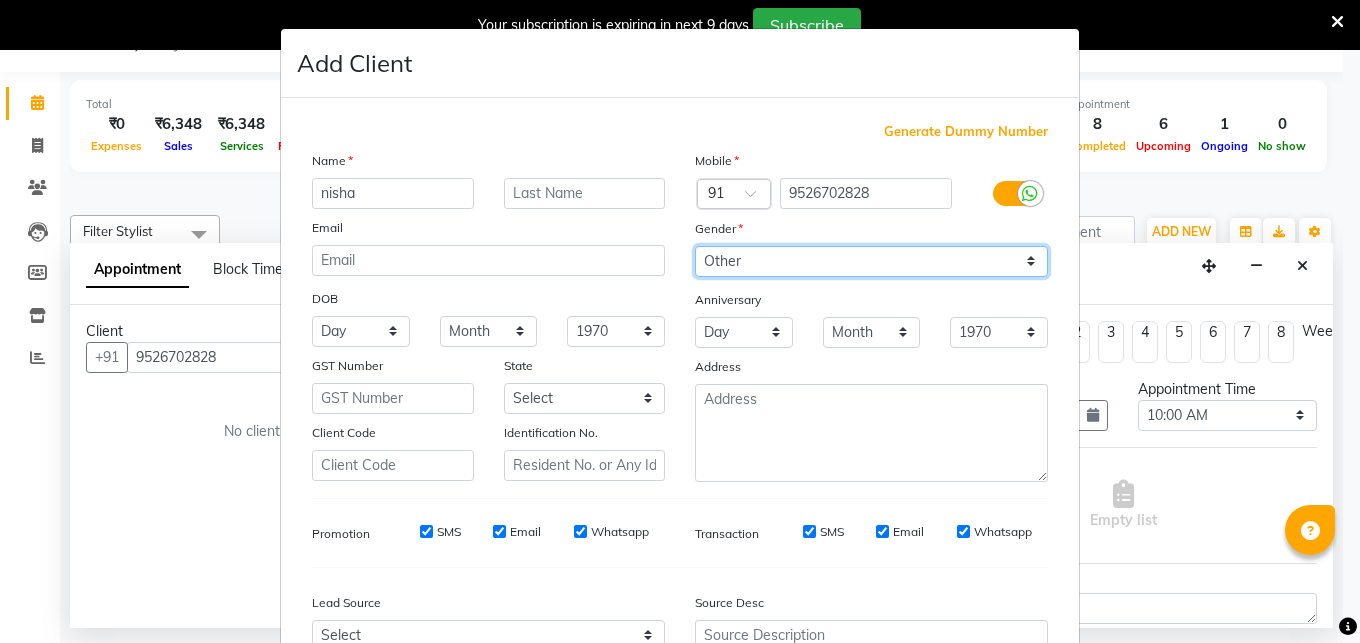 click on "[DEMOGRAPHIC_DATA]" at bounding box center [0, 0] 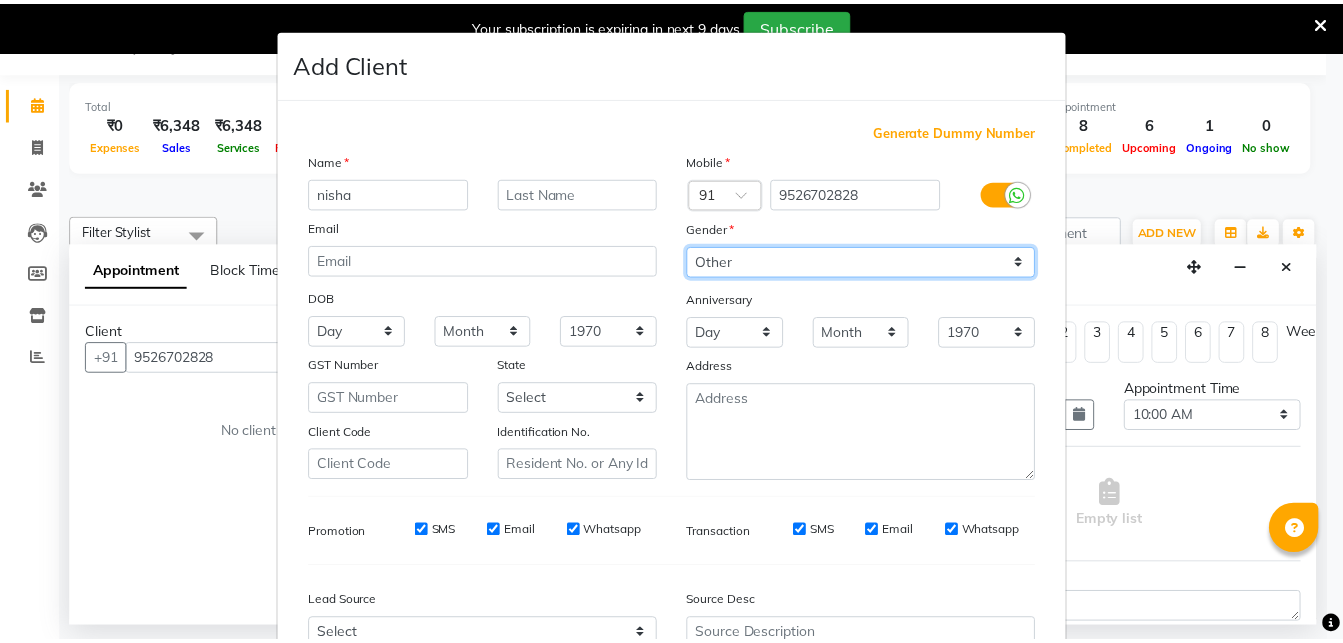 scroll, scrollTop: 206, scrollLeft: 0, axis: vertical 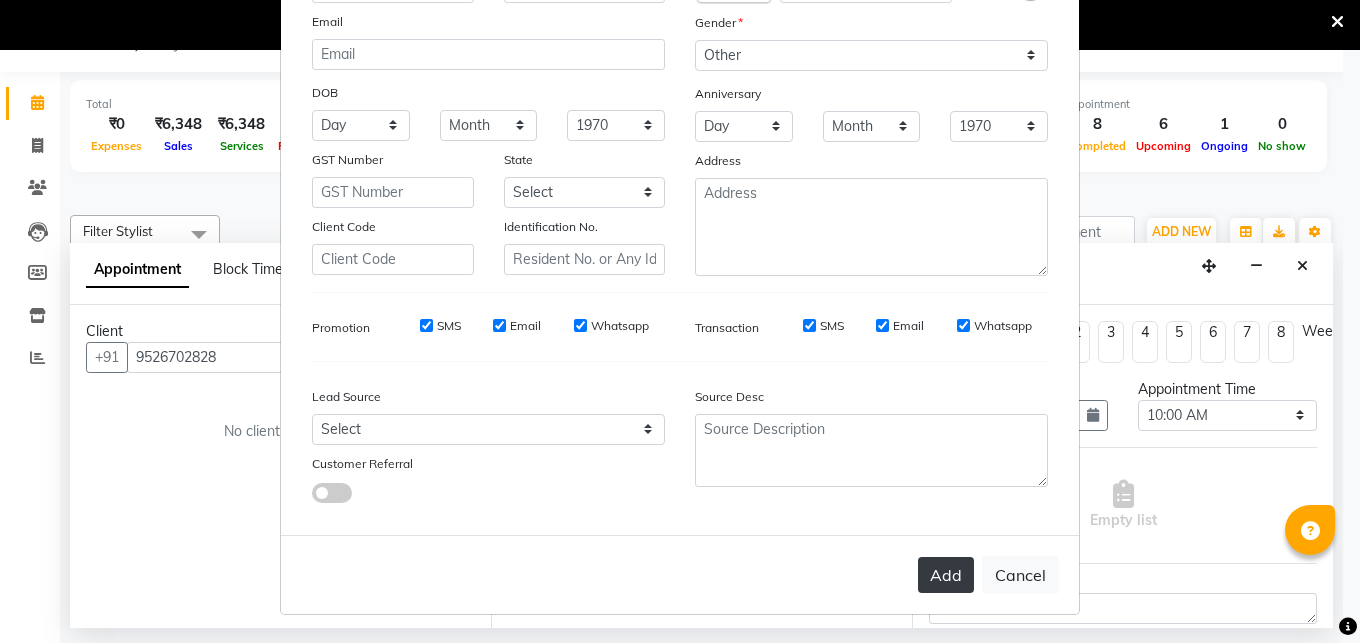click on "Add" at bounding box center [946, 575] 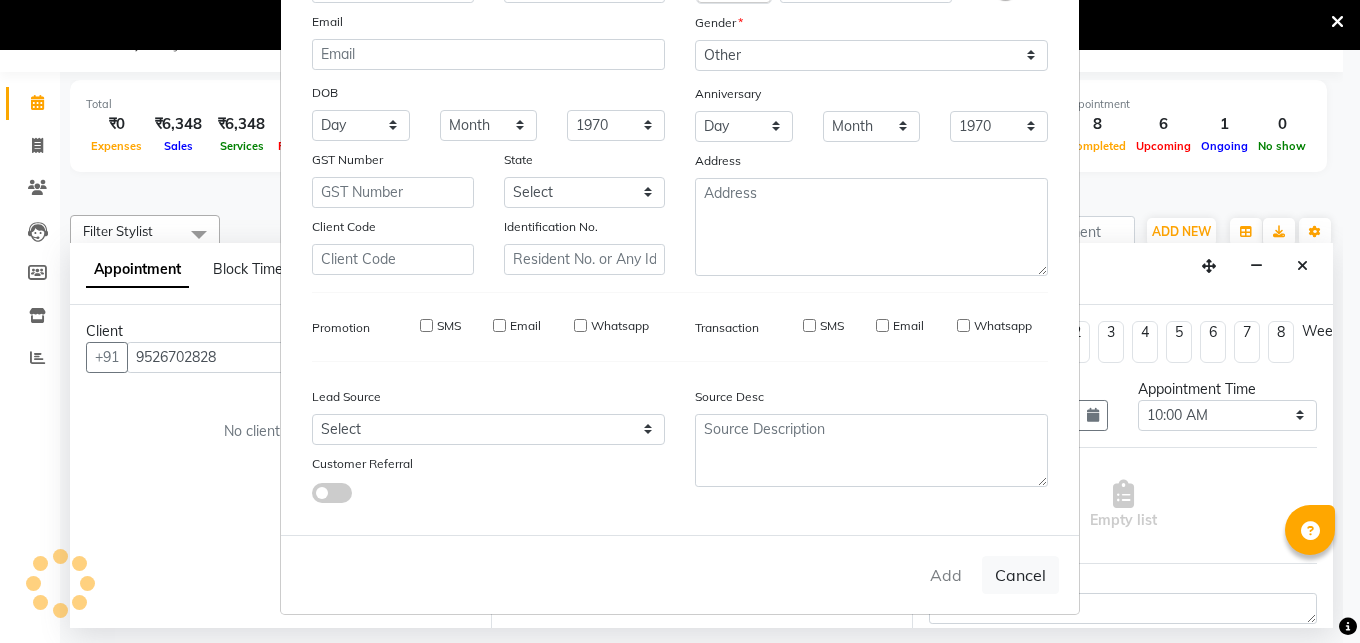 type 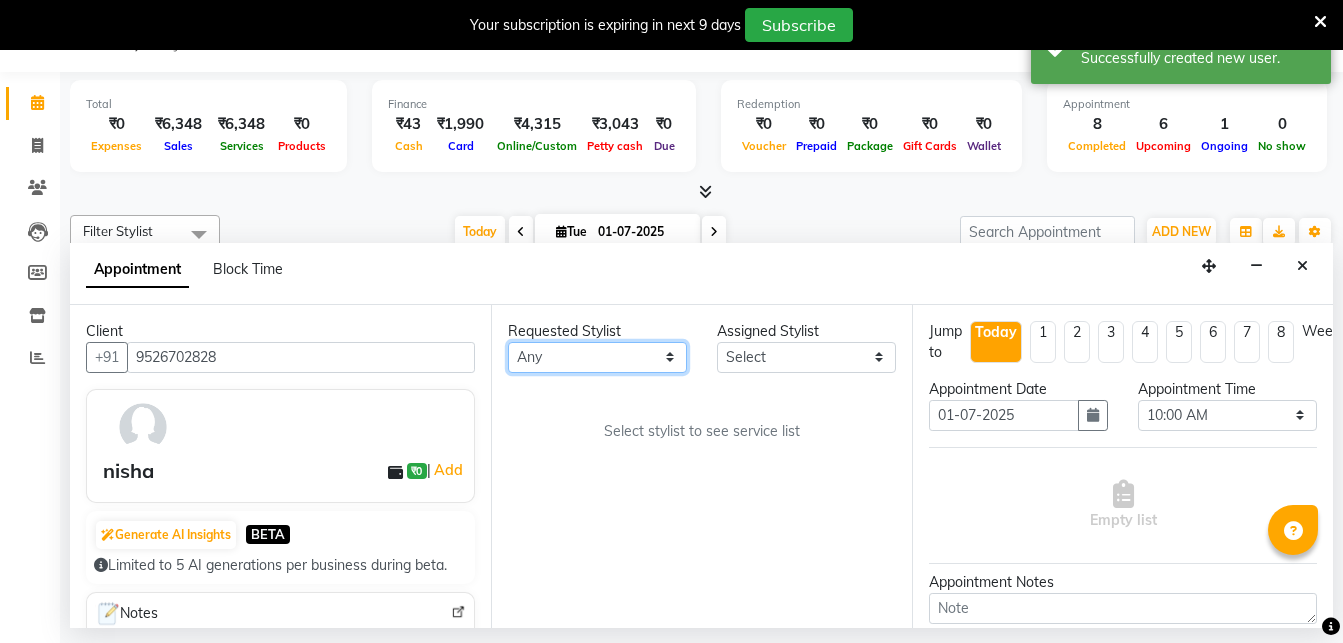 click on "Any Abhirami S [PERSON_NAME] B [PERSON_NAME] COCHIN ASHTAMUDI Danish [PERSON_NAME] [PERSON_NAME] [PERSON_NAME] [PERSON_NAME] [PERSON_NAME] [PERSON_NAME]" at bounding box center [597, 357] 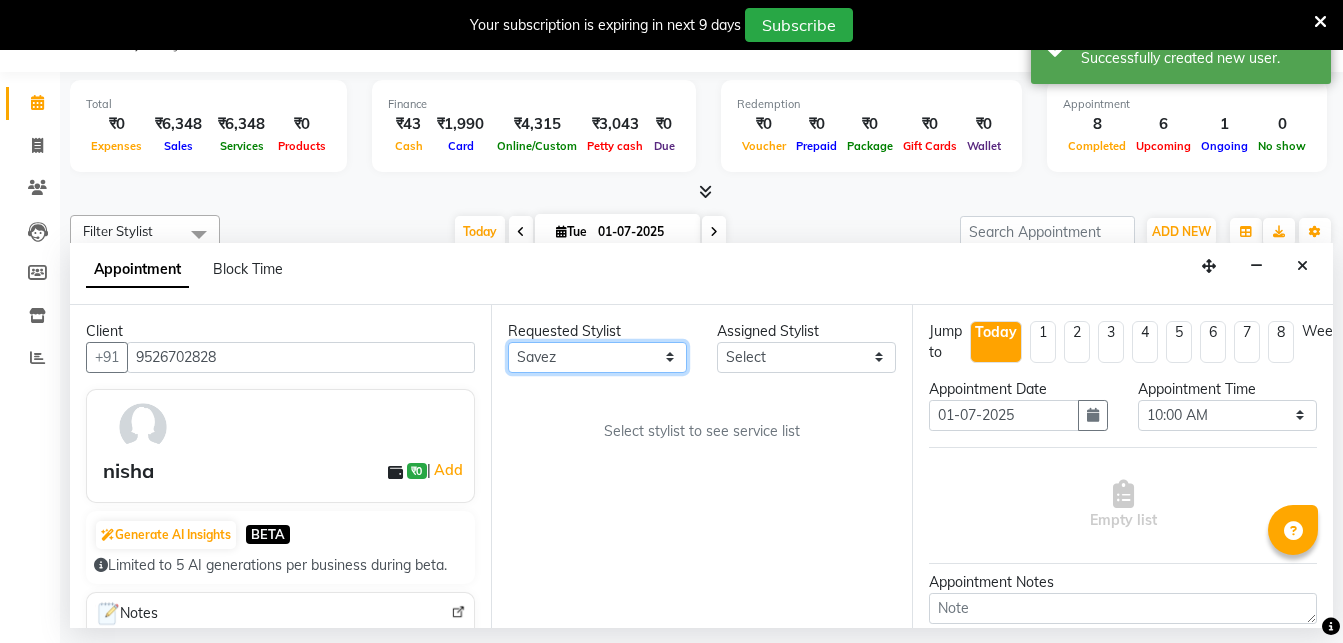 click on "Savez" at bounding box center (0, 0) 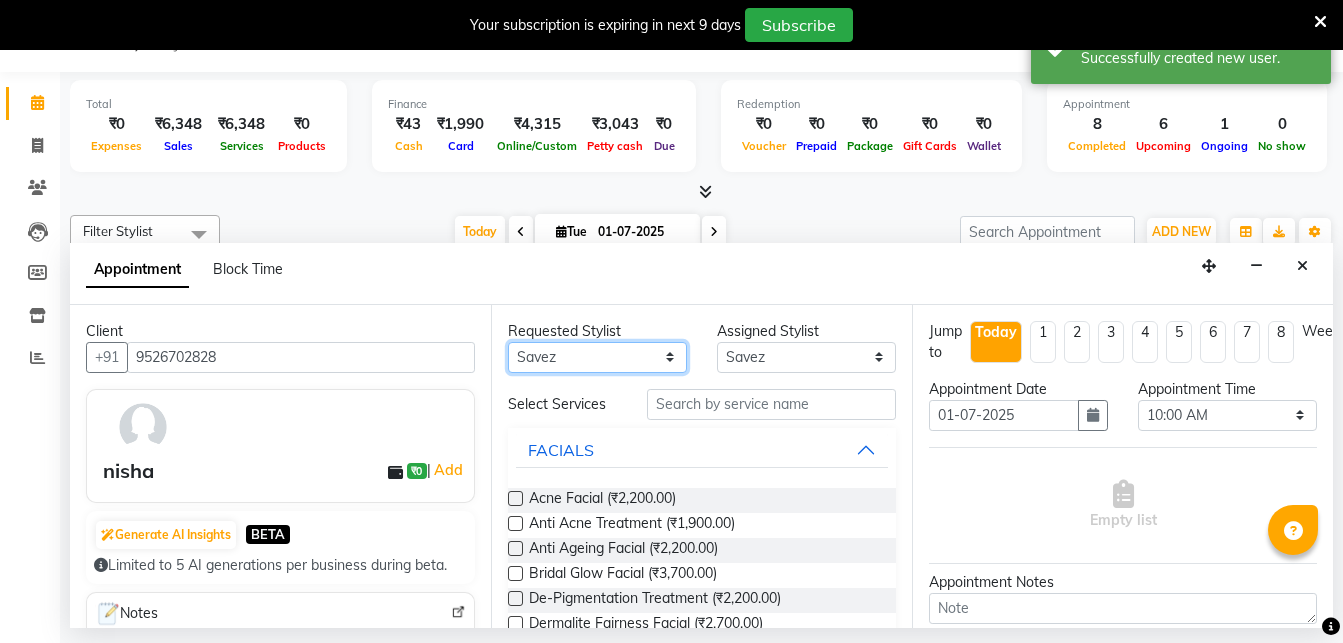 click on "Any Abhirami S [PERSON_NAME] B [PERSON_NAME] COCHIN ASHTAMUDI Danish [PERSON_NAME] [PERSON_NAME] [PERSON_NAME] [PERSON_NAME] [PERSON_NAME] [PERSON_NAME]" at bounding box center (597, 357) 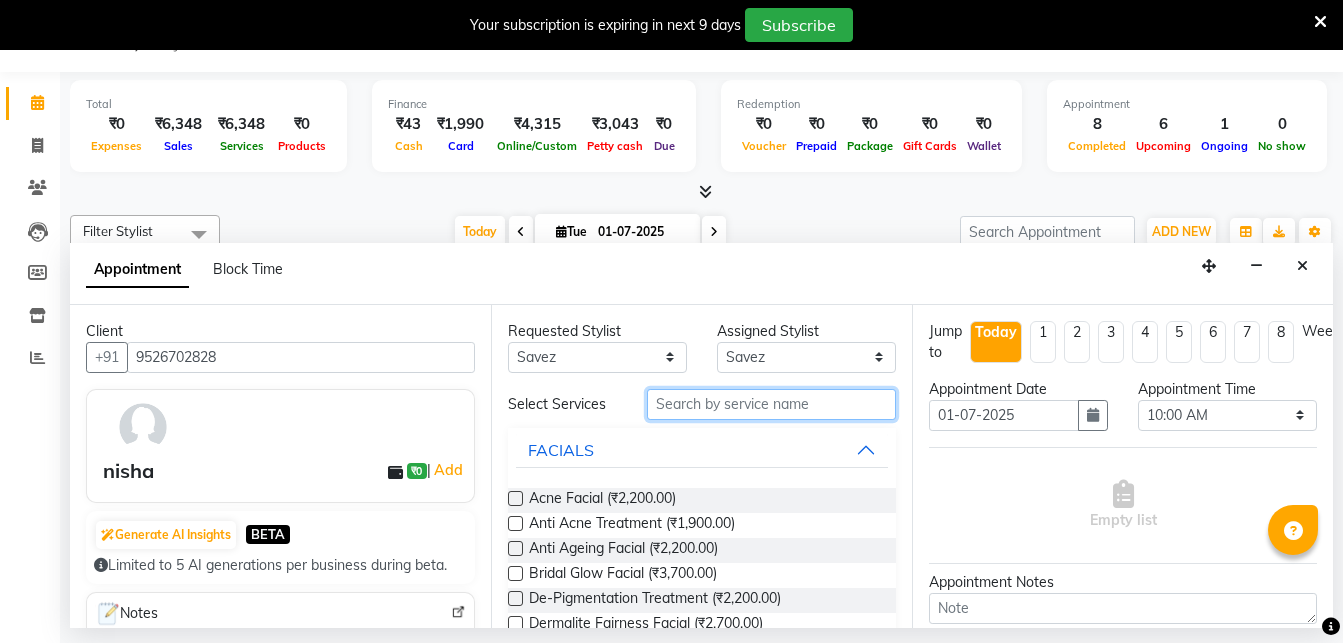 click at bounding box center [771, 404] 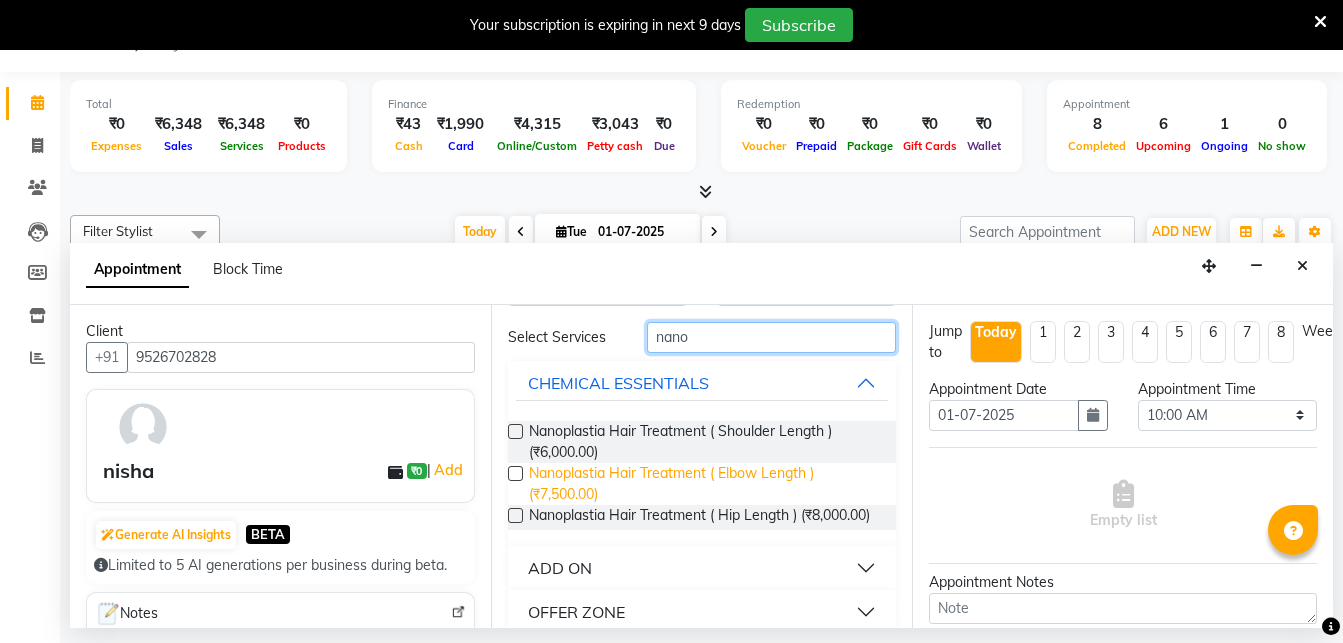 scroll, scrollTop: 105, scrollLeft: 0, axis: vertical 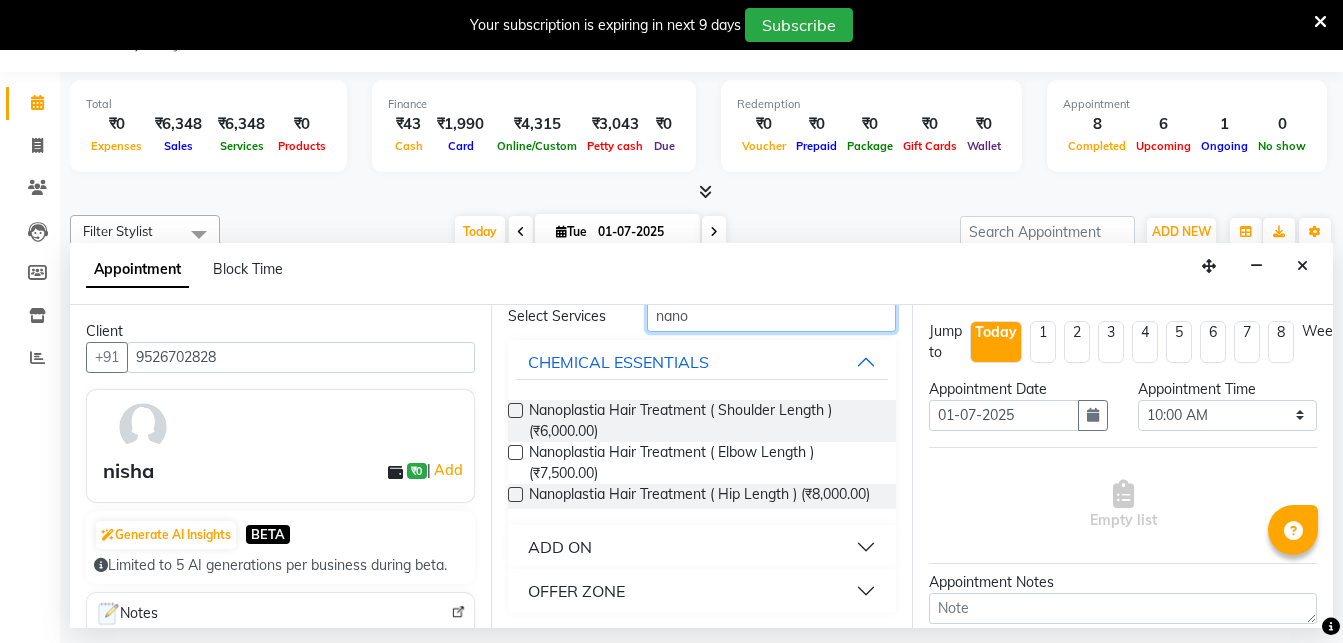 type on "nano" 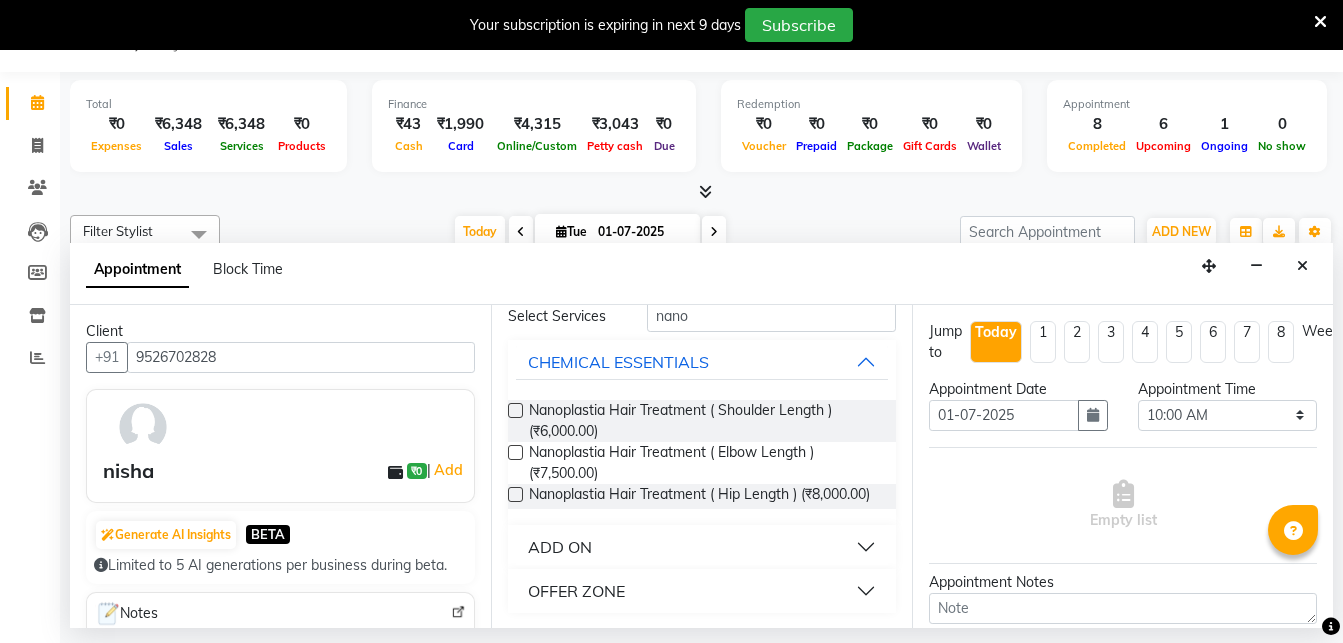 click on "OFFER ZONE" at bounding box center [576, 591] 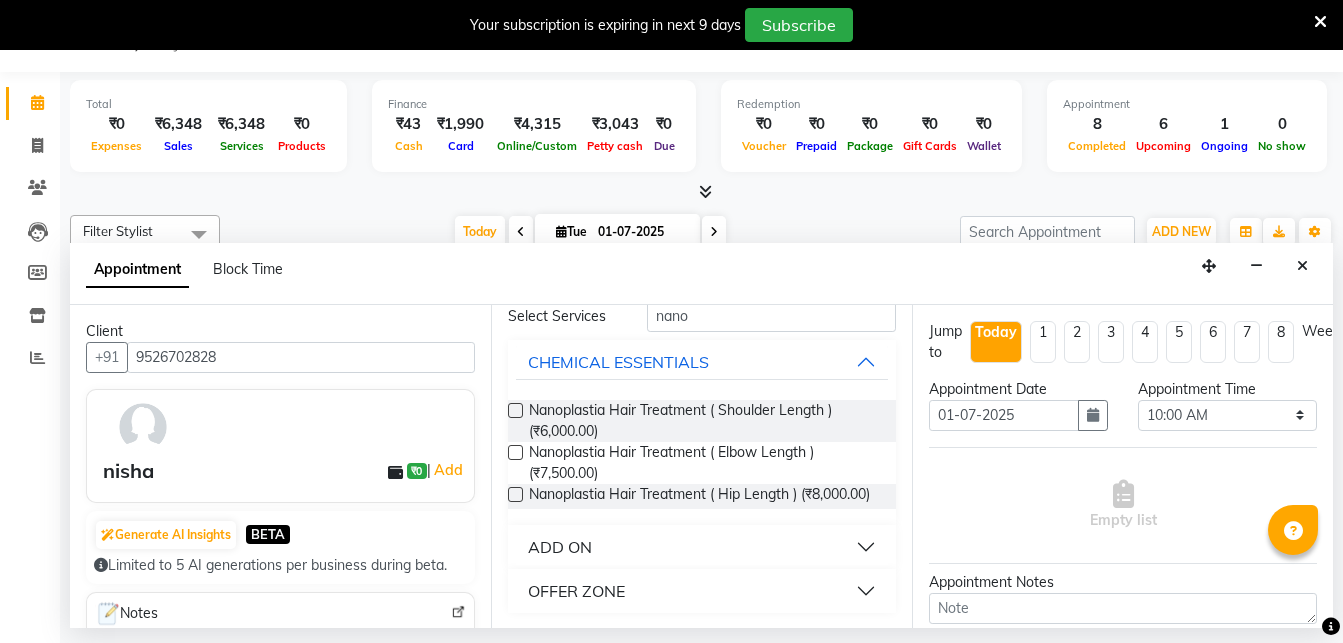 click on "OFFER ZONE" at bounding box center [576, 591] 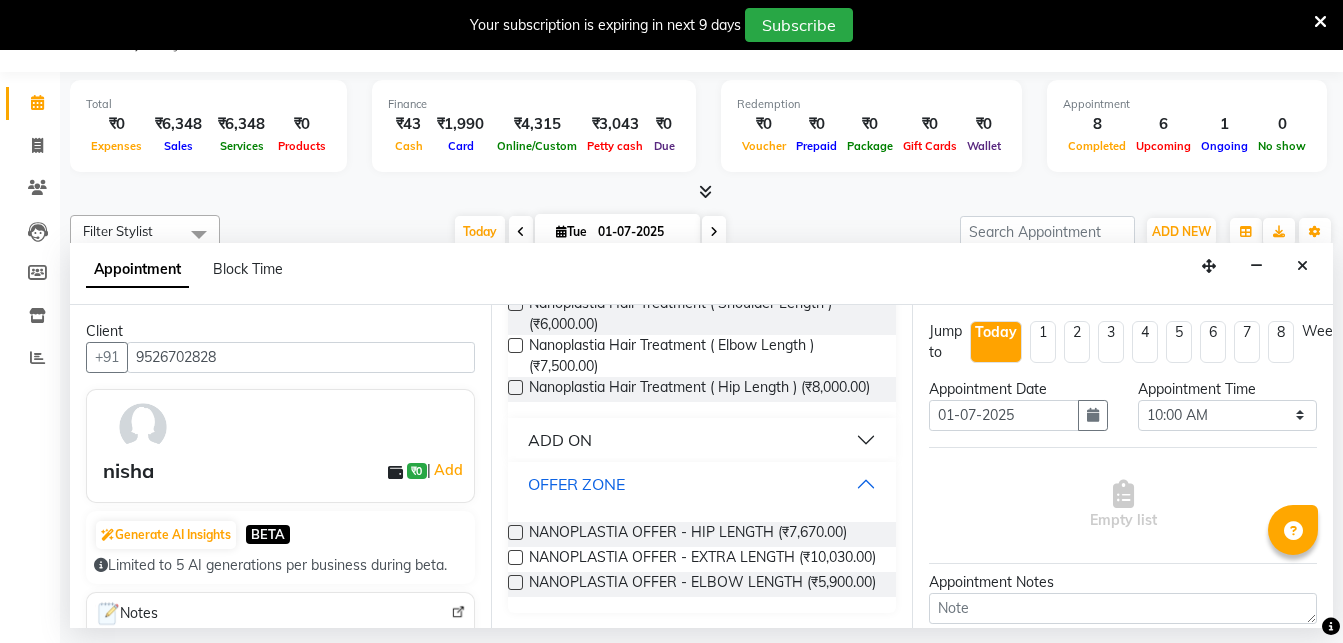 scroll, scrollTop: 246, scrollLeft: 0, axis: vertical 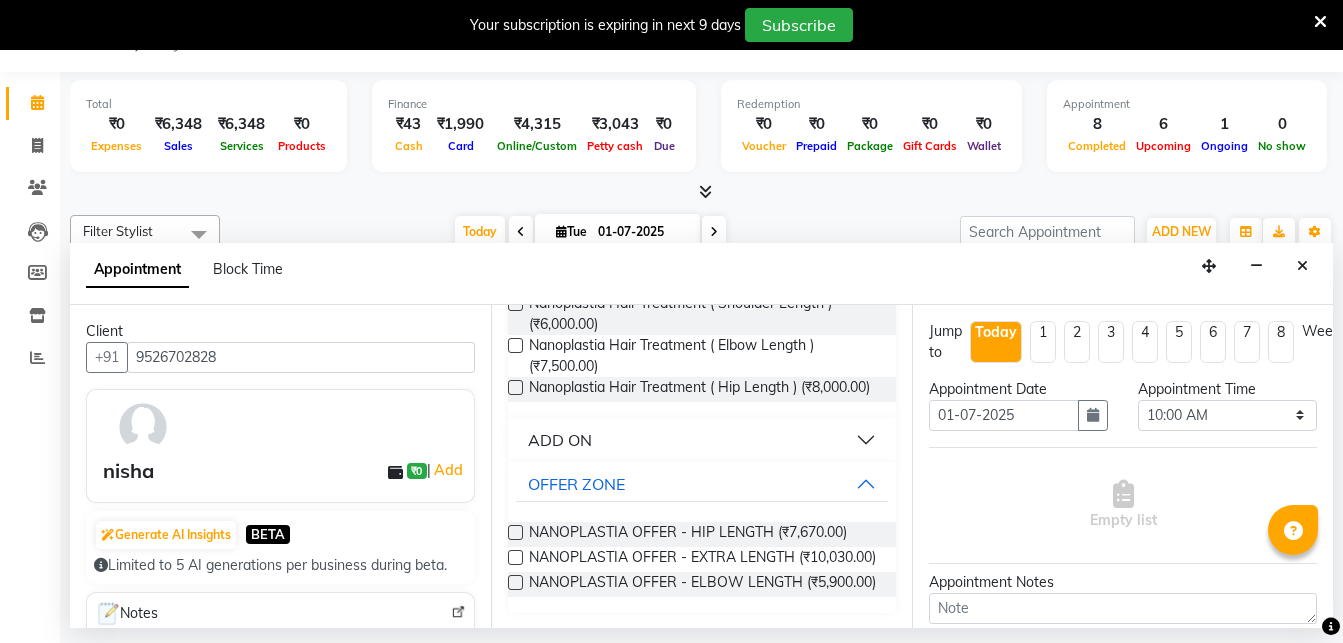 click at bounding box center [515, 582] 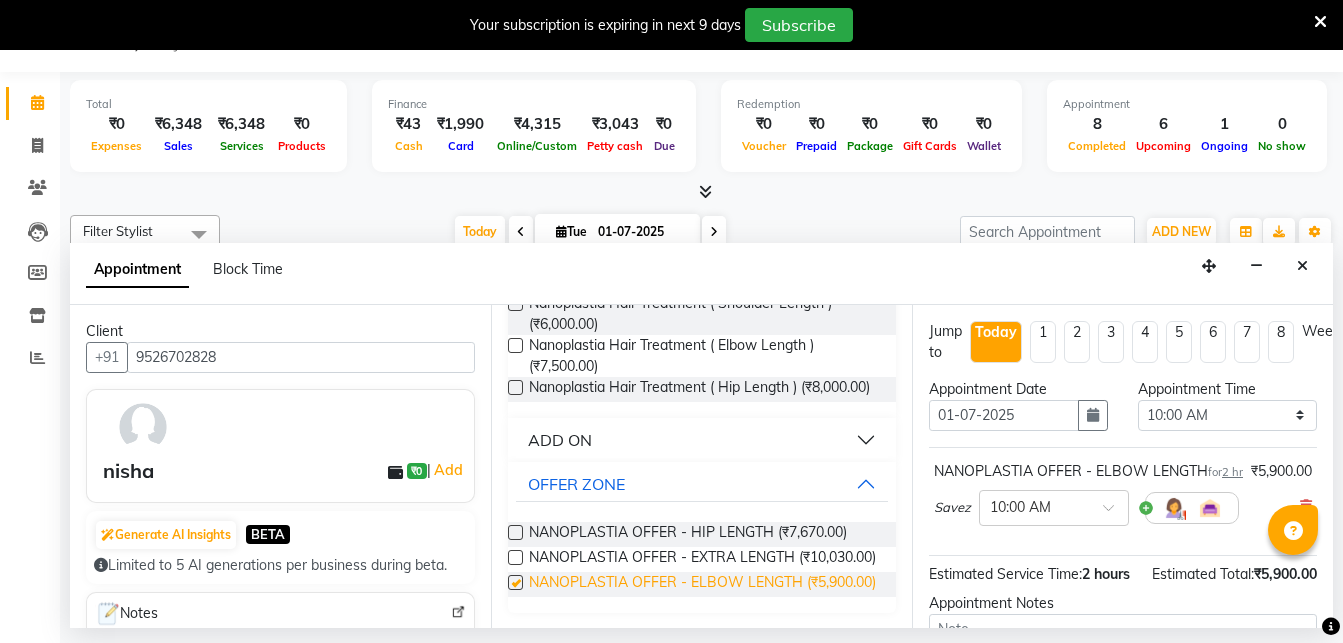 checkbox on "false" 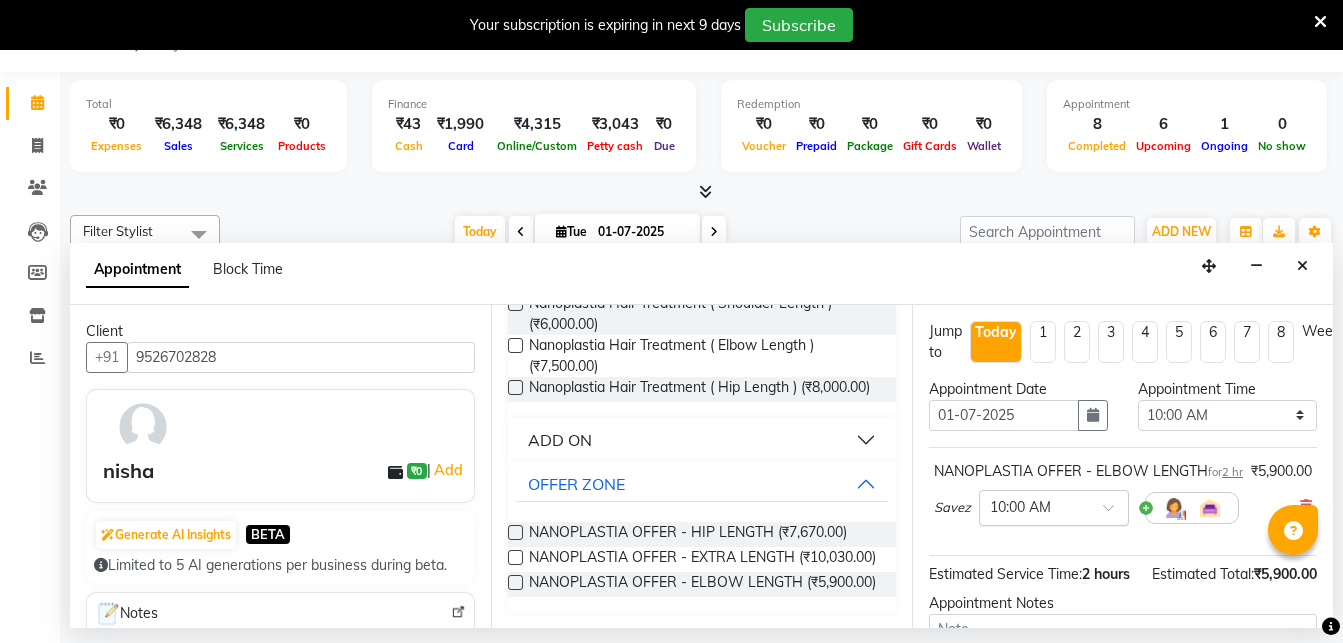 scroll, scrollTop: 108, scrollLeft: 0, axis: vertical 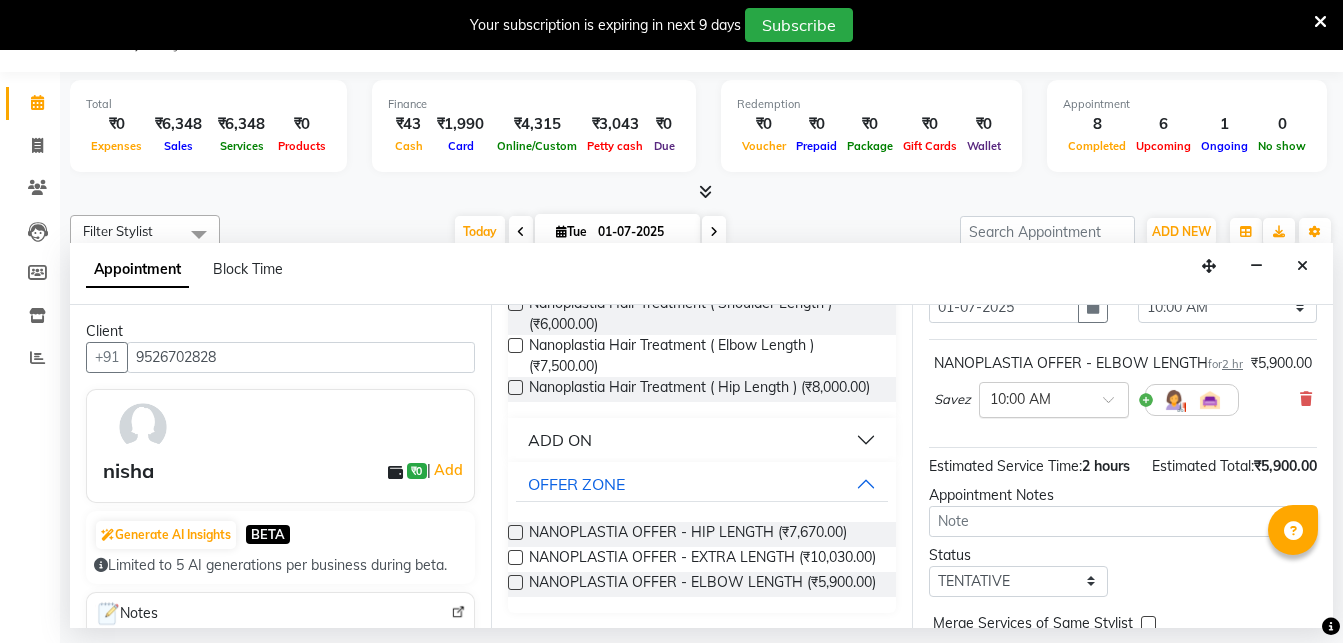 click at bounding box center [1034, 398] 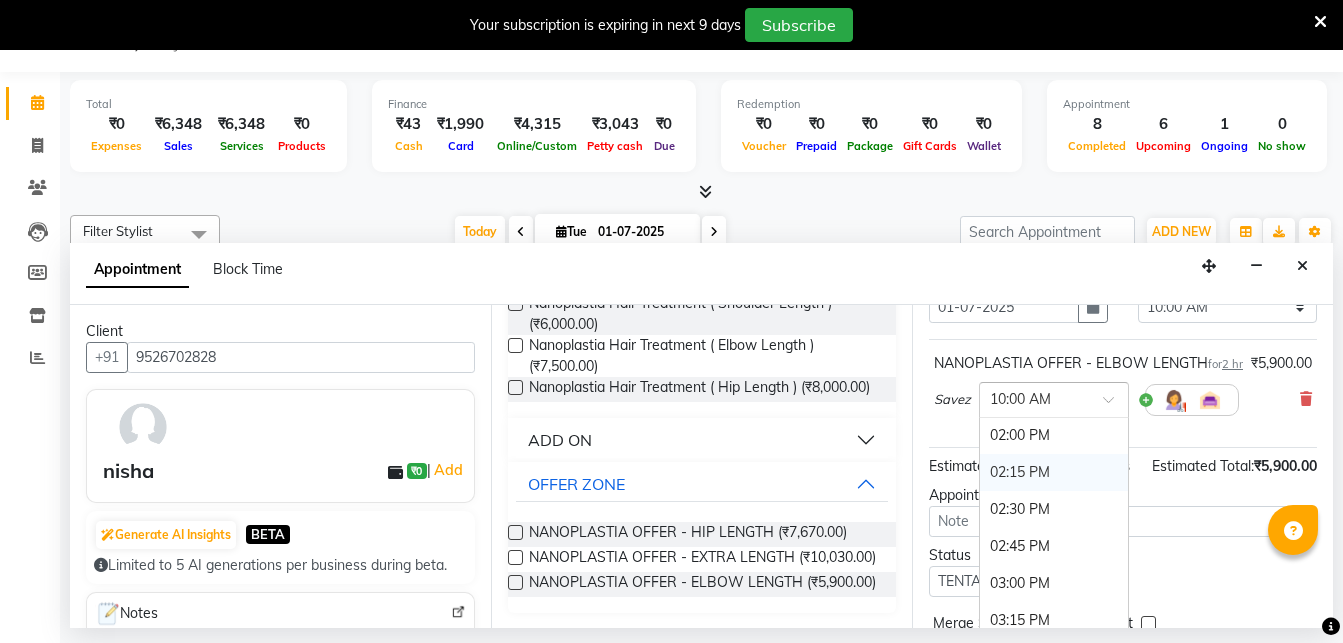 scroll, scrollTop: 648, scrollLeft: 0, axis: vertical 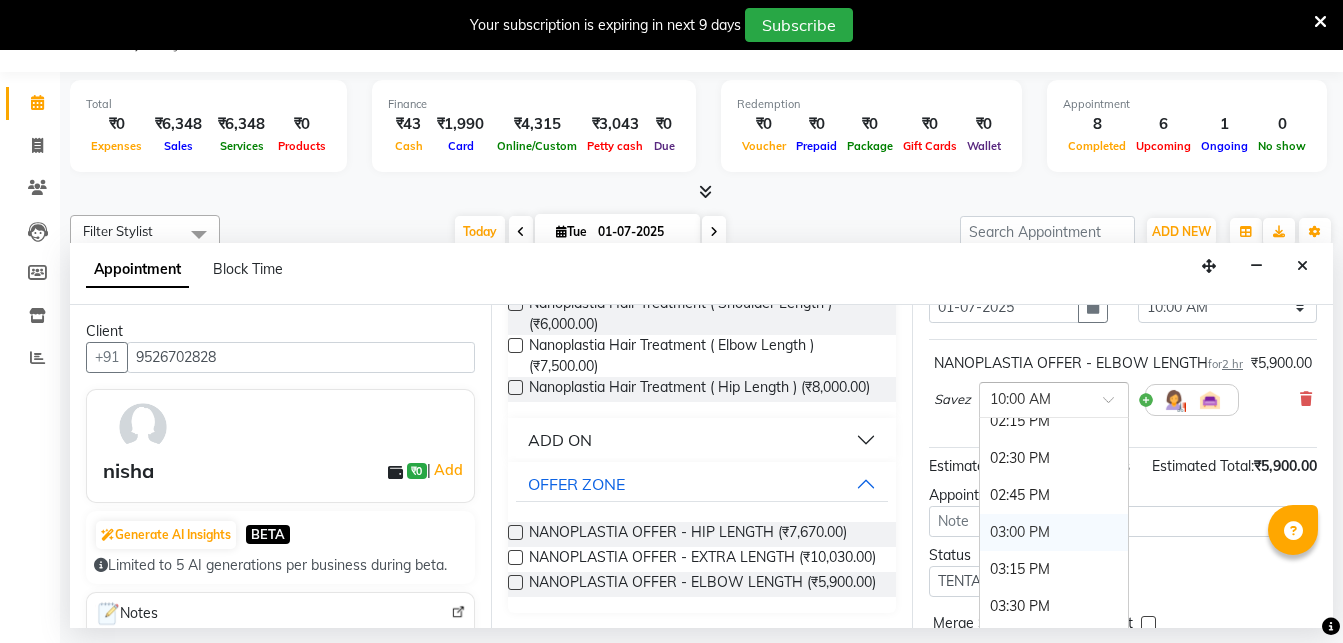 click on "03:00 PM" at bounding box center [1054, 532] 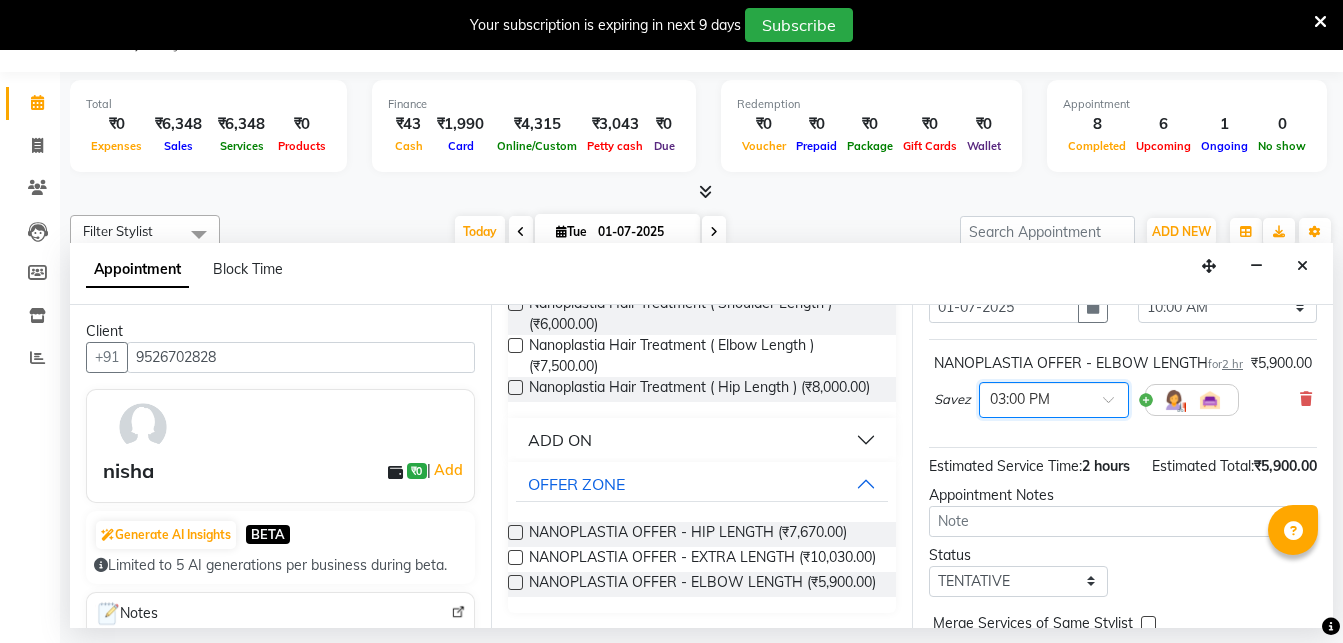 scroll, scrollTop: 228, scrollLeft: 0, axis: vertical 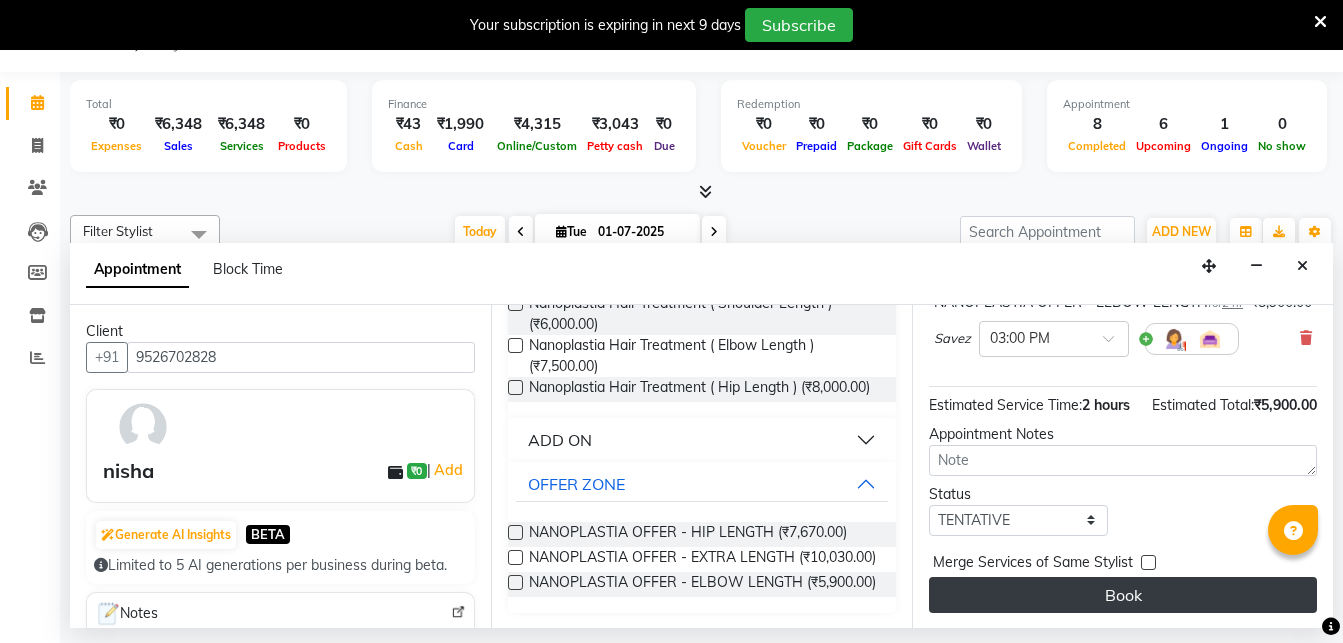 click on "Book" at bounding box center (1123, 595) 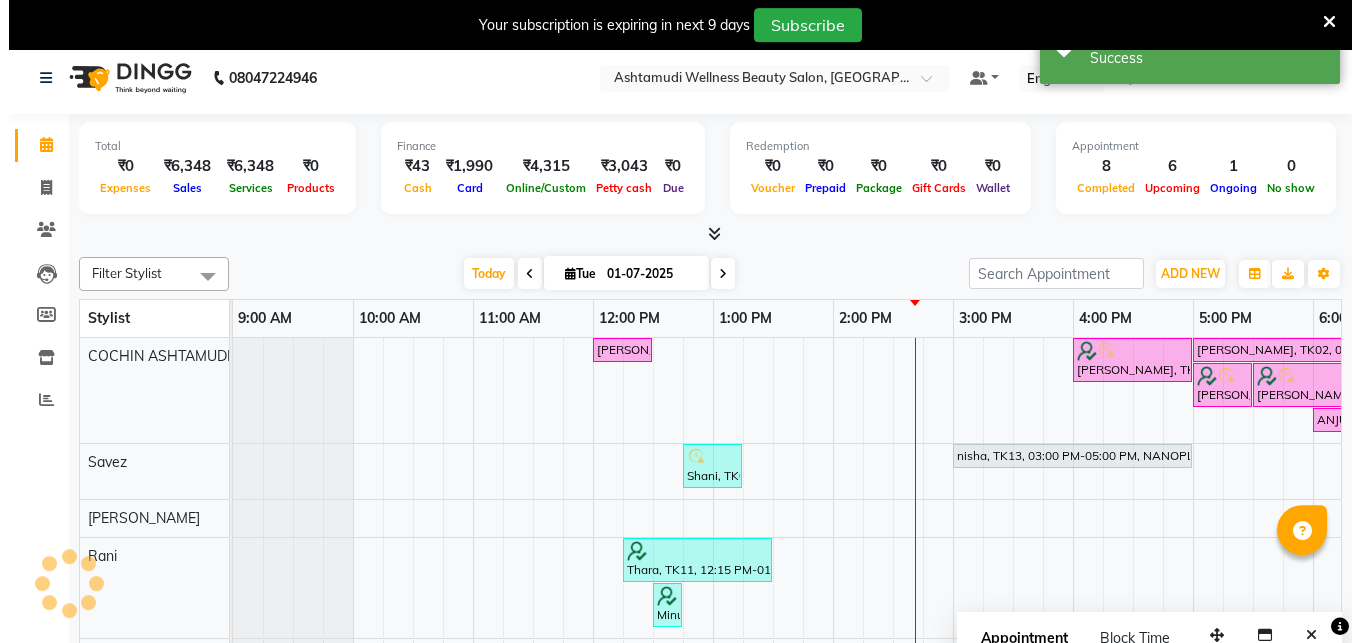 scroll, scrollTop: 0, scrollLeft: 0, axis: both 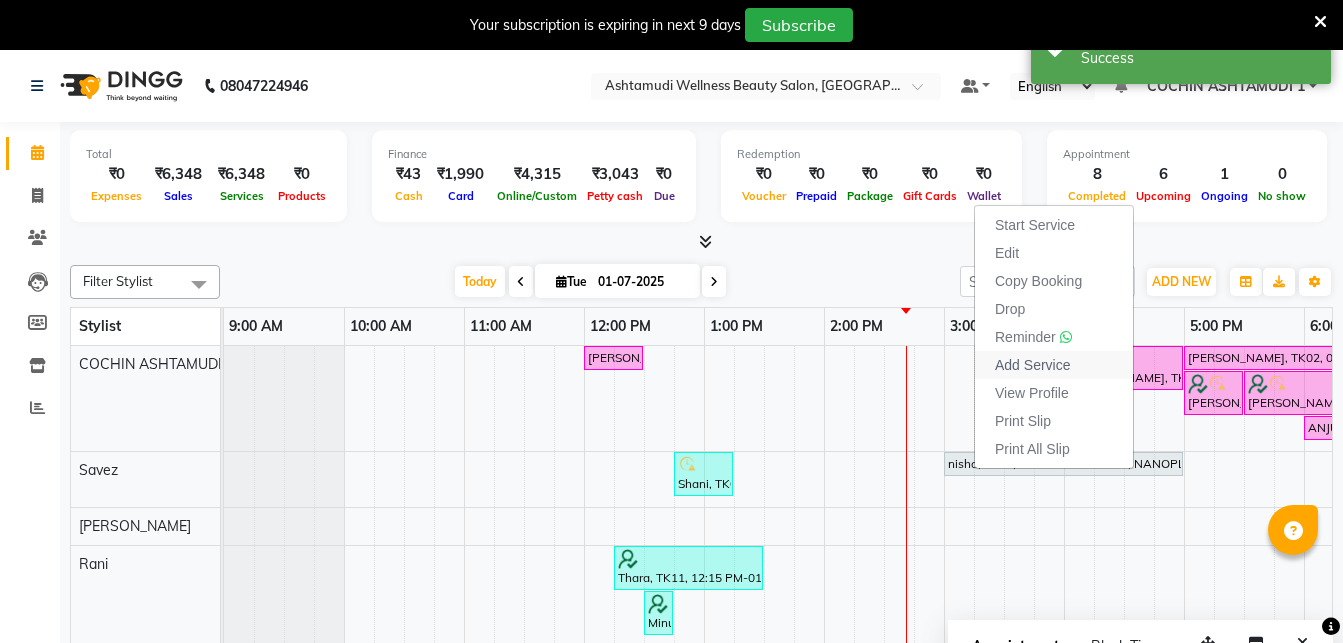 click on "Add Service" at bounding box center [1032, 365] 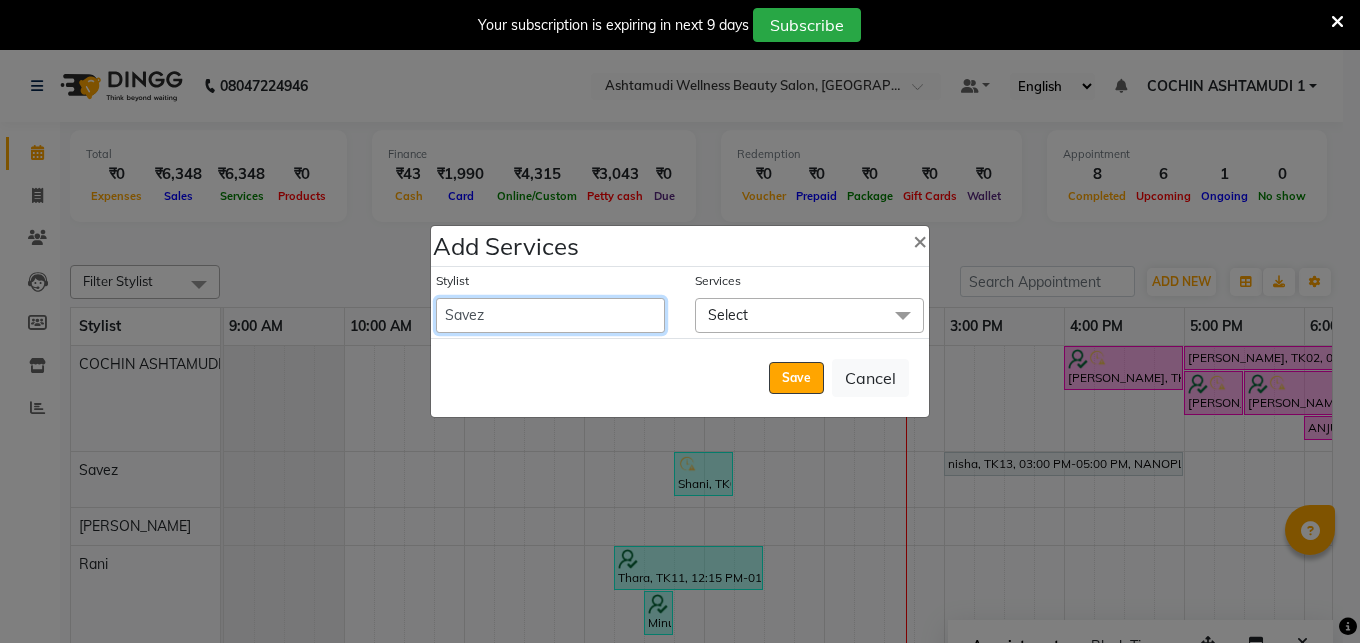 select on "61969" 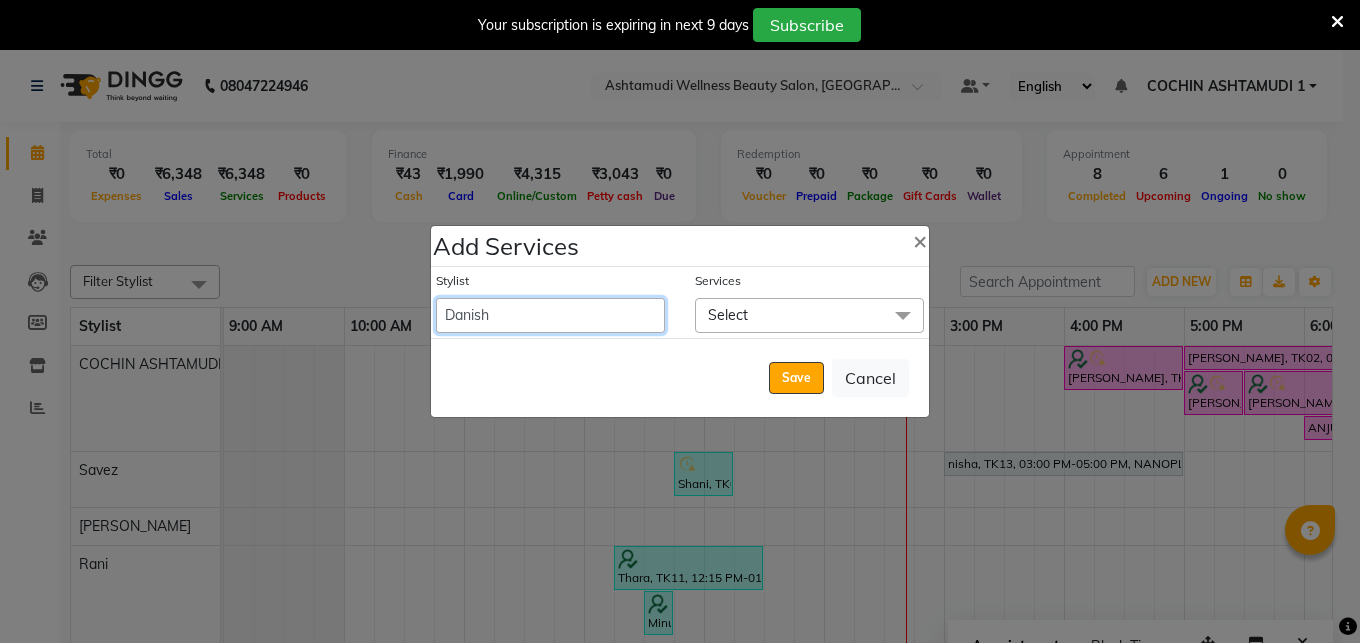 click on "Danish" at bounding box center (0, 0) 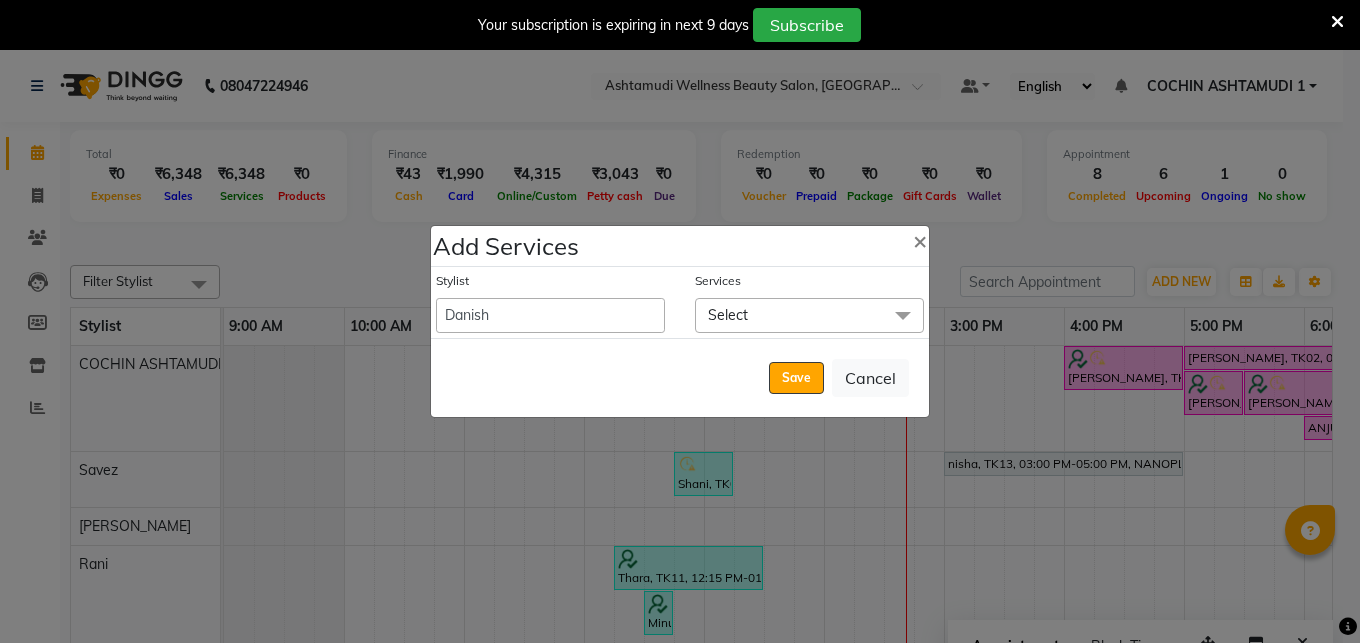 click on "Add Services × Stylist  Abhirami S   [PERSON_NAME] B   [PERSON_NAME]   COCHIN ASHTAMUDI   Danish   Fousiya   [PERSON_NAME]   [PERSON_NAME] [PERSON_NAME] [PERSON_NAME]   [PERSON_NAME]   [PERSON_NAME]   Savez   Services Select Select All Acne Facial (₹2200) Anti Acne Treatment (₹1900) Anti Ageing Facial (₹2200) Bridal Glow Facial (₹3700) De-Pigmentation Treatment (₹2200) Dermalite Fairness Facial (₹2700) Diamond Facial (₹2700) D-Tan Cleanup (₹800) D-Tan Facial (₹2000) D-Tan Pack (₹400) Fruit Facial (₹1000) Fyc Bamboo Charcoal Facial (₹2500) Fyc Bio Marine Facial (₹4500) Fyc Fruit Fusion Facial (₹1700) Fyc Luster Gold Facial (₹2700) Fyc Pure Vit-C Facial (₹3700) Fyc Red Wine Facial (₹2700) [DEMOGRAPHIC_DATA] Bridal Glow Facial (₹3700) [DEMOGRAPHIC_DATA] Dermalite Fairness Facial (₹2700) [DEMOGRAPHIC_DATA] Diamond Facial (₹2700) [DEMOGRAPHIC_DATA] D-Tan Cleanup (₹800) [DEMOGRAPHIC_DATA] D-Tan Facial (₹1900) [DEMOGRAPHIC_DATA] Fruit Facial (₹1000) [DEMOGRAPHIC_DATA] Fyc Bamboo Charcoal Facial (₹2300) [DEMOGRAPHIC_DATA] Fyc Bio Marine Facial (₹4500)  Save" 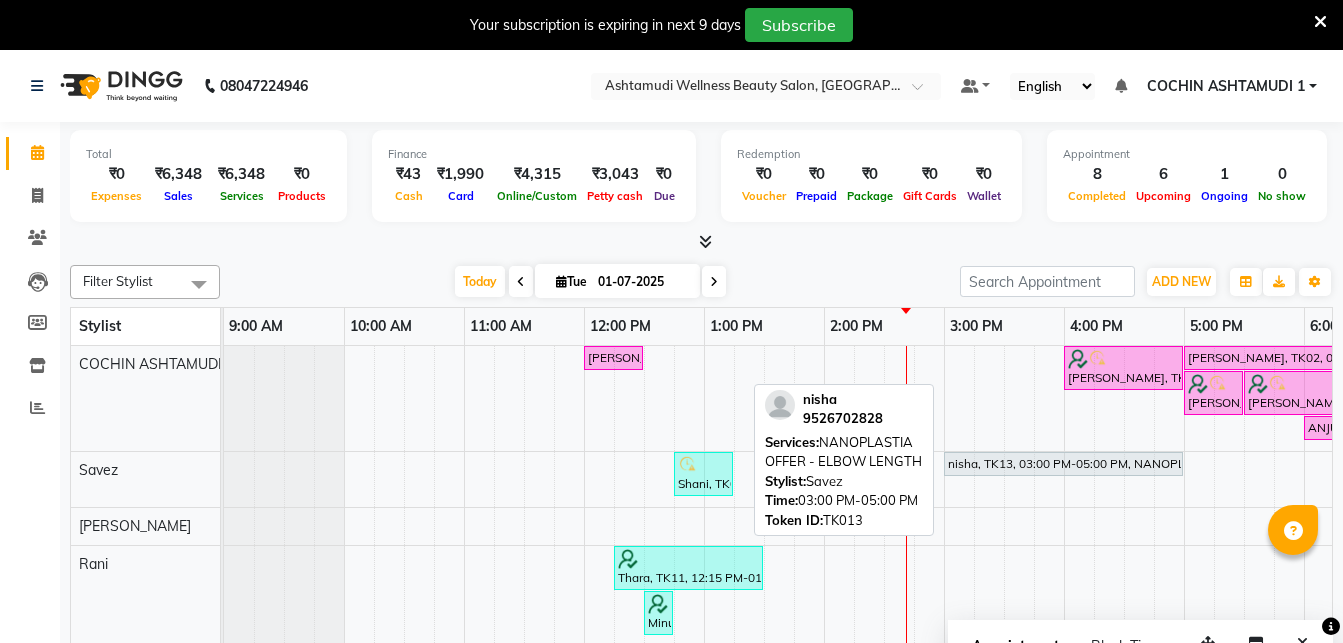 click on "nisha, TK13, 03:00 PM-05:00 PM, NANOPLASTIA OFFER - ELBOW LENGTH" at bounding box center (1063, 464) 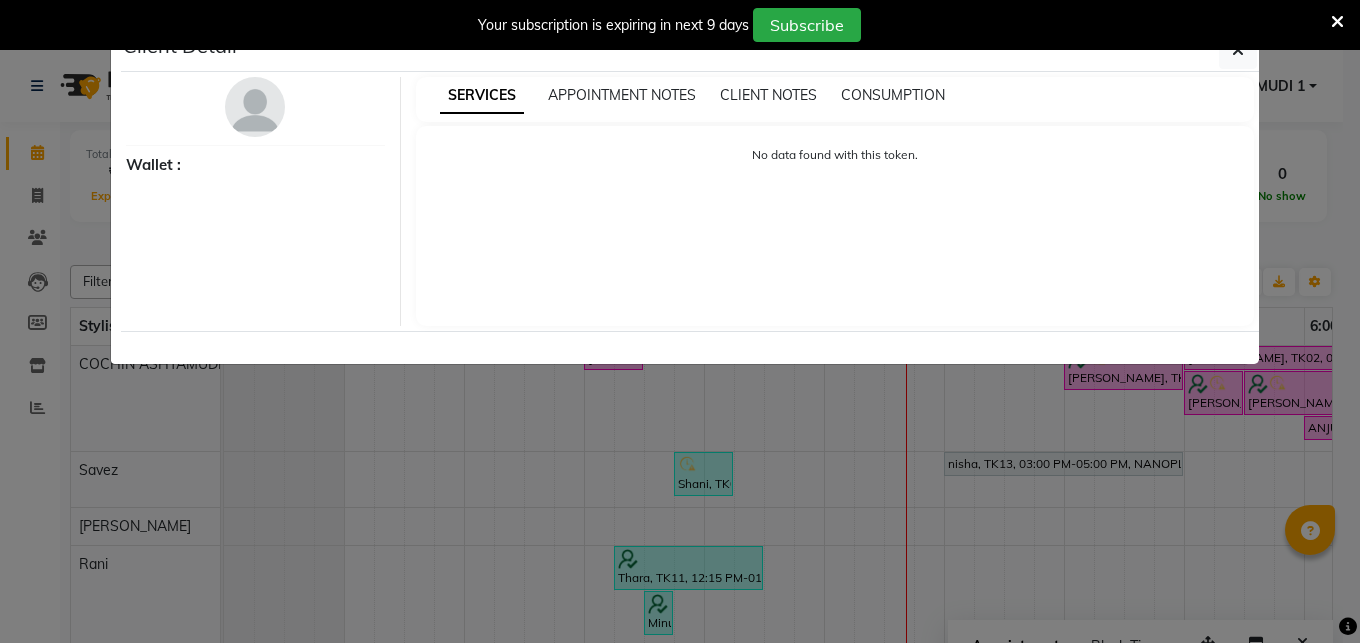 select on "7" 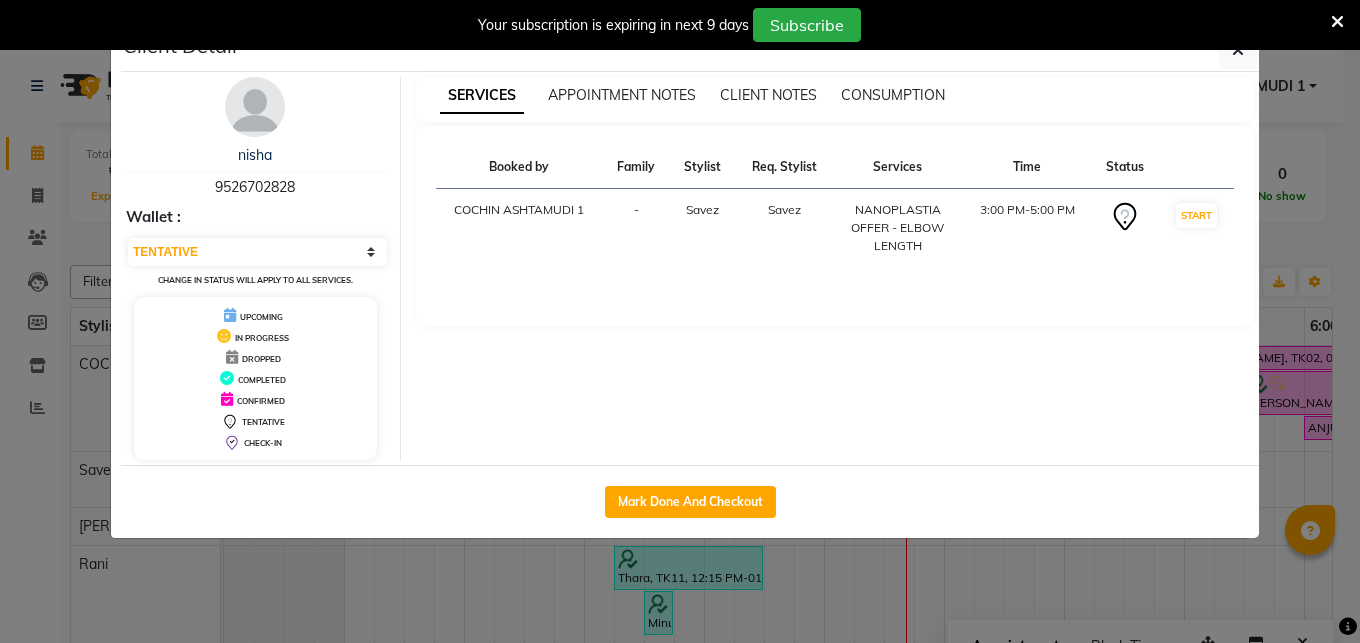 click 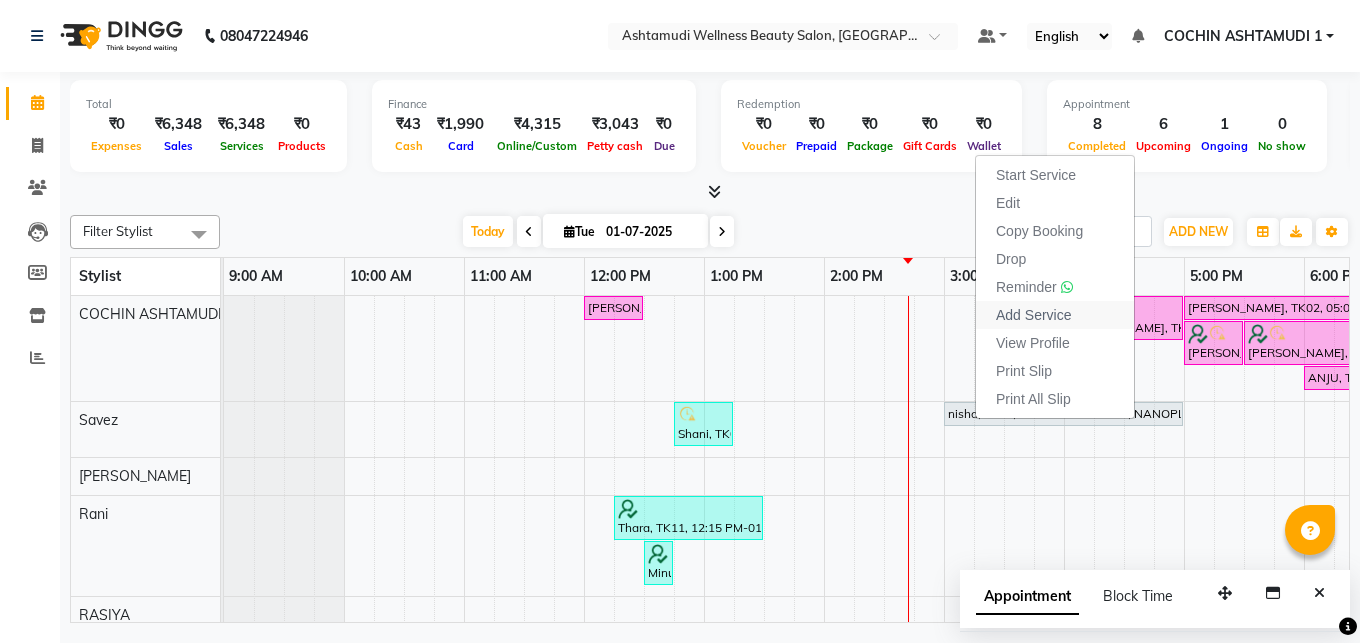 click on "Add Service" at bounding box center (1033, 315) 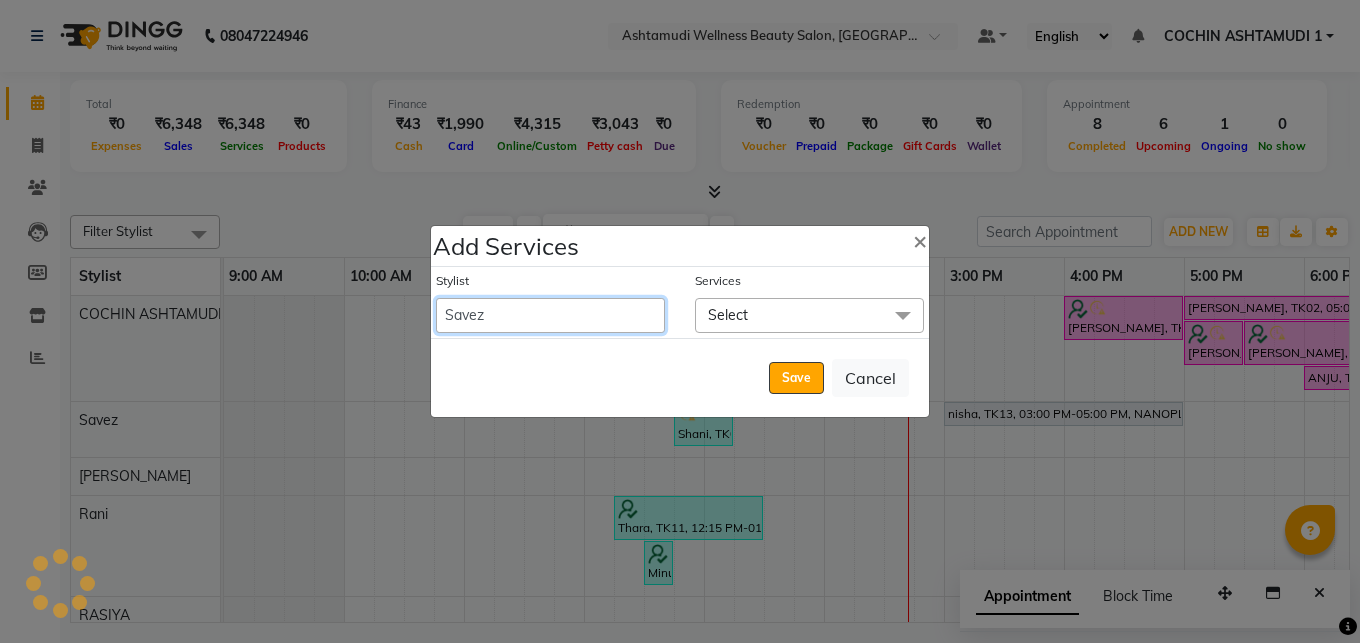 click on "Abhirami S   [PERSON_NAME] B   [PERSON_NAME]   COCHIN ASHTAMUDI   [DEMOGRAPHIC_DATA]   [PERSON_NAME]   [PERSON_NAME] [PERSON_NAME] [PERSON_NAME]   [PERSON_NAME]   [PERSON_NAME]" at bounding box center (550, 315) 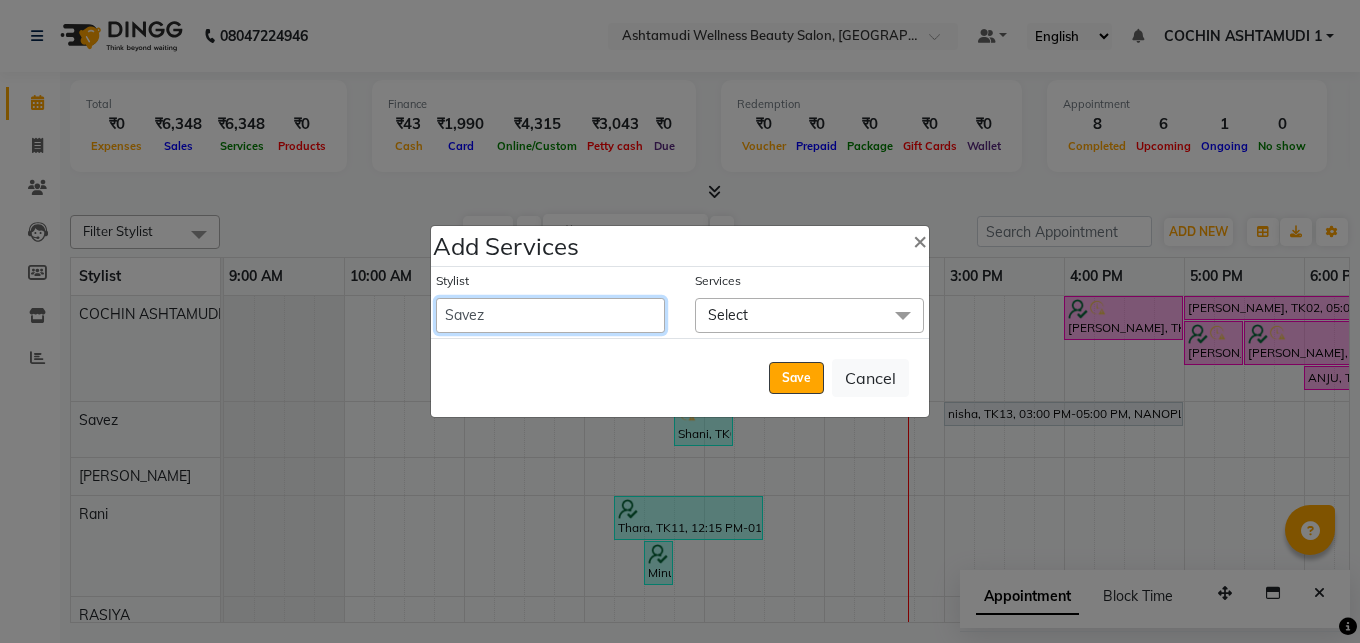 click on "Abhirami S   [PERSON_NAME] B   [PERSON_NAME]   COCHIN ASHTAMUDI   [DEMOGRAPHIC_DATA]   [PERSON_NAME]   [PERSON_NAME] [PERSON_NAME] [PERSON_NAME]   [PERSON_NAME]   [PERSON_NAME]" at bounding box center (550, 315) 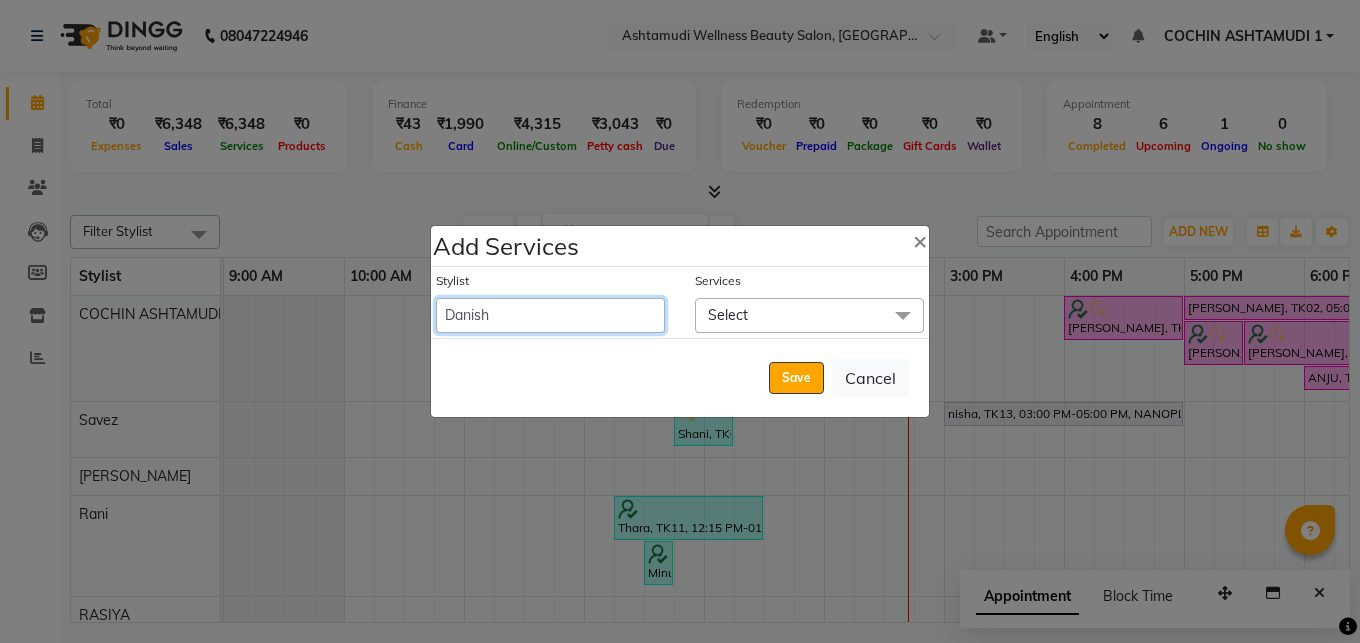 click on "Danish" at bounding box center (0, 0) 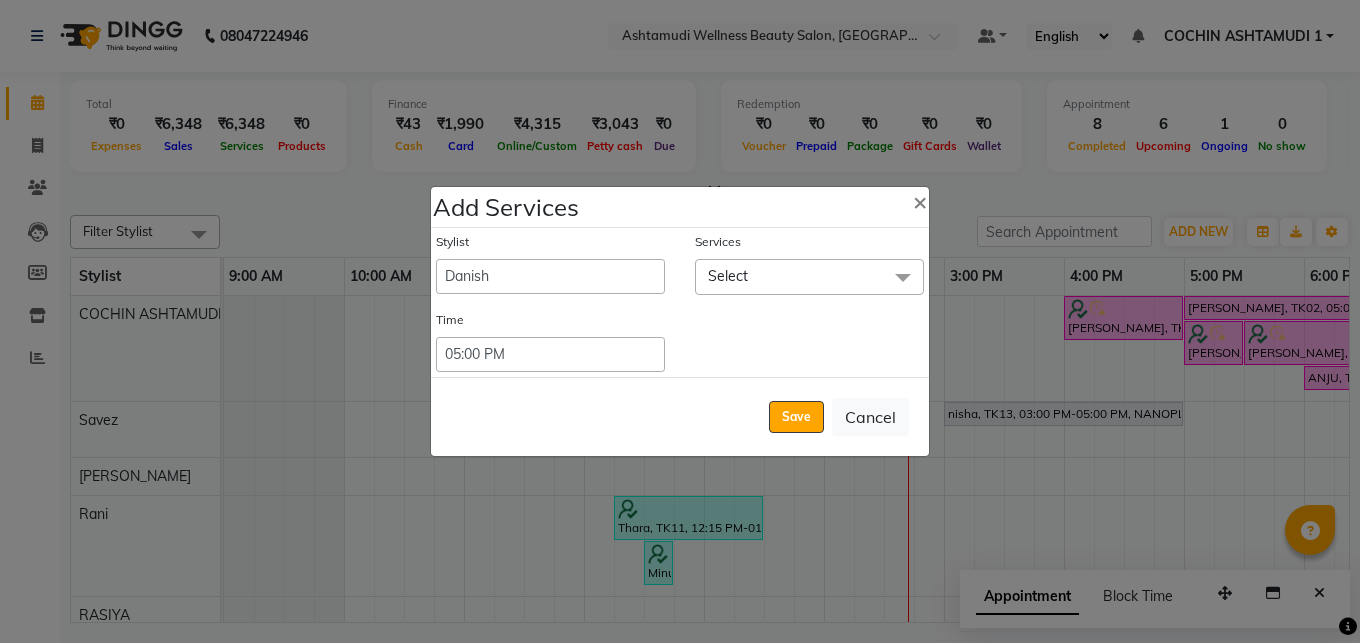 click on "Select" 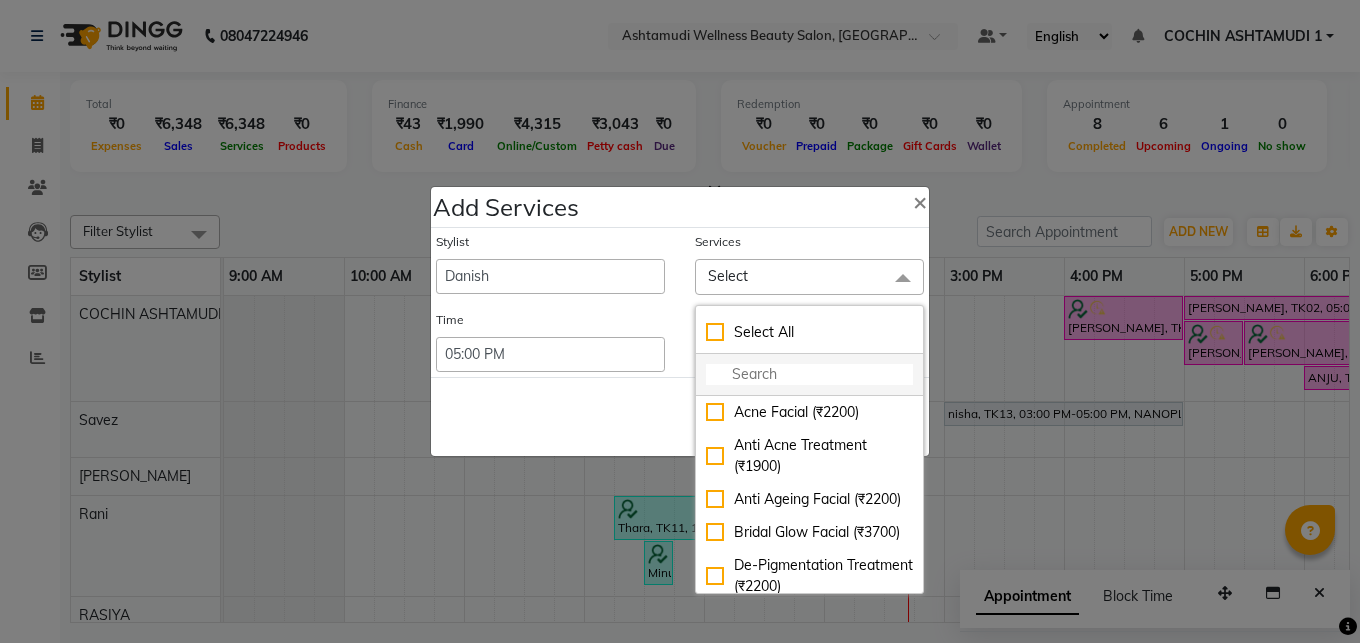 click 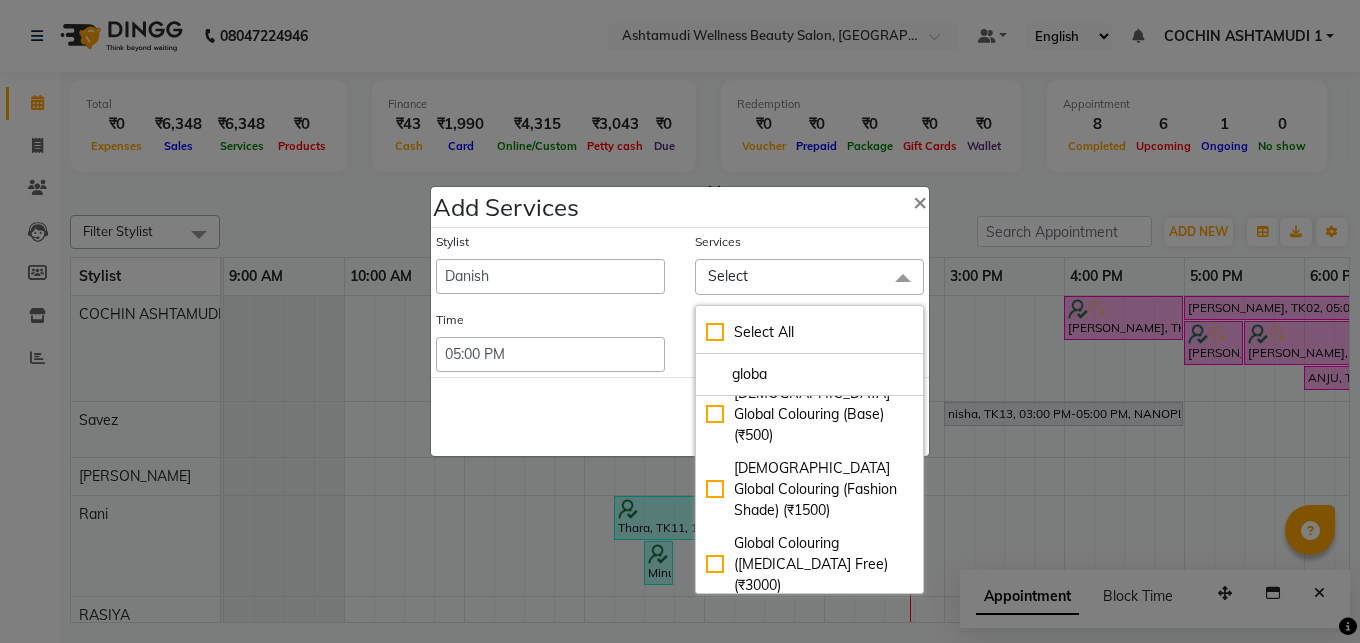 scroll, scrollTop: 0, scrollLeft: 0, axis: both 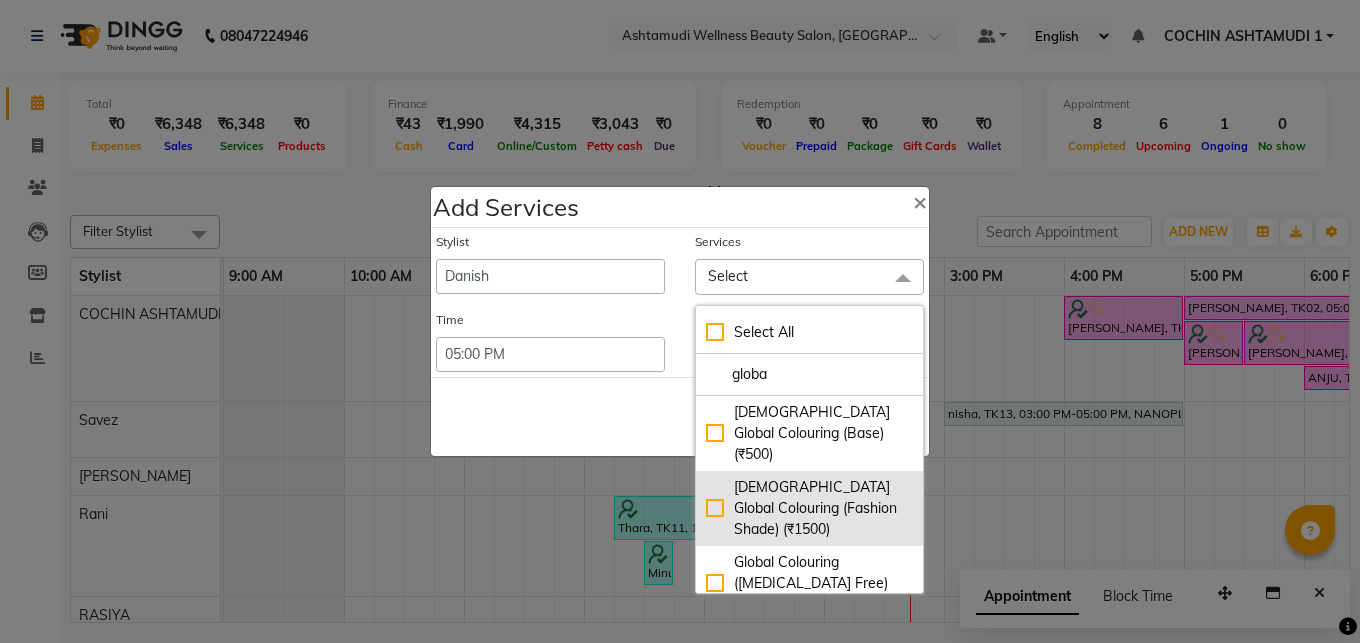 type on "globa" 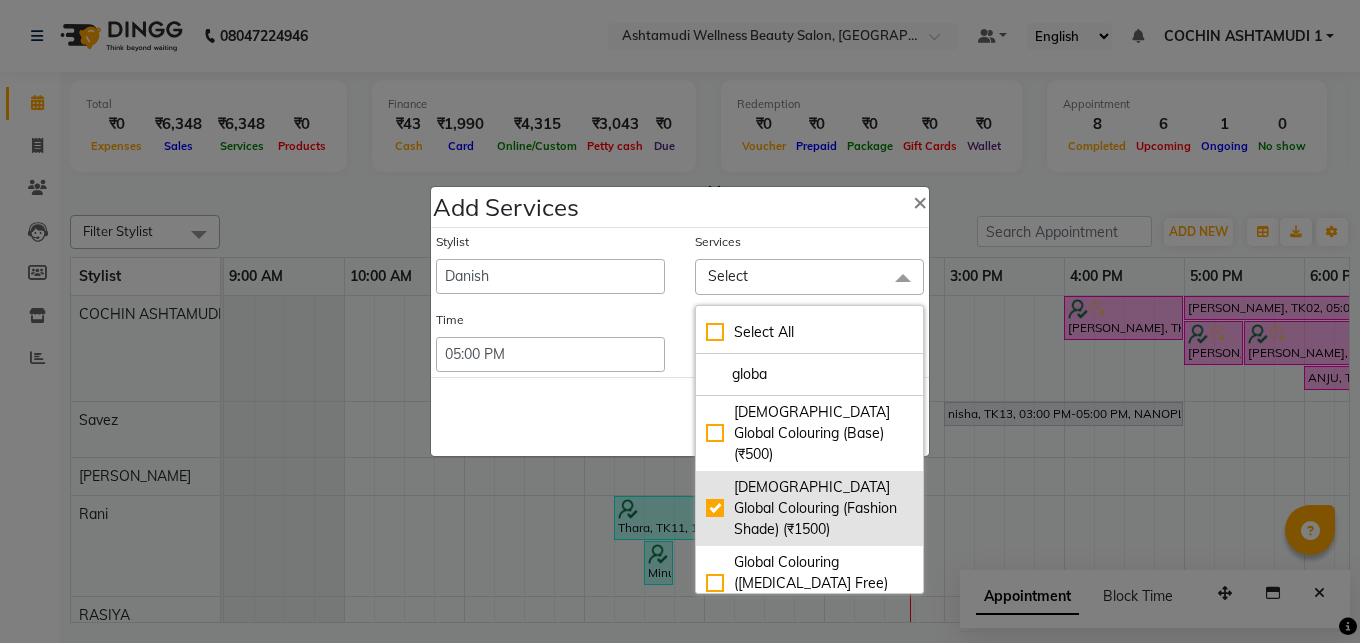 checkbox on "true" 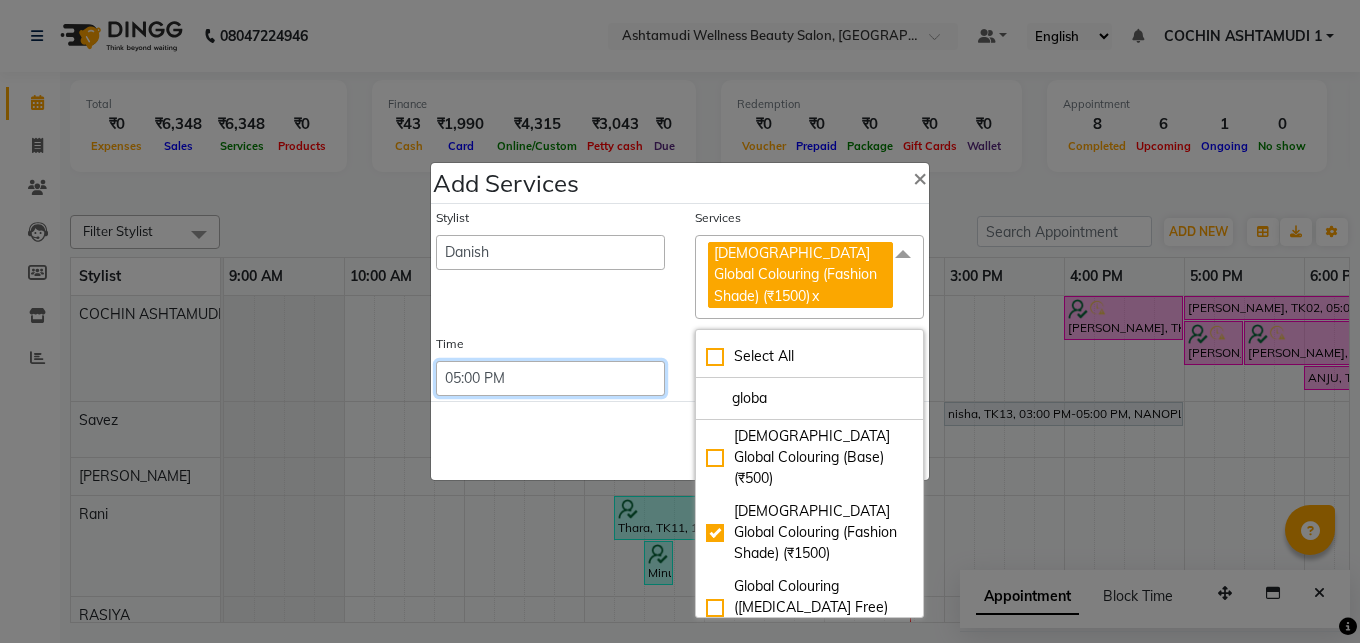 click on "Select 09:00 AM  09:15 AM  09:30 AM  09:45 AM  10:00 AM  10:15 AM  10:30 AM  10:45 AM  11:00 AM  11:15 AM  11:30 AM  11:45 AM  12:00 PM  12:15 PM  12:30 PM  12:45 PM  01:00 PM  01:15 PM  01:30 PM  01:45 PM  02:00 PM  02:15 PM  02:30 PM  02:45 PM  03:00 PM  03:15 PM  03:30 PM  03:45 PM  04:00 PM  04:15 PM  04:30 PM  04:45 PM  05:00 PM  05:15 PM  05:30 PM  05:45 PM  06:00 PM  06:15 PM  06:30 PM  06:45 PM  07:00 PM  07:15 PM  07:30 PM  07:45 PM  08:00 PM  08:15 PM  08:30 PM  08:45 PM  09:00 PM  09:15 PM  09:30 PM  09:45 PM  10:00 PM  10:15 PM  10:30 PM  10:45 PM  11:00 PM  11:15 PM  11:30 PM  11:45 PM  12:00 PM  12:15 PM  12:30 PM  12:45 PM" at bounding box center [550, 378] 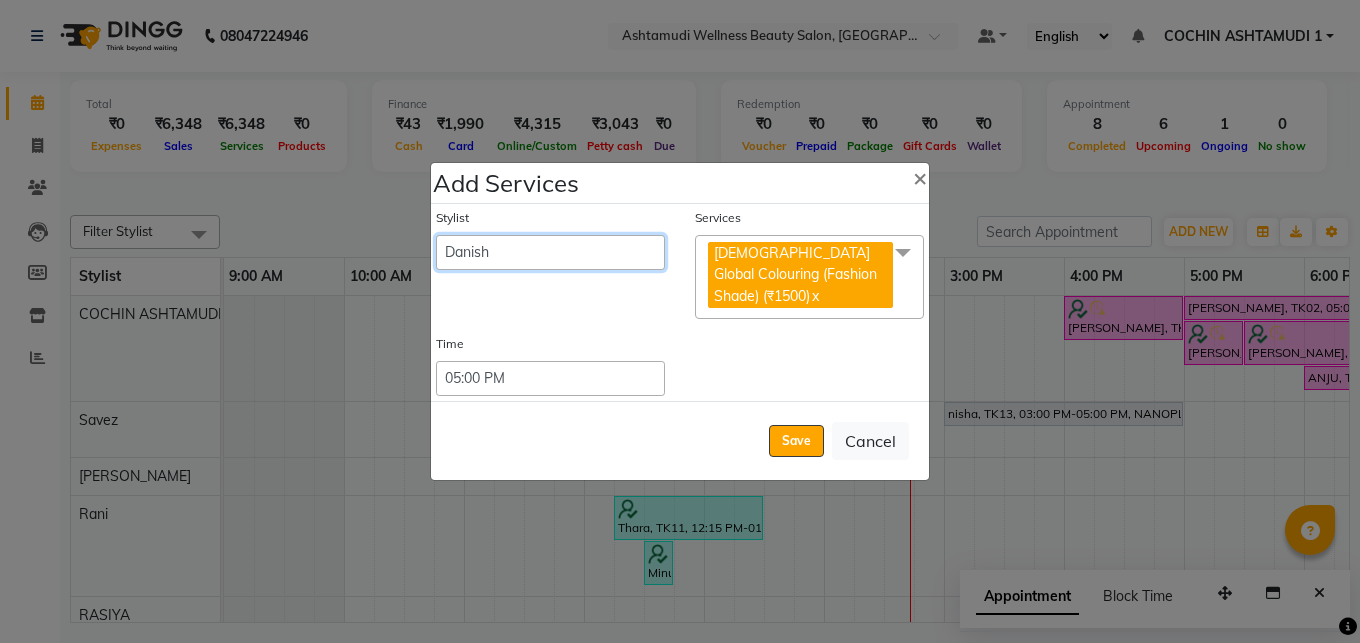 click on "Abhirami S   [PERSON_NAME] B   [PERSON_NAME]   COCHIN ASHTAMUDI   [DEMOGRAPHIC_DATA]   [PERSON_NAME]   [PERSON_NAME] [PERSON_NAME] [PERSON_NAME]   [PERSON_NAME]   [PERSON_NAME]" at bounding box center (550, 252) 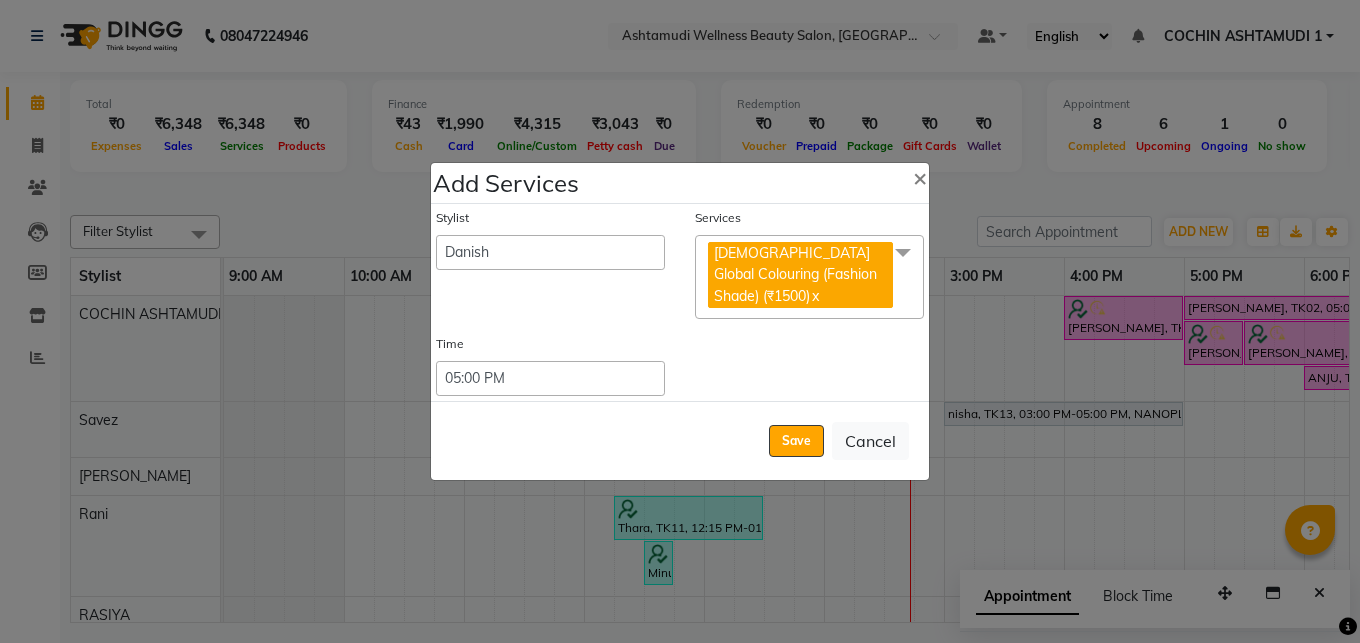 click on "Save" 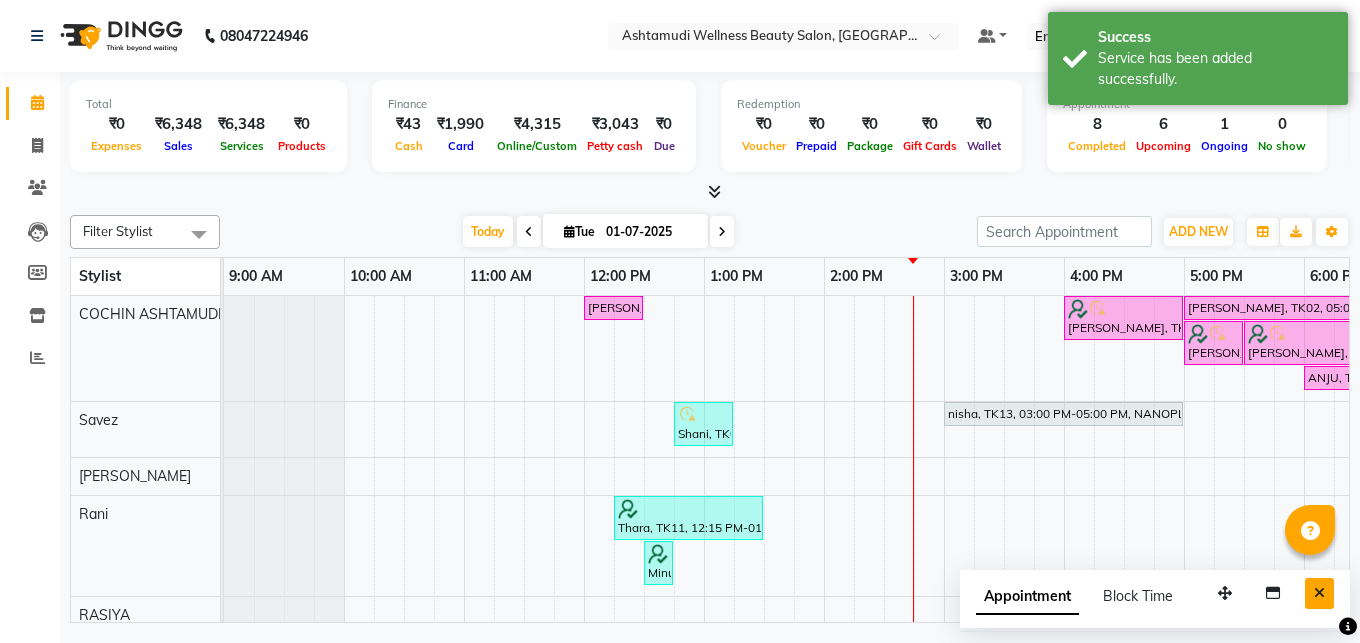 click at bounding box center [1319, 593] 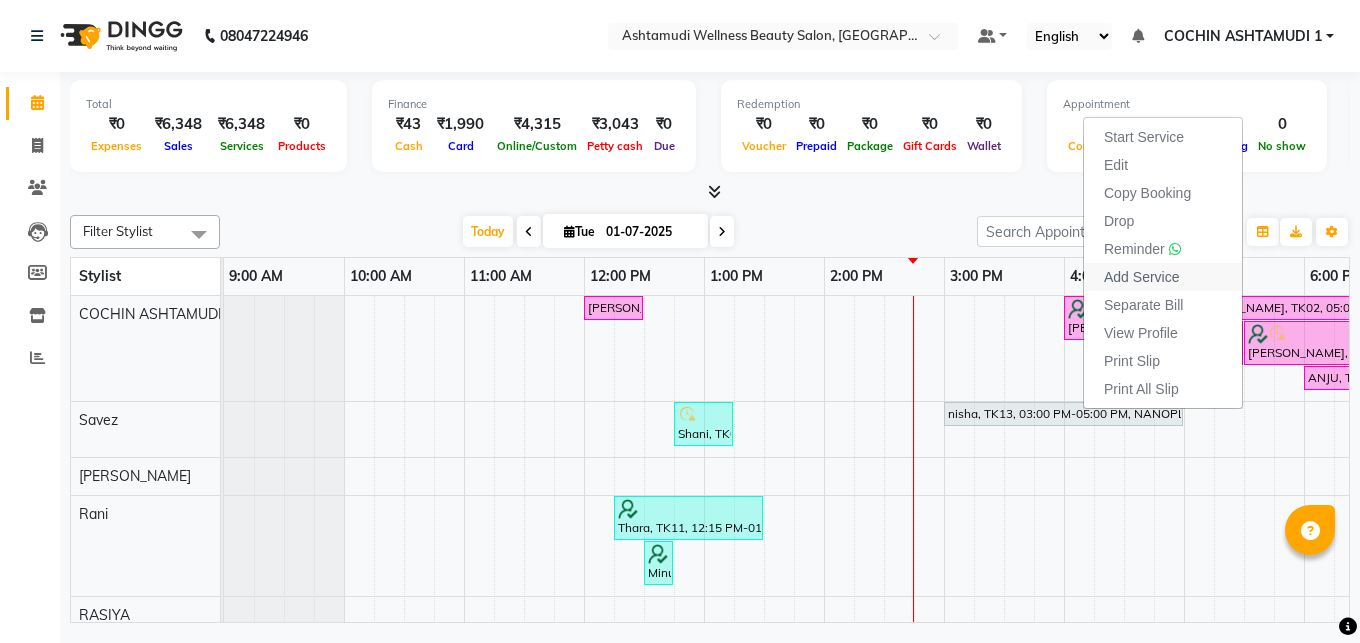 click on "Add Service" at bounding box center (1141, 277) 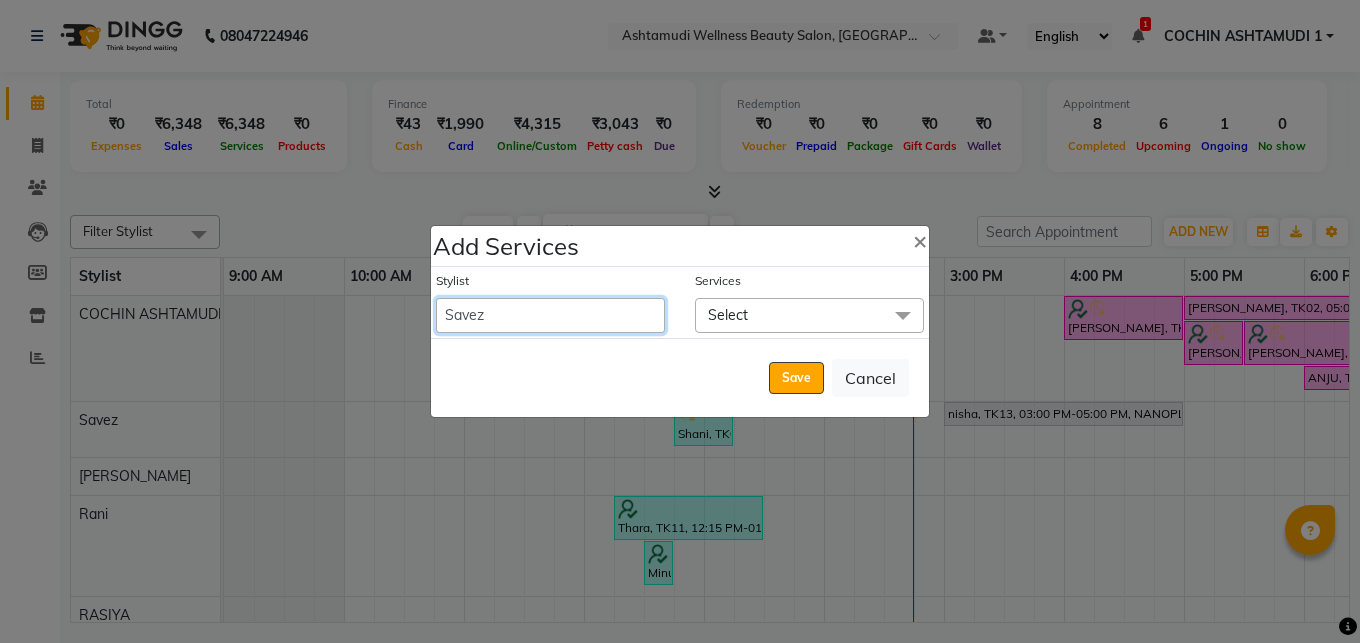 select on "61969" 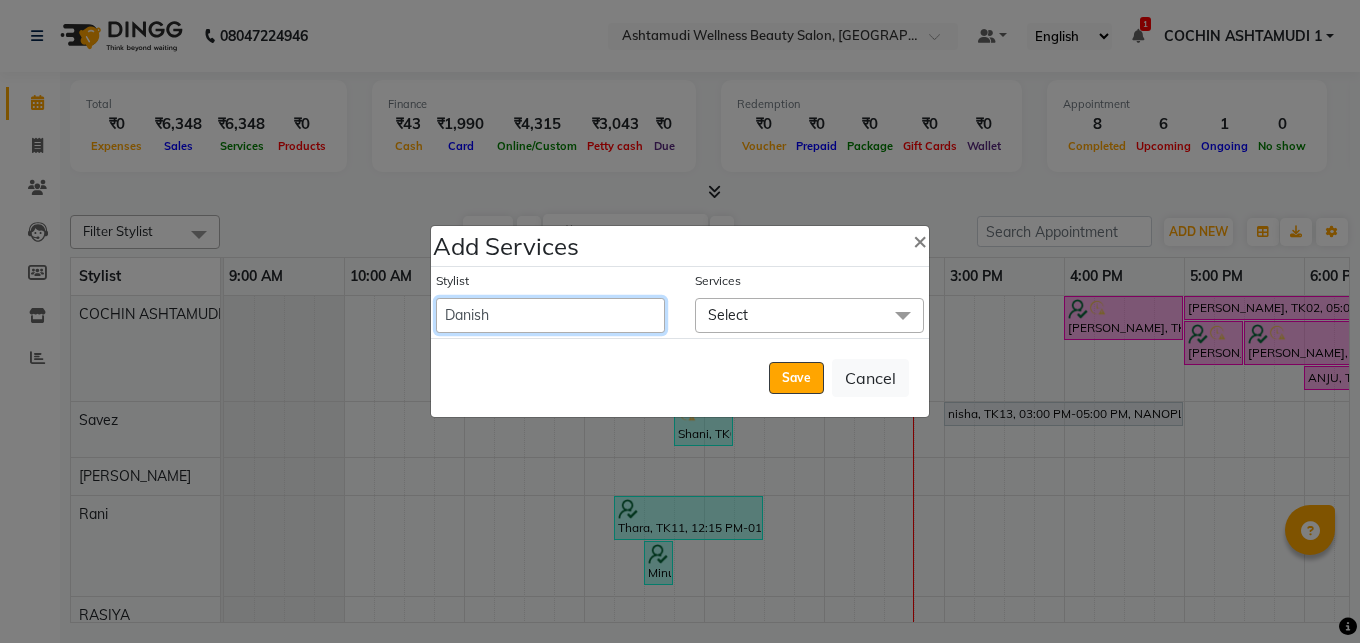 click on "Danish" at bounding box center [0, 0] 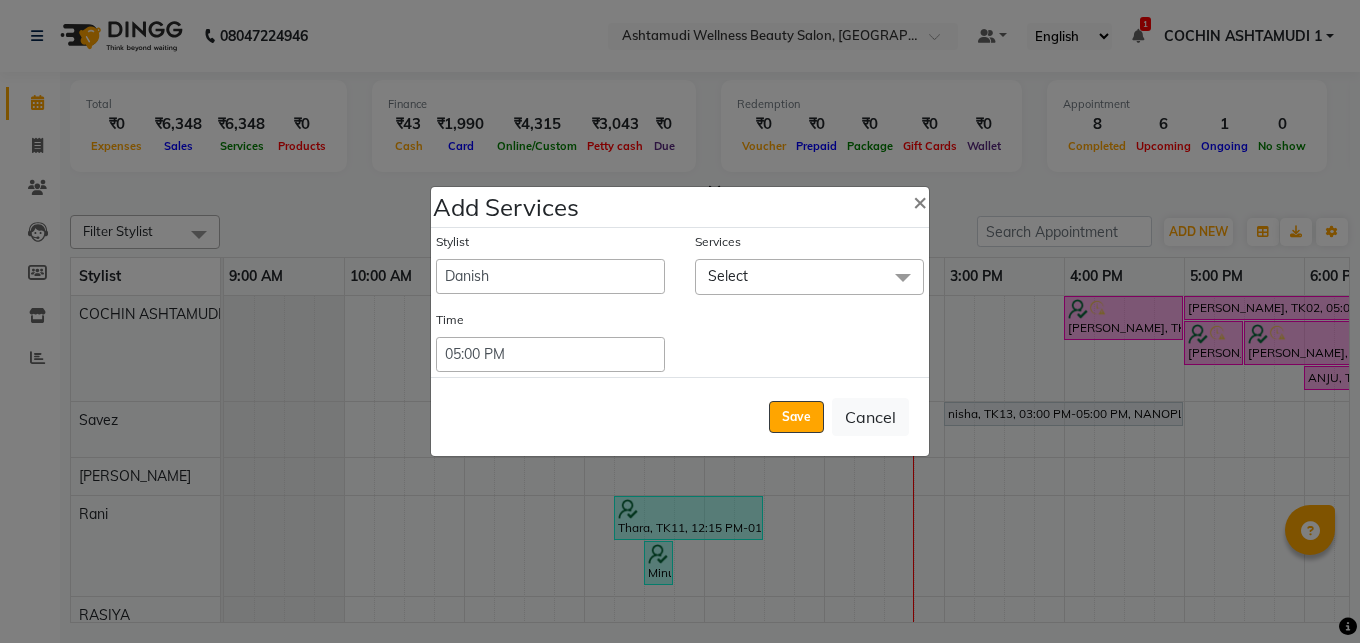 click on "Select" 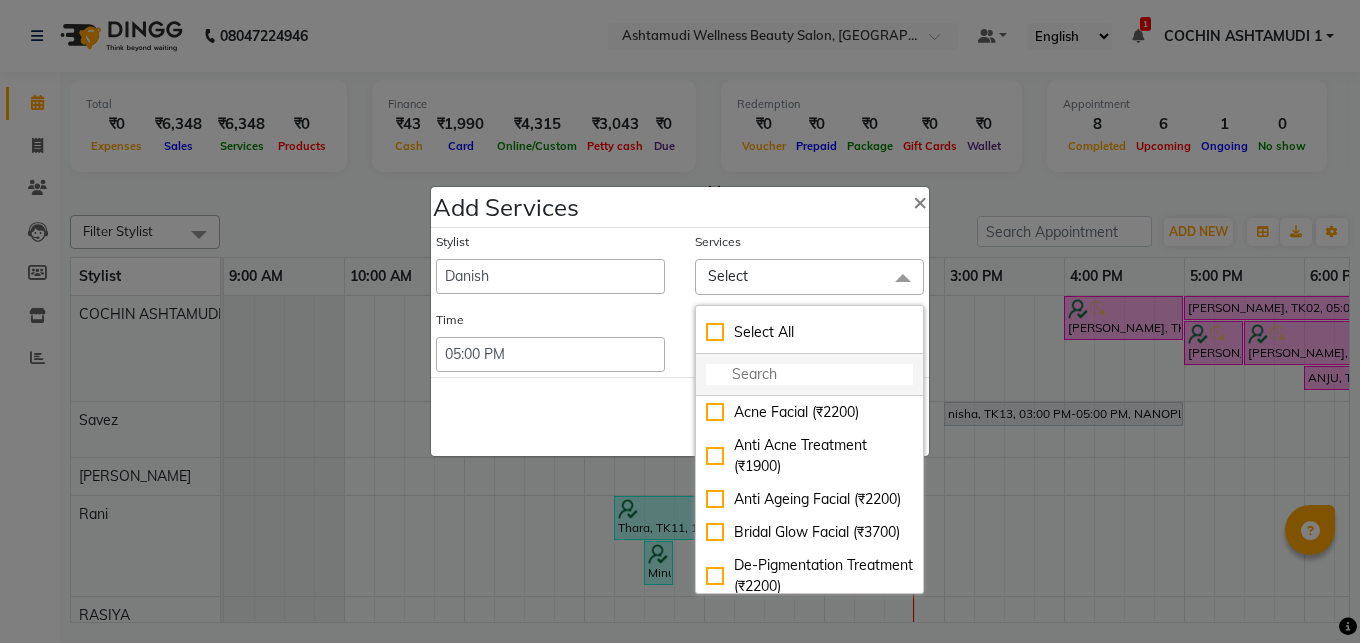 click 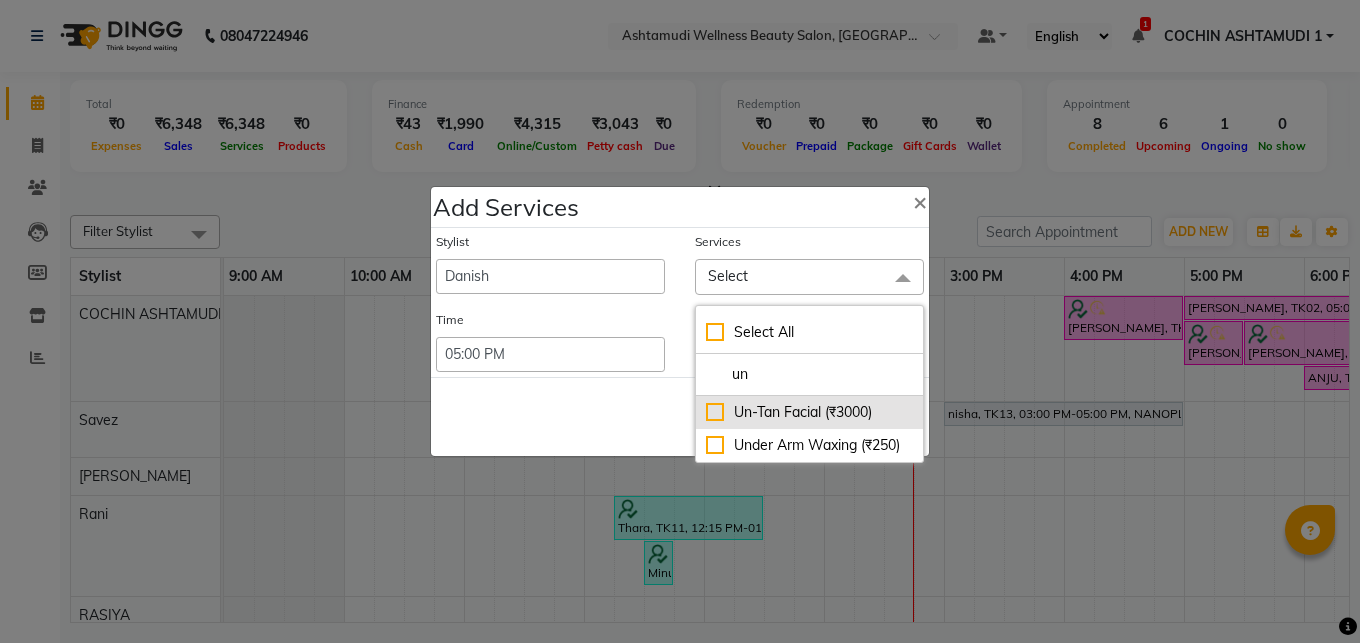 type on "un" 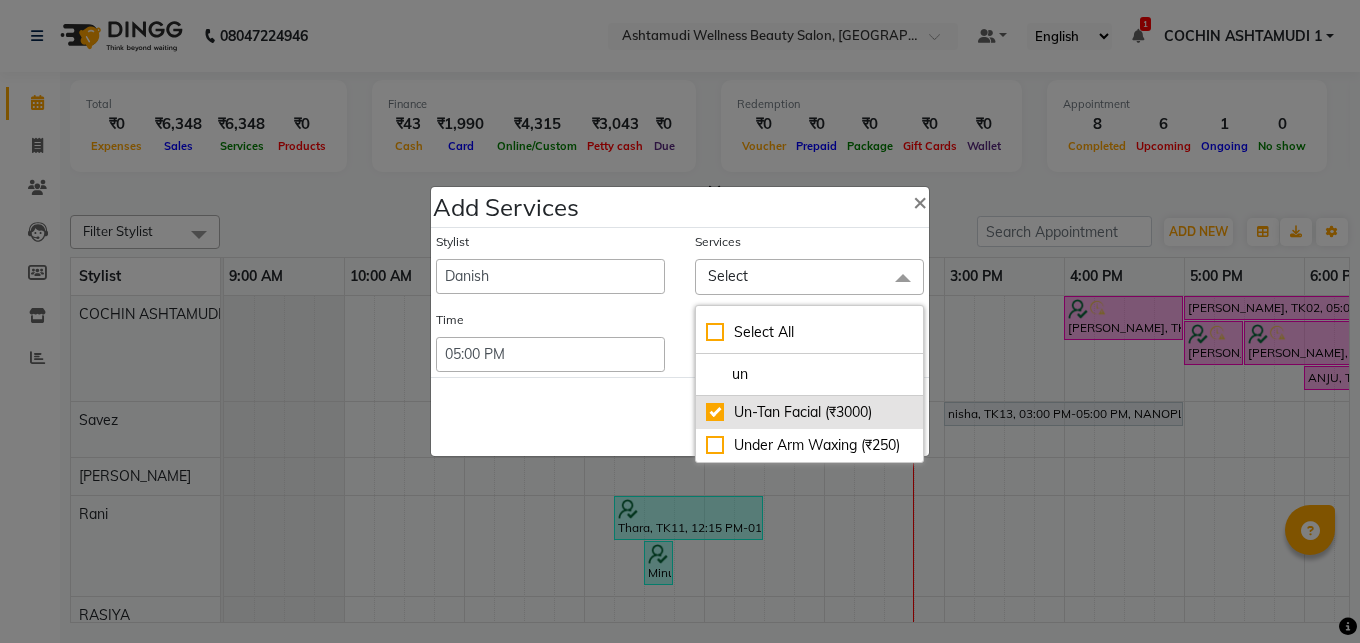checkbox on "true" 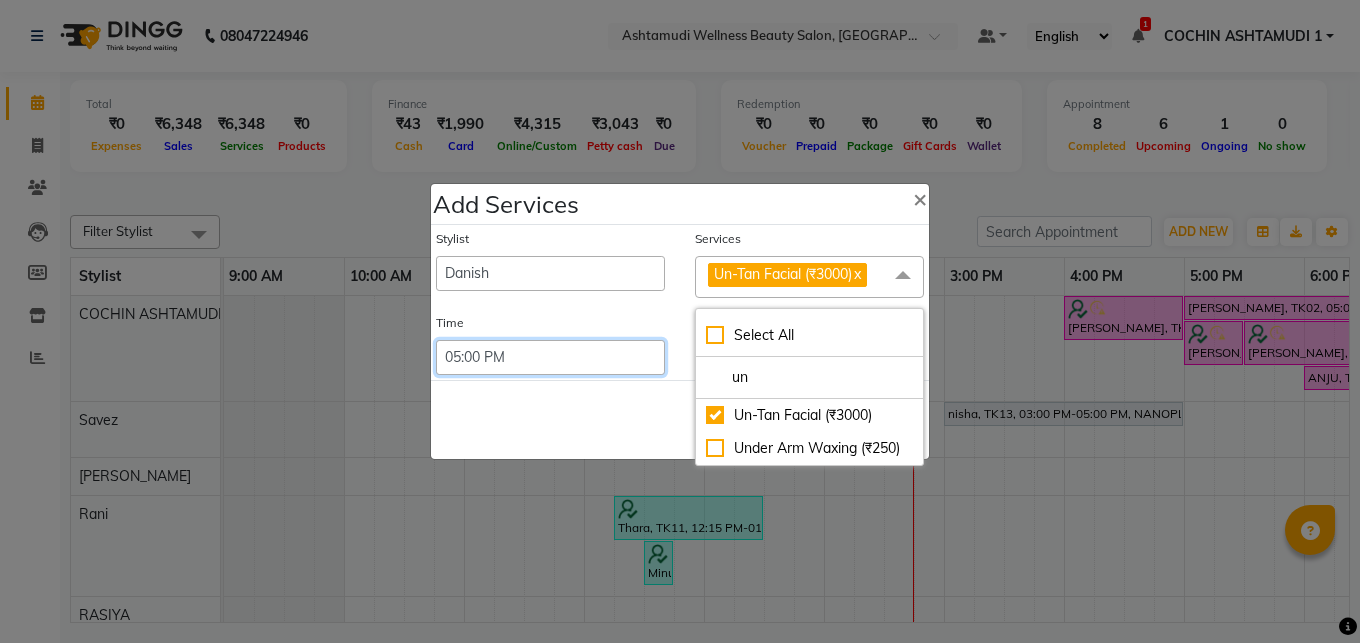 click on "Select 09:00 AM  09:15 AM  09:30 AM  09:45 AM  10:00 AM  10:15 AM  10:30 AM  10:45 AM  11:00 AM  11:15 AM  11:30 AM  11:45 AM  12:00 PM  12:15 PM  12:30 PM  12:45 PM  01:00 PM  01:15 PM  01:30 PM  01:45 PM  02:00 PM  02:15 PM  02:30 PM  02:45 PM  03:00 PM  03:15 PM  03:30 PM  03:45 PM  04:00 PM  04:15 PM  04:30 PM  04:45 PM  05:00 PM  05:15 PM  05:30 PM  05:45 PM  06:00 PM  06:15 PM  06:30 PM  06:45 PM  07:00 PM  07:15 PM  07:30 PM  07:45 PM  08:00 PM  08:15 PM  08:30 PM  08:45 PM  09:00 PM  09:15 PM  09:30 PM  09:45 PM  10:00 PM  10:15 PM  10:30 PM  10:45 PM  11:00 PM  11:15 PM  11:30 PM  11:45 PM  12:00 PM  12:15 PM  12:30 PM  12:45 PM" at bounding box center (550, 357) 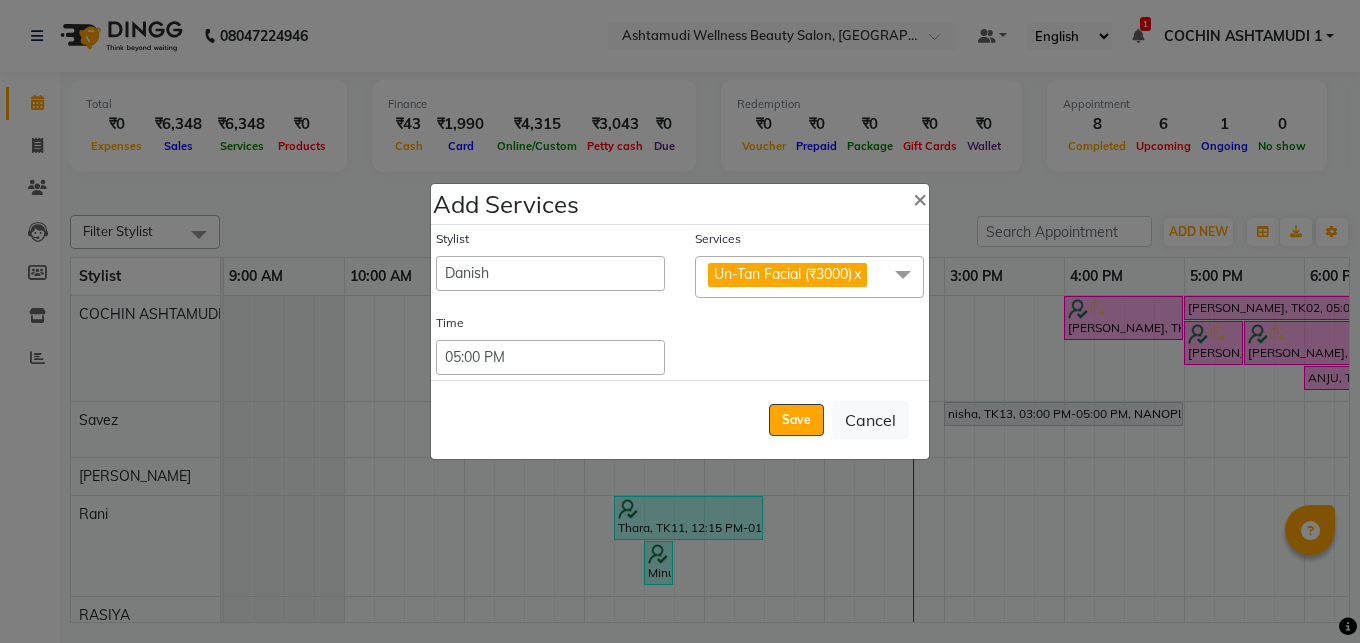click on "Save" 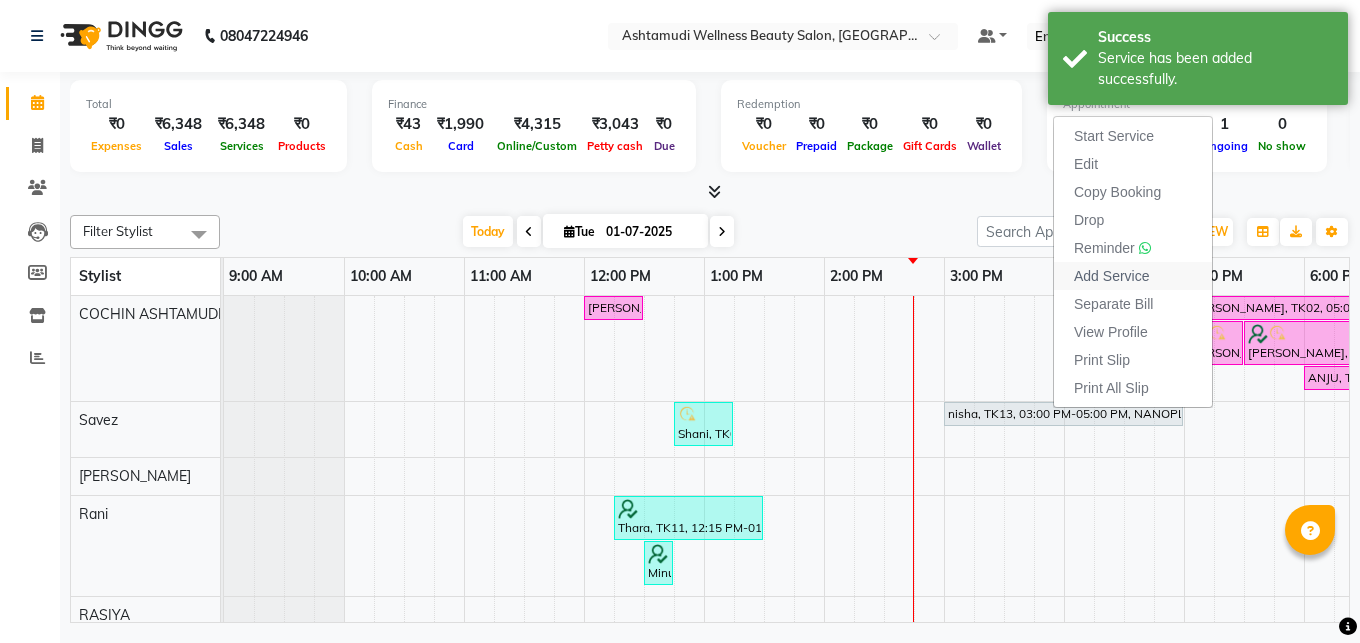 click on "Add Service" at bounding box center (1111, 276) 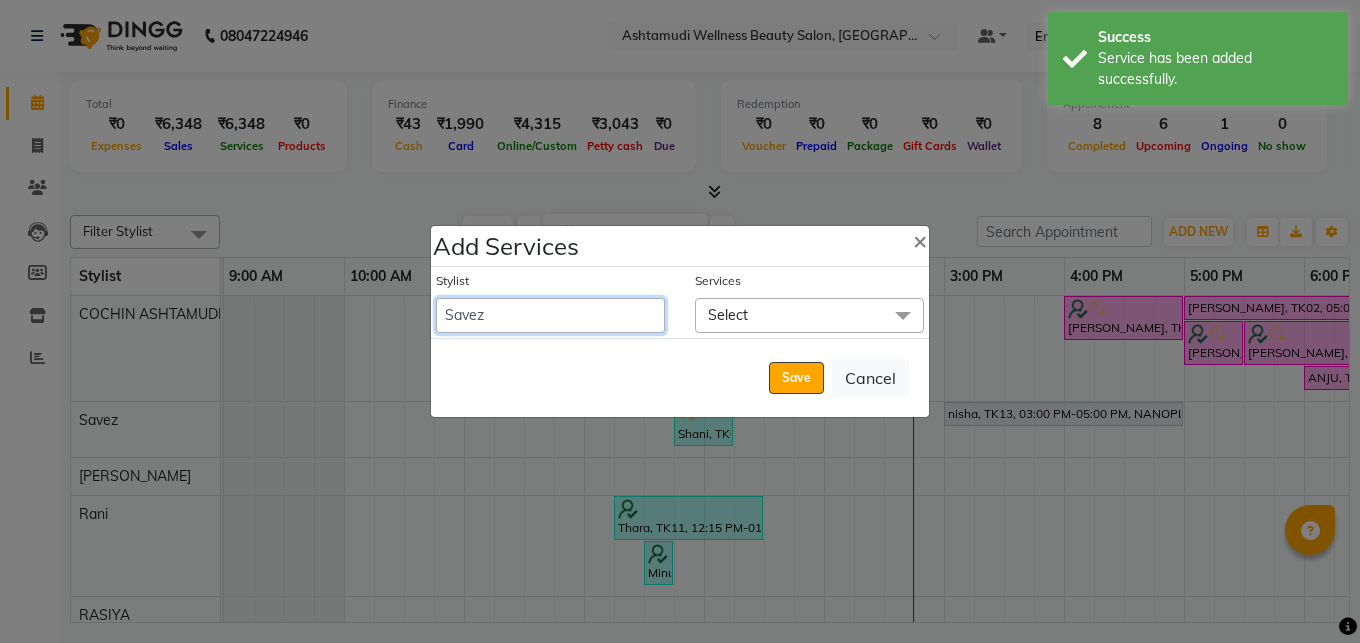 click on "Abhirami S   [PERSON_NAME] B   [PERSON_NAME]   COCHIN ASHTAMUDI   [DEMOGRAPHIC_DATA]   [PERSON_NAME]   [PERSON_NAME] [PERSON_NAME] [PERSON_NAME]   [PERSON_NAME]   [PERSON_NAME]" at bounding box center (550, 315) 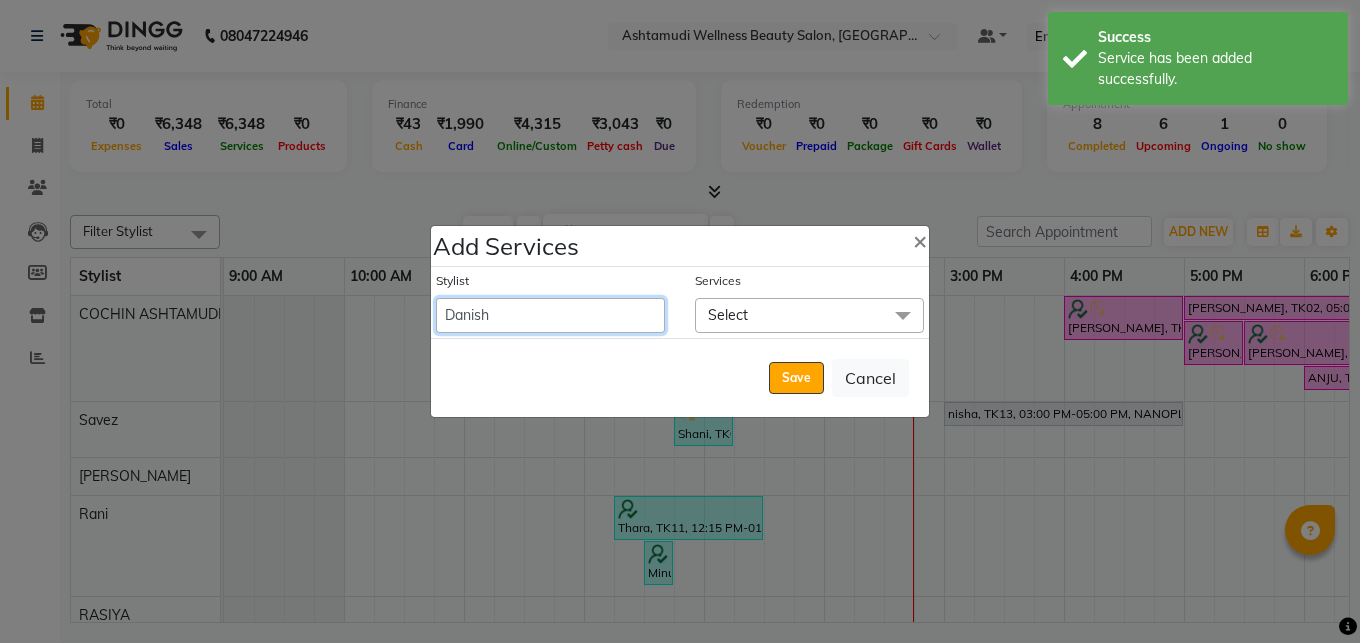 click on "Danish" at bounding box center (0, 0) 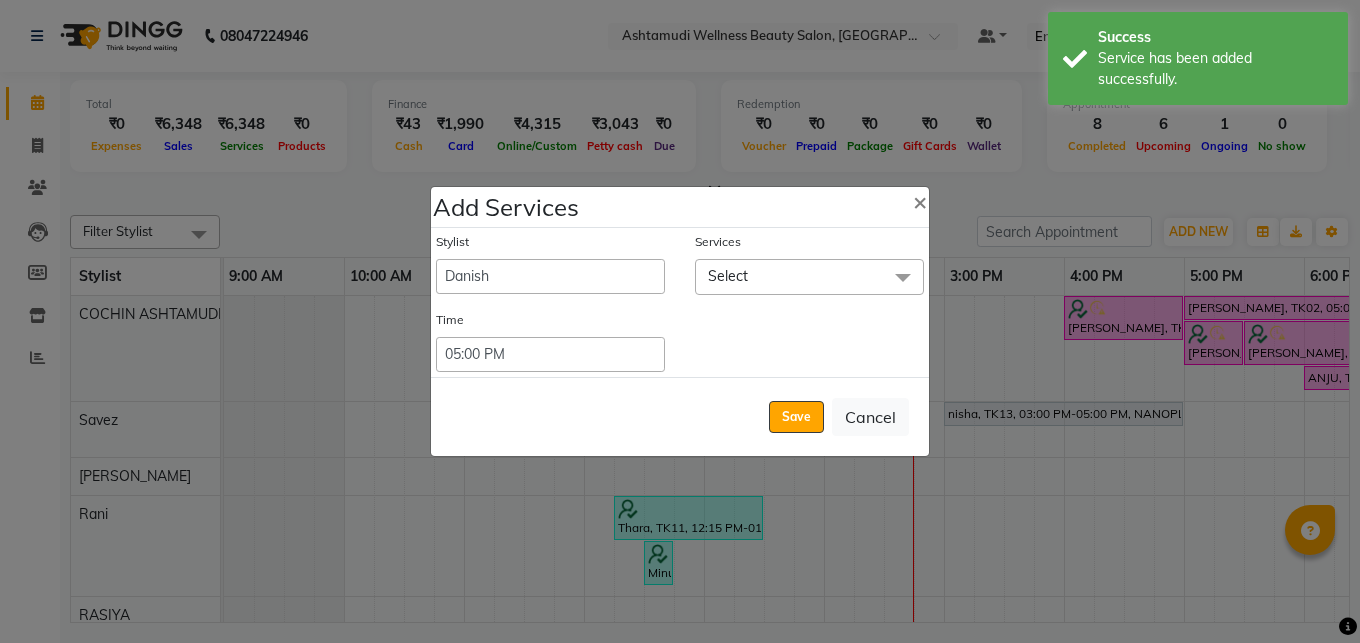 click on "Select" 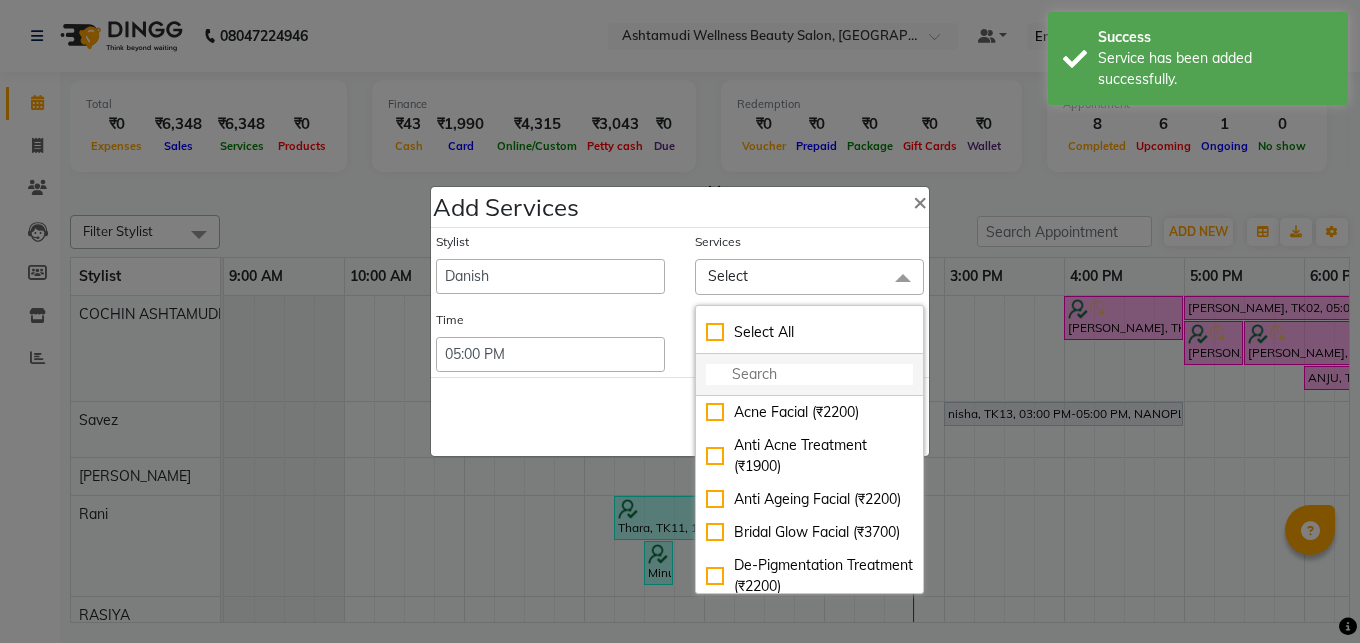 click 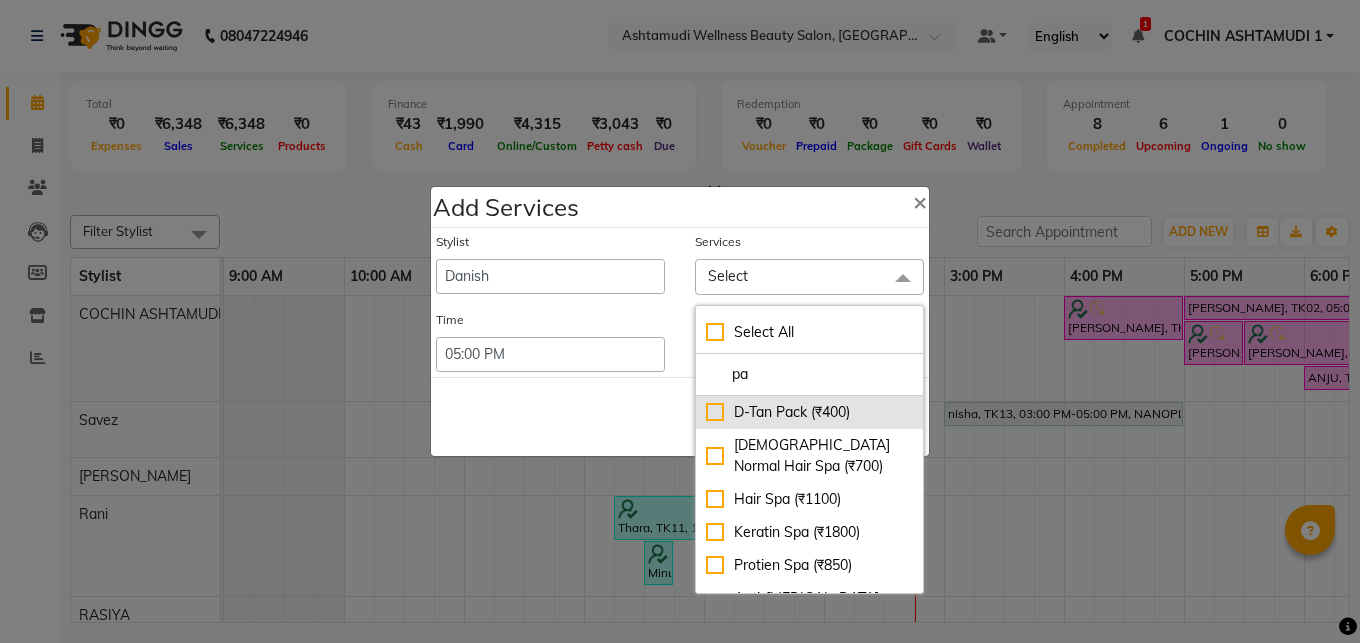 type on "pa" 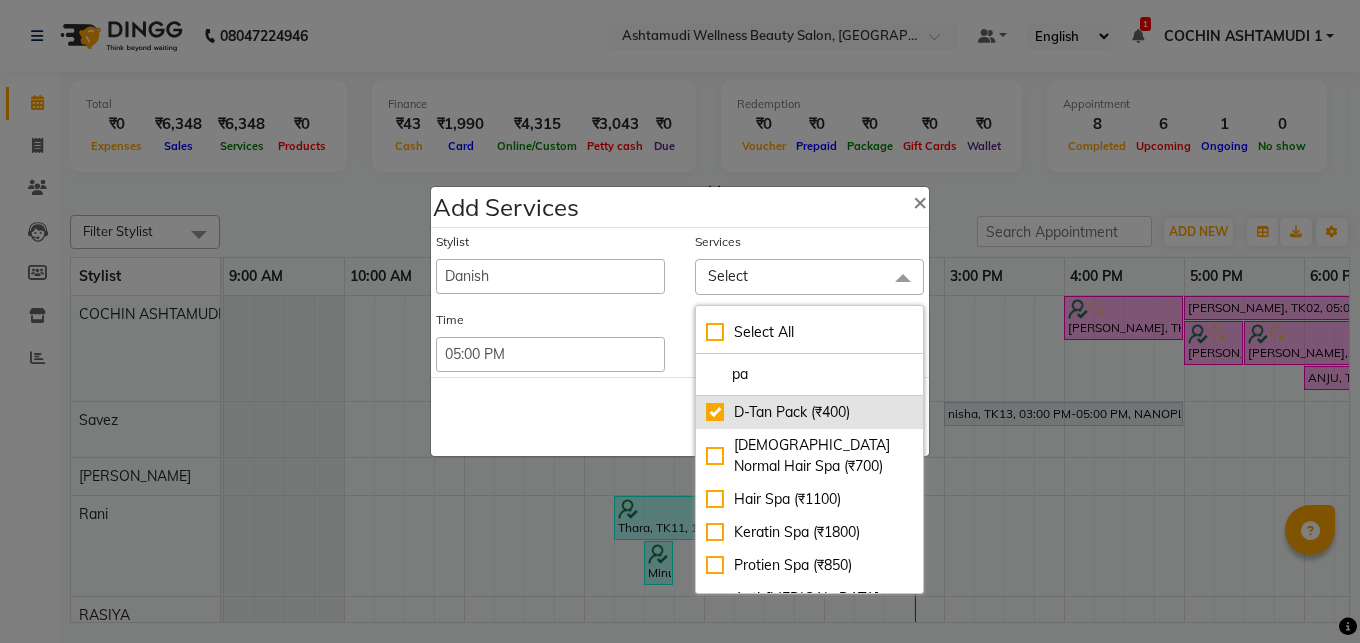 checkbox on "true" 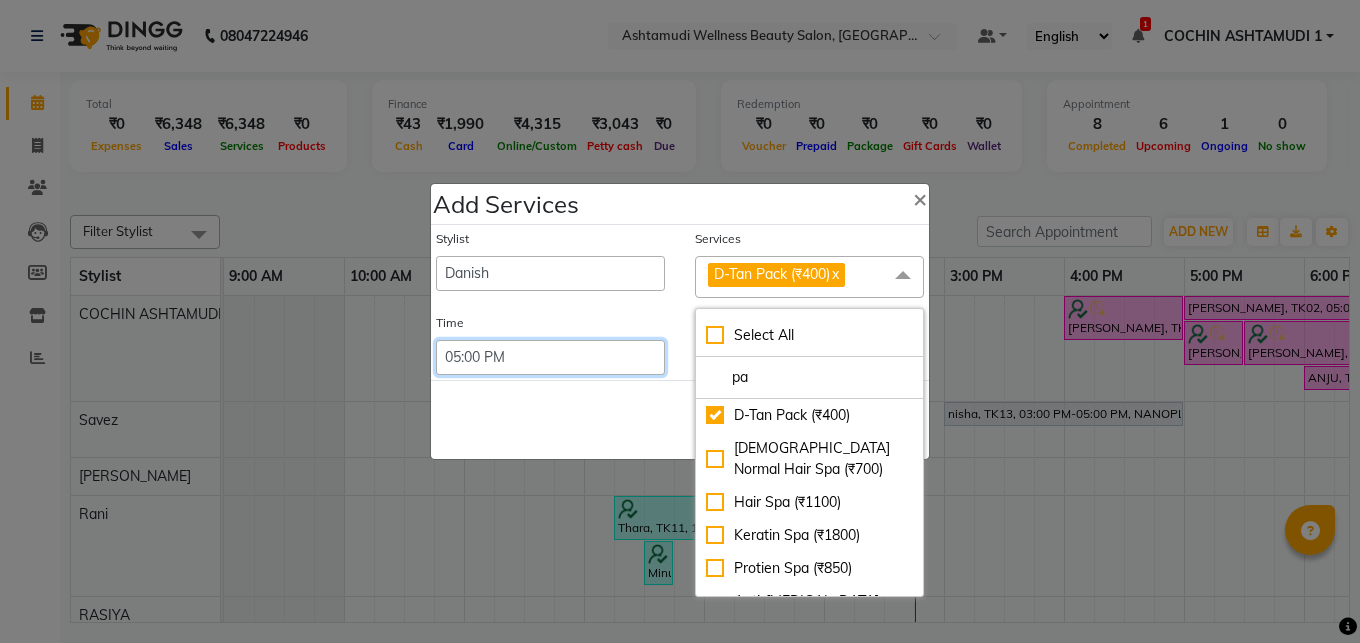 click on "Select 09:00 AM  09:15 AM  09:30 AM  09:45 AM  10:00 AM  10:15 AM  10:30 AM  10:45 AM  11:00 AM  11:15 AM  11:30 AM  11:45 AM  12:00 PM  12:15 PM  12:30 PM  12:45 PM  01:00 PM  01:15 PM  01:30 PM  01:45 PM  02:00 PM  02:15 PM  02:30 PM  02:45 PM  03:00 PM  03:15 PM  03:30 PM  03:45 PM  04:00 PM  04:15 PM  04:30 PM  04:45 PM  05:00 PM  05:15 PM  05:30 PM  05:45 PM  06:00 PM  06:15 PM  06:30 PM  06:45 PM  07:00 PM  07:15 PM  07:30 PM  07:45 PM  08:00 PM  08:15 PM  08:30 PM  08:45 PM  09:00 PM  09:15 PM  09:30 PM  09:45 PM  10:00 PM  10:15 PM  10:30 PM  10:45 PM  11:00 PM  11:15 PM  11:30 PM  11:45 PM  12:00 PM  12:15 PM  12:30 PM  12:45 PM" at bounding box center [550, 357] 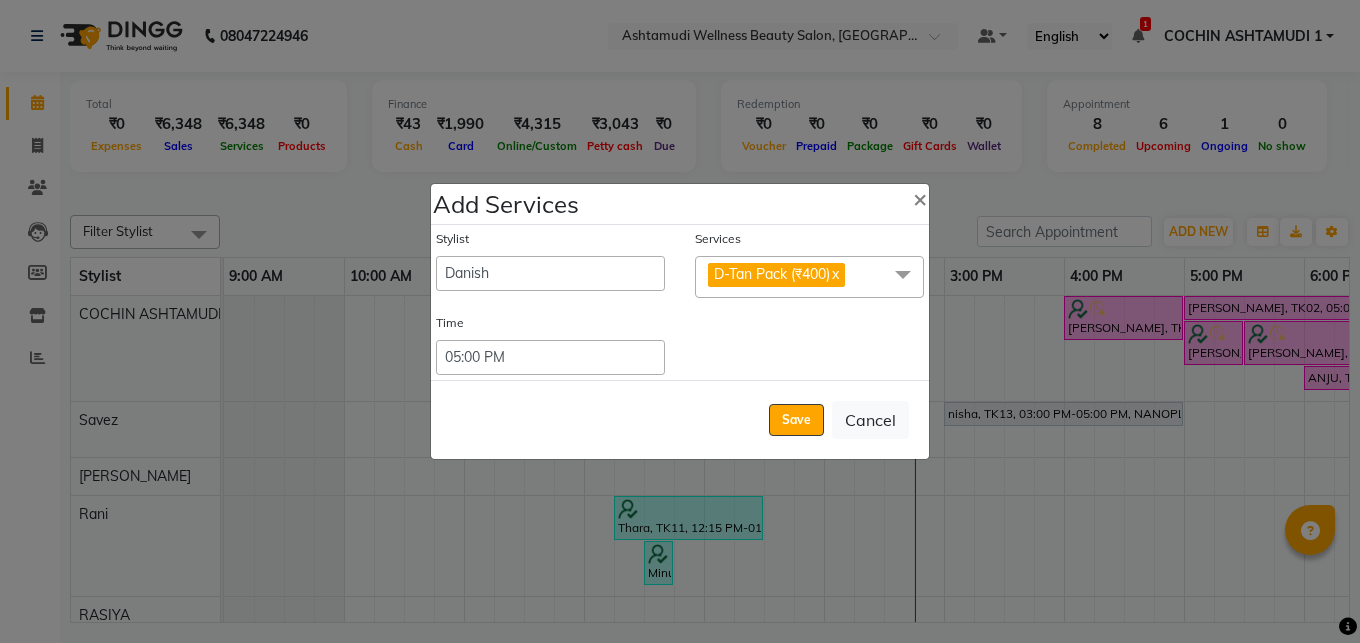click on "Save" 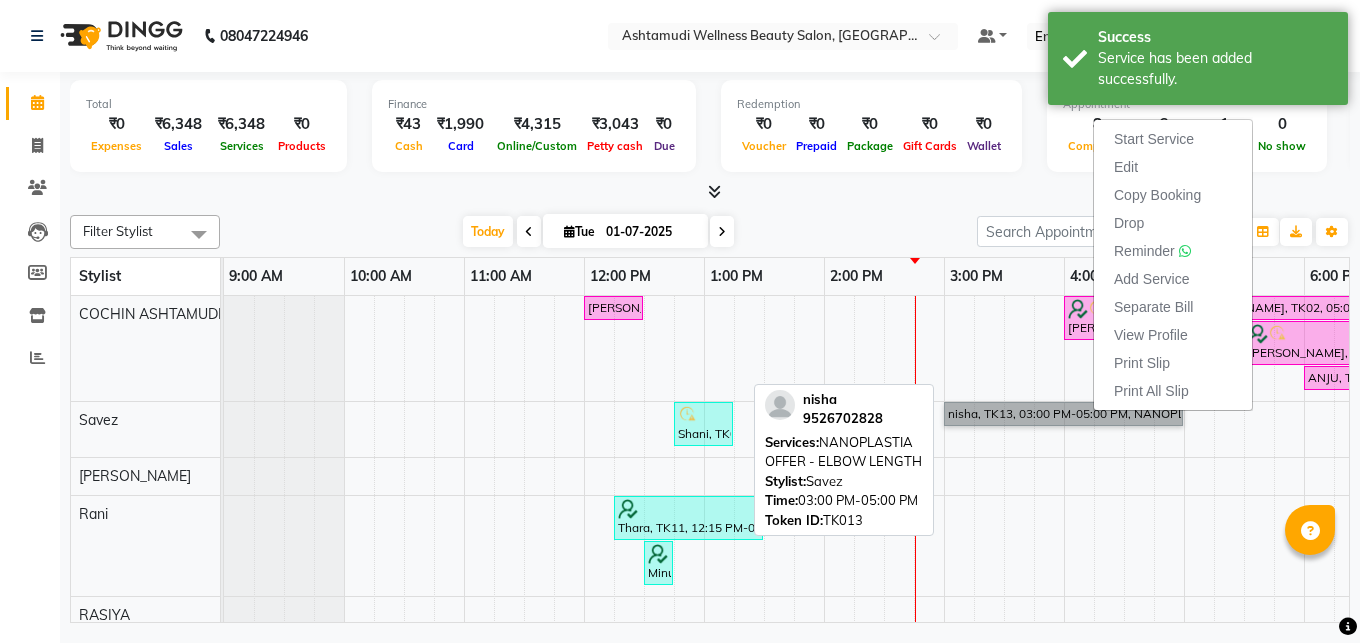 click on "nisha, TK13, 03:00 PM-05:00 PM, NANOPLASTIA OFFER - ELBOW LENGTH" at bounding box center (1063, 414) 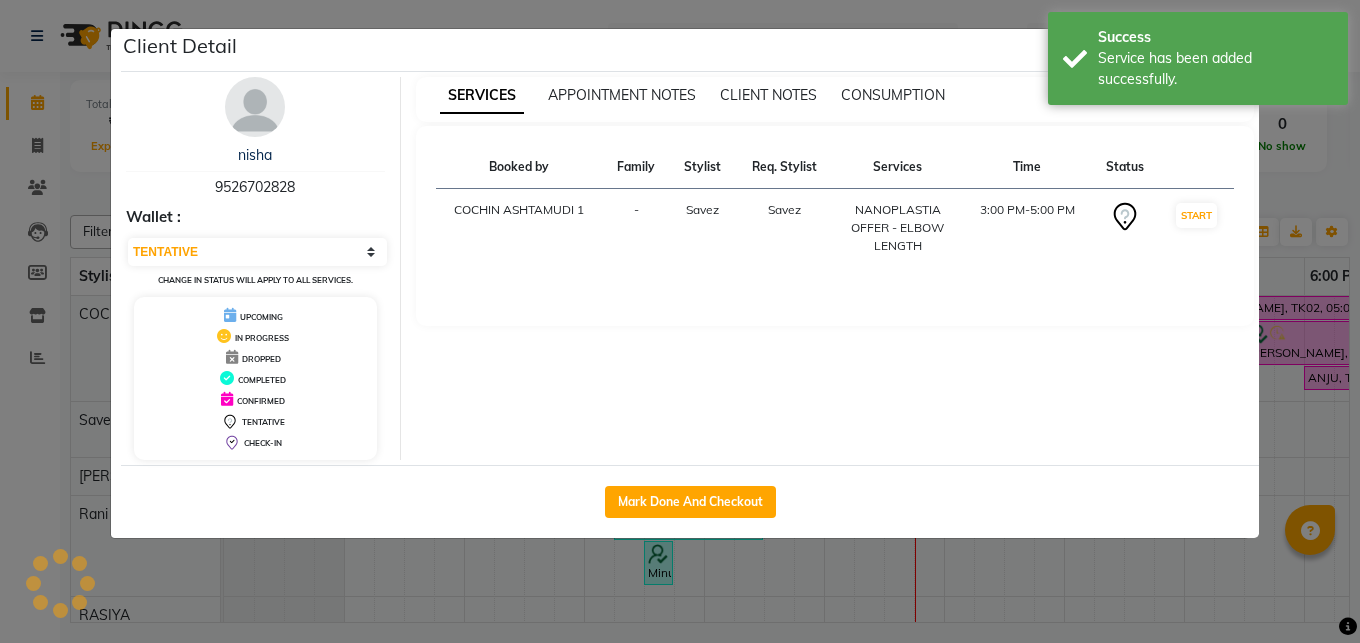 select on "select" 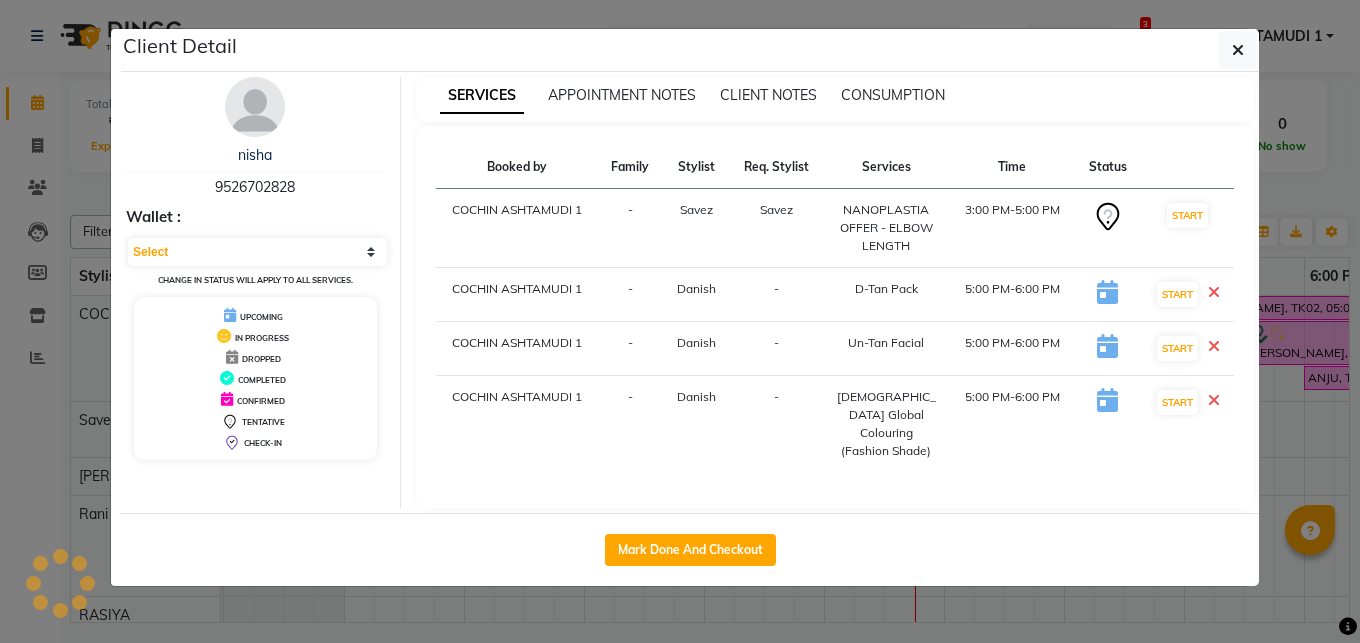 click on "Client Detail  nisha    9526702828 Wallet : Select IN SERVICE CONFIRMED TENTATIVE CHECK IN MARK DONE DROPPED UPCOMING Change in status will apply to all services. UPCOMING IN PROGRESS DROPPED COMPLETED CONFIRMED TENTATIVE CHECK-IN SERVICES APPOINTMENT NOTES CLIENT NOTES CONSUMPTION Booked by Family Stylist Req. Stylist Services Time Status  COCHIN ASHTAMUDI 1   - Savez  Savez   NANOPLASTIA OFFER - ELBOW LENGTH   3:00 PM-5:00 PM   START   COCHIN ASHTAMUDI 1   - Danish -  D-Tan Pack   5:00 PM-6:00 PM   START   COCHIN ASHTAMUDI 1   - Danish -  Un-Tan Facial    5:00 PM-6:00 PM   START   COCHIN ASHTAMUDI 1   - Danish -  [DEMOGRAPHIC_DATA] Global Colouring (Fashion Shade)   5:00 PM-6:00 PM   START   Mark Done And Checkout" 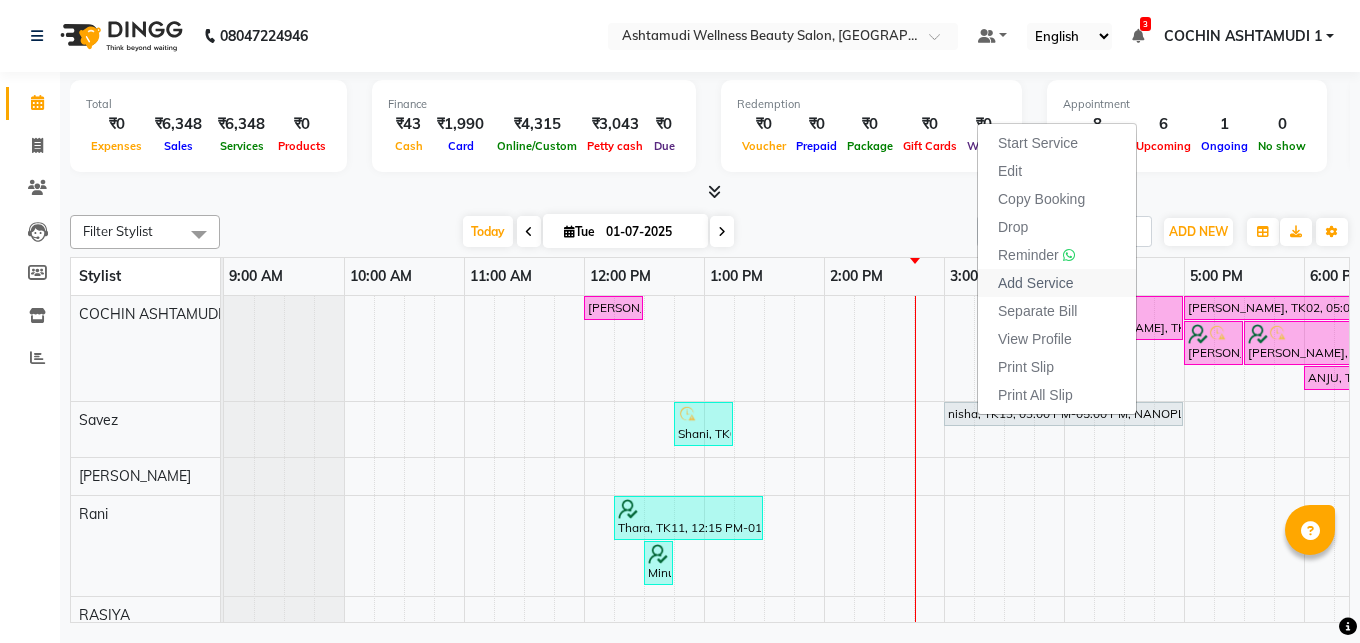 click on "Add Service" at bounding box center [1035, 283] 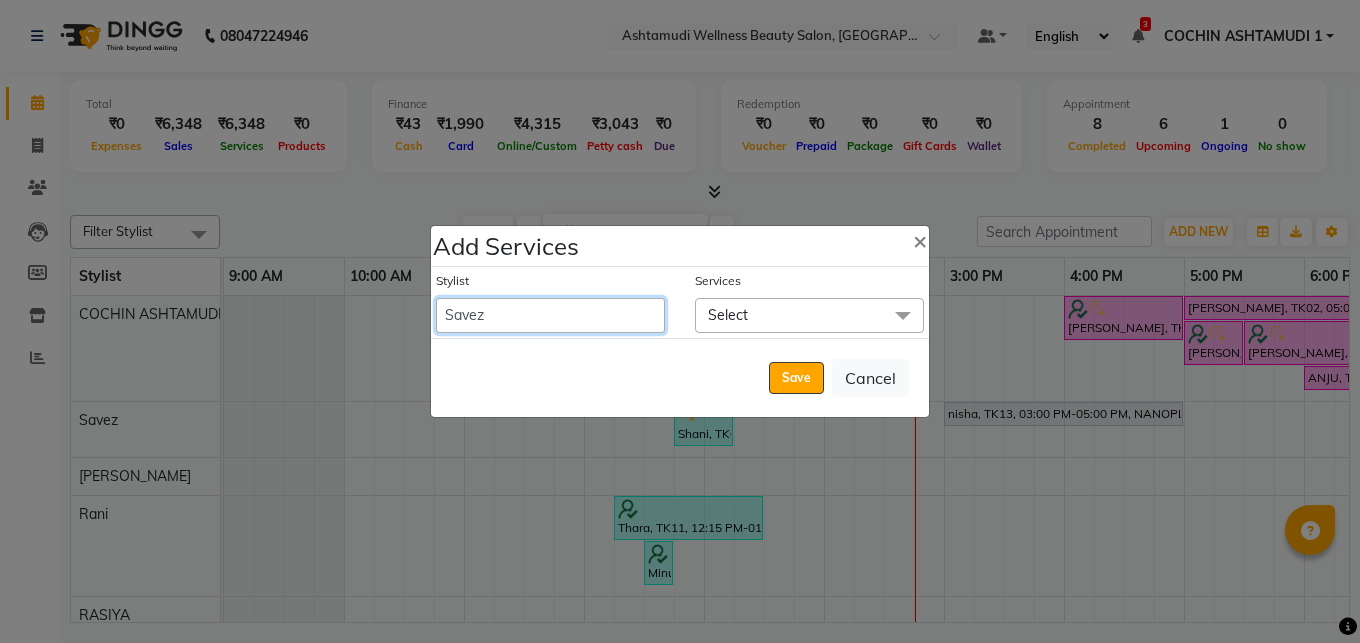 click on "Abhirami S   [PERSON_NAME] B   [PERSON_NAME]   COCHIN ASHTAMUDI   [DEMOGRAPHIC_DATA]   [PERSON_NAME]   [PERSON_NAME] [PERSON_NAME] [PERSON_NAME]   [PERSON_NAME]   [PERSON_NAME]" at bounding box center (550, 315) 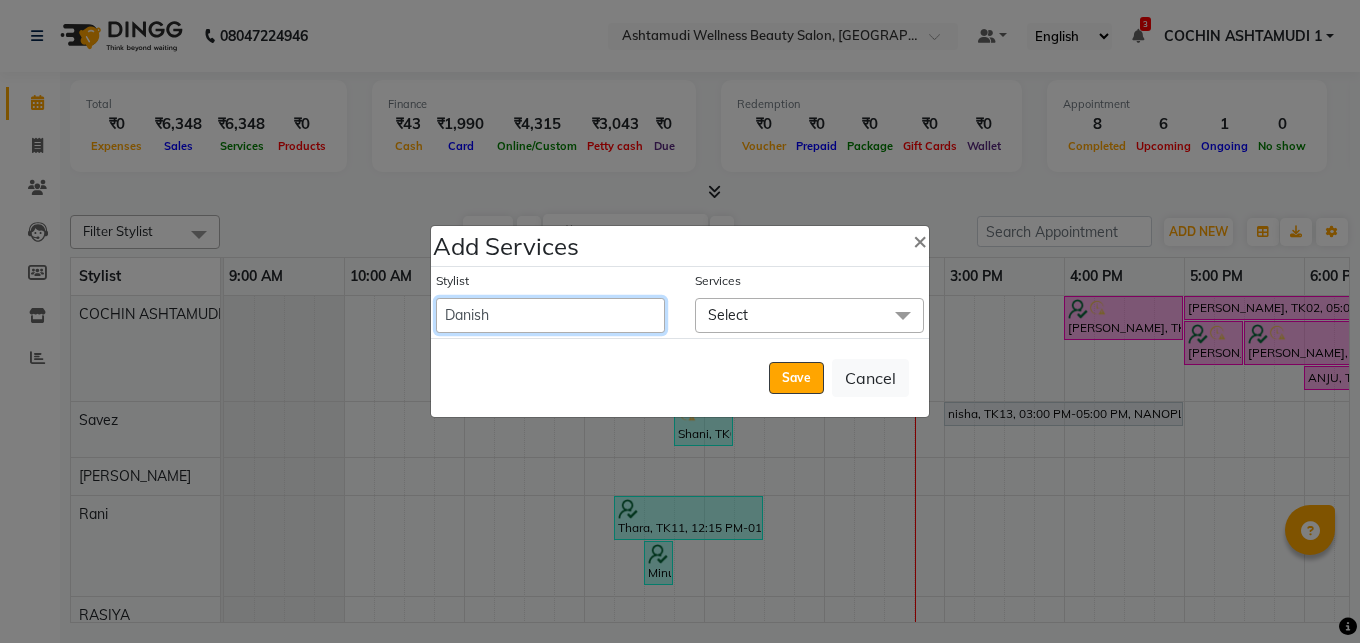 click on "Danish" at bounding box center [0, 0] 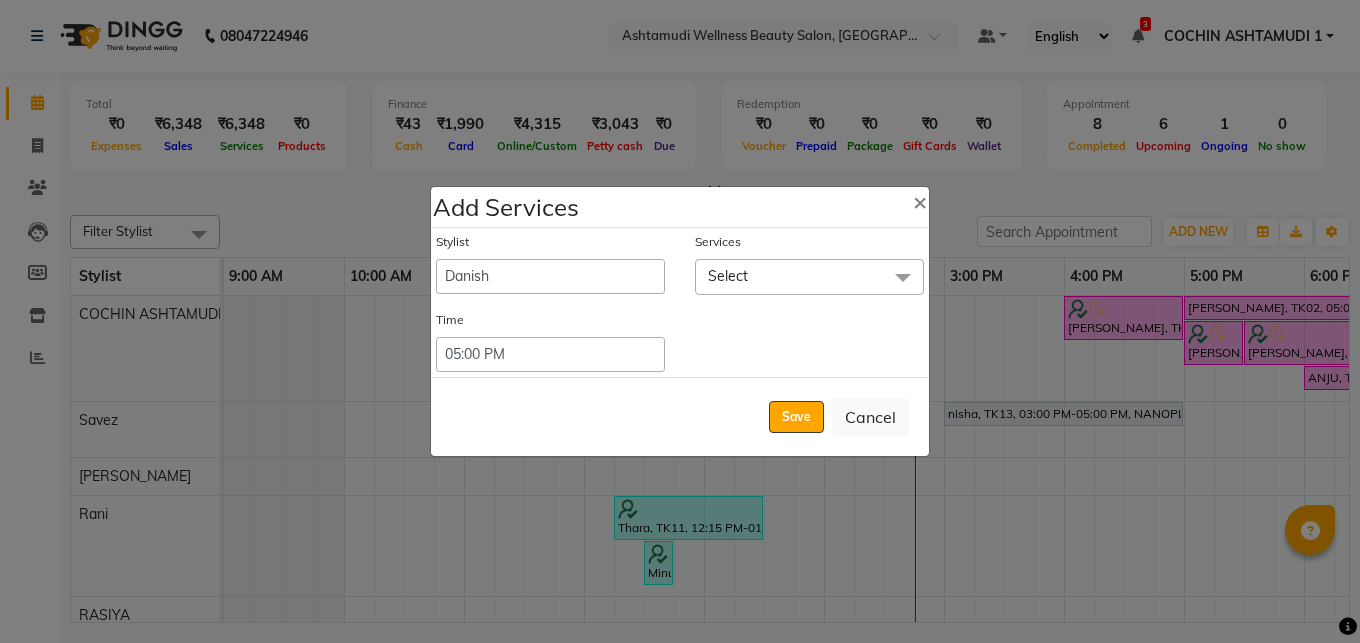click on "Select" 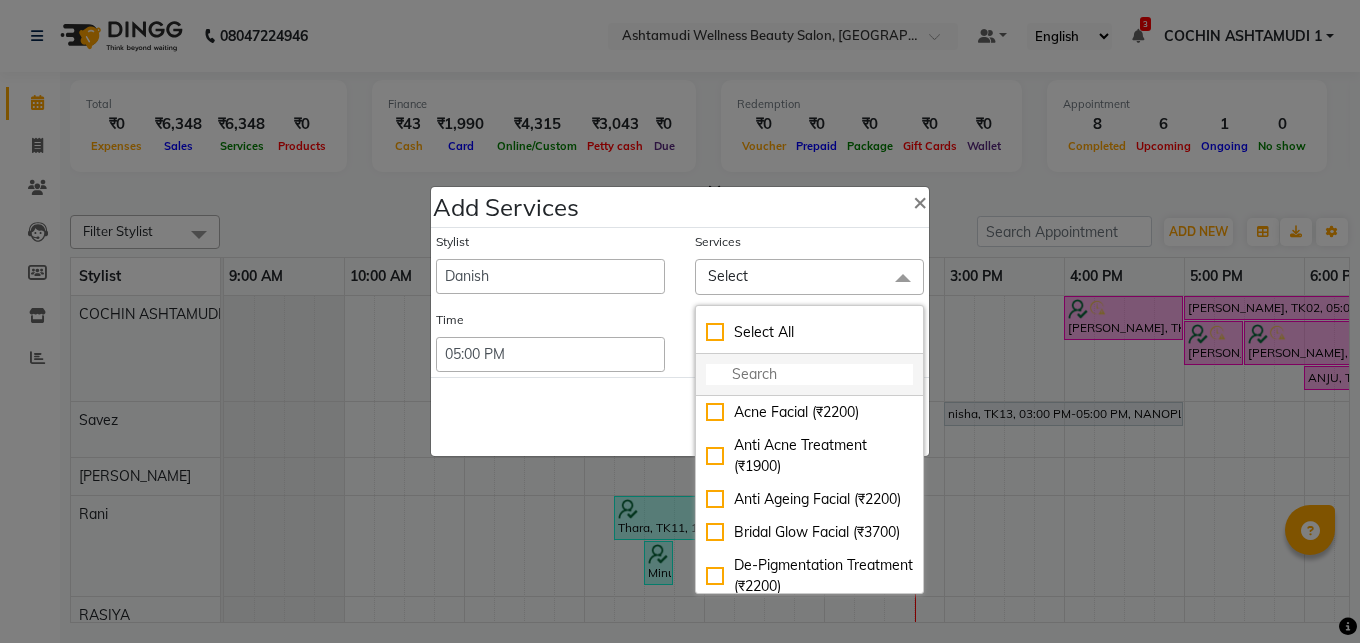 click 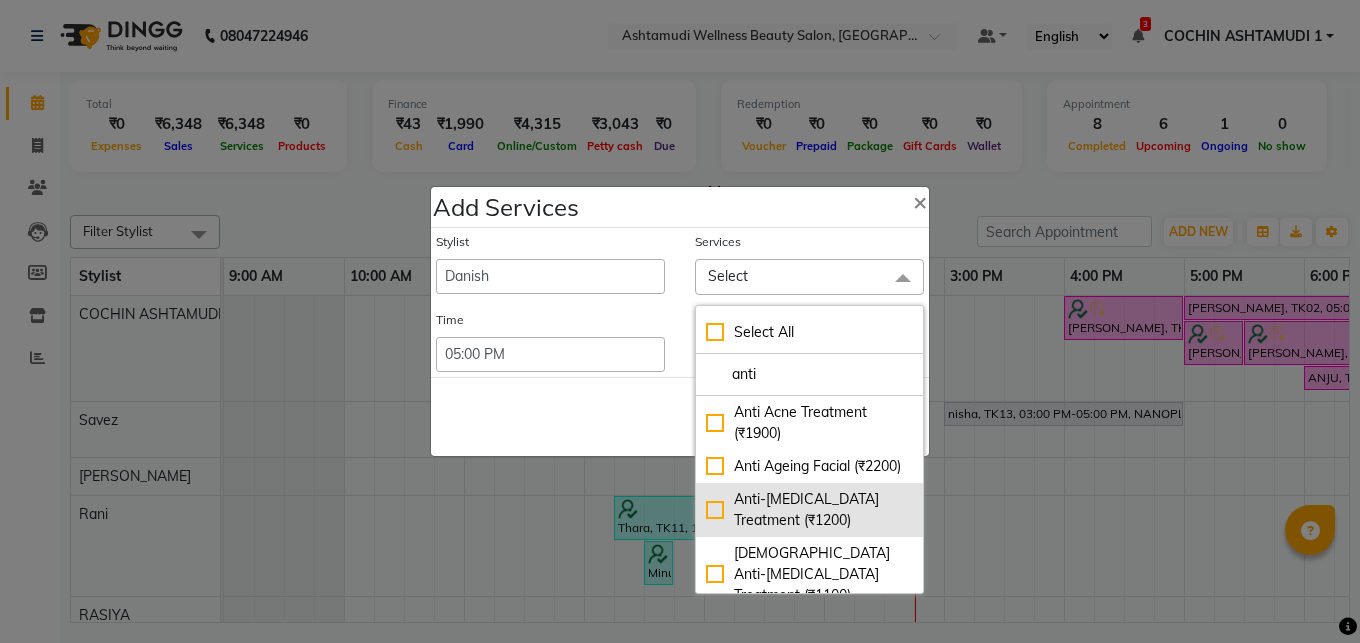 scroll, scrollTop: 127, scrollLeft: 0, axis: vertical 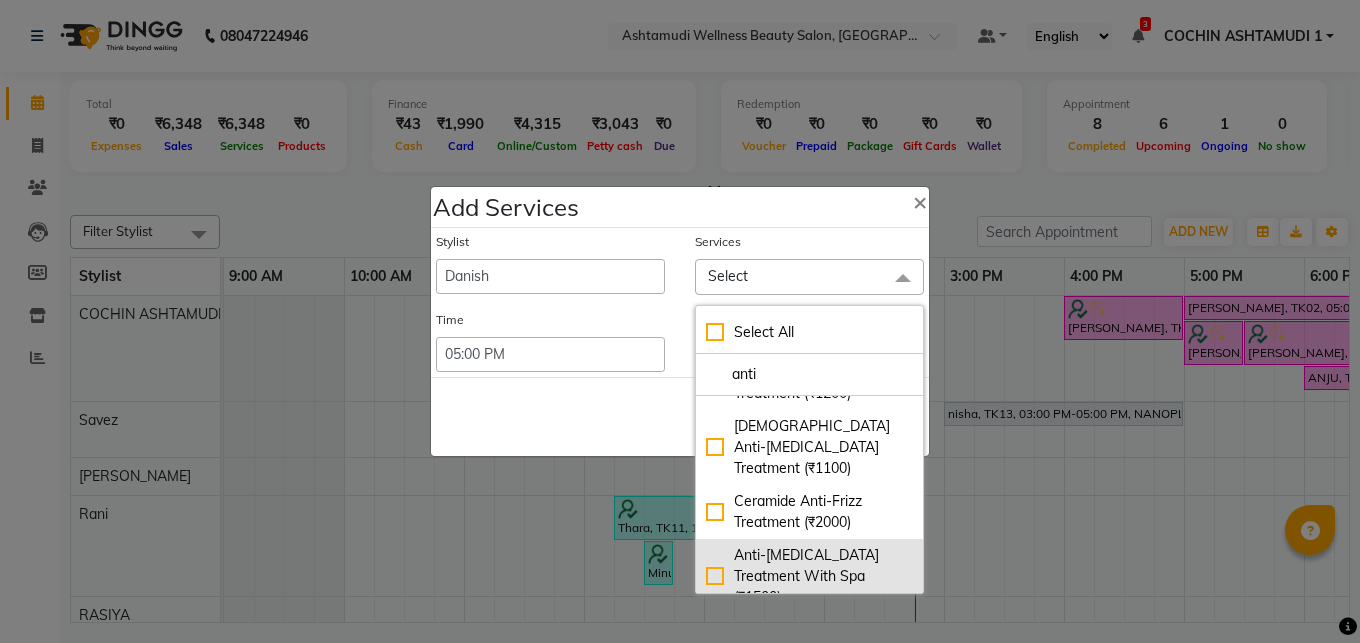 type on "anti" 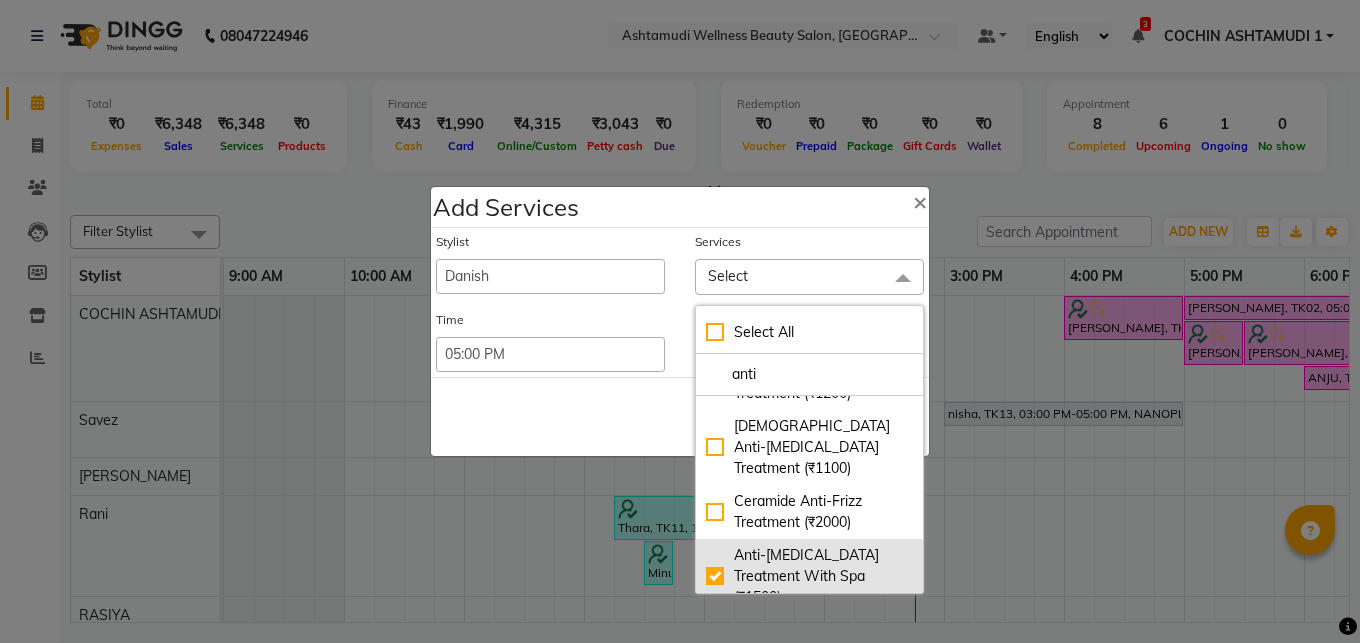 checkbox on "true" 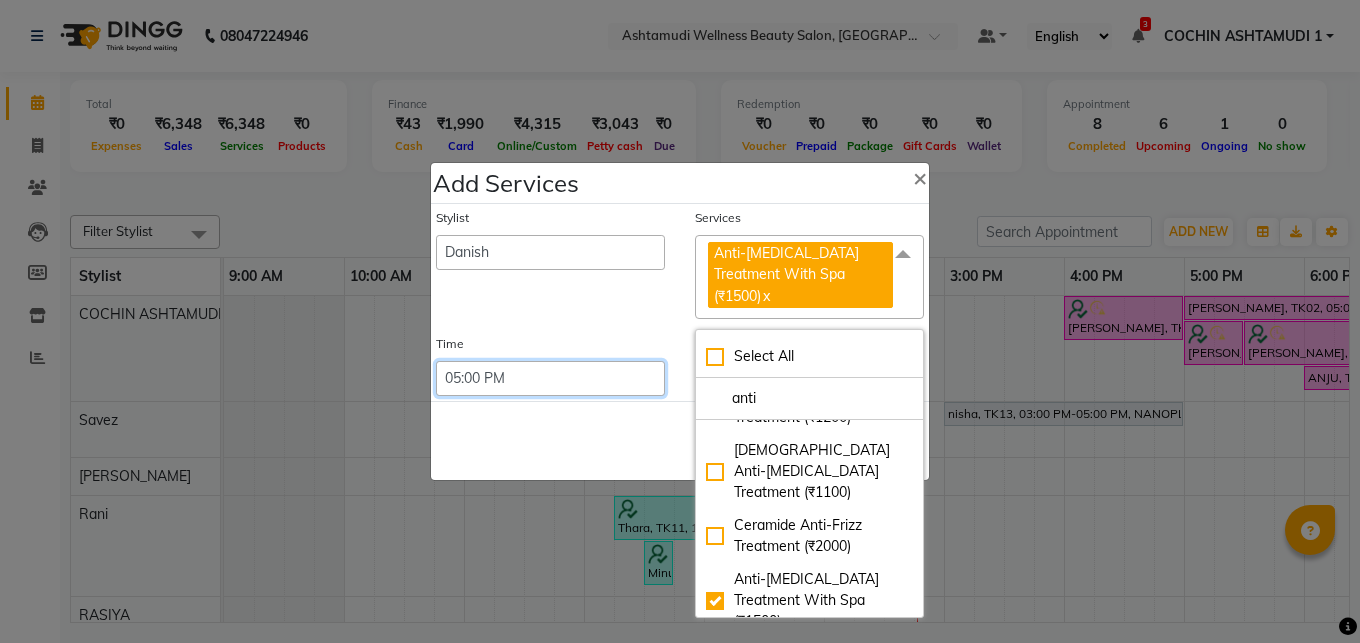 click on "Select 09:00 AM  09:15 AM  09:30 AM  09:45 AM  10:00 AM  10:15 AM  10:30 AM  10:45 AM  11:00 AM  11:15 AM  11:30 AM  11:45 AM  12:00 PM  12:15 PM  12:30 PM  12:45 PM  01:00 PM  01:15 PM  01:30 PM  01:45 PM  02:00 PM  02:15 PM  02:30 PM  02:45 PM  03:00 PM  03:15 PM  03:30 PM  03:45 PM  04:00 PM  04:15 PM  04:30 PM  04:45 PM  05:00 PM  05:15 PM  05:30 PM  05:45 PM  06:00 PM  06:15 PM  06:30 PM  06:45 PM  07:00 PM  07:15 PM  07:30 PM  07:45 PM  08:00 PM  08:15 PM  08:30 PM  08:45 PM  09:00 PM  09:15 PM  09:30 PM  09:45 PM  10:00 PM  10:15 PM  10:30 PM  10:45 PM  11:00 PM  11:15 PM  11:30 PM  11:45 PM  12:00 PM  12:15 PM  12:30 PM  12:45 PM" at bounding box center (550, 378) 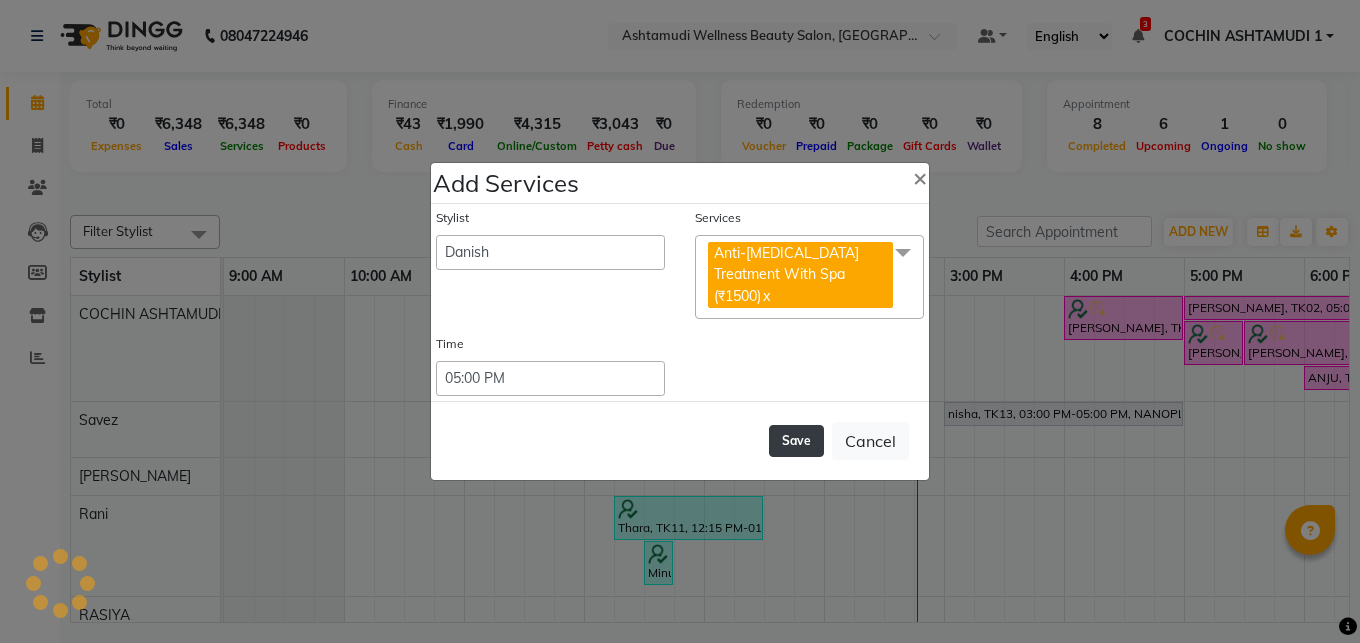 click on "Save" 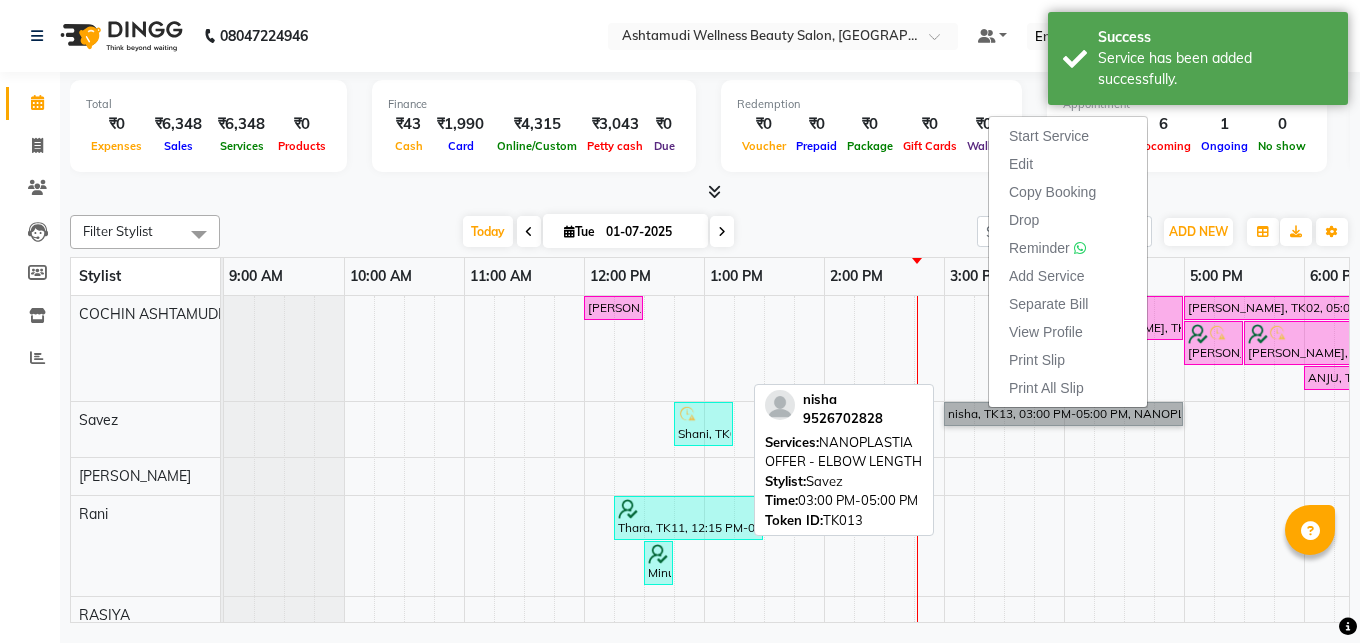 click on "nisha, TK13, 03:00 PM-05:00 PM, NANOPLASTIA OFFER - ELBOW LENGTH" at bounding box center (1063, 414) 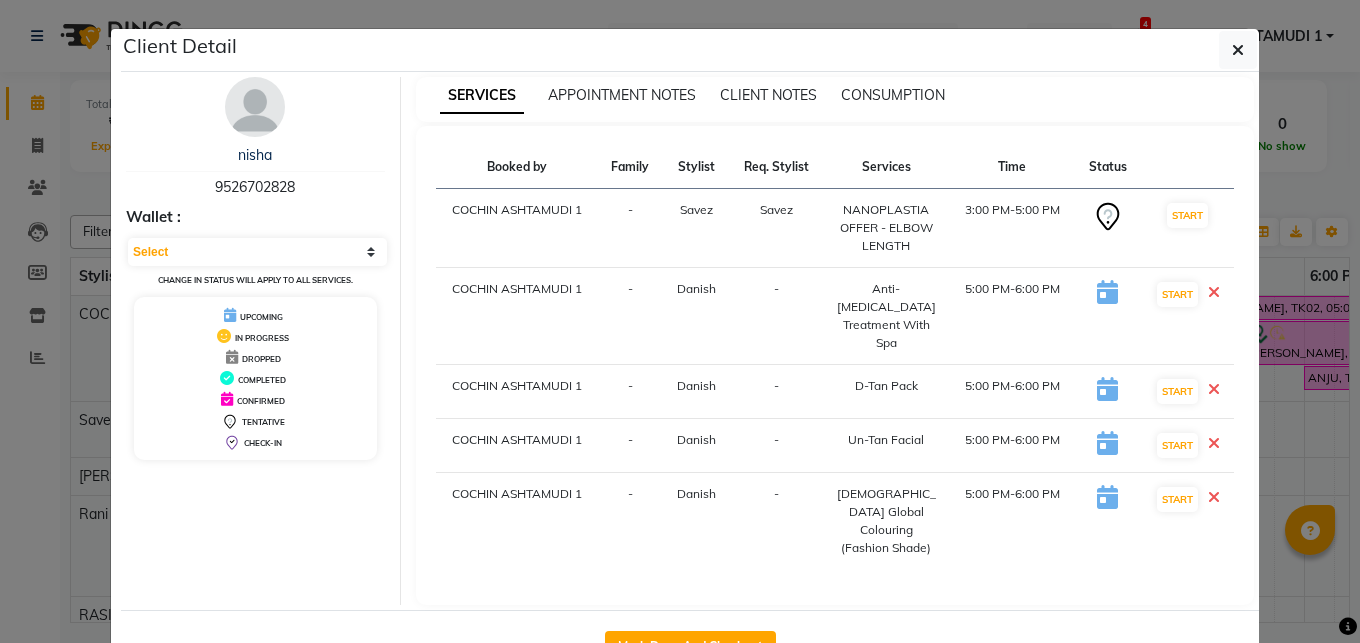 click on "Client Detail  nisha    9526702828 Wallet : Select IN SERVICE CONFIRMED TENTATIVE CHECK IN MARK DONE DROPPED UPCOMING Change in status will apply to all services. UPCOMING IN PROGRESS DROPPED COMPLETED CONFIRMED TENTATIVE CHECK-IN SERVICES APPOINTMENT NOTES CLIENT NOTES CONSUMPTION Booked by Family Stylist Req. Stylist Services Time Status  COCHIN ASHTAMUDI 1   - Savez  Savez   NANOPLASTIA OFFER - ELBOW LENGTH   3:00 PM-5:00 PM   START   COCHIN ASHTAMUDI 1   - Danish -  Anti-[MEDICAL_DATA] Treatment With Spa   5:00 PM-6:00 PM   START   COCHIN ASHTAMUDI 1   - Danish -  D-Tan Pack   5:00 PM-6:00 PM   START   COCHIN ASHTAMUDI 1   - Danish -  Un-Tan Facial    5:00 PM-6:00 PM   START   COCHIN ASHTAMUDI 1   - Danish -  [DEMOGRAPHIC_DATA] Global Colouring (Fashion Shade)   5:00 PM-6:00 PM   START   Mark Done And Checkout" 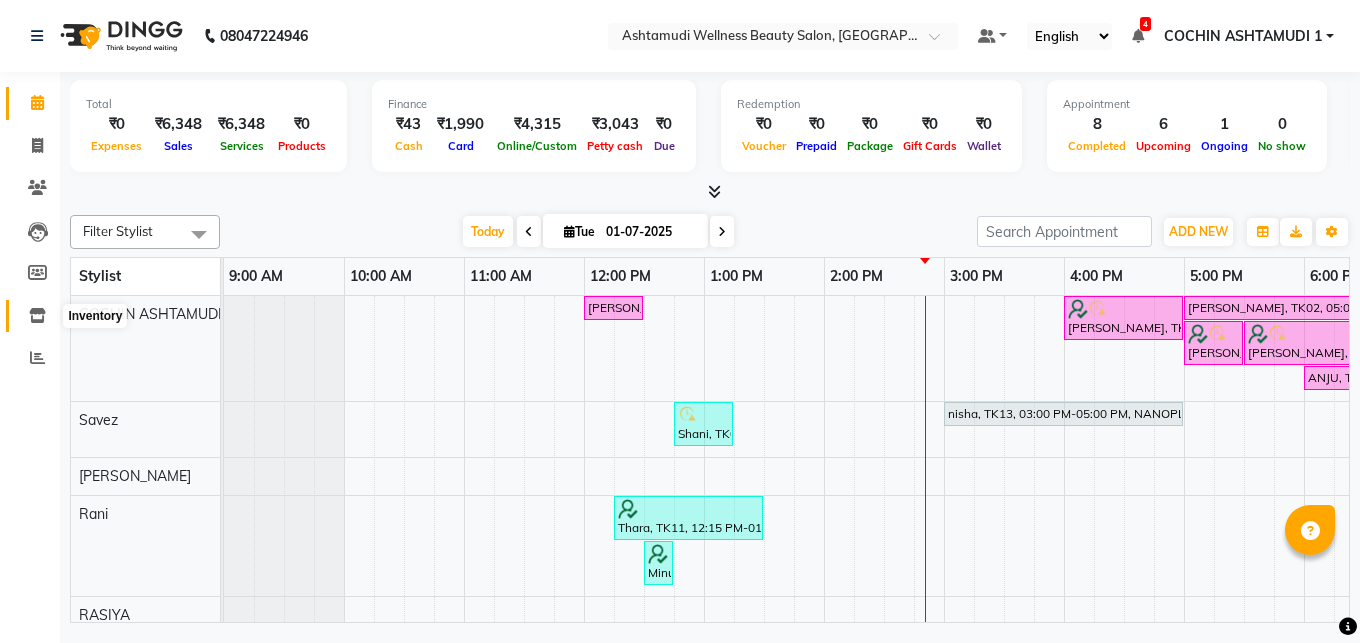 click 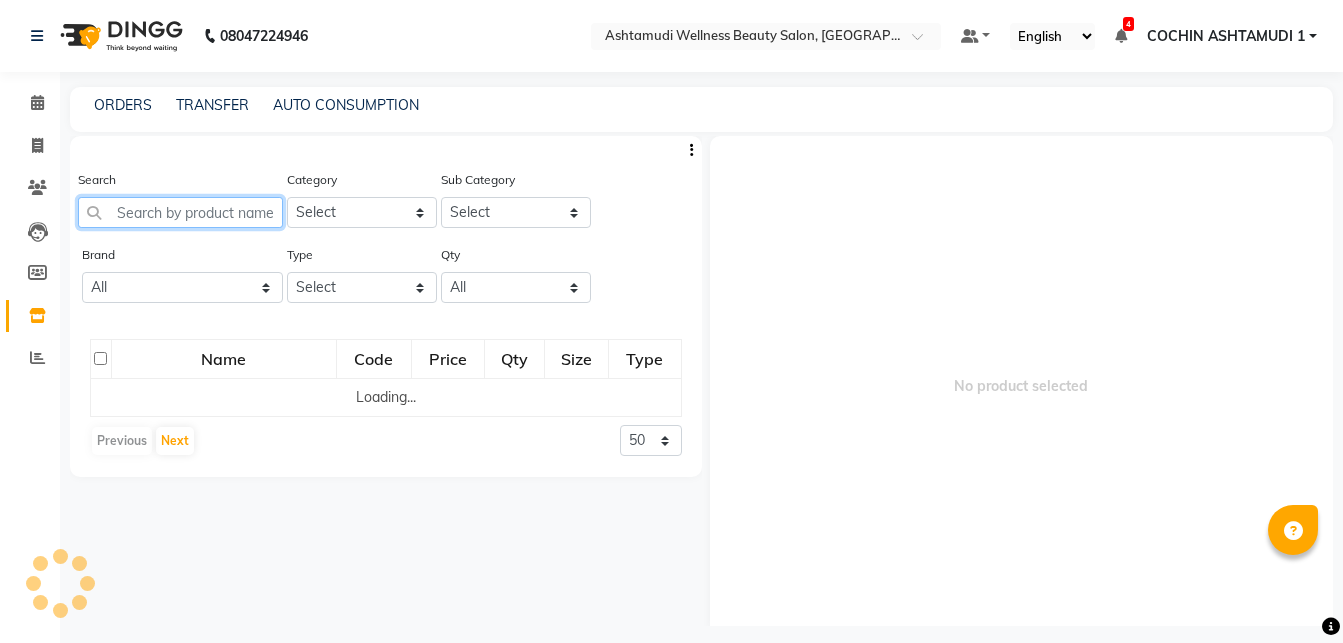 click 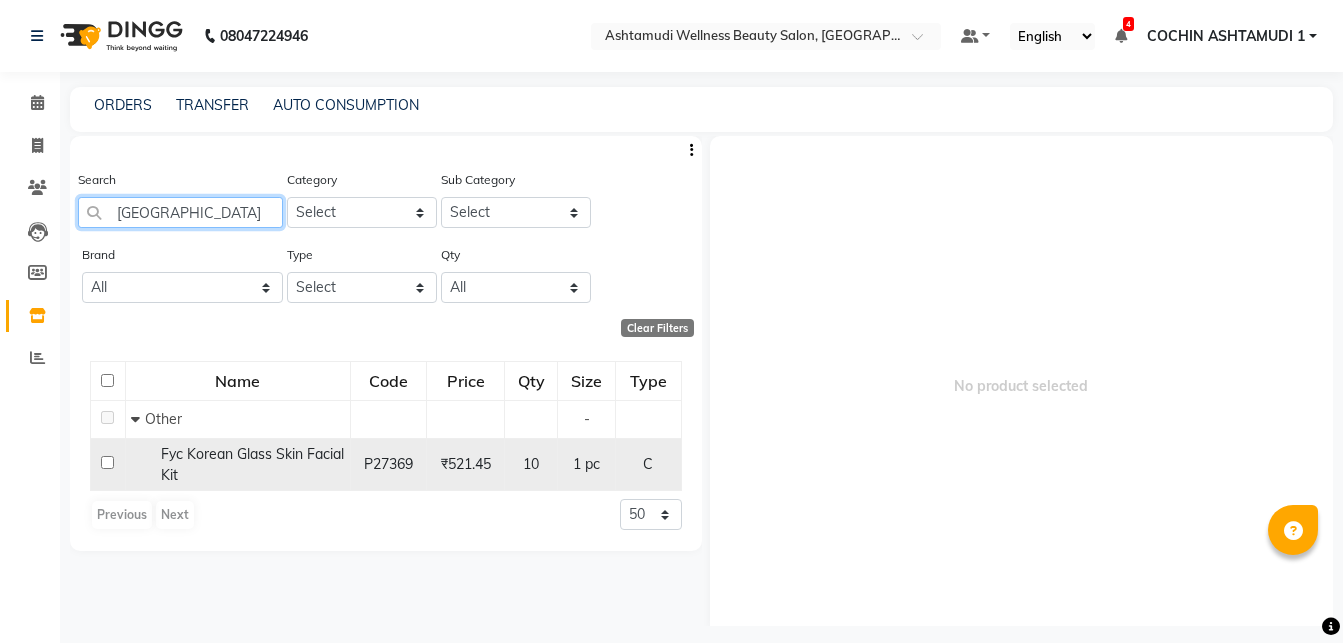 type on "[GEOGRAPHIC_DATA]" 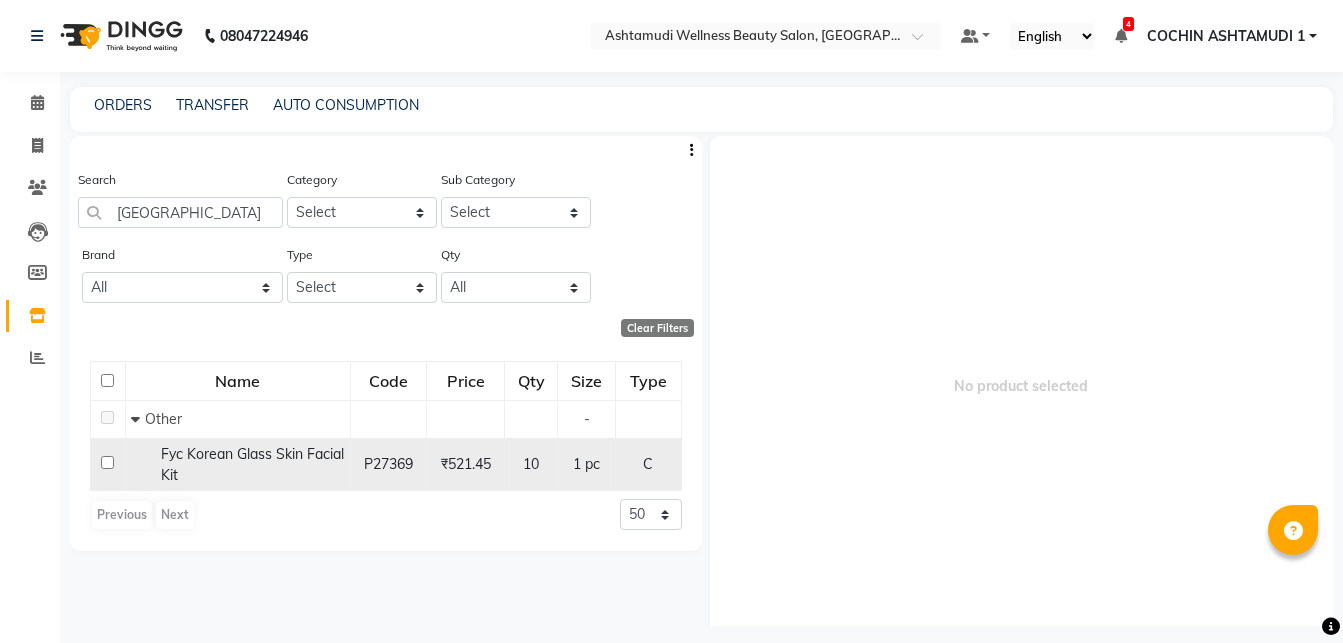 click 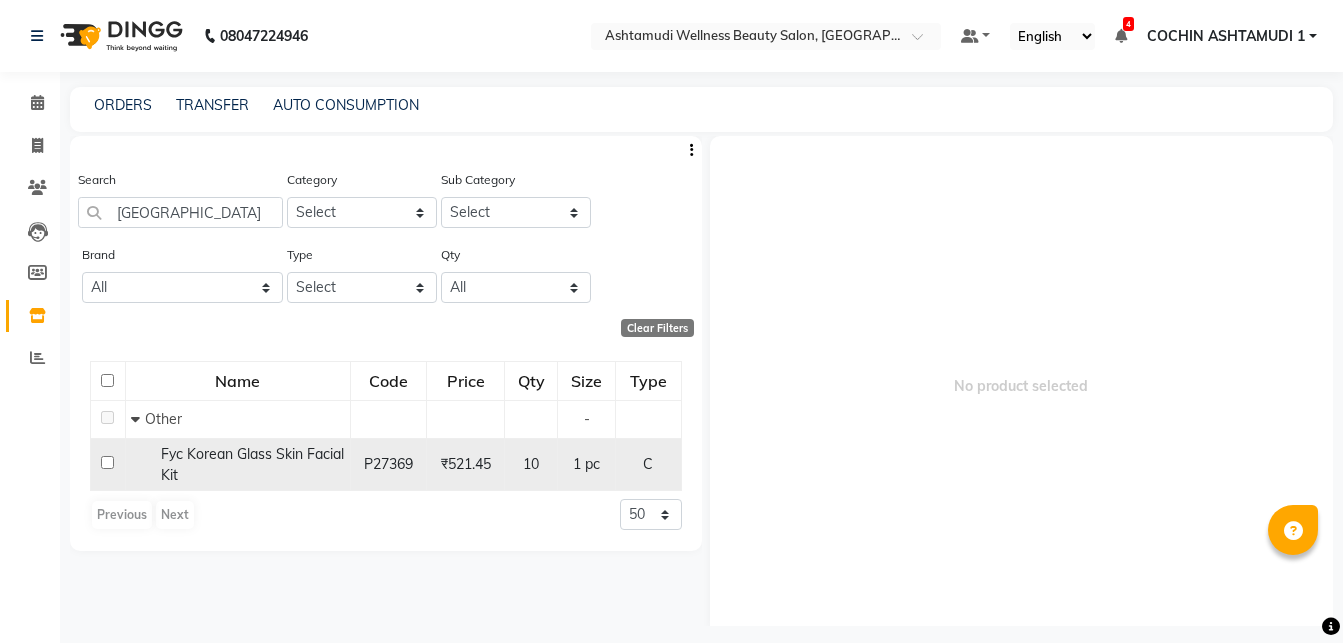 click 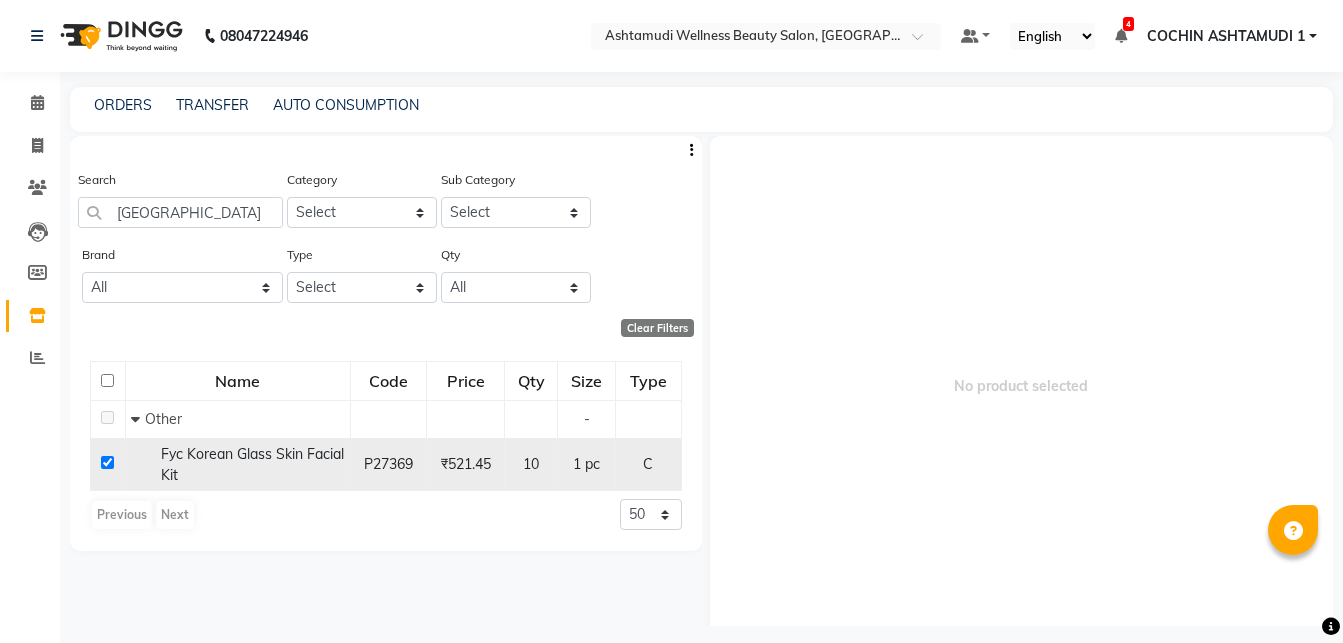 checkbox on "true" 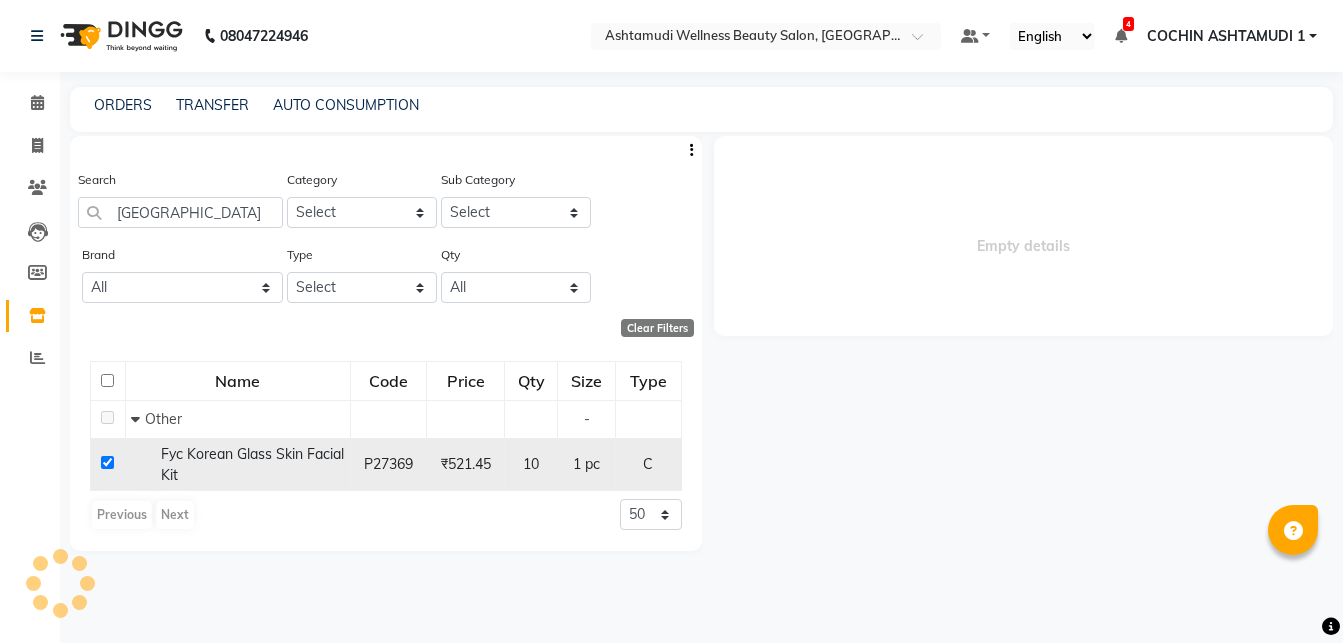 select 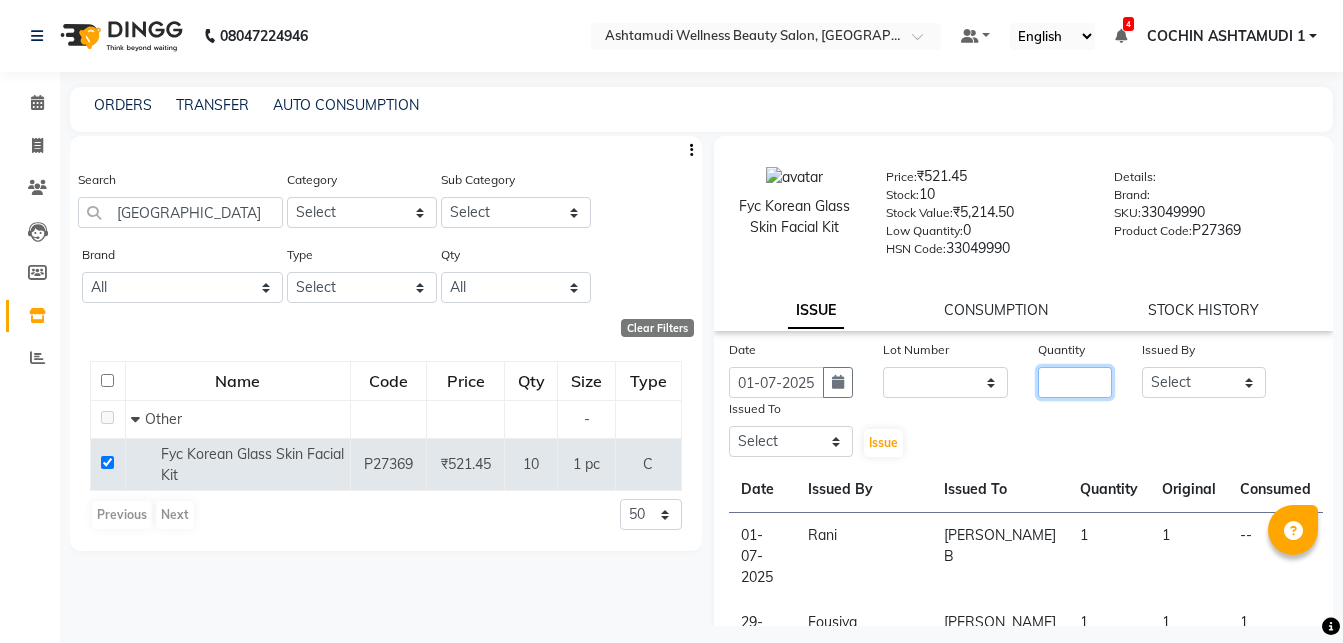 click 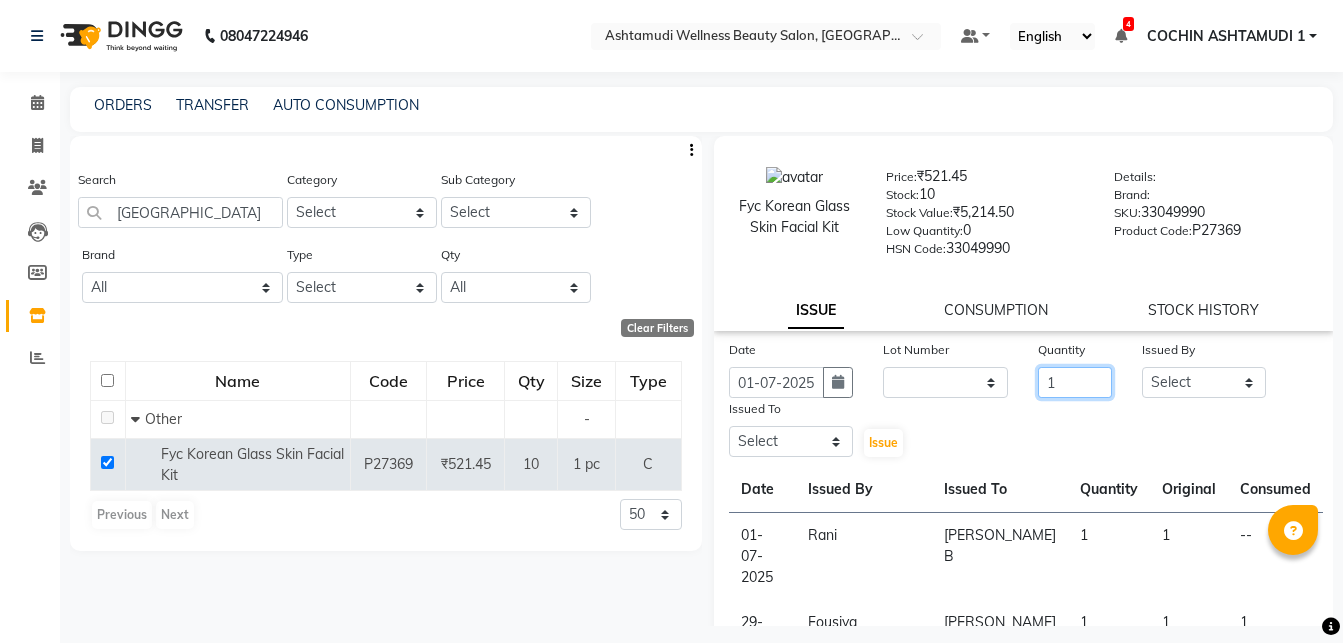 type on "1" 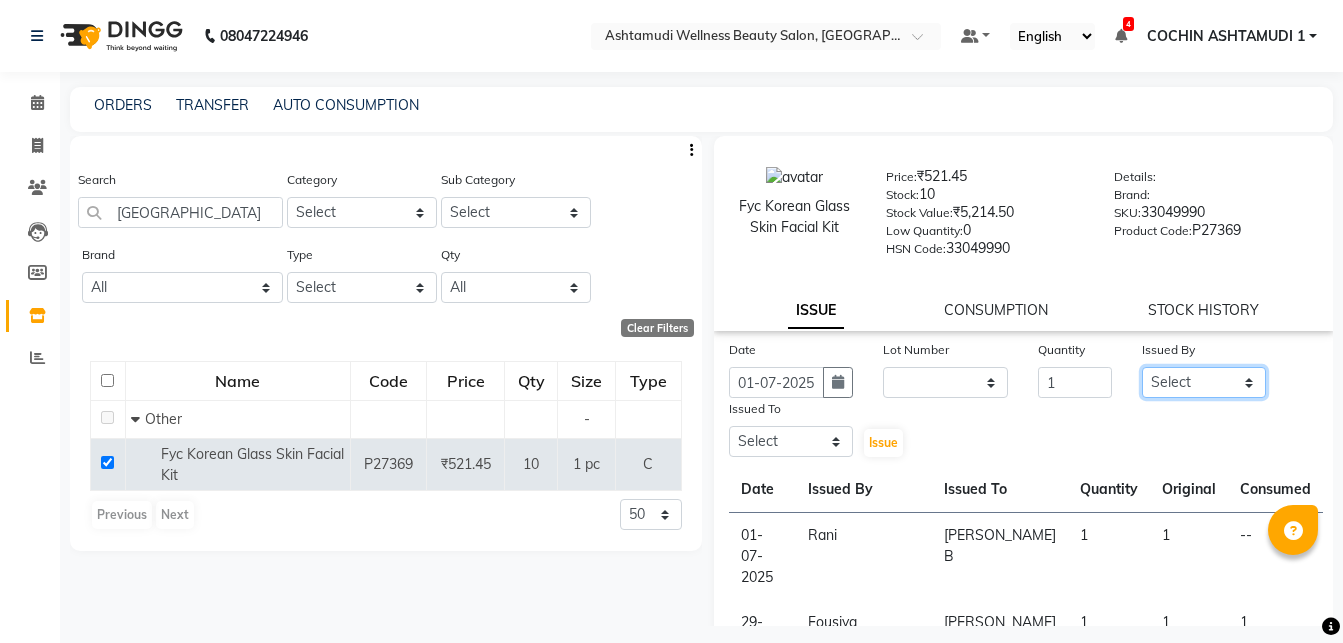 click on "Select Abhirami S [PERSON_NAME] B [PERSON_NAME] COCHIN ASHTAMUDI Danish [PERSON_NAME] [PERSON_NAME] [PERSON_NAME] [PERSON_NAME] [PERSON_NAME] [PERSON_NAME]" 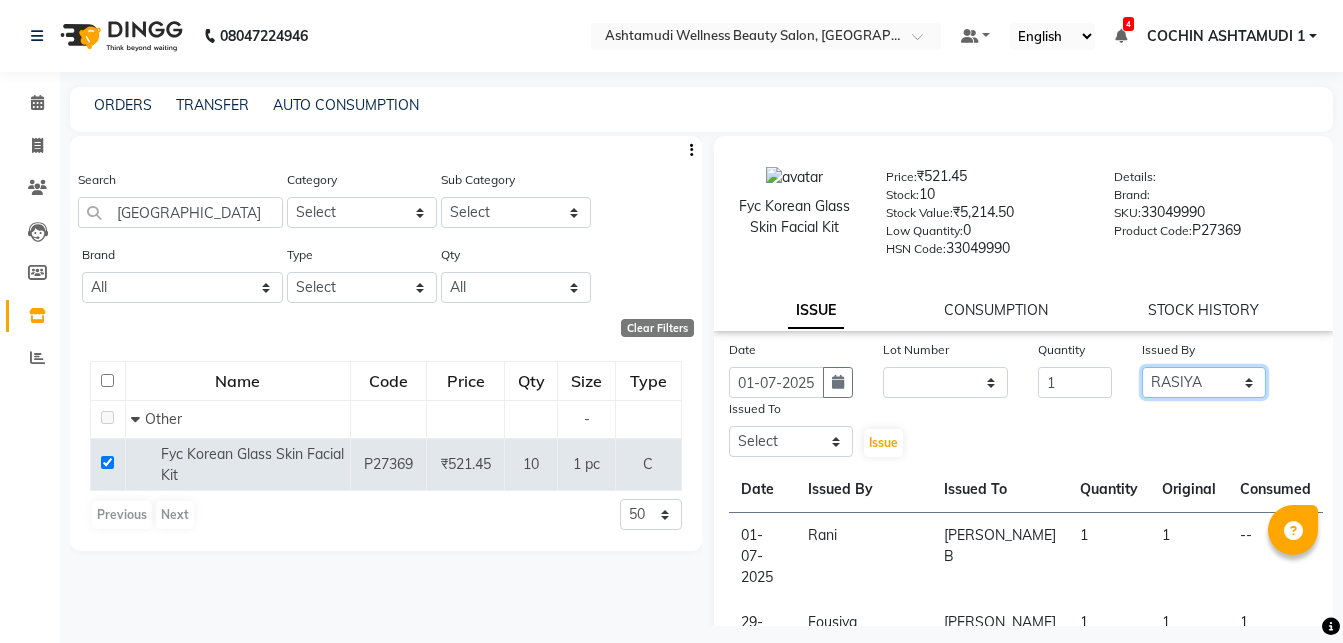 click on "RASIYA" 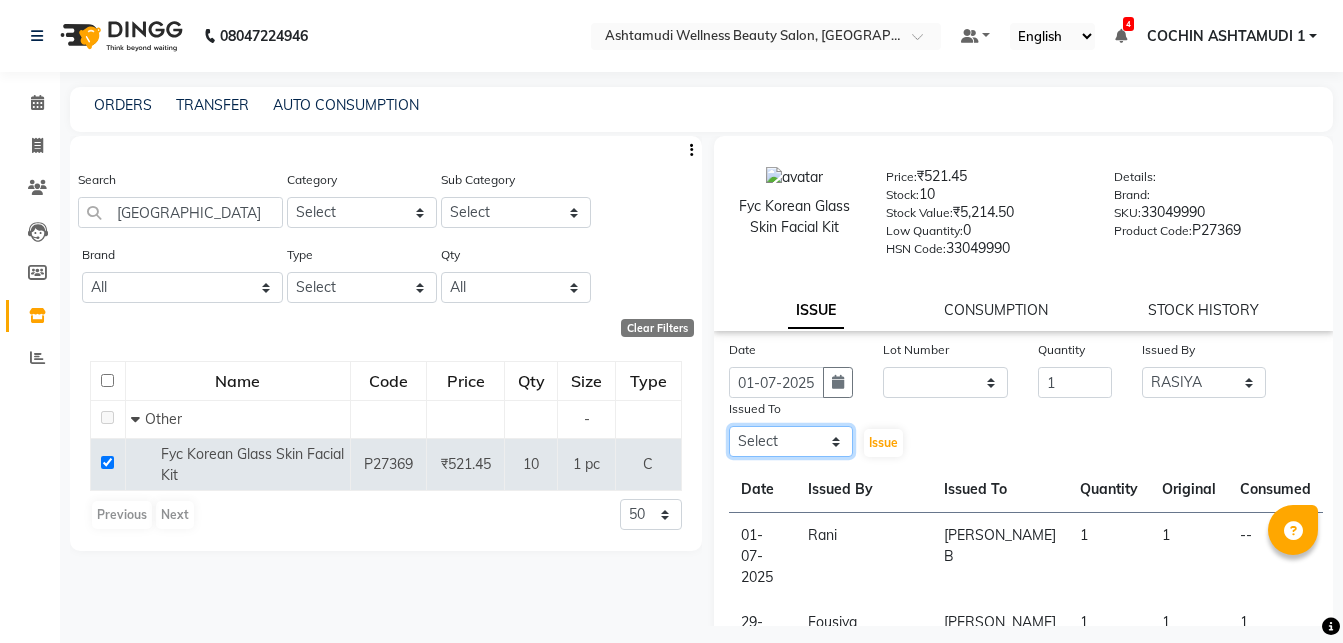 click on "Select Abhirami S [PERSON_NAME] B [PERSON_NAME] COCHIN ASHTAMUDI Danish [PERSON_NAME] [PERSON_NAME] [PERSON_NAME] [PERSON_NAME] [PERSON_NAME] [PERSON_NAME]" 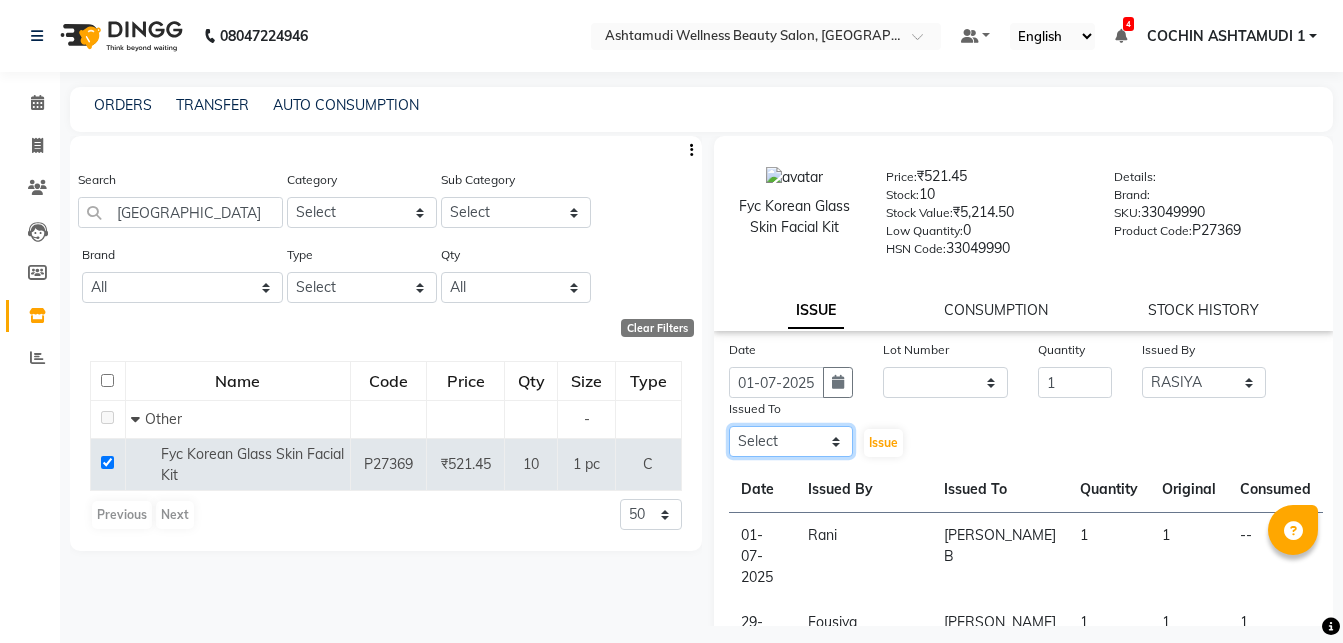 select on "77499" 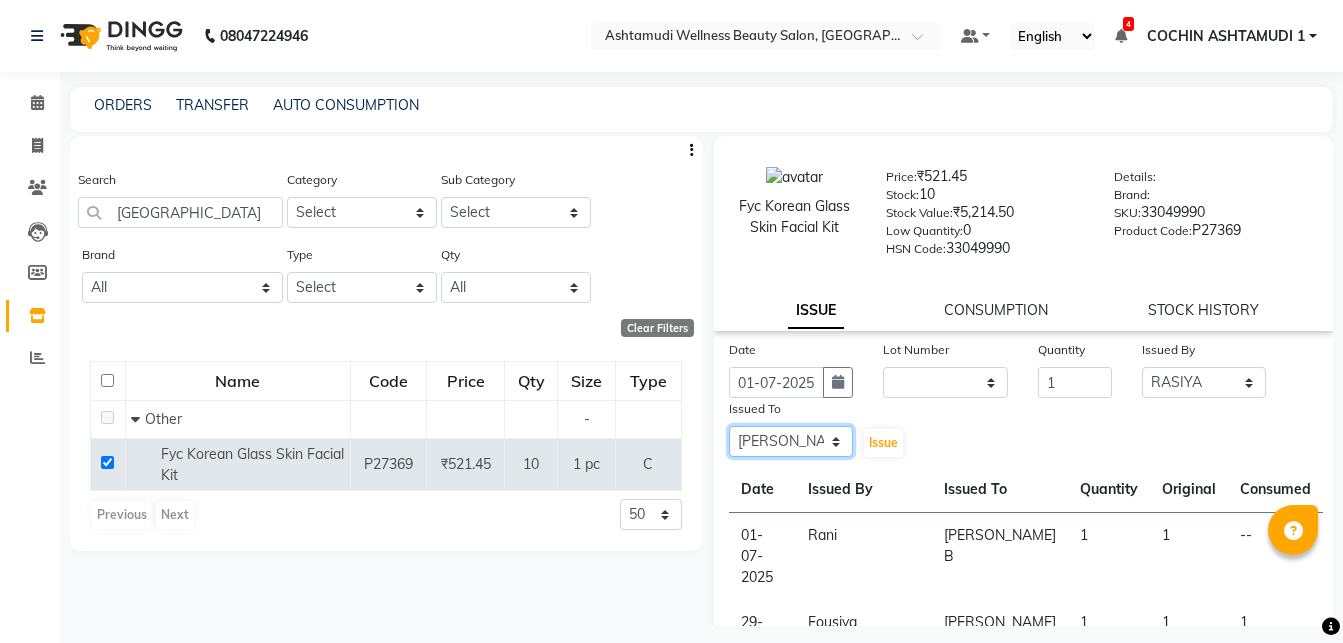 click on "[PERSON_NAME] B" 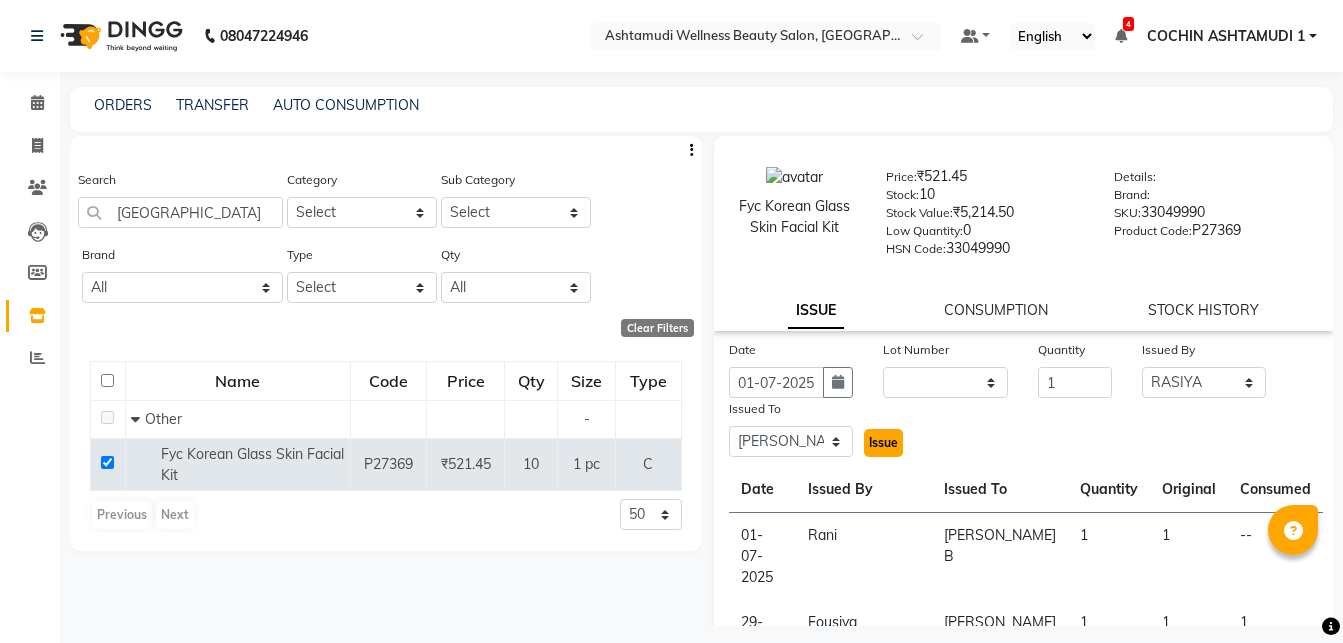 click on "Issue" 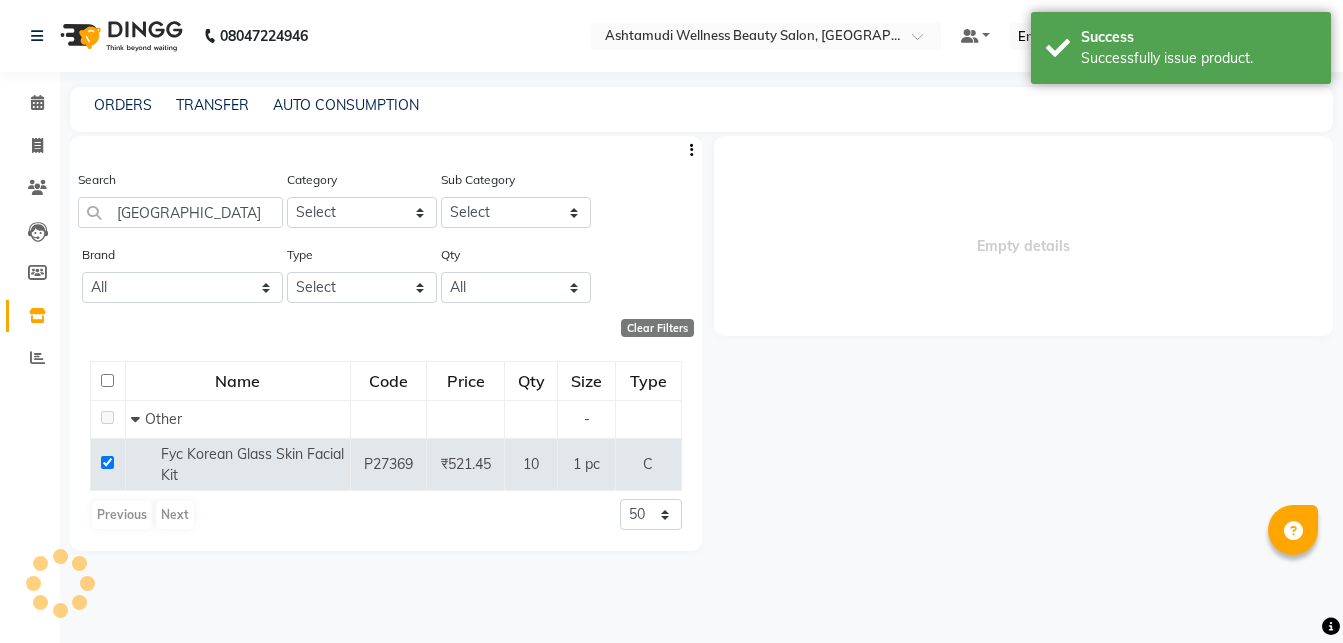 select 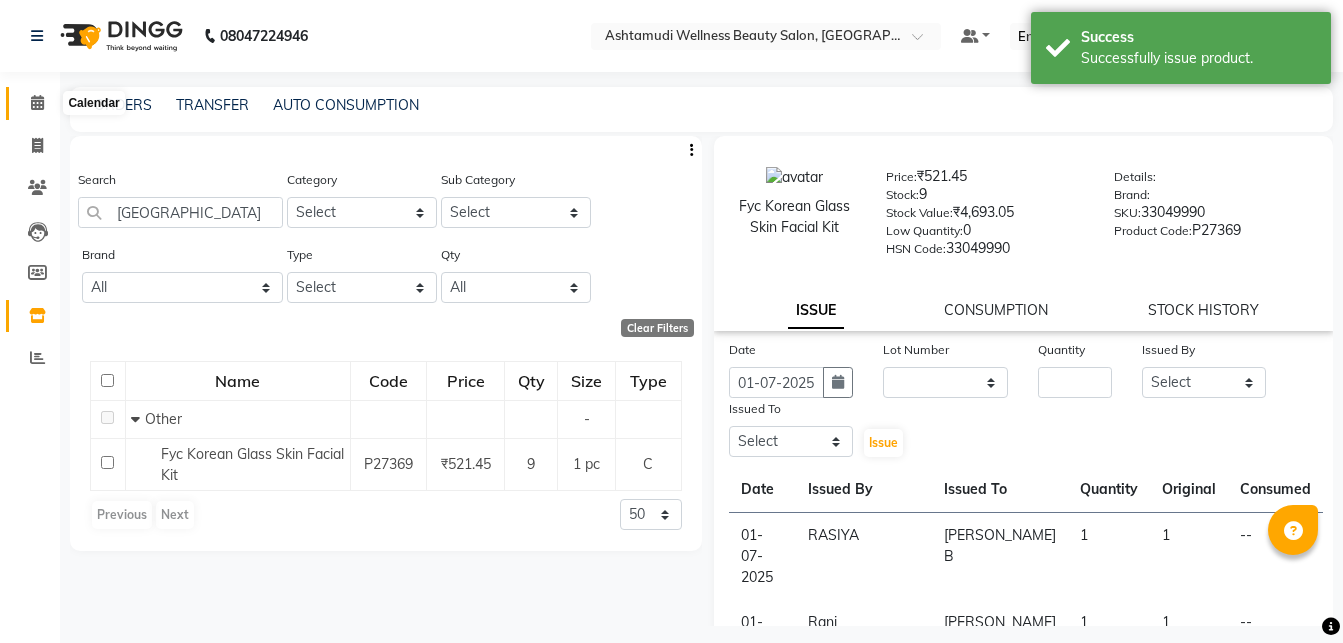 click 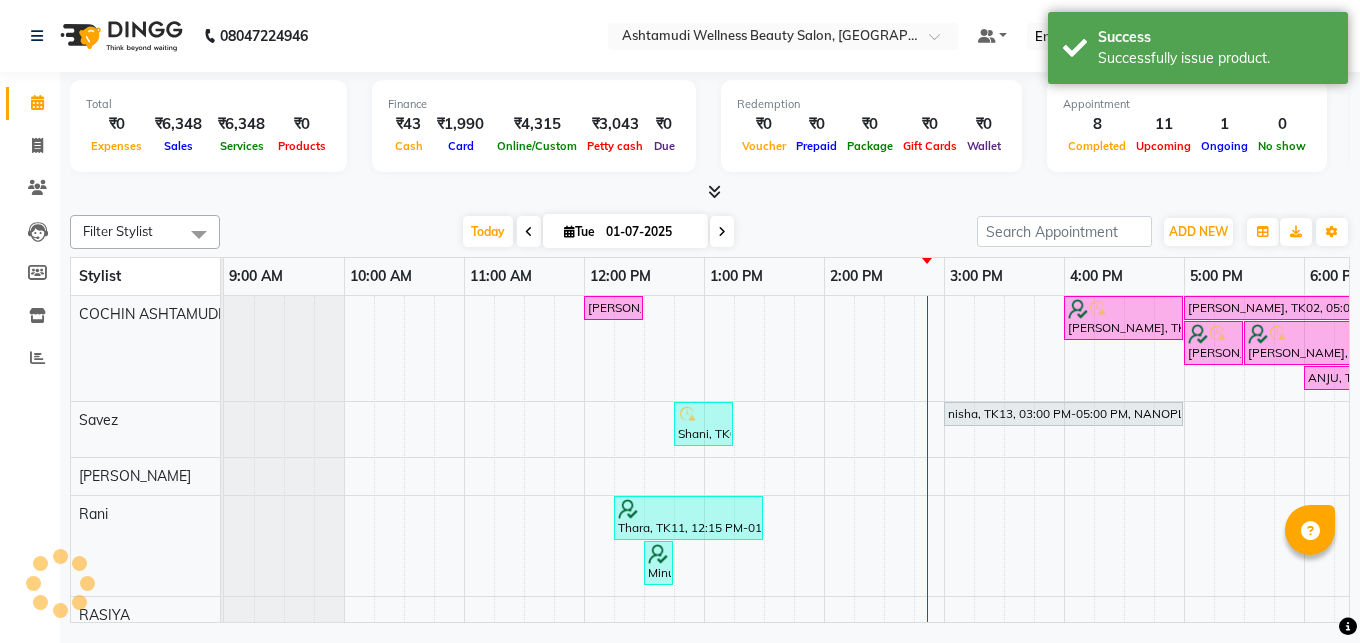 scroll, scrollTop: 0, scrollLeft: 0, axis: both 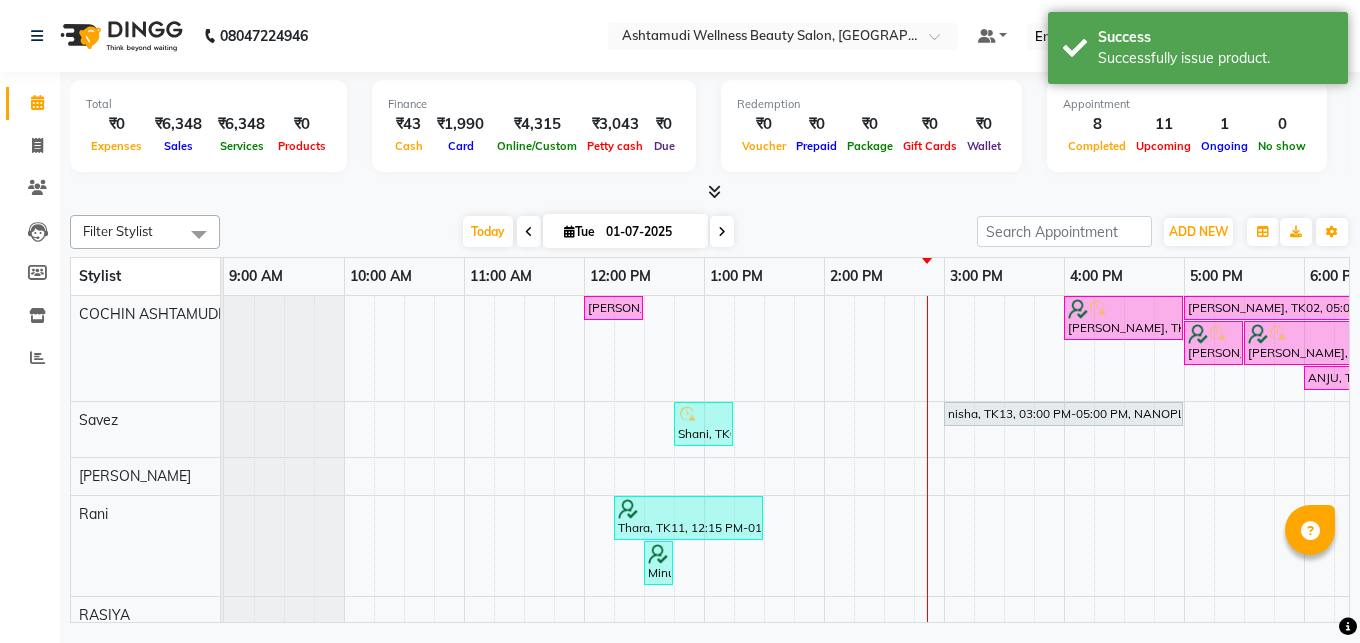 click on "Appointment" at bounding box center (1187, 104) 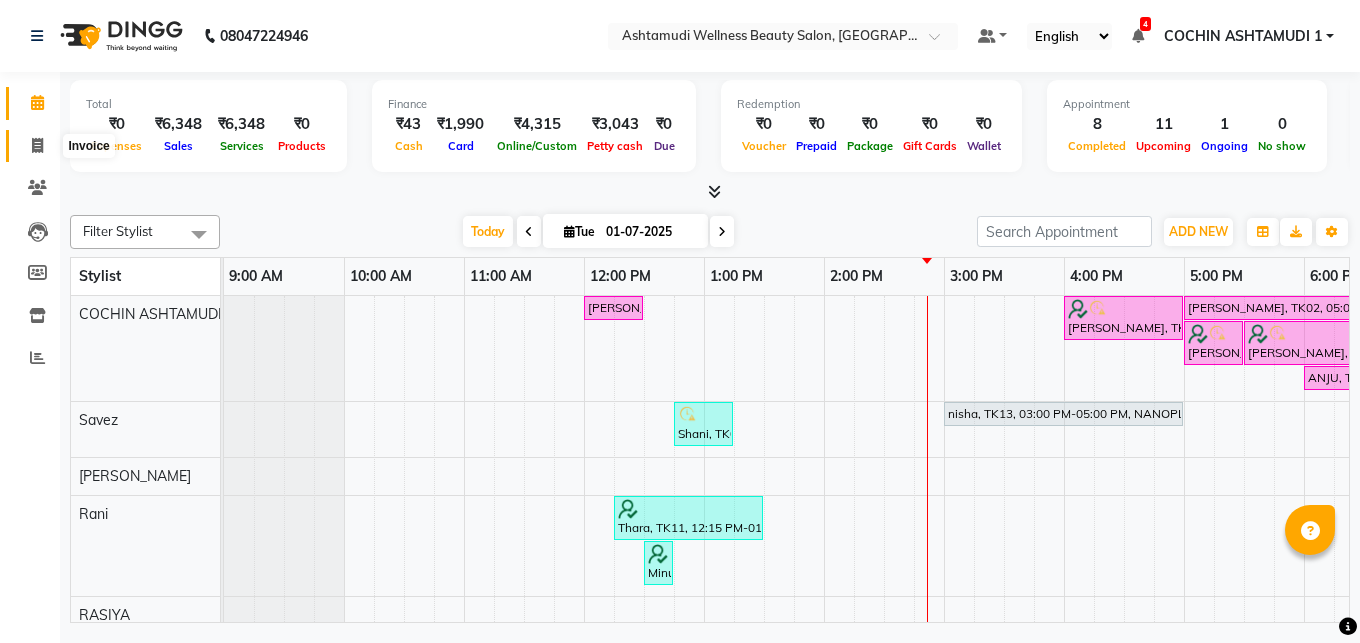 click 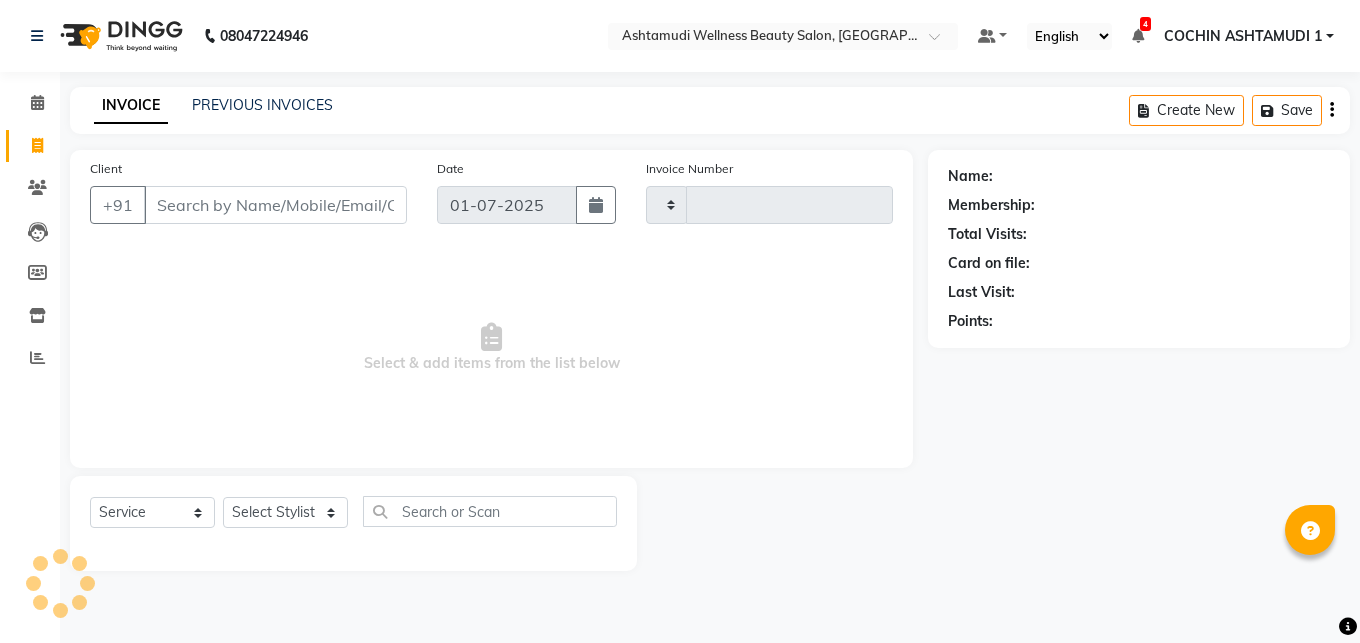 type on "2728" 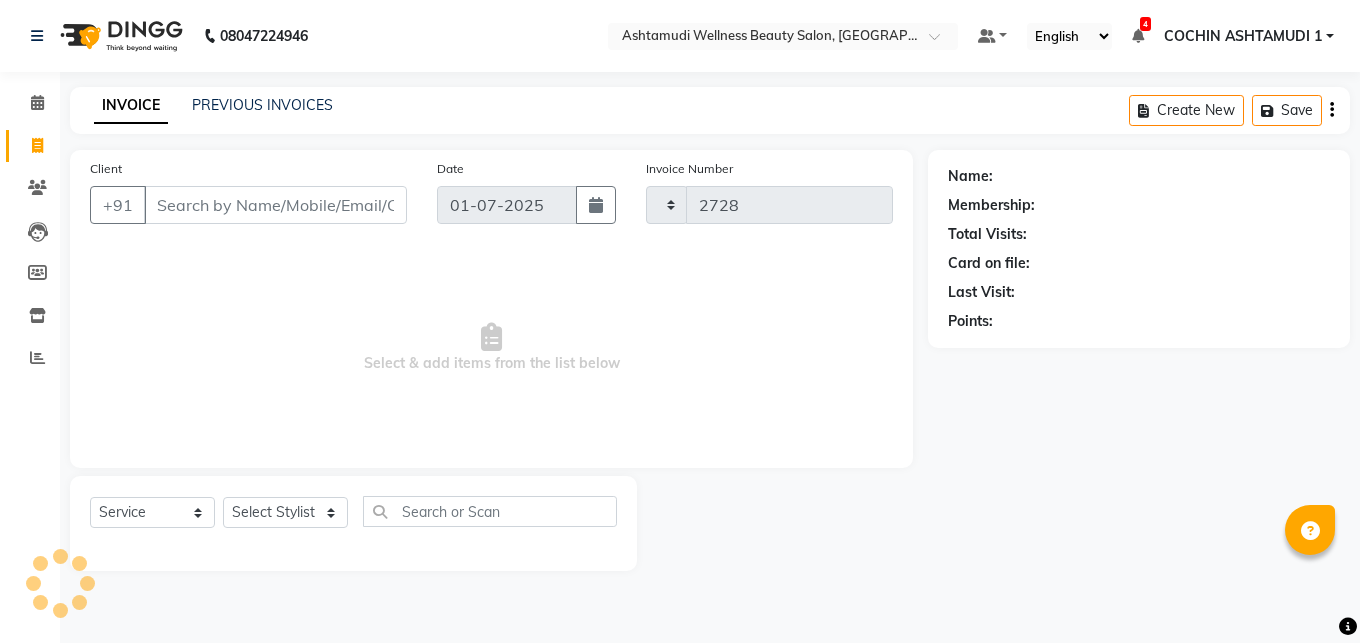 select on "4632" 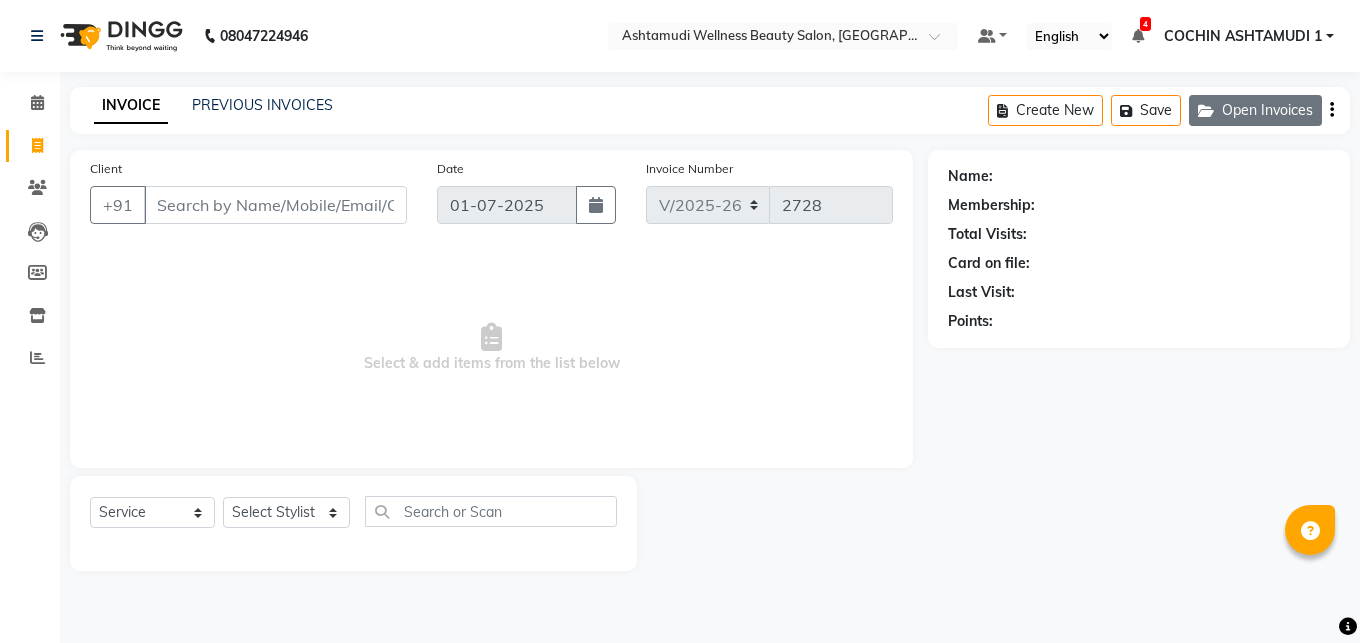 click on "Open Invoices" 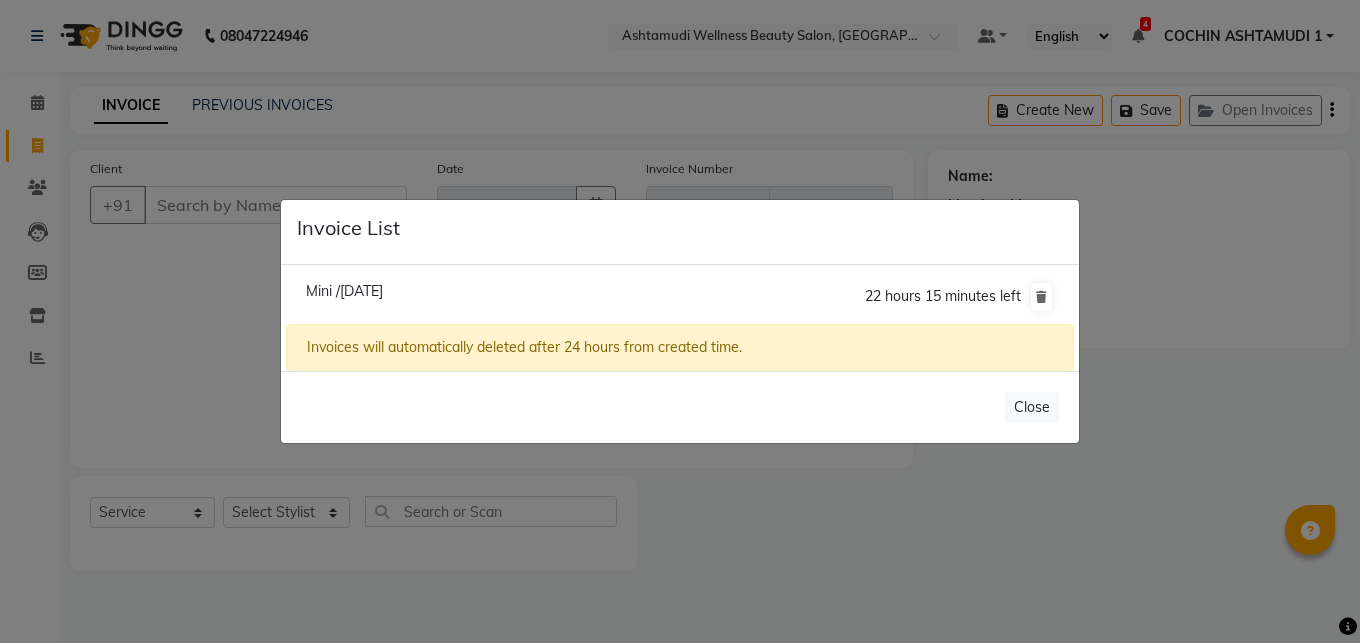 click on "Mini /[DATE]" 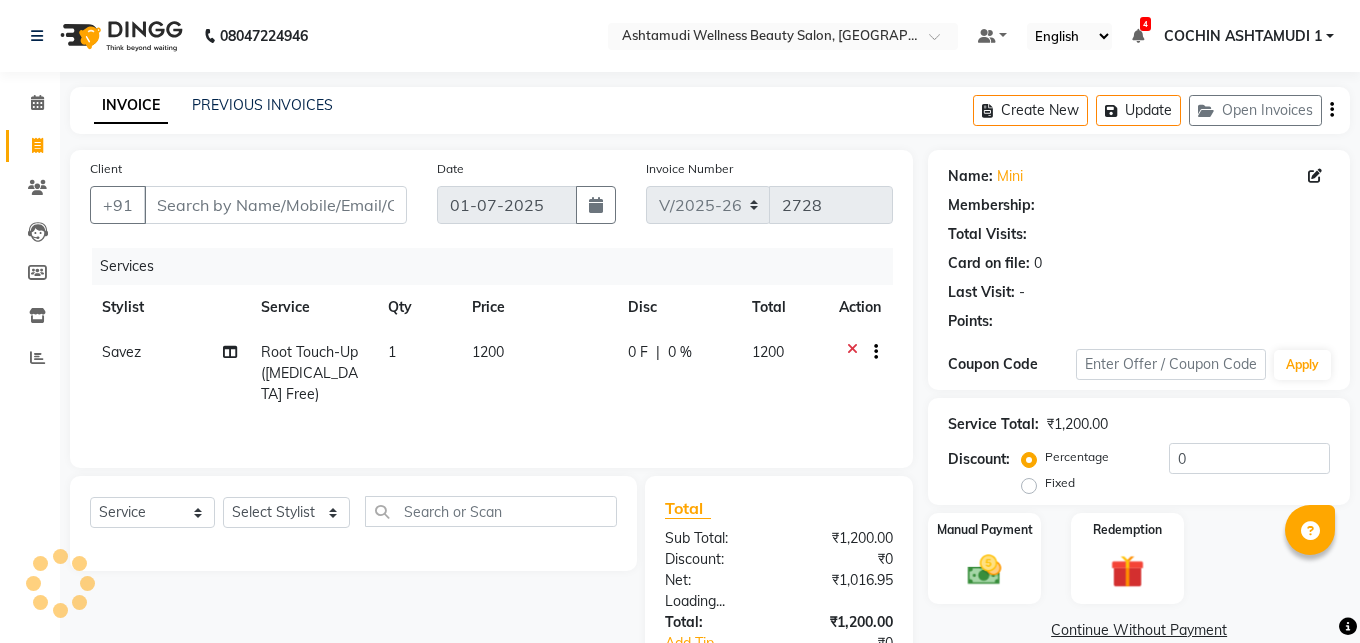 type on "9995298539" 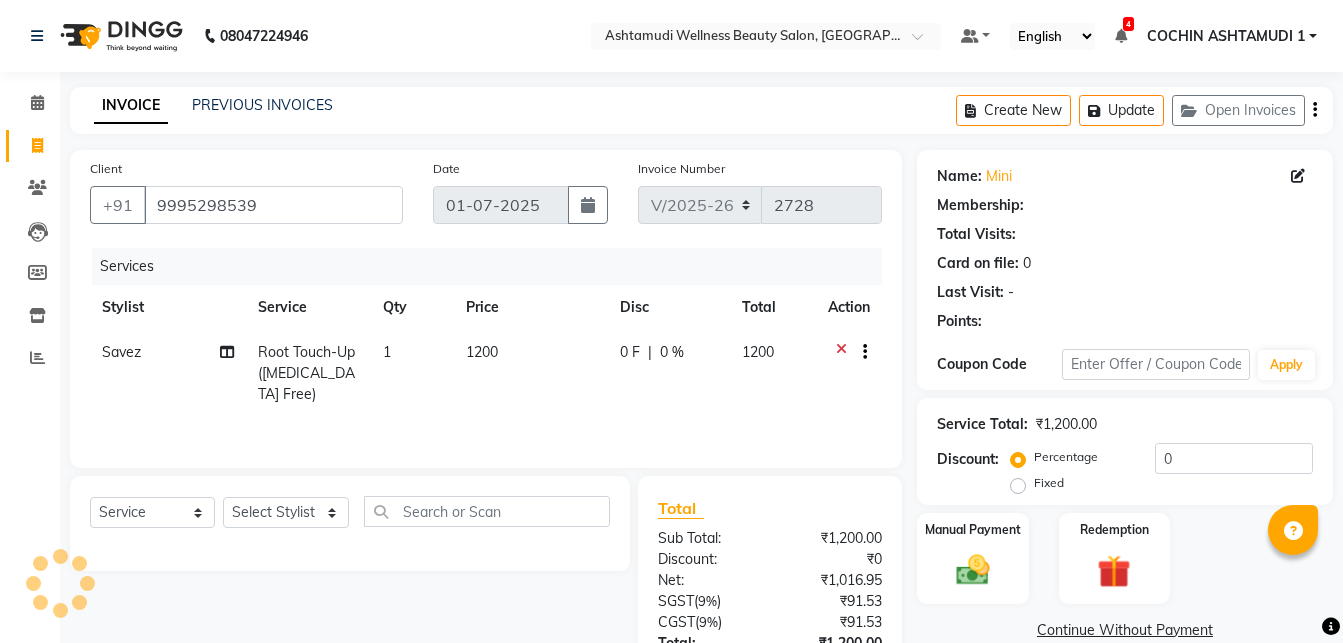 select on "1: Object" 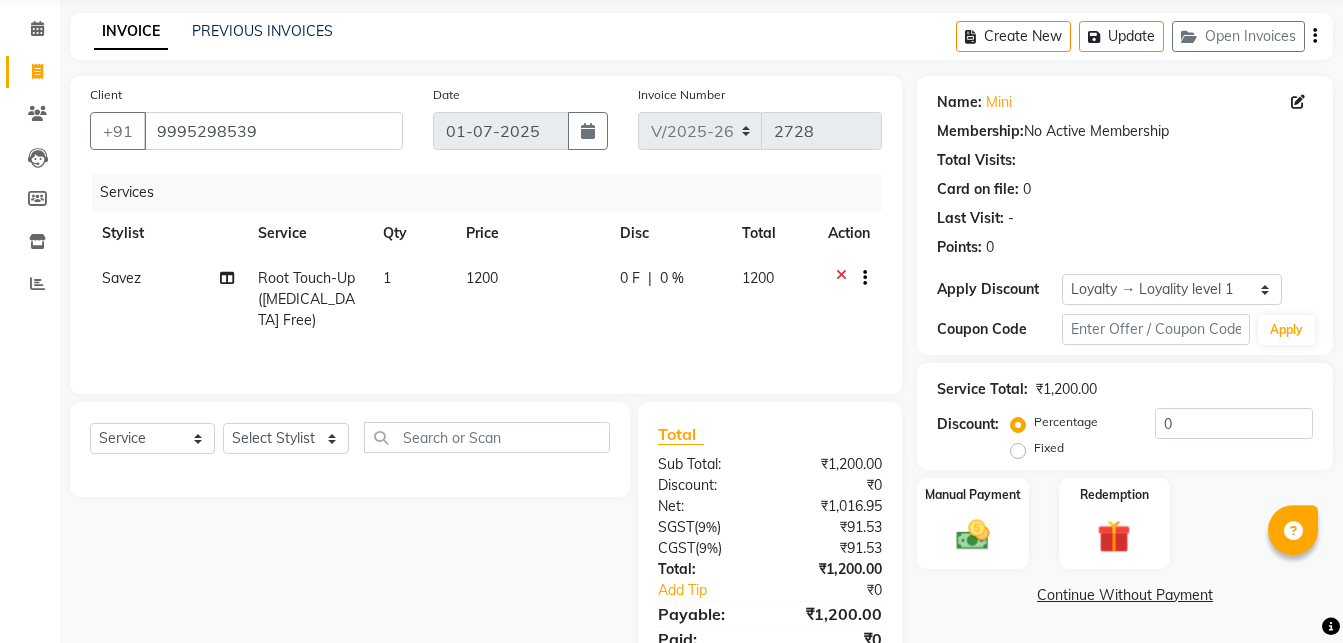 scroll, scrollTop: 159, scrollLeft: 0, axis: vertical 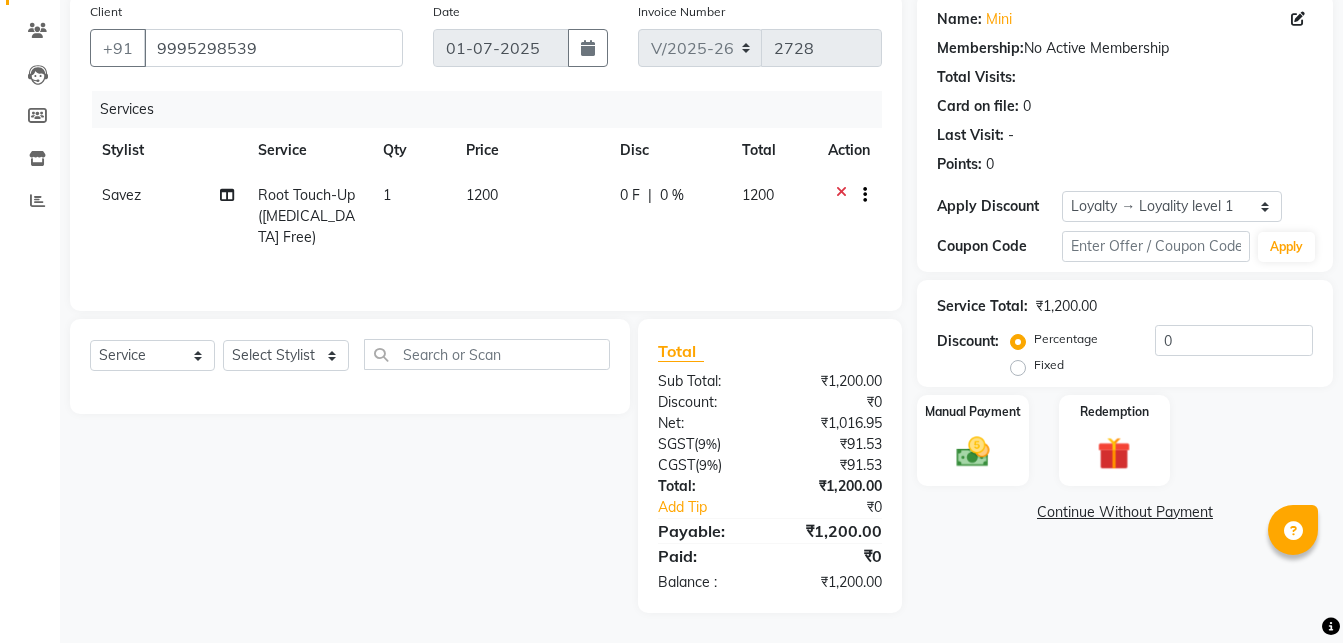 click 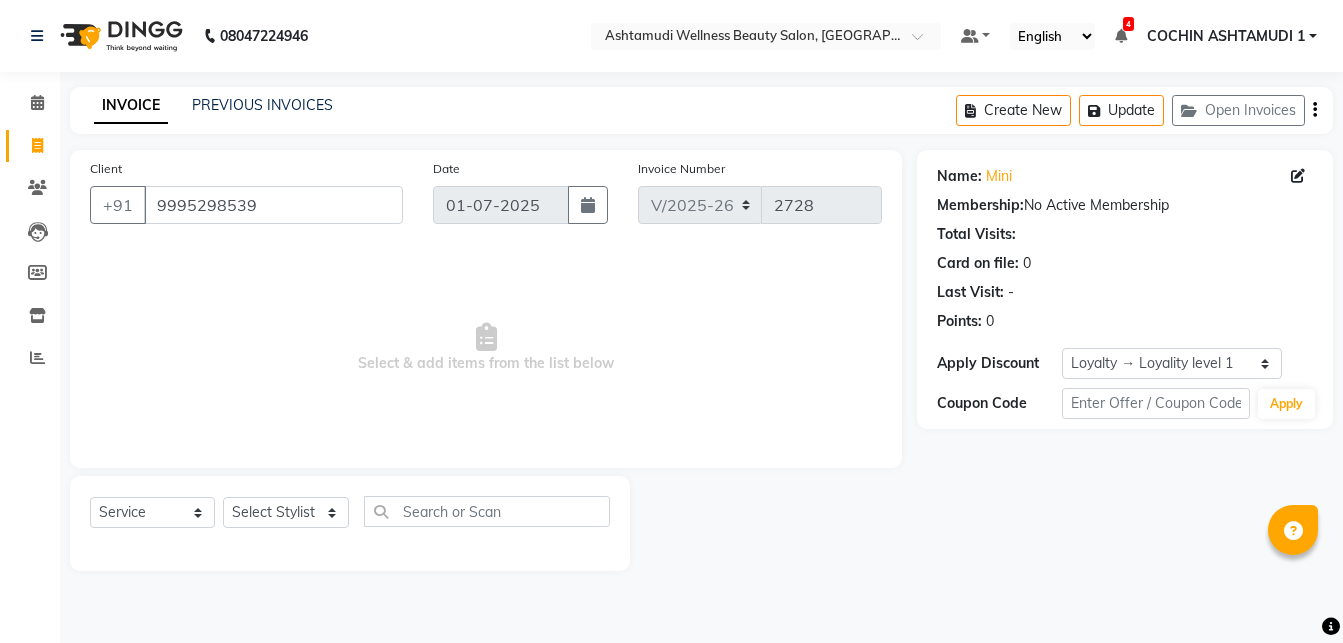 scroll, scrollTop: 0, scrollLeft: 0, axis: both 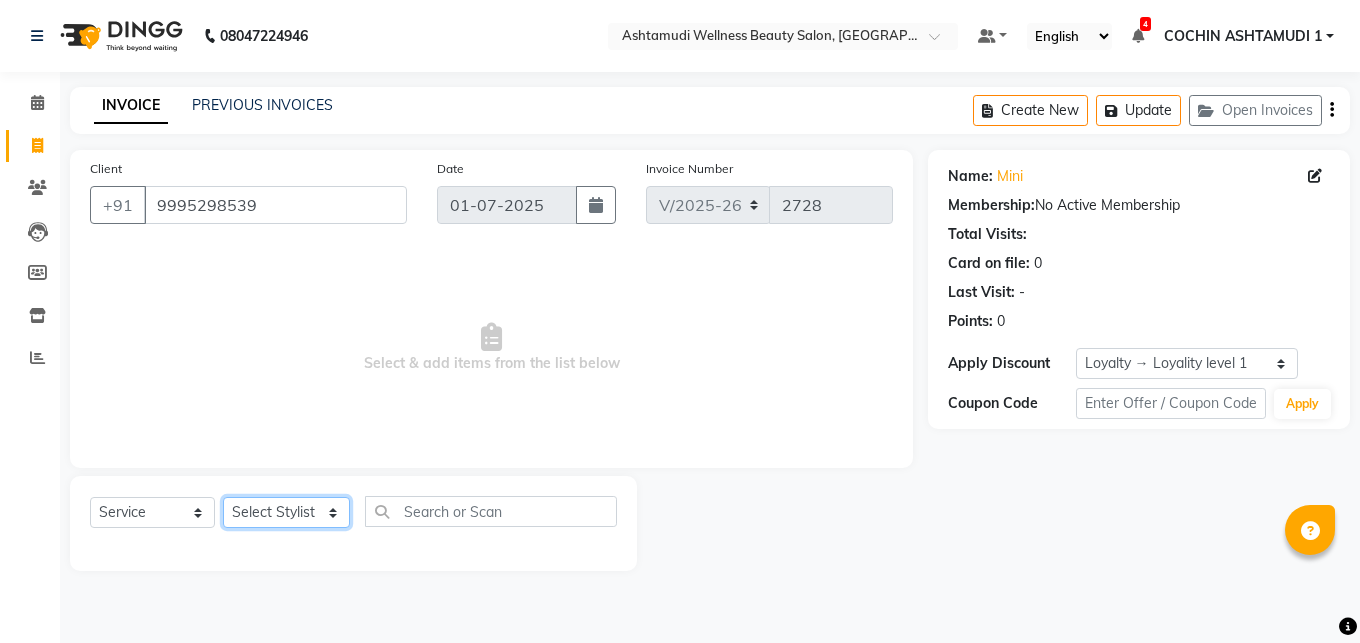 click on "Select Stylist Abhirami S [PERSON_NAME] B [PERSON_NAME] COCHIN ASHTAMUDI [DEMOGRAPHIC_DATA] [PERSON_NAME] [PERSON_NAME] [PERSON_NAME] [PERSON_NAME] [PERSON_NAME] [PERSON_NAME]" 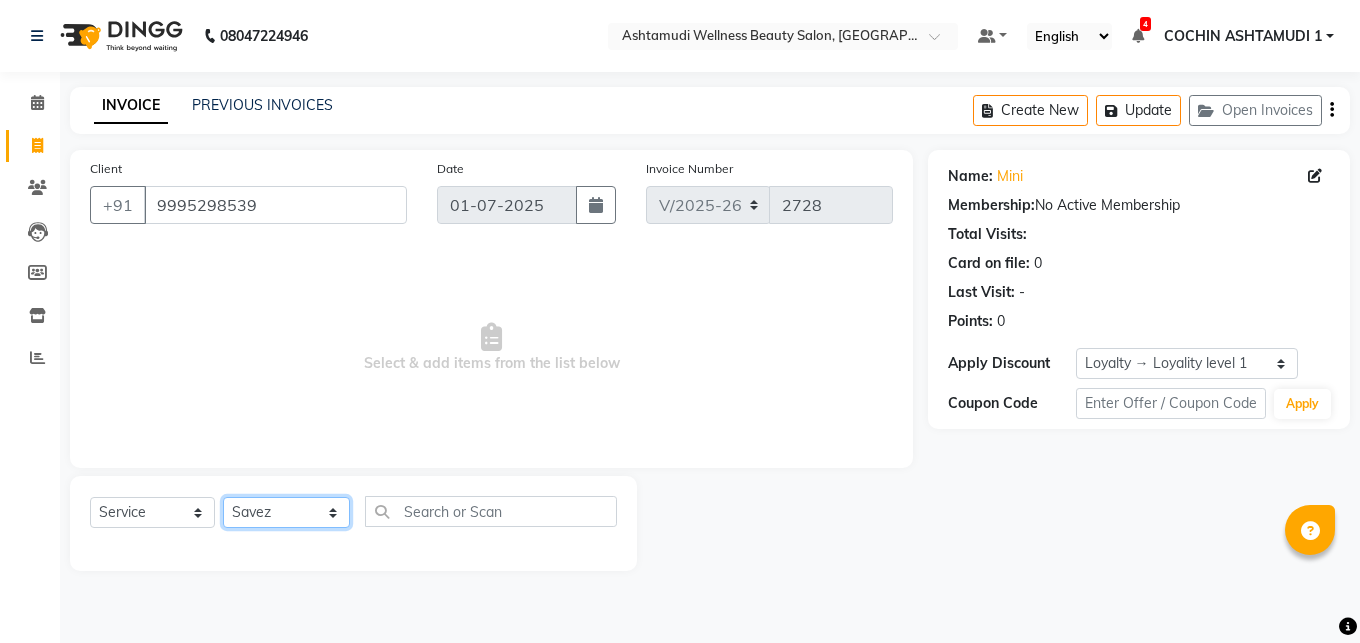 click on "Savez" 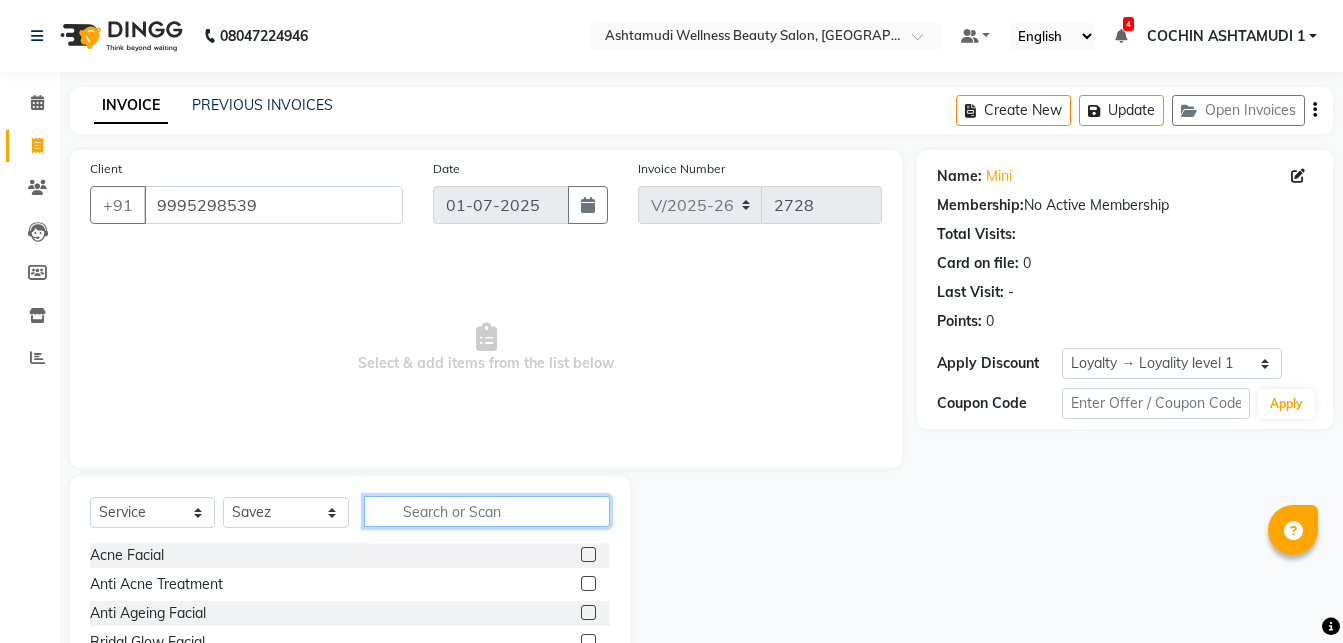 click 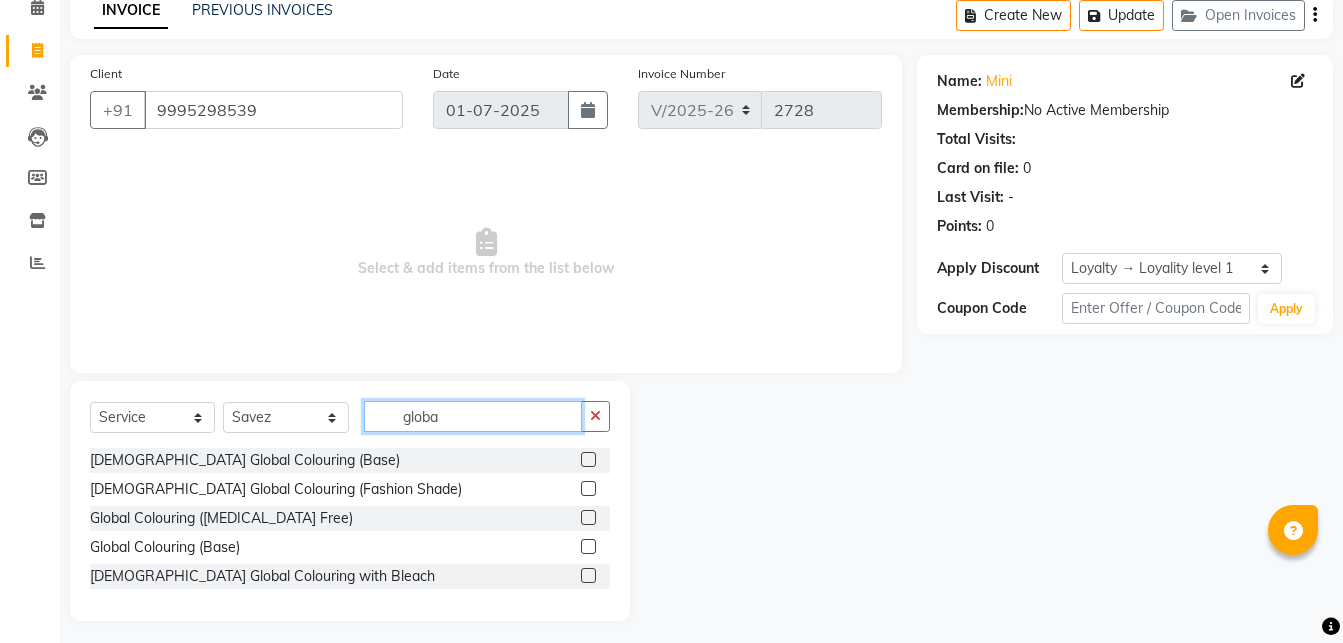scroll, scrollTop: 103, scrollLeft: 0, axis: vertical 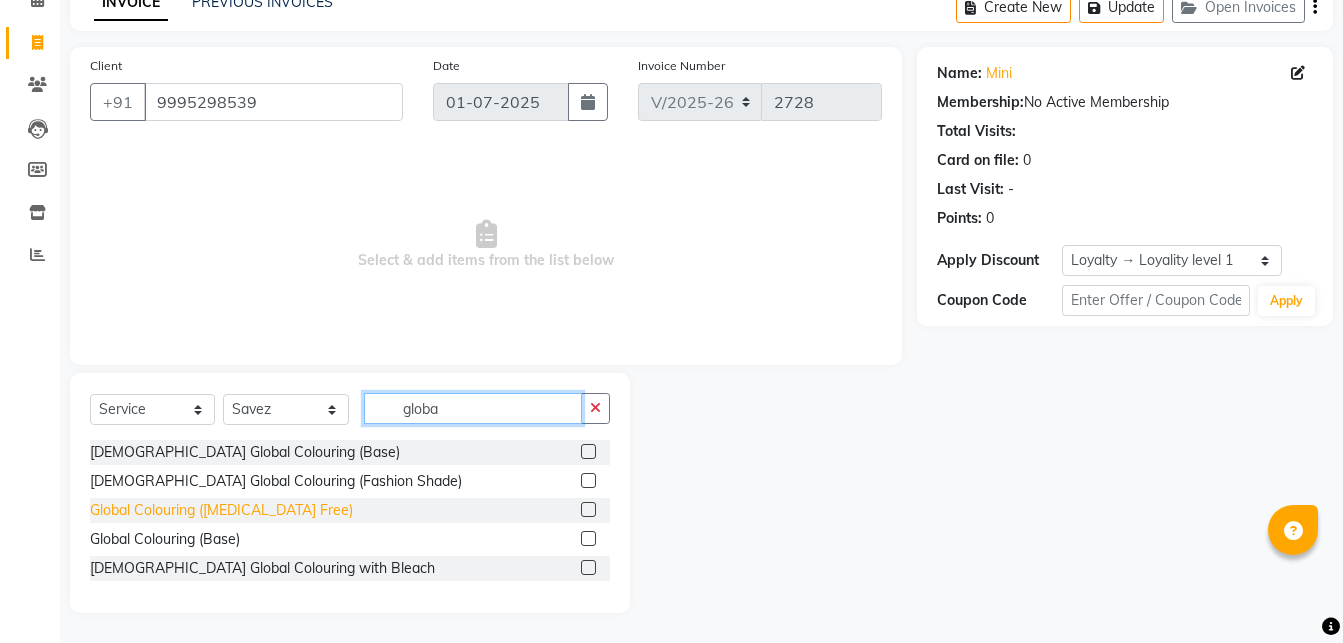 type on "globa" 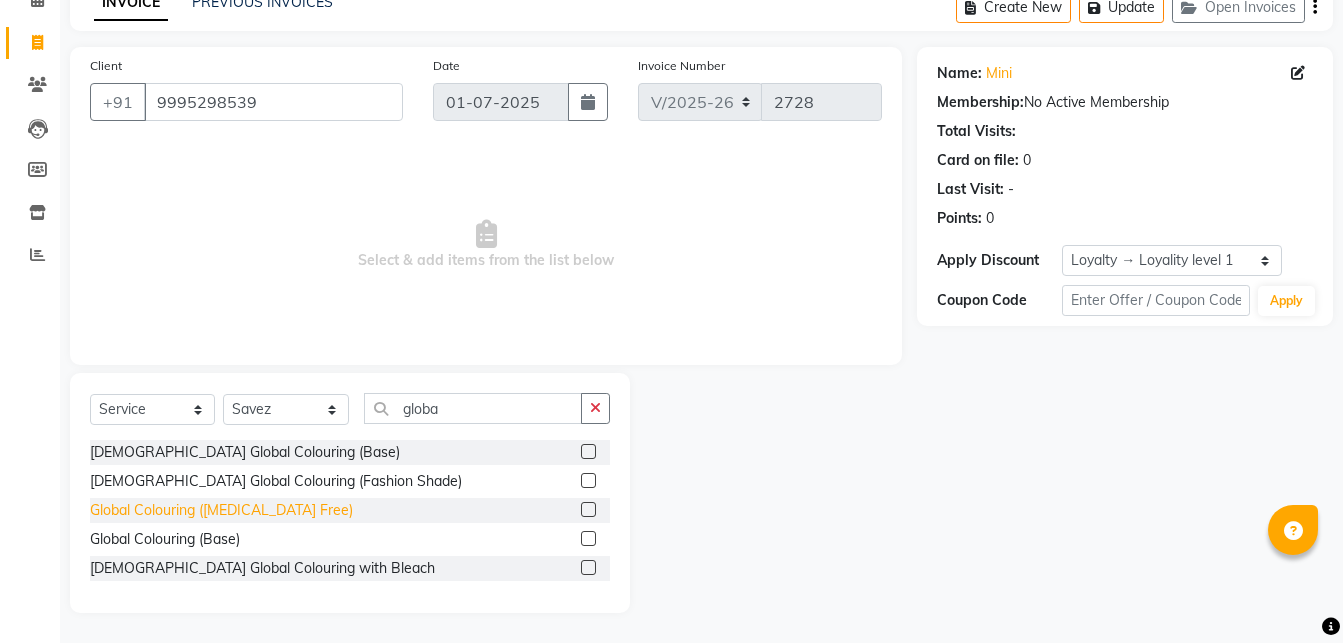 click on "Global Colouring ([MEDICAL_DATA] Free)" 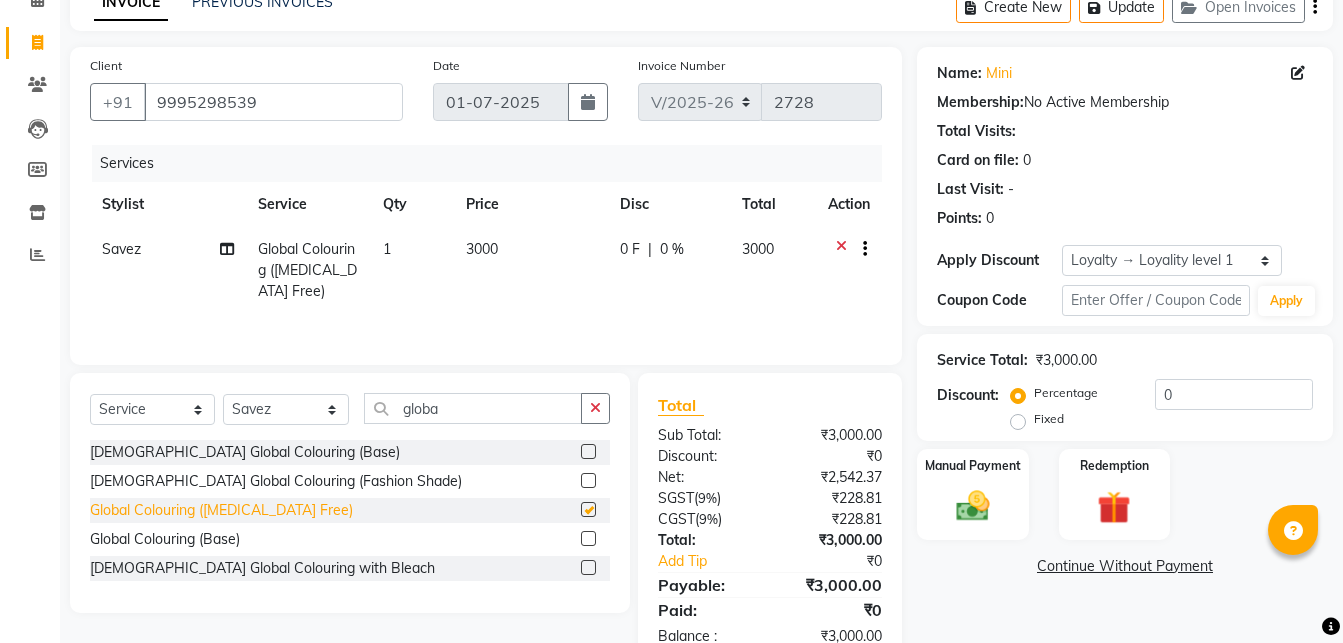 checkbox on "false" 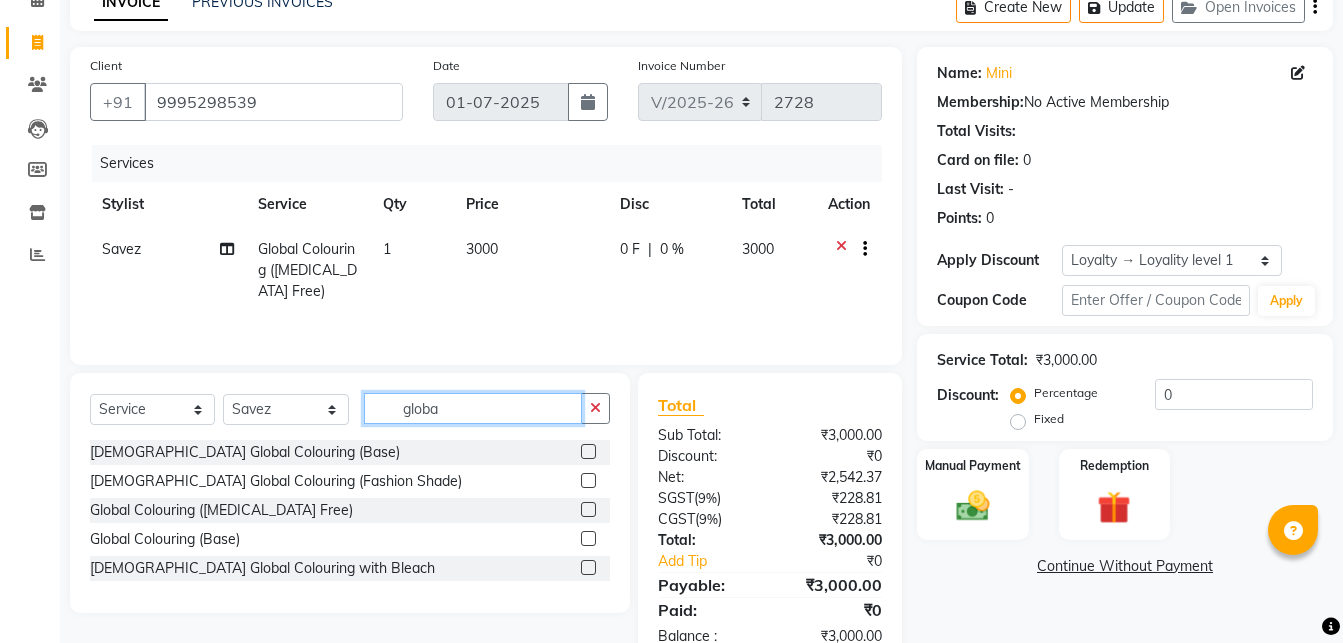 click on "globa" 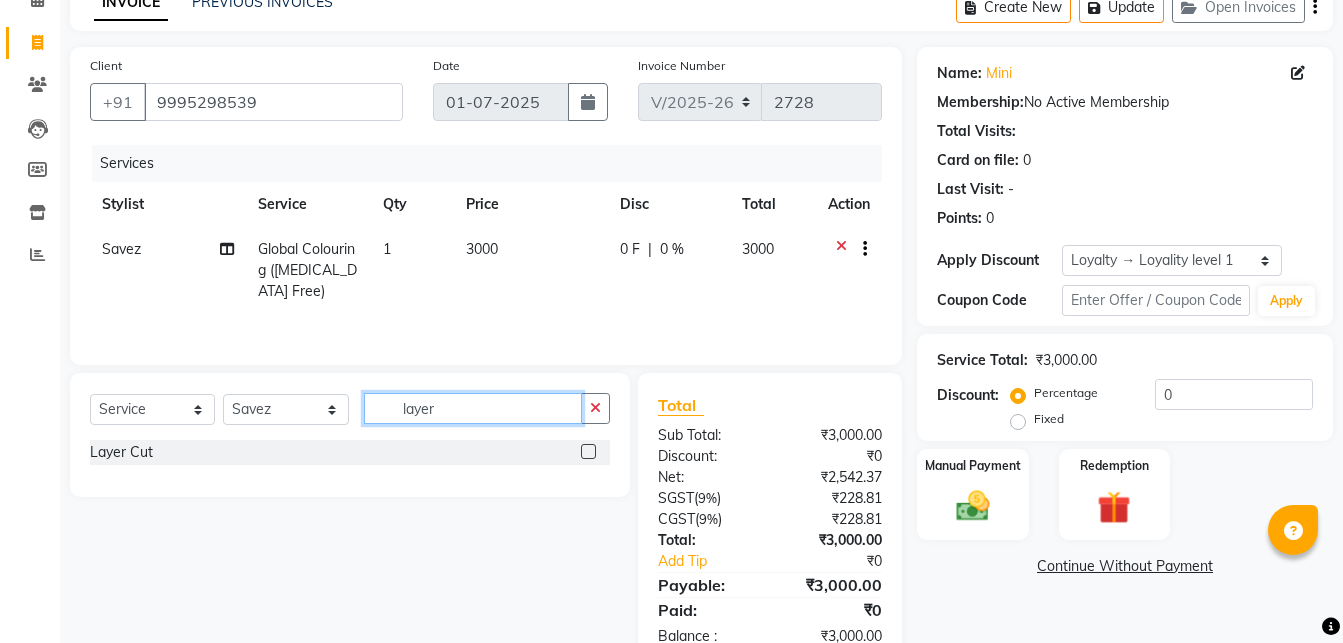 type on "layer" 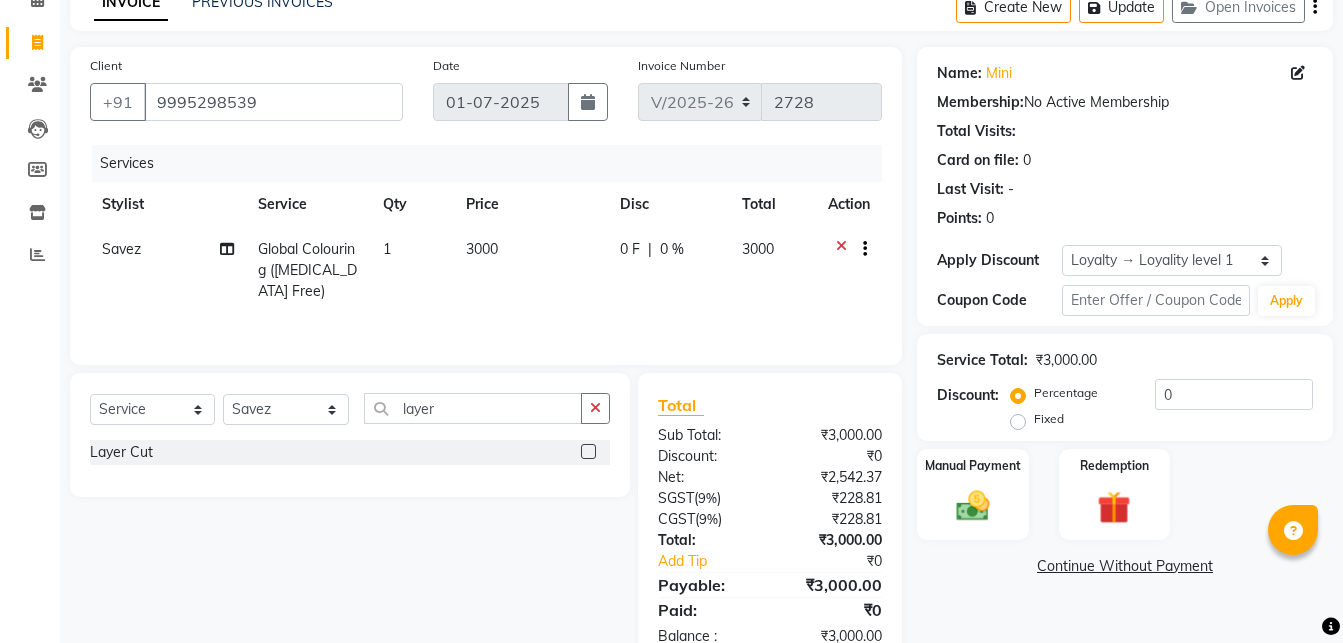 click 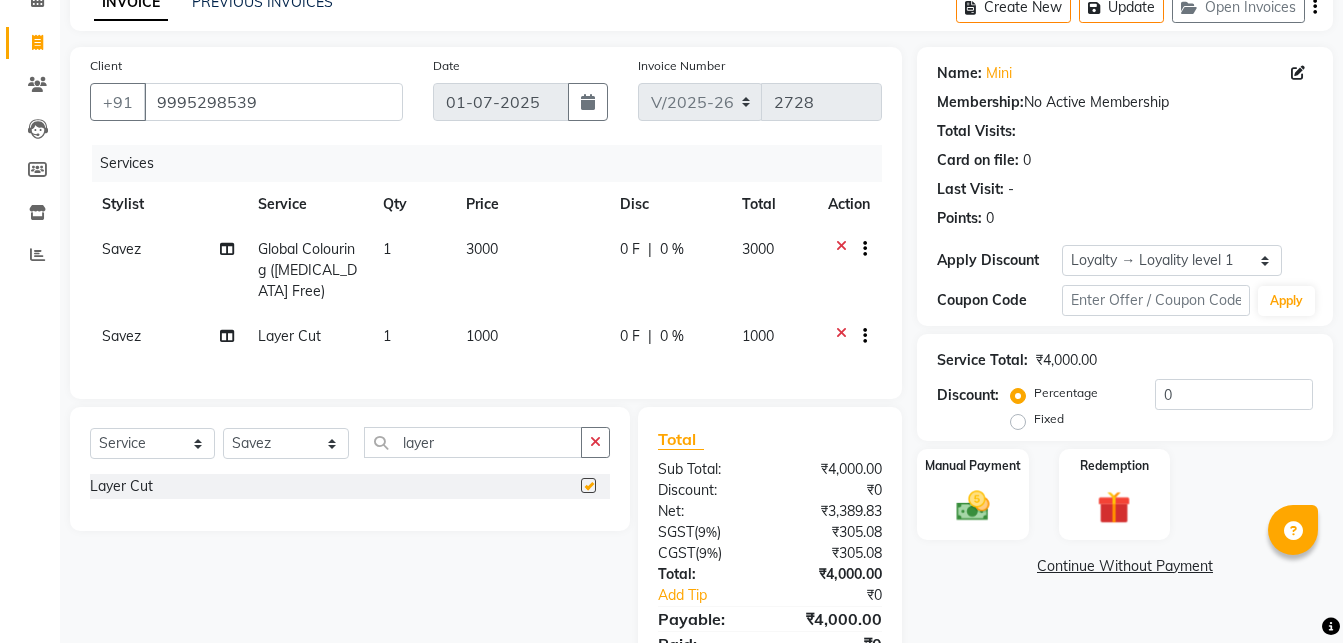 checkbox on "false" 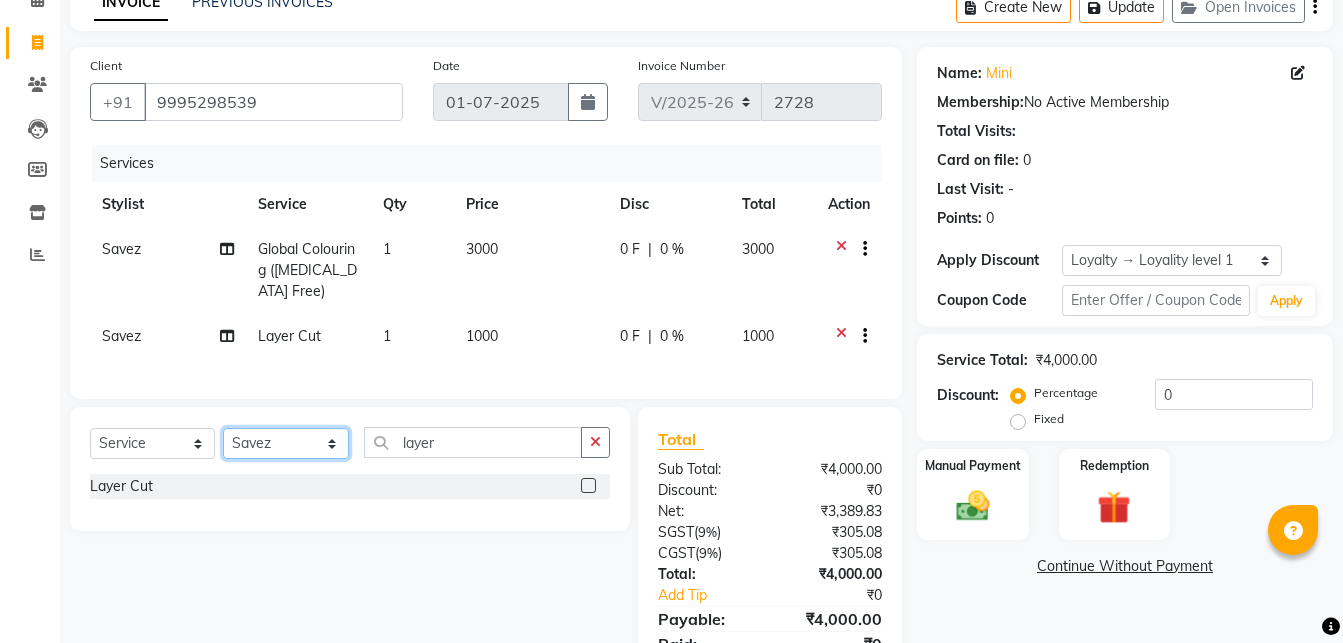 click on "Select Stylist Abhirami S [PERSON_NAME] B [PERSON_NAME] COCHIN ASHTAMUDI [DEMOGRAPHIC_DATA] [PERSON_NAME] [PERSON_NAME] [PERSON_NAME] [PERSON_NAME] [PERSON_NAME] [PERSON_NAME]" 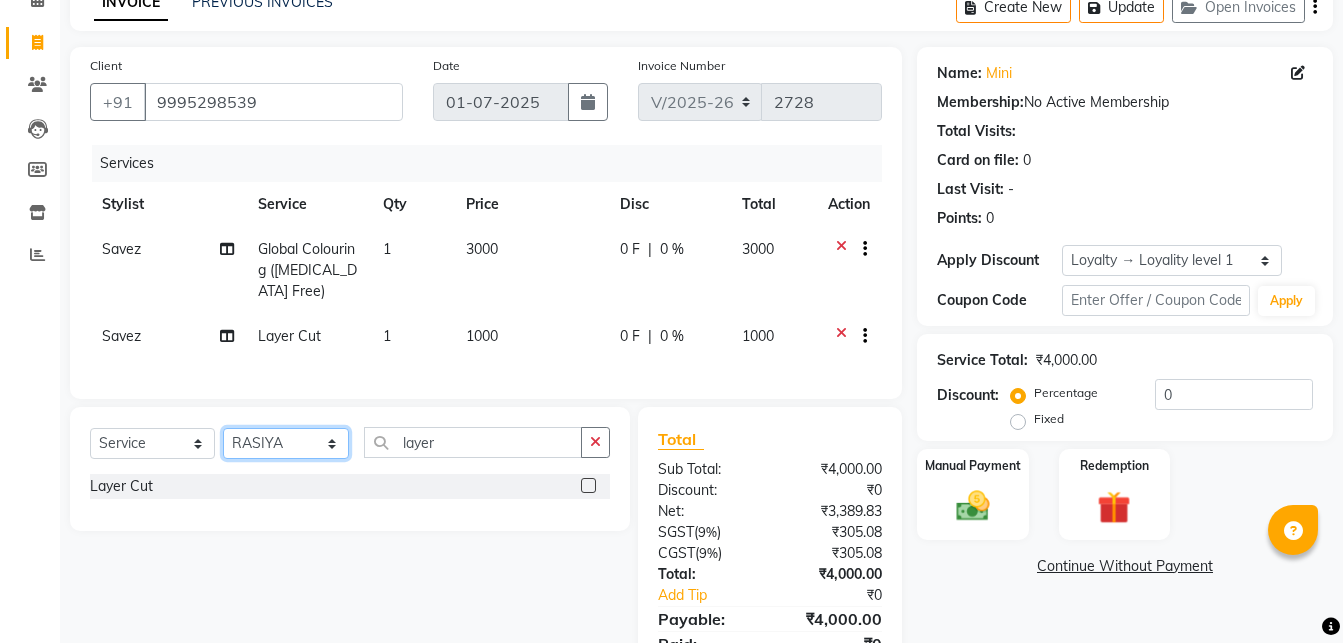 click on "RASIYA" 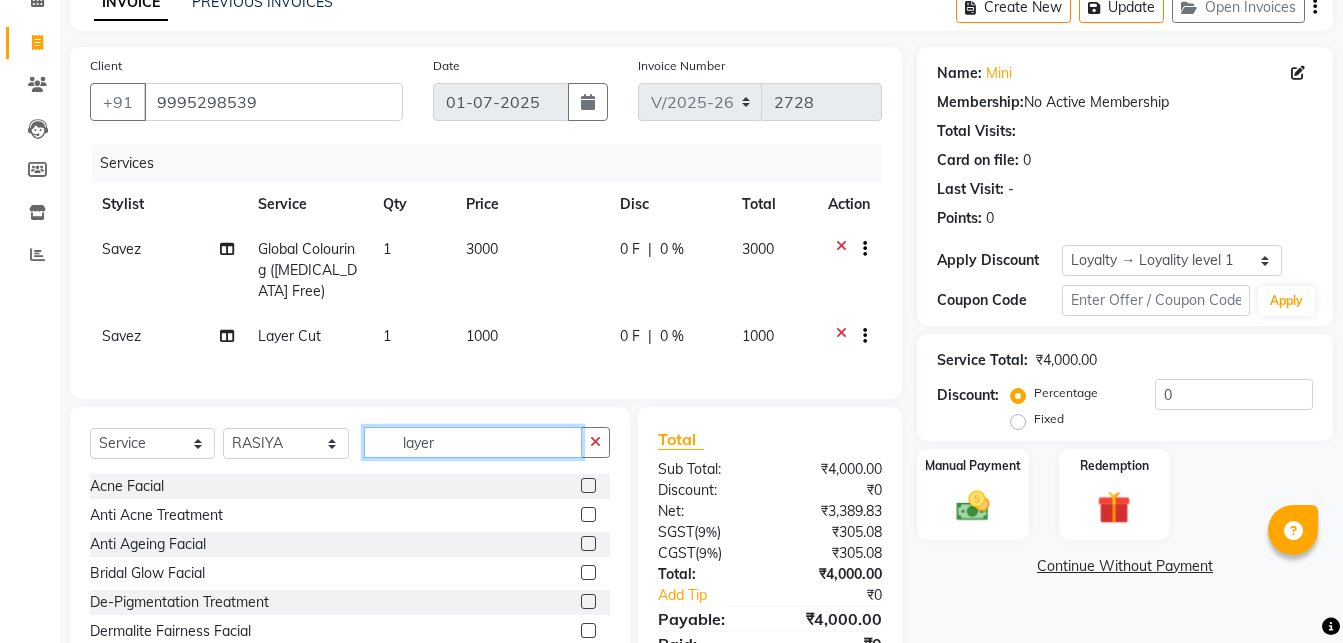click on "layer" 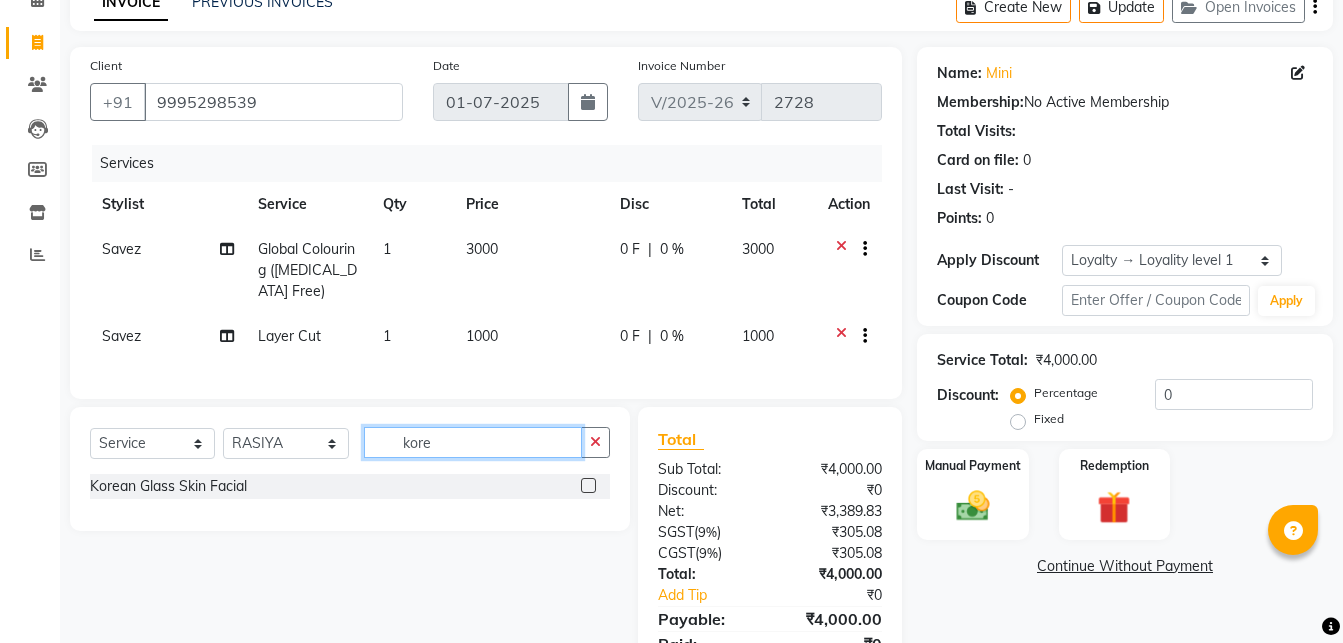 type on "kore" 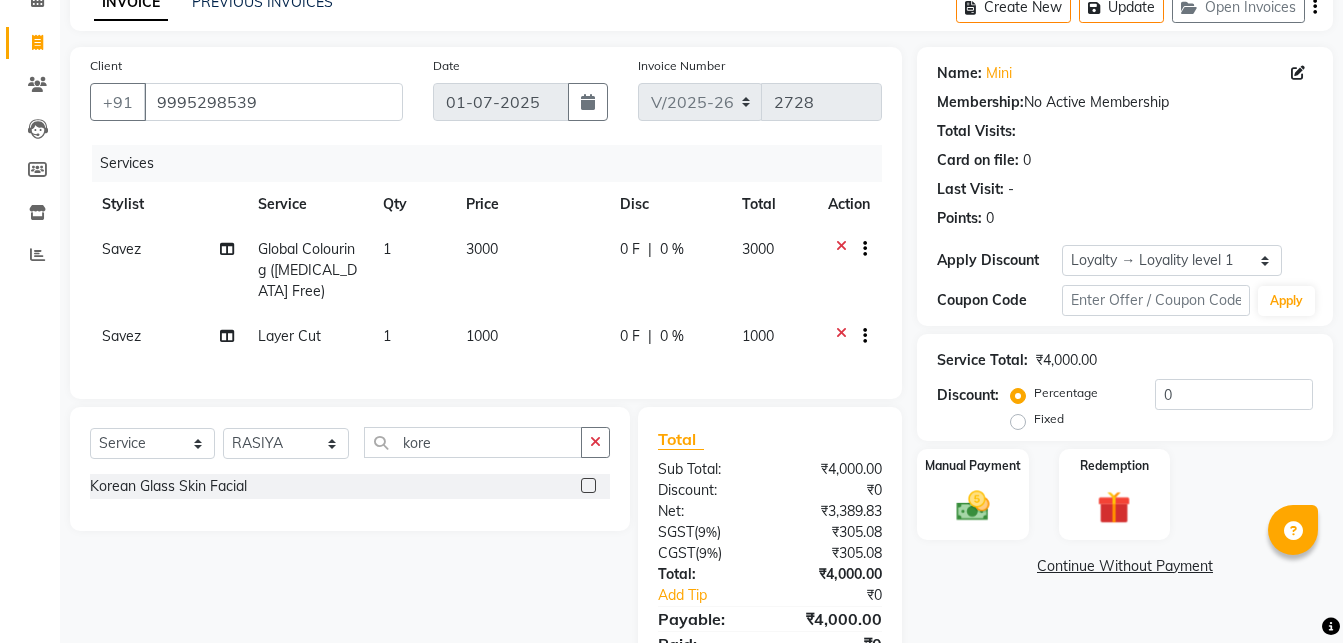 click 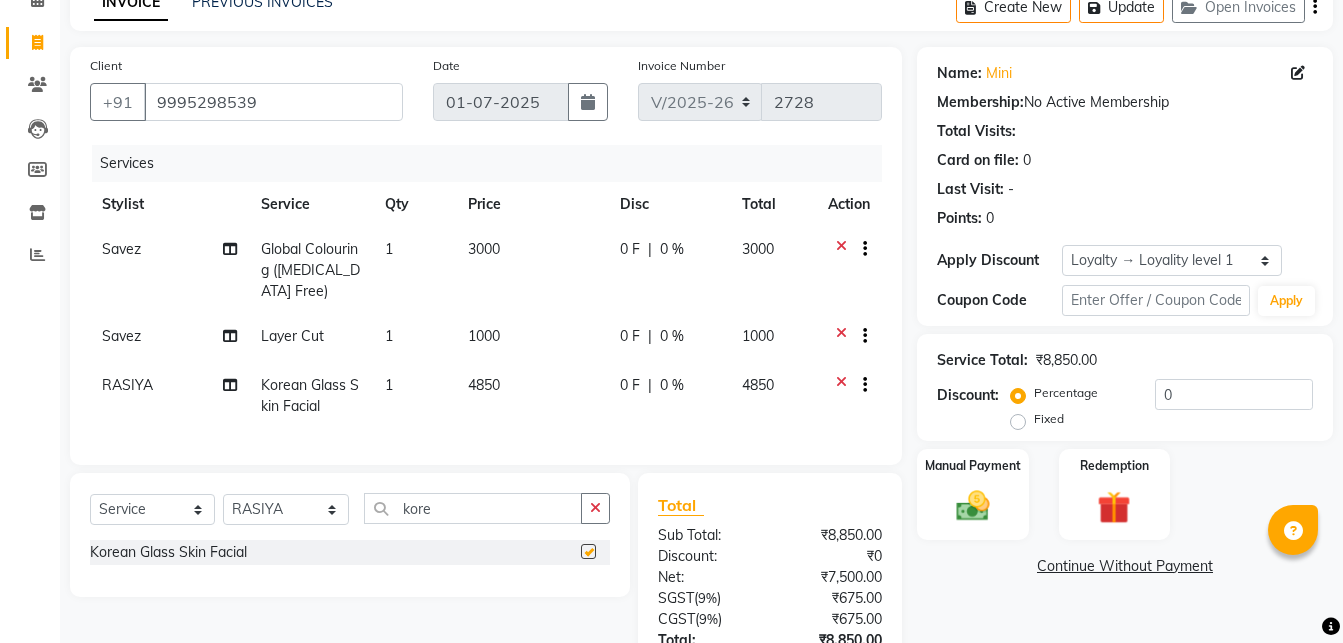 checkbox on "false" 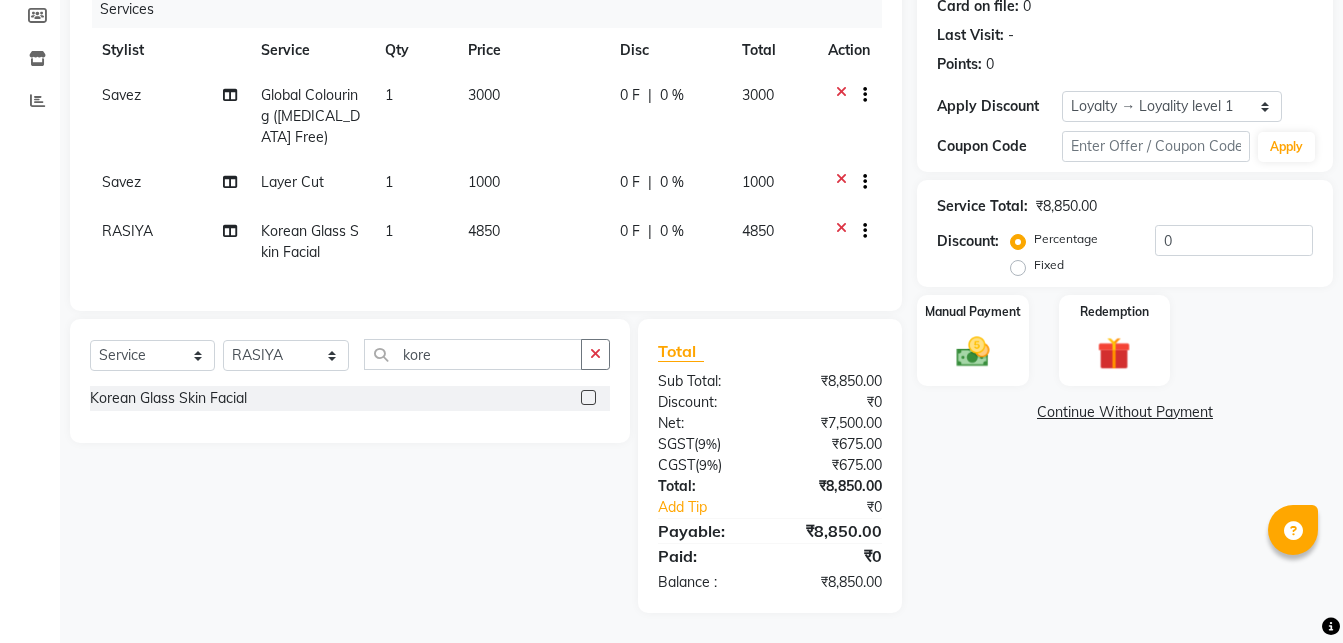scroll, scrollTop: 0, scrollLeft: 0, axis: both 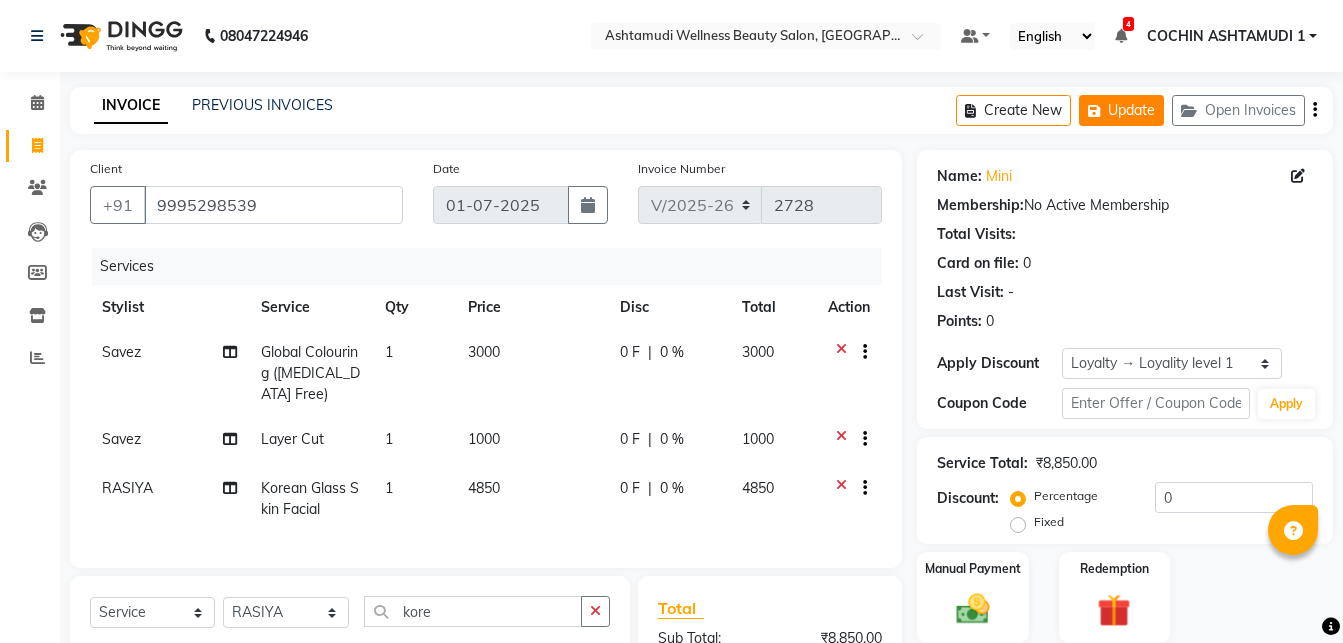 click on "Update" 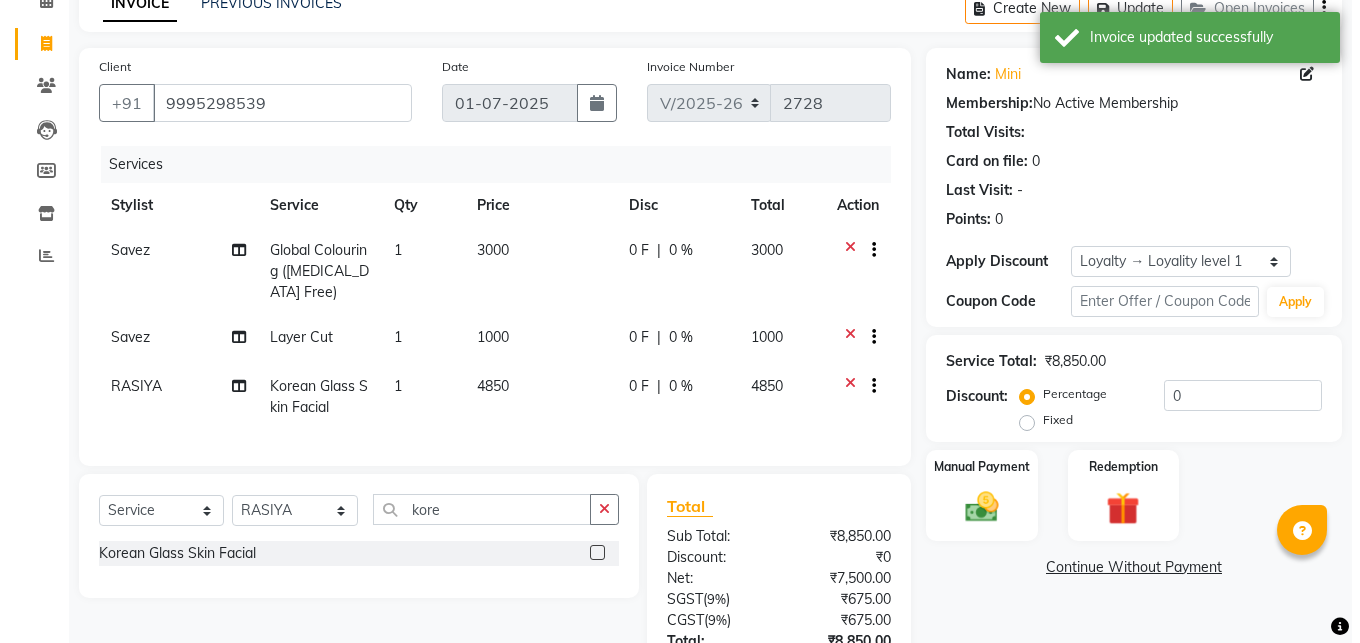scroll, scrollTop: 0, scrollLeft: 0, axis: both 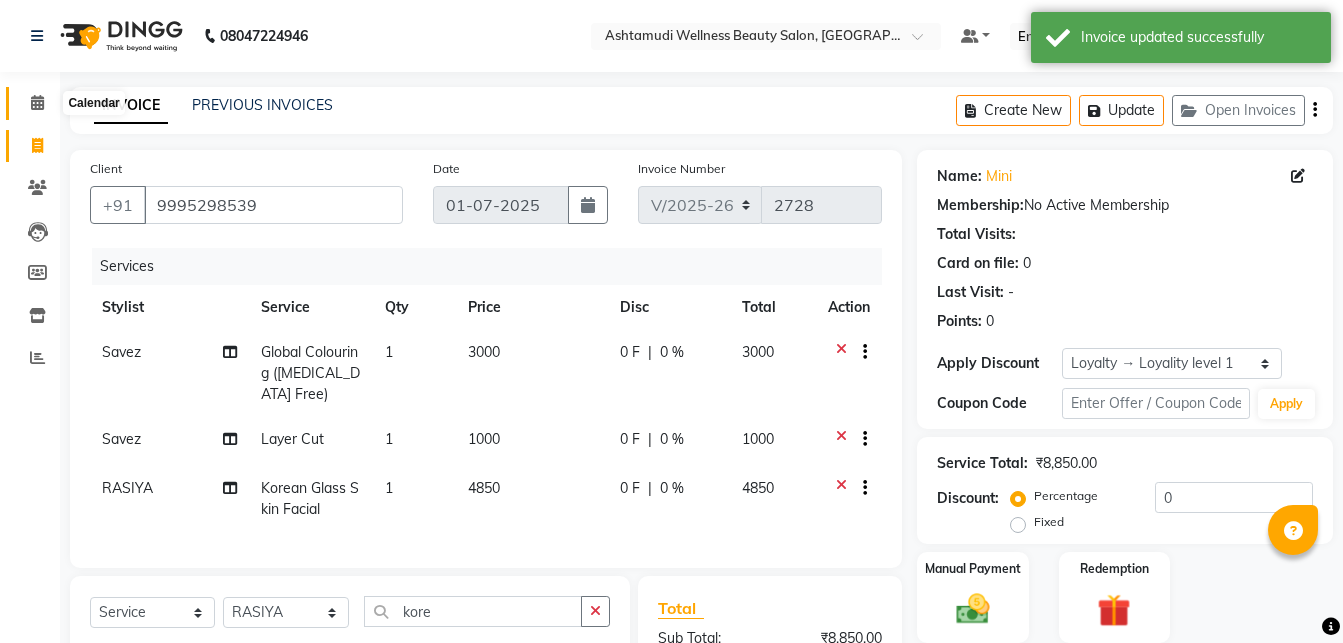 click 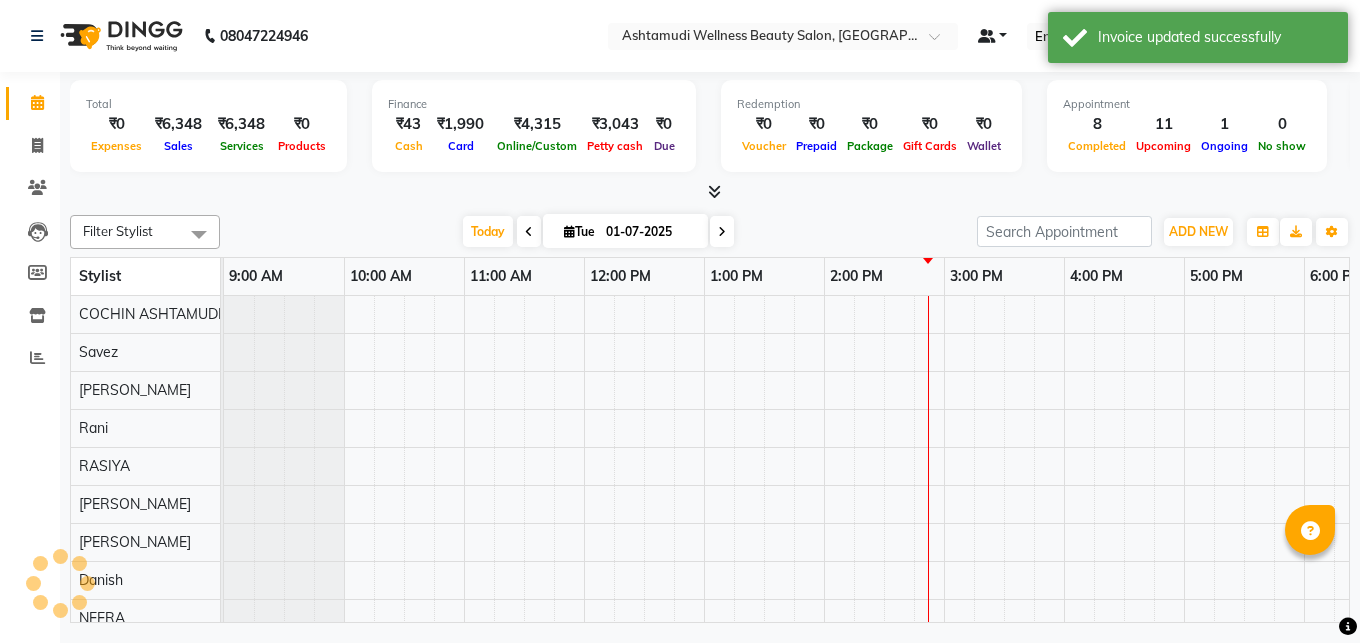 scroll, scrollTop: 0, scrollLeft: 0, axis: both 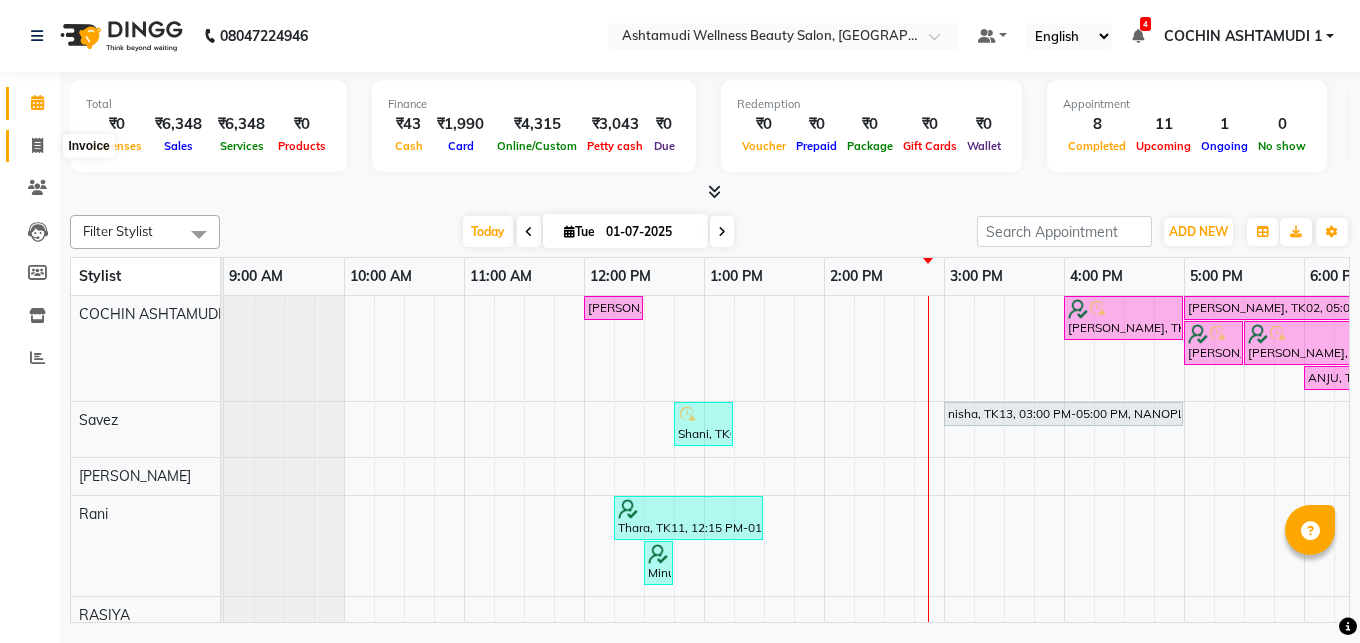 click 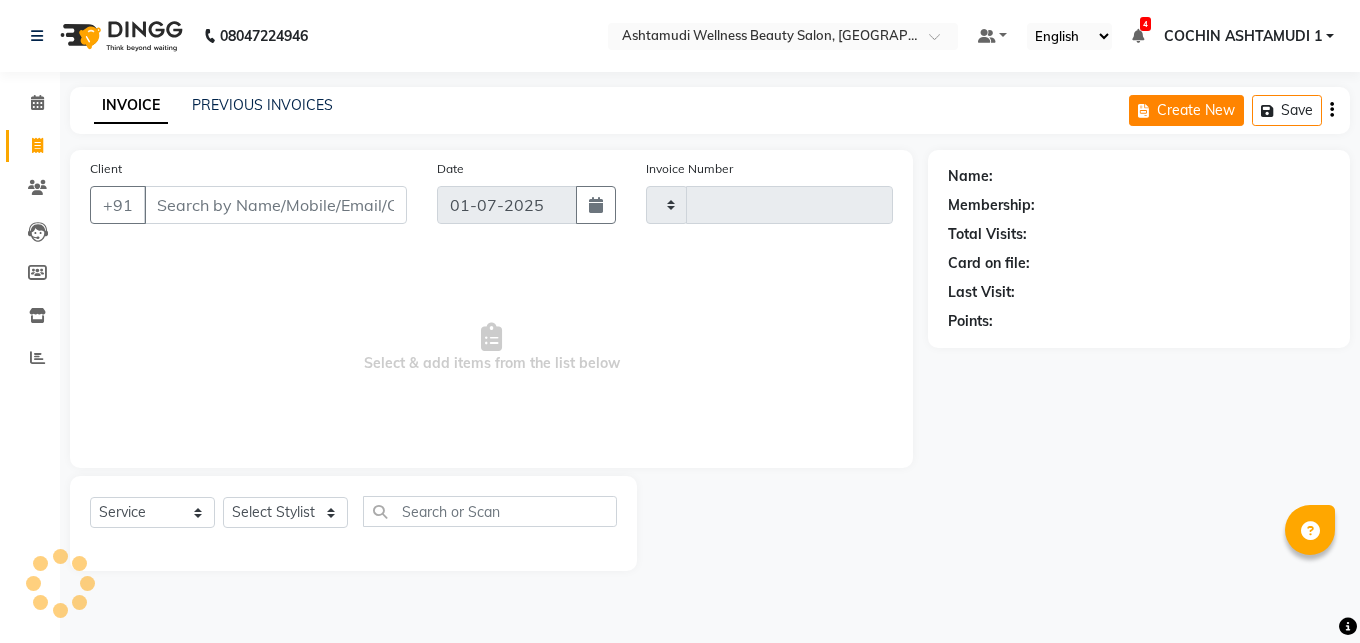 type on "2728" 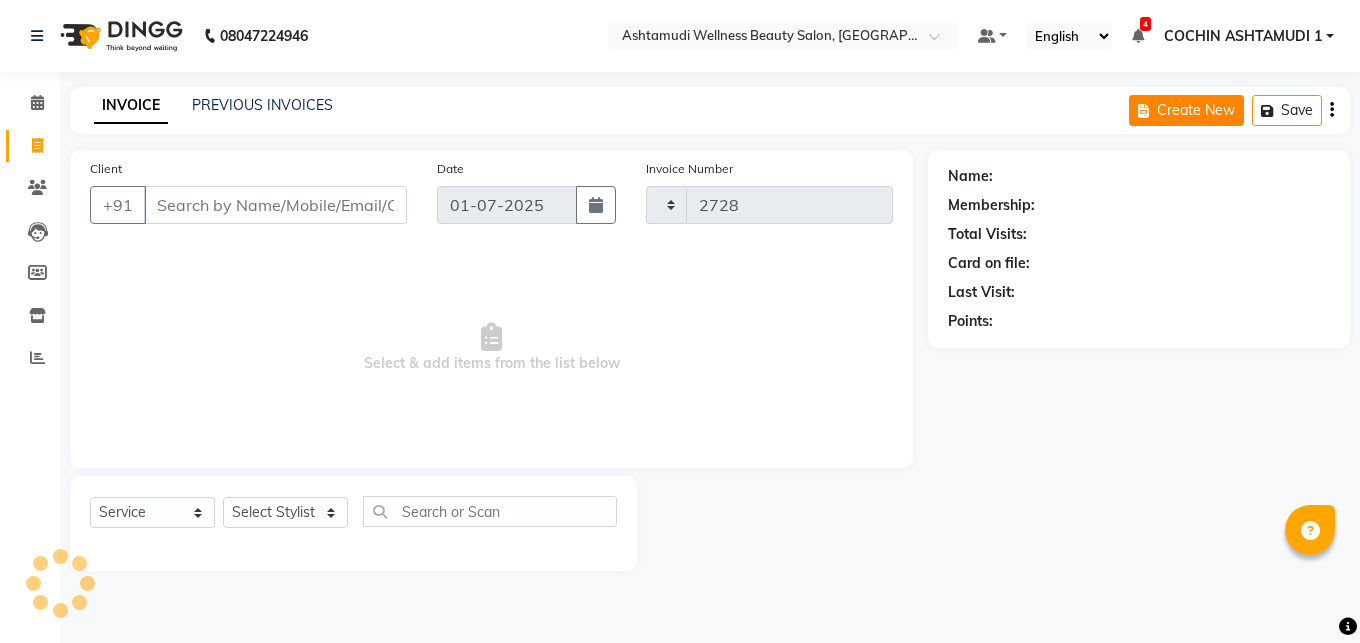 select on "4632" 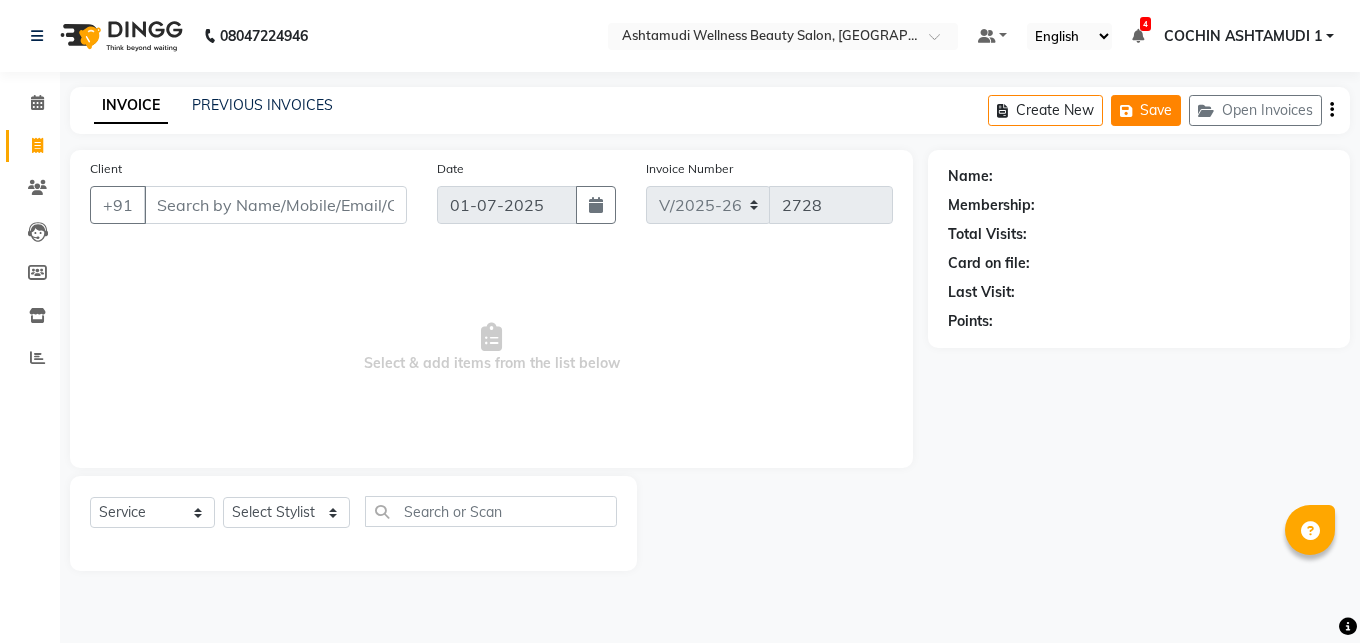 click on "Save" 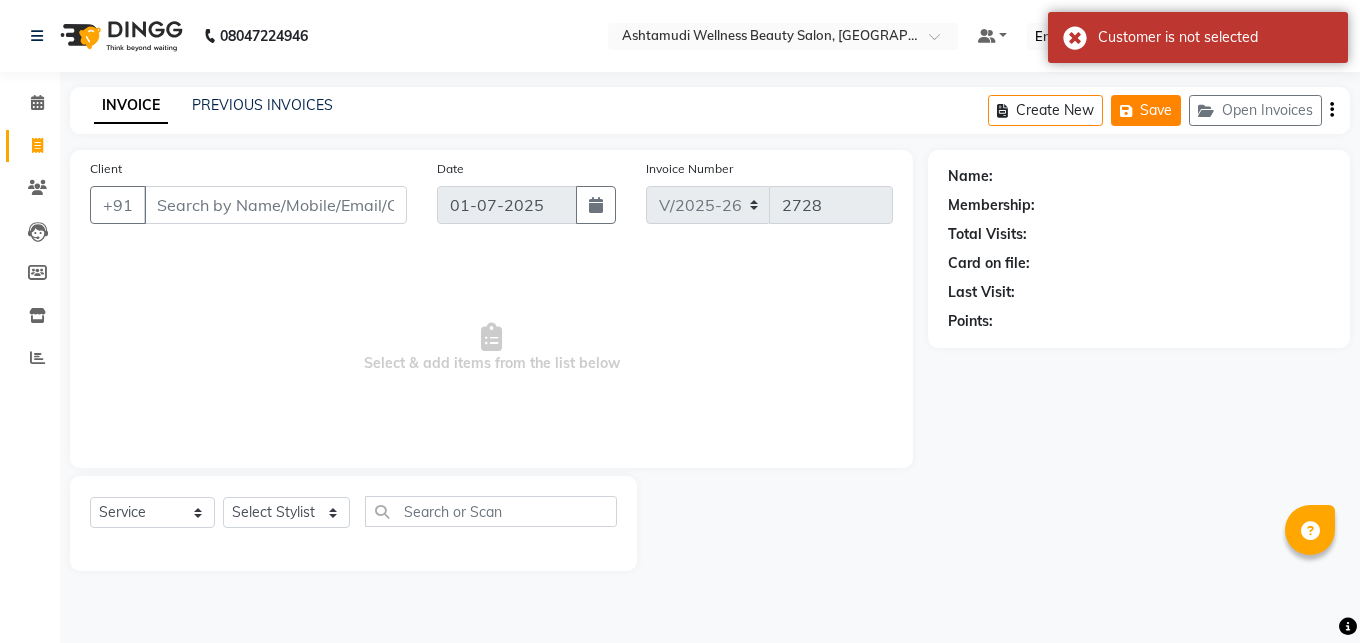 click on "Save" 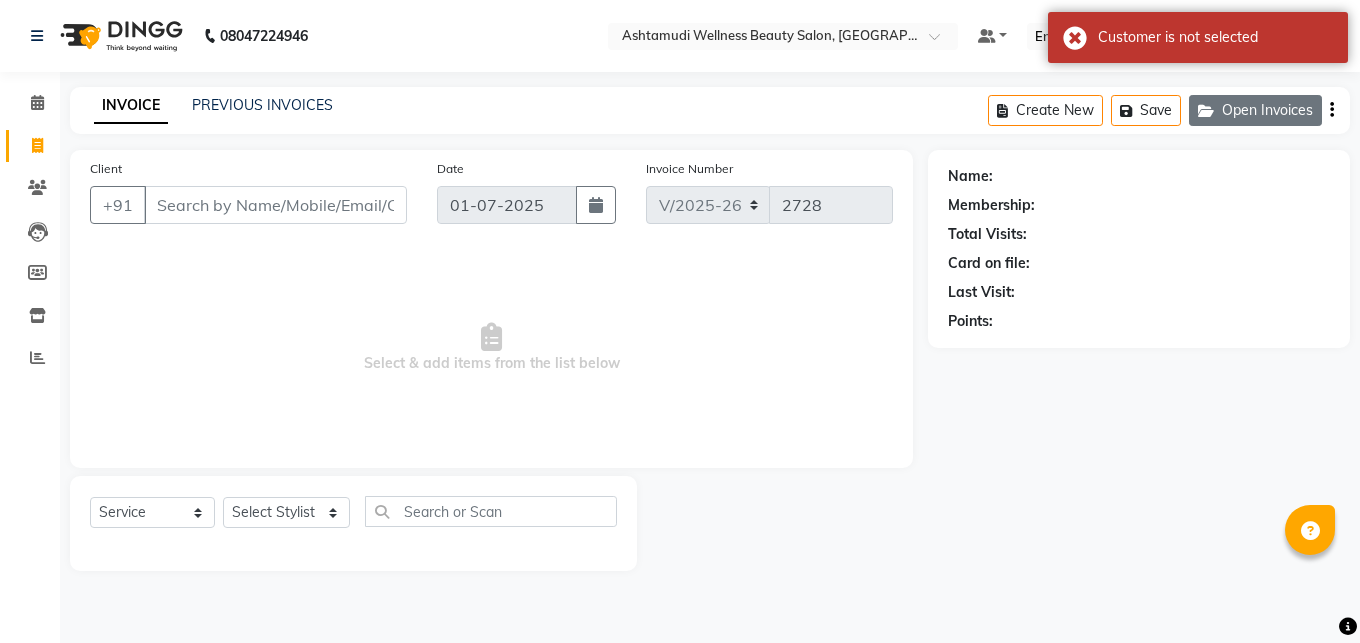 click 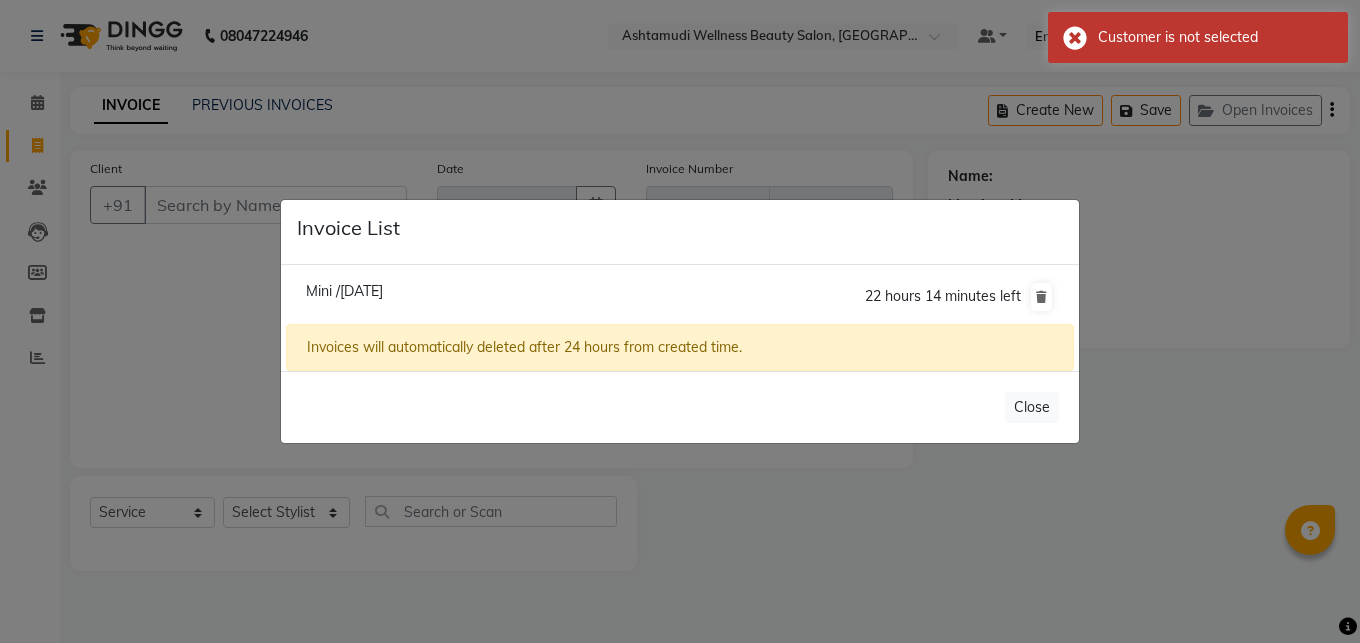 click on "Mini /[DATE]" 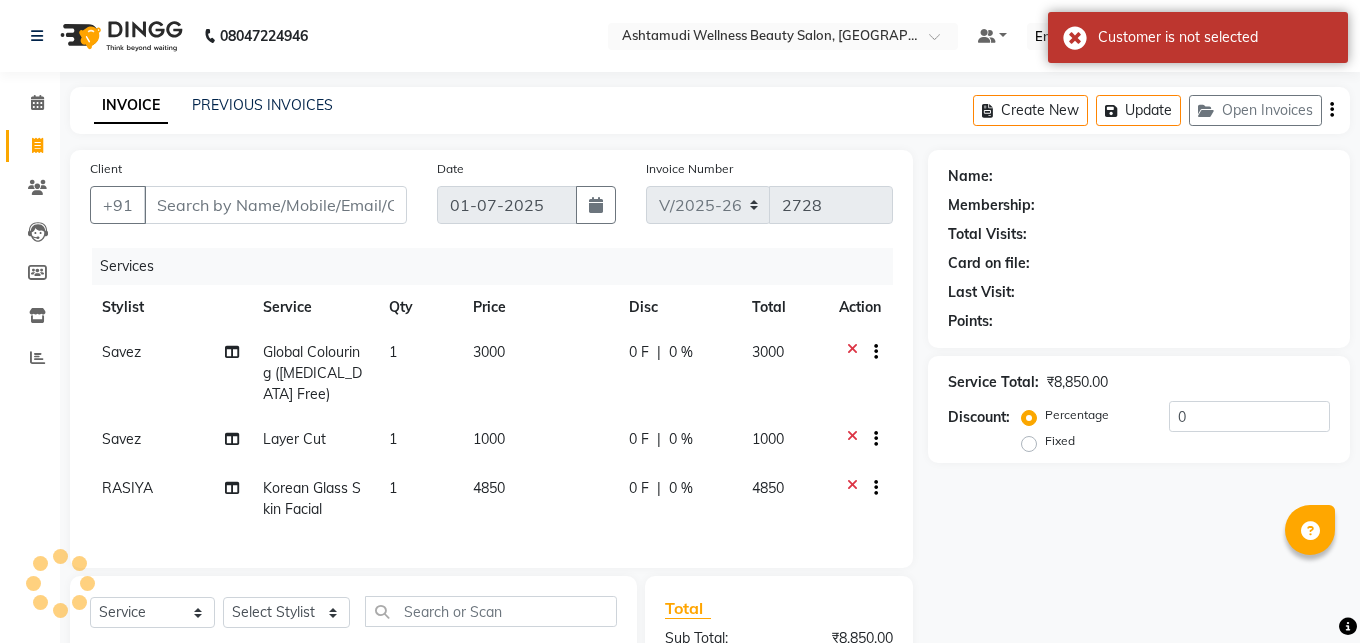 type on "9995298539" 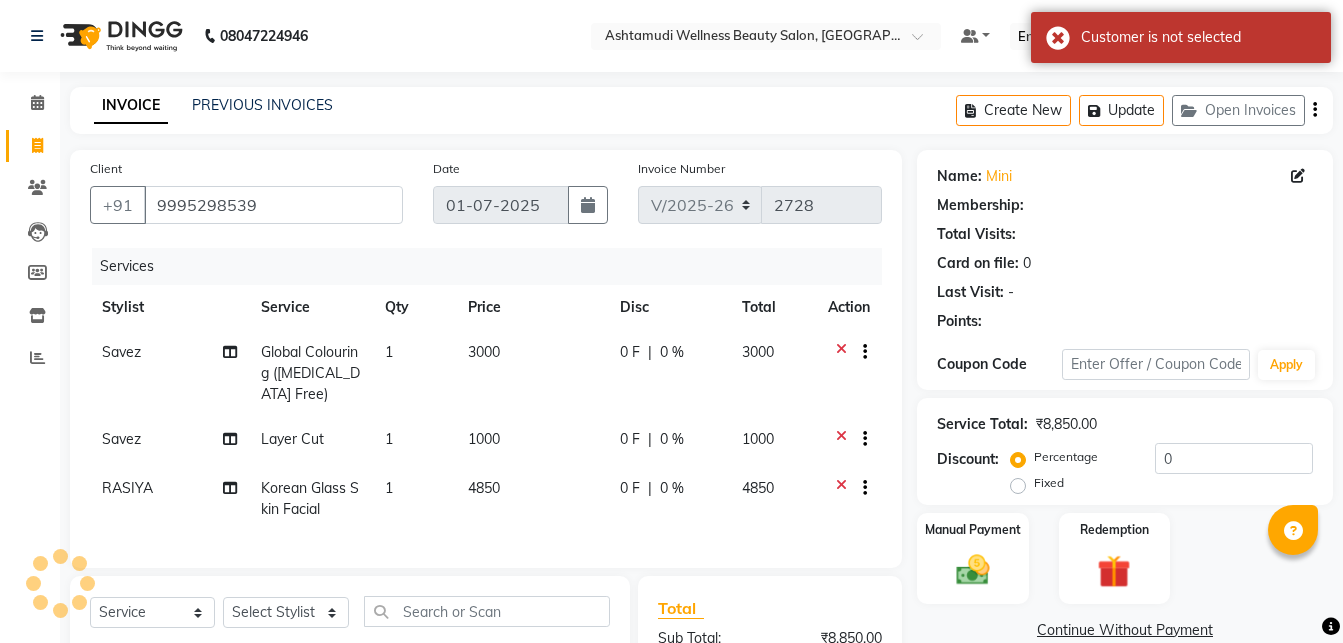 select on "1: Object" 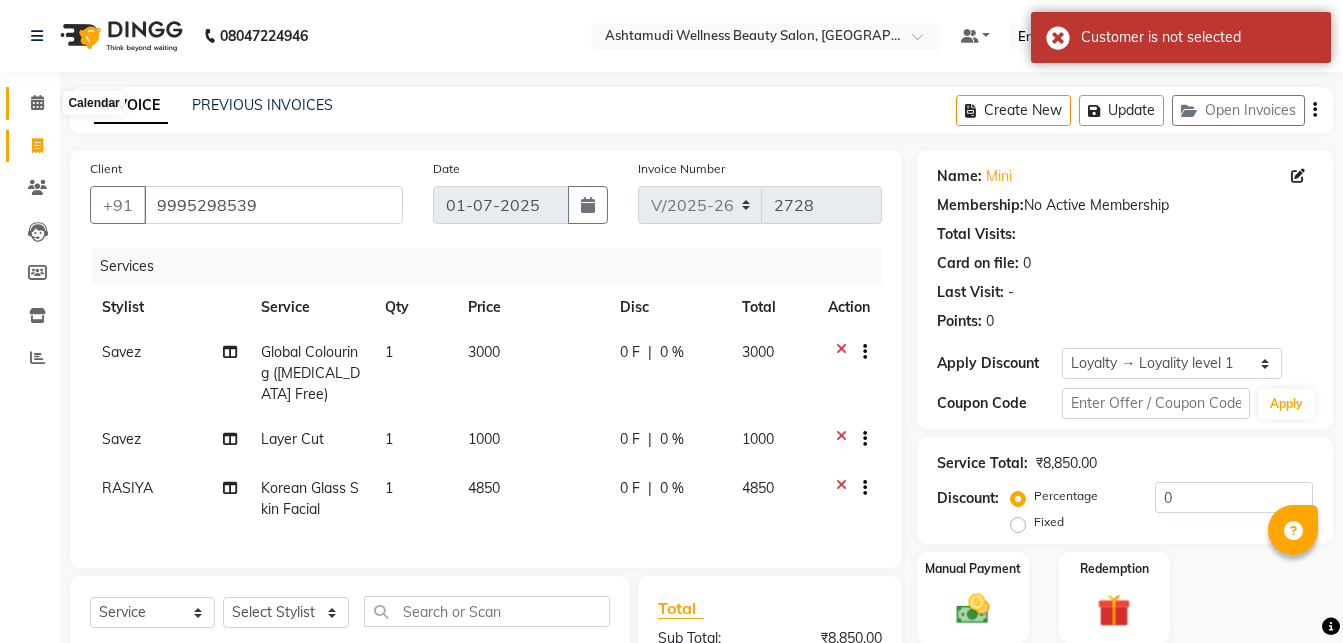 click 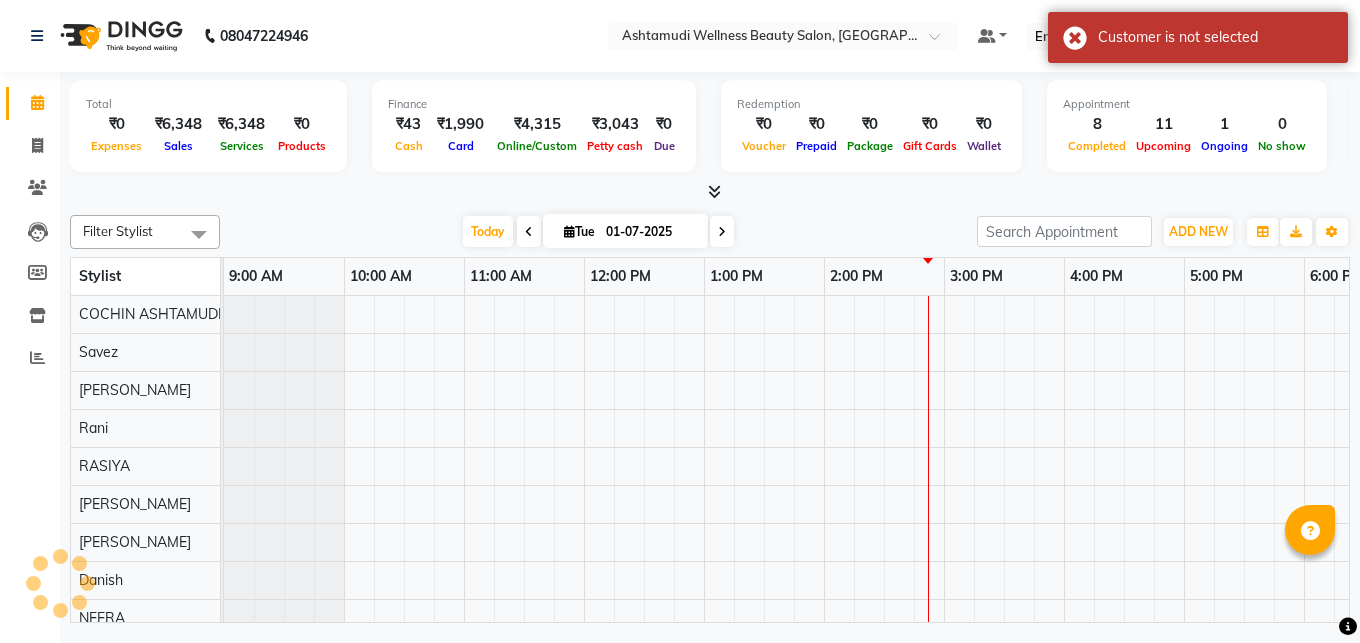 scroll, scrollTop: 0, scrollLeft: 0, axis: both 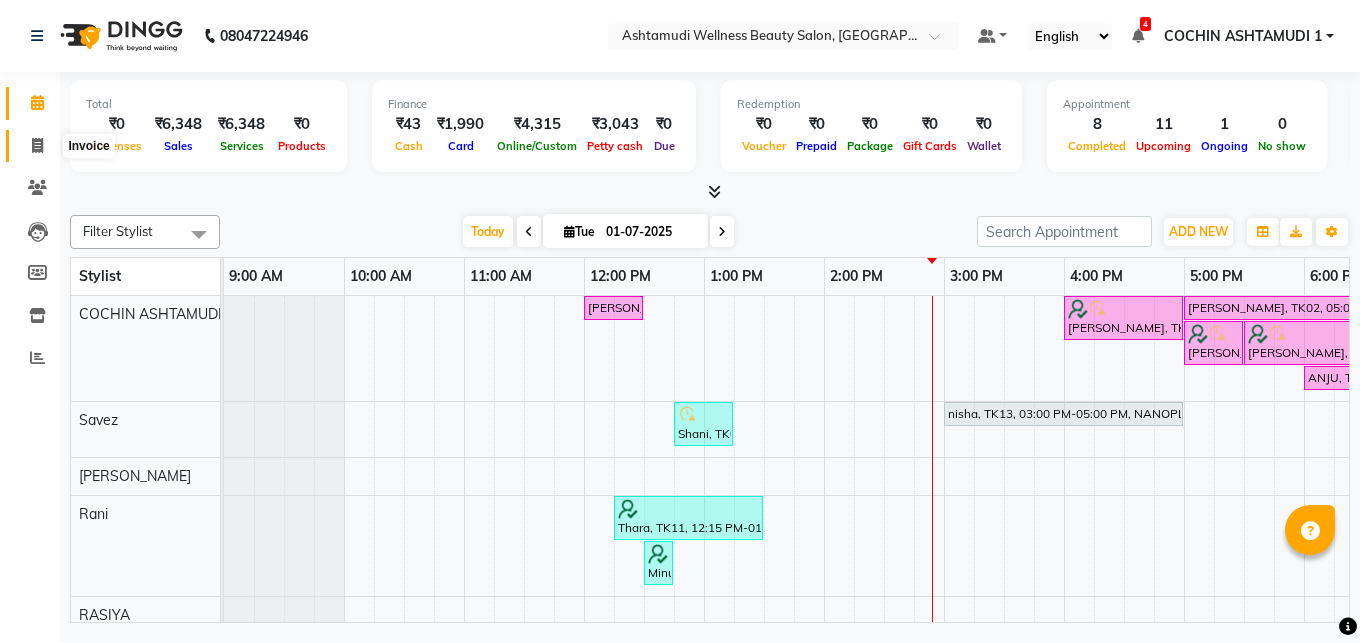 click 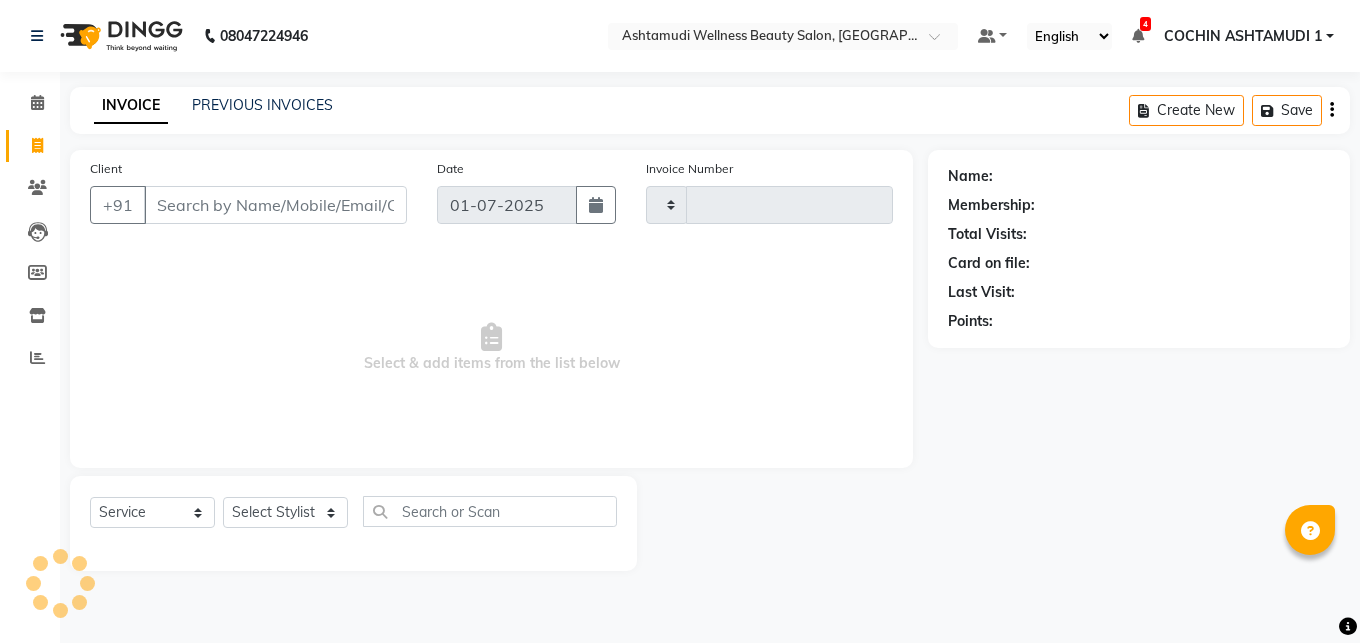 type on "2728" 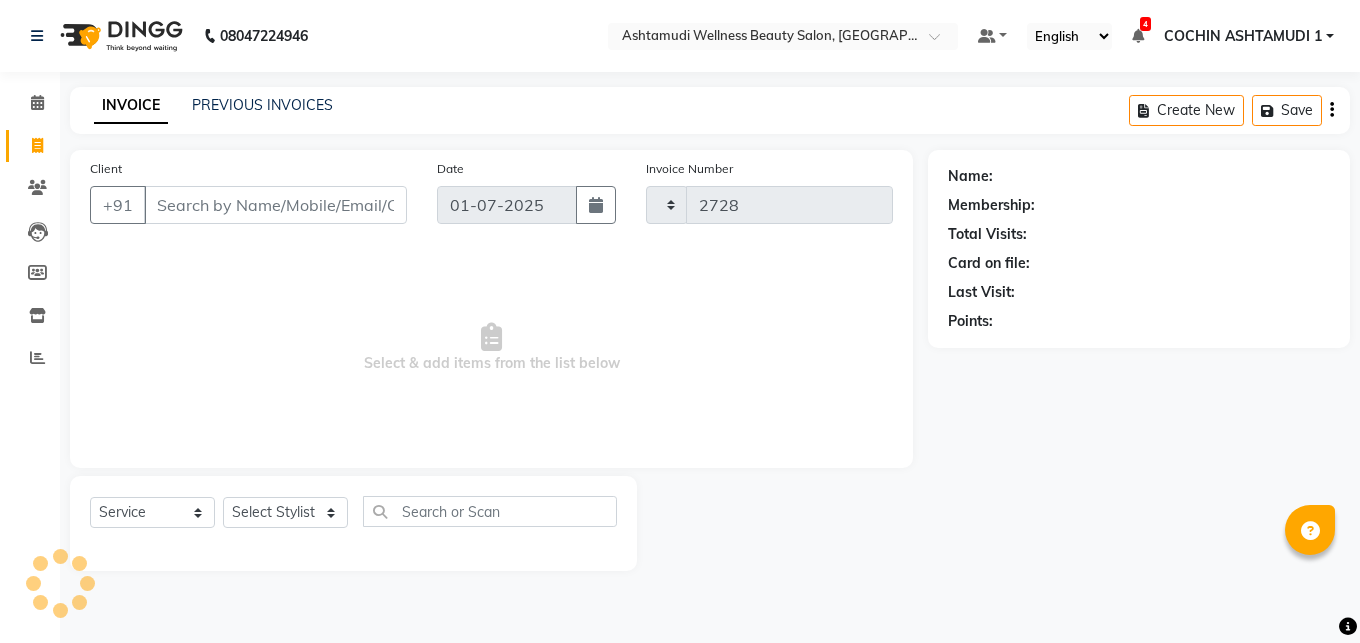 select on "4632" 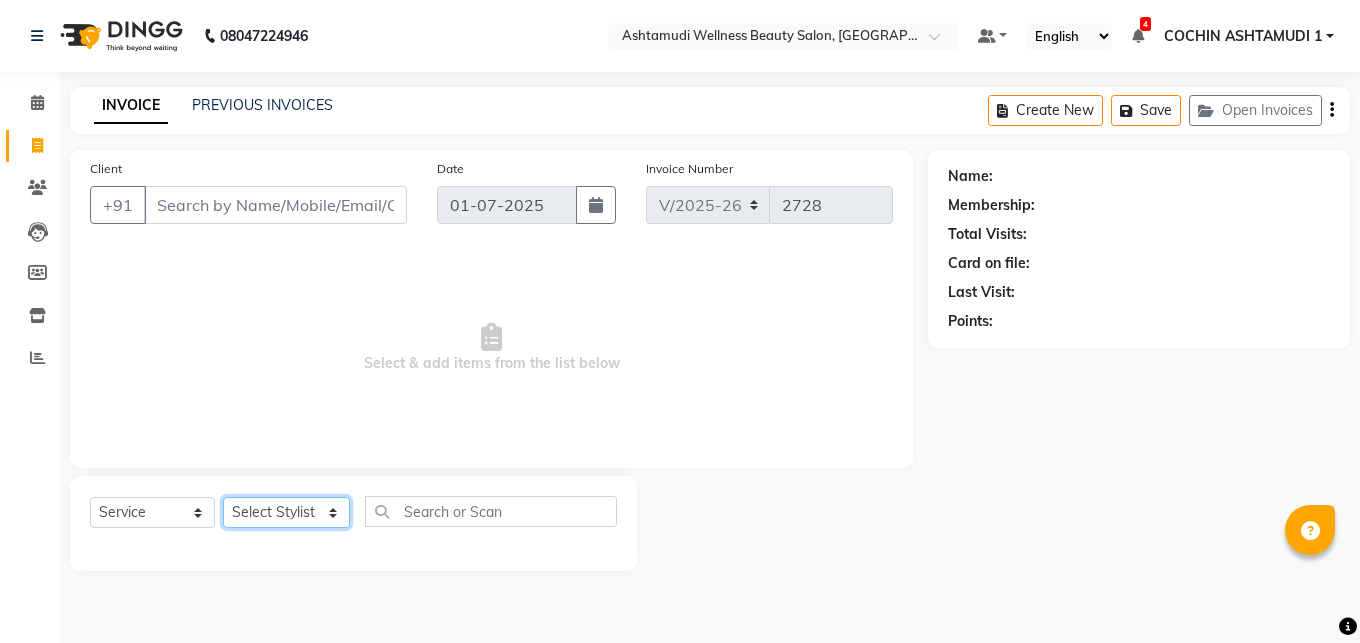 click on "Select Stylist Abhirami S [PERSON_NAME] B [PERSON_NAME] COCHIN ASHTAMUDI [DEMOGRAPHIC_DATA] [PERSON_NAME] [PERSON_NAME] [PERSON_NAME] [PERSON_NAME] [PERSON_NAME] [PERSON_NAME]" 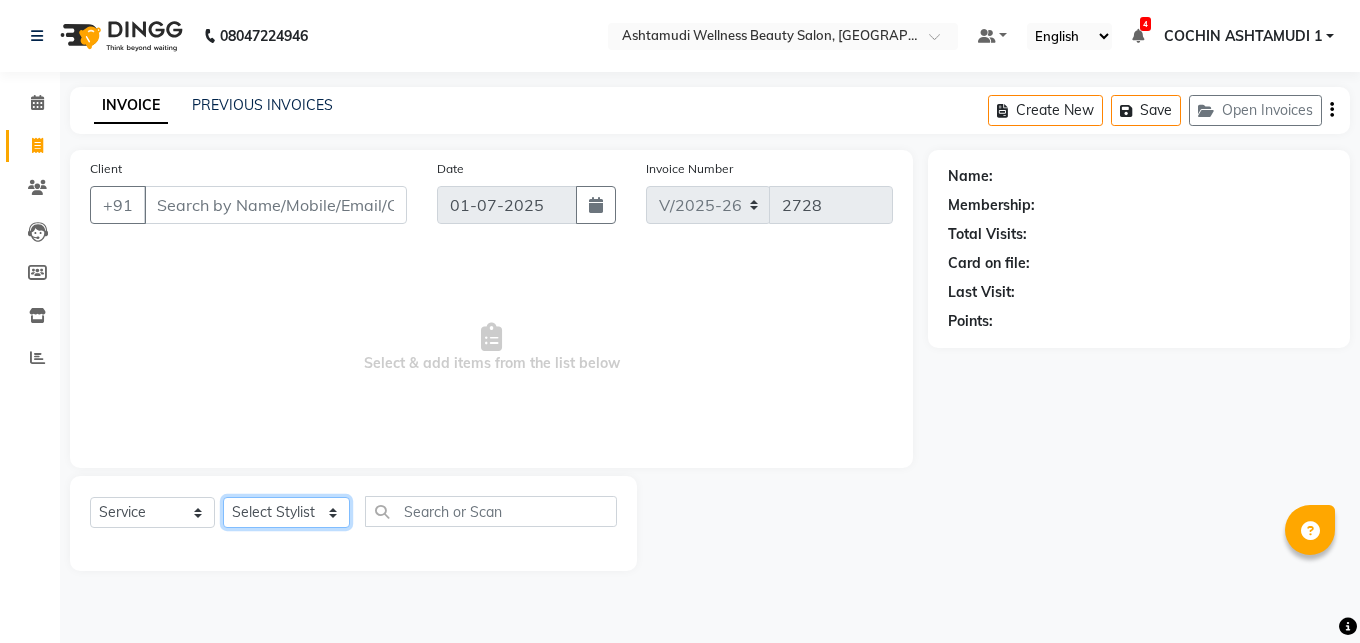 select on "44402" 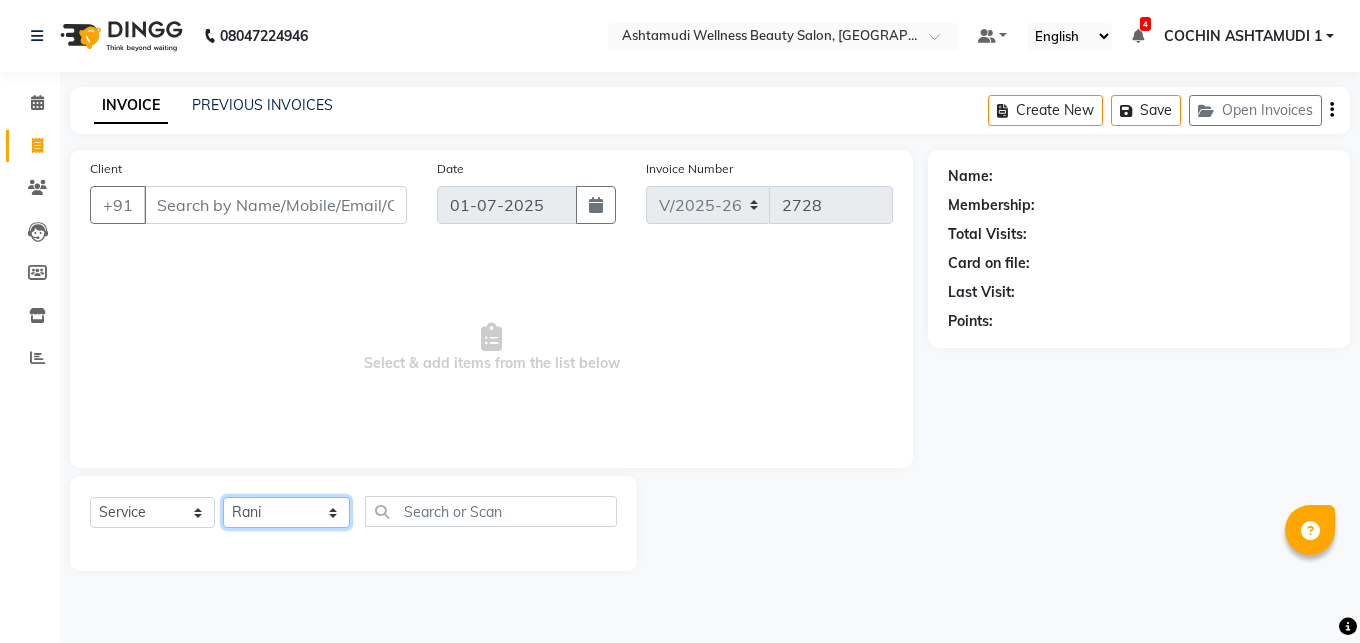 click on "Rani" 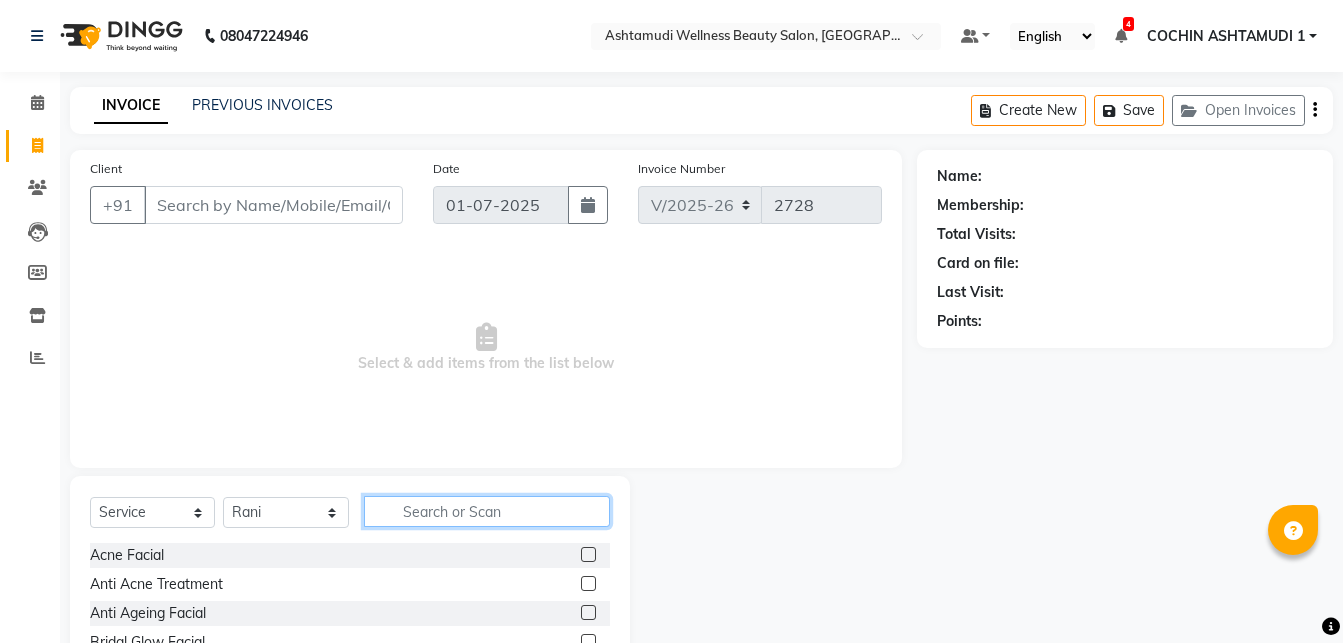 click 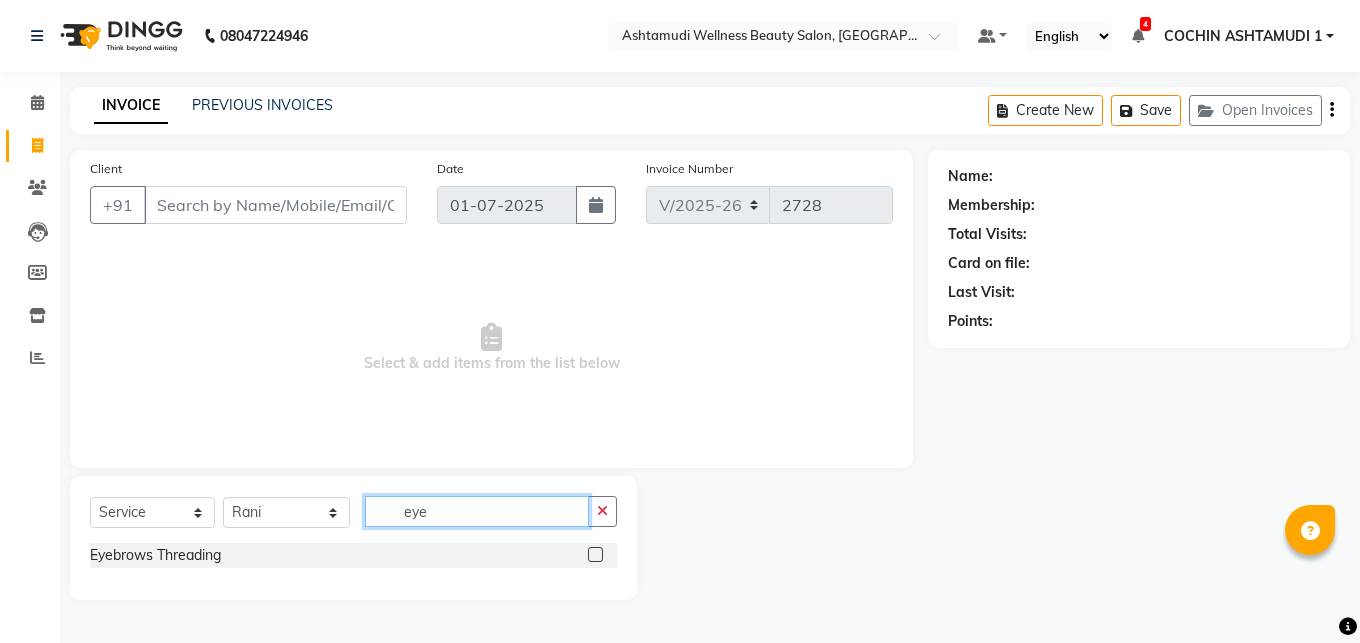 type on "eye" 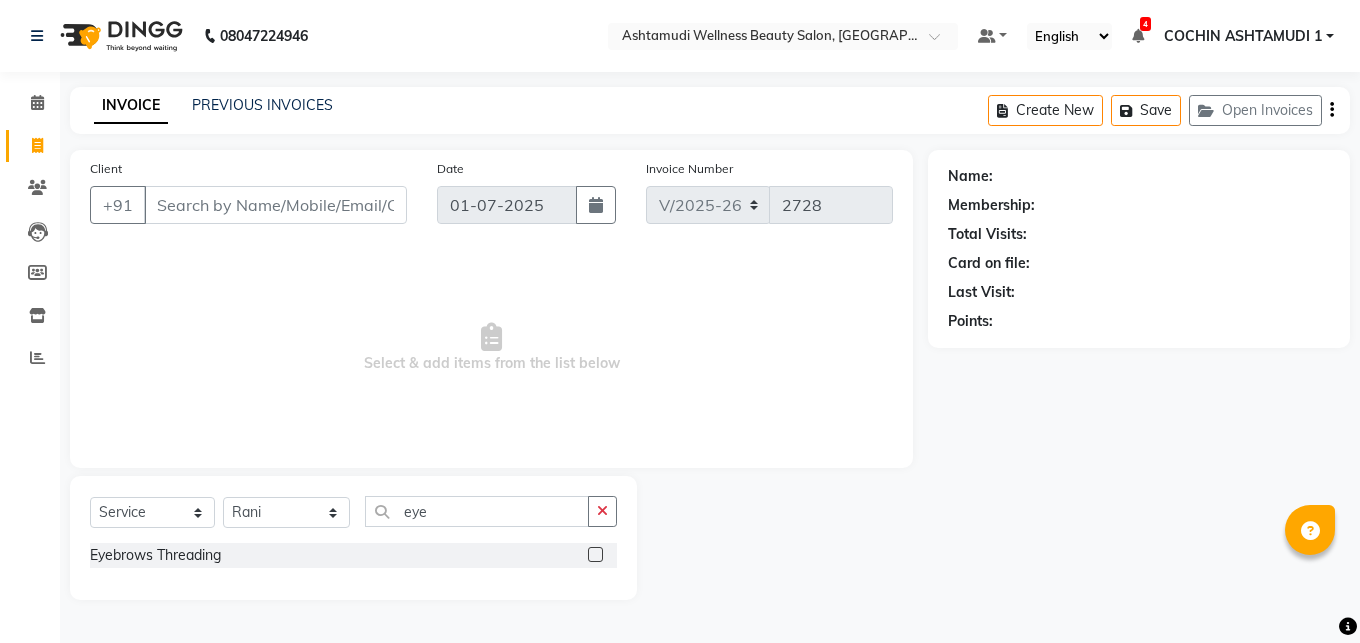 click 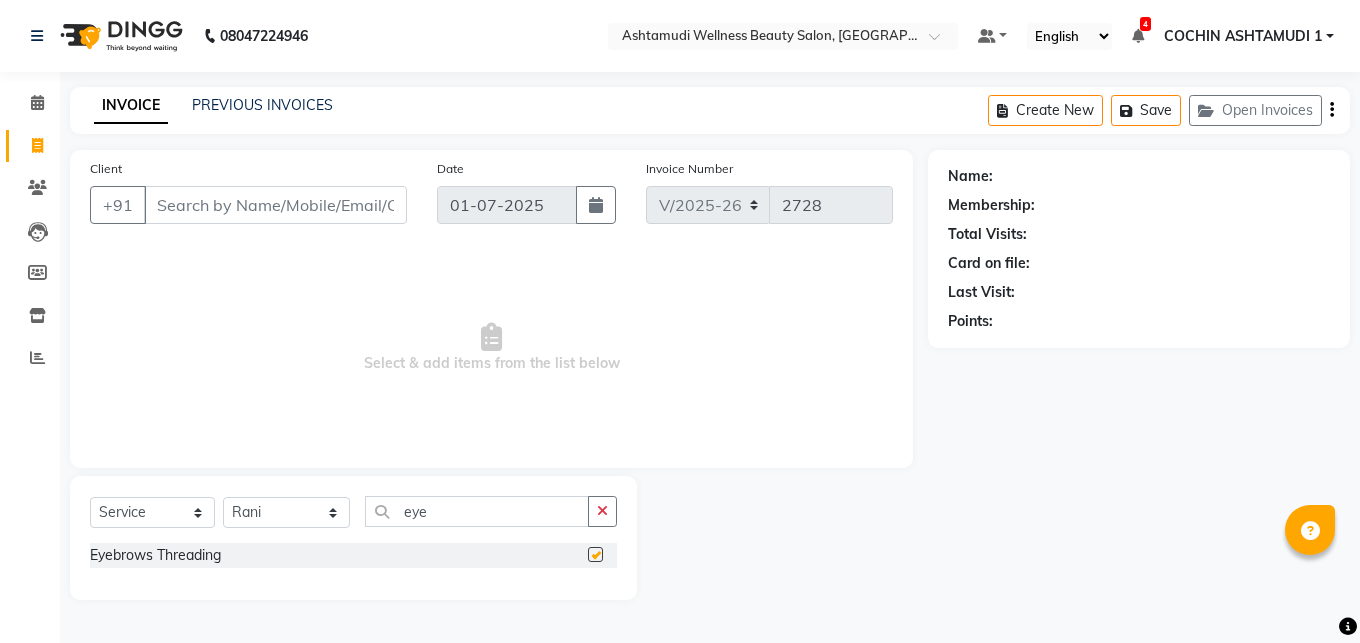 click 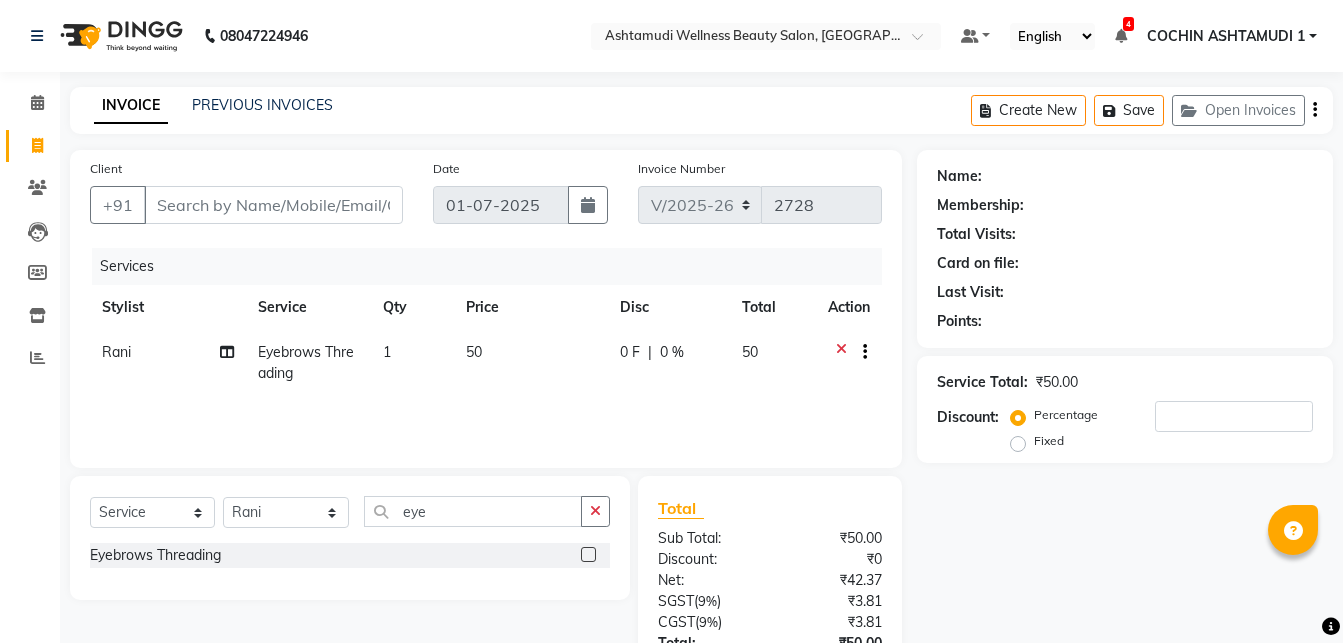 checkbox on "false" 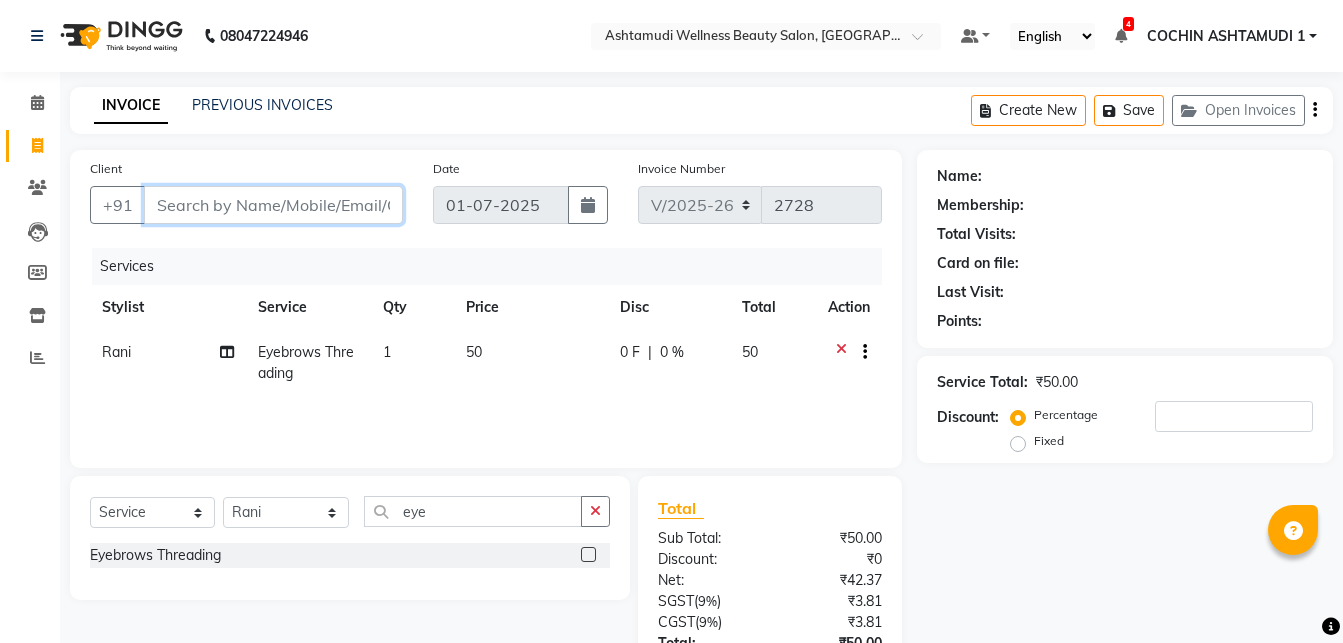 click on "Client" at bounding box center (273, 205) 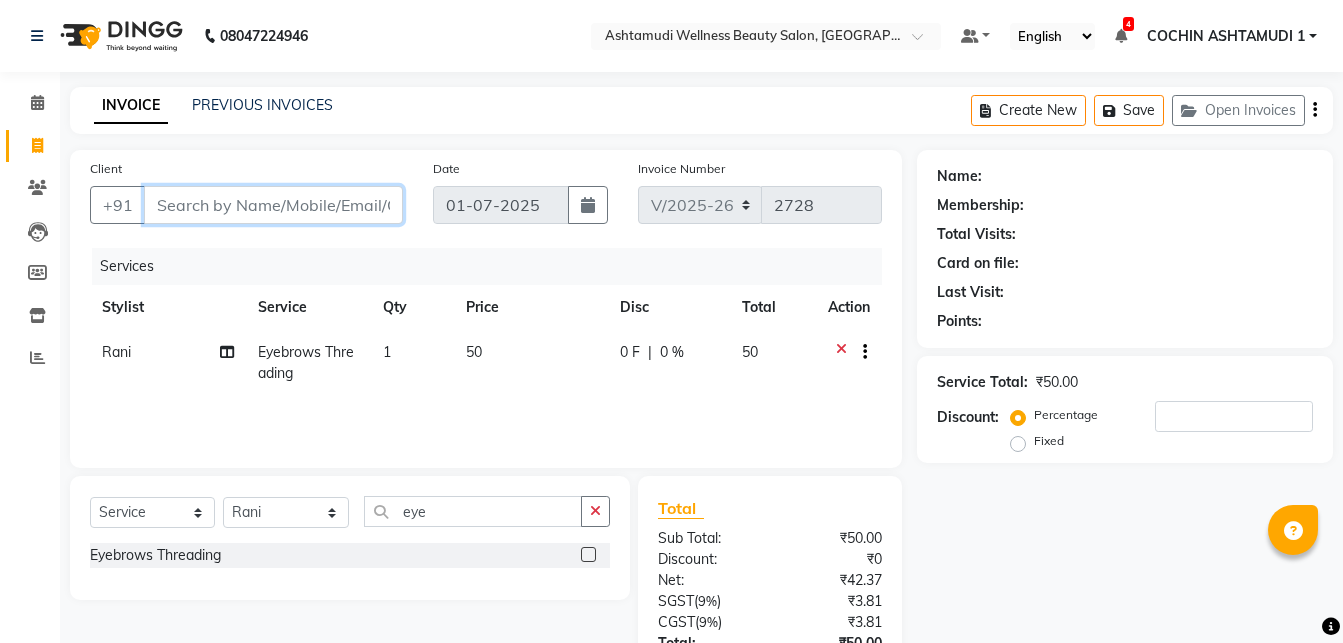 type on "9" 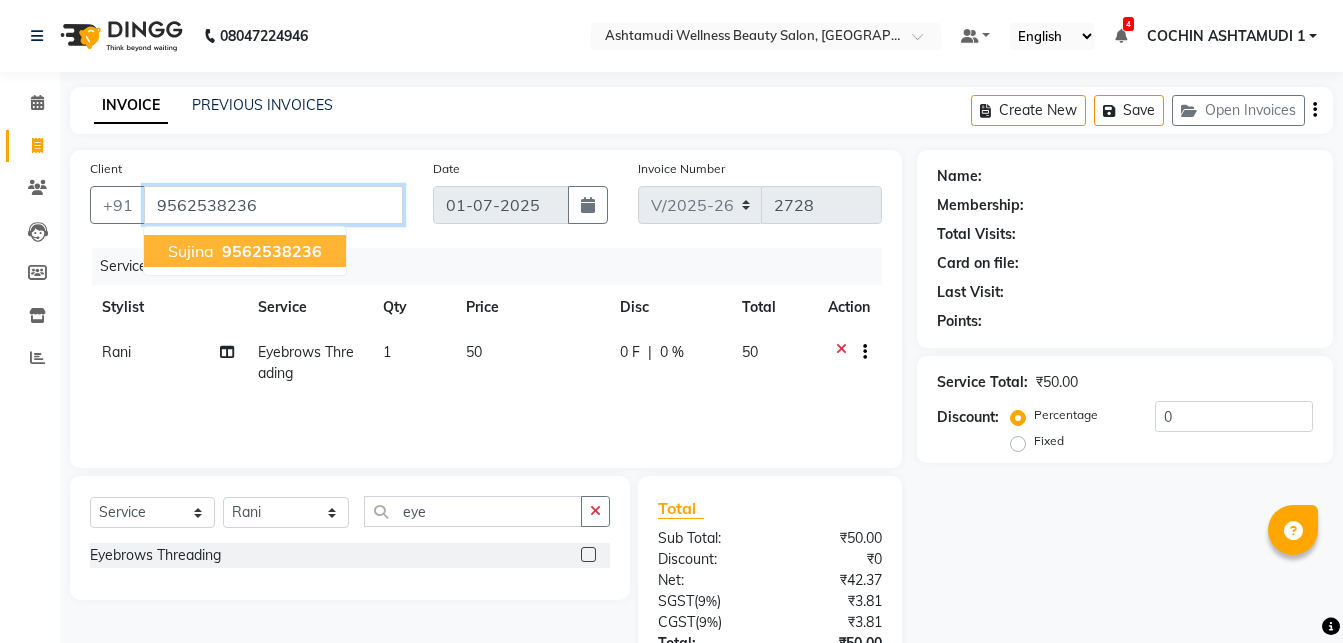 type on "9562538236" 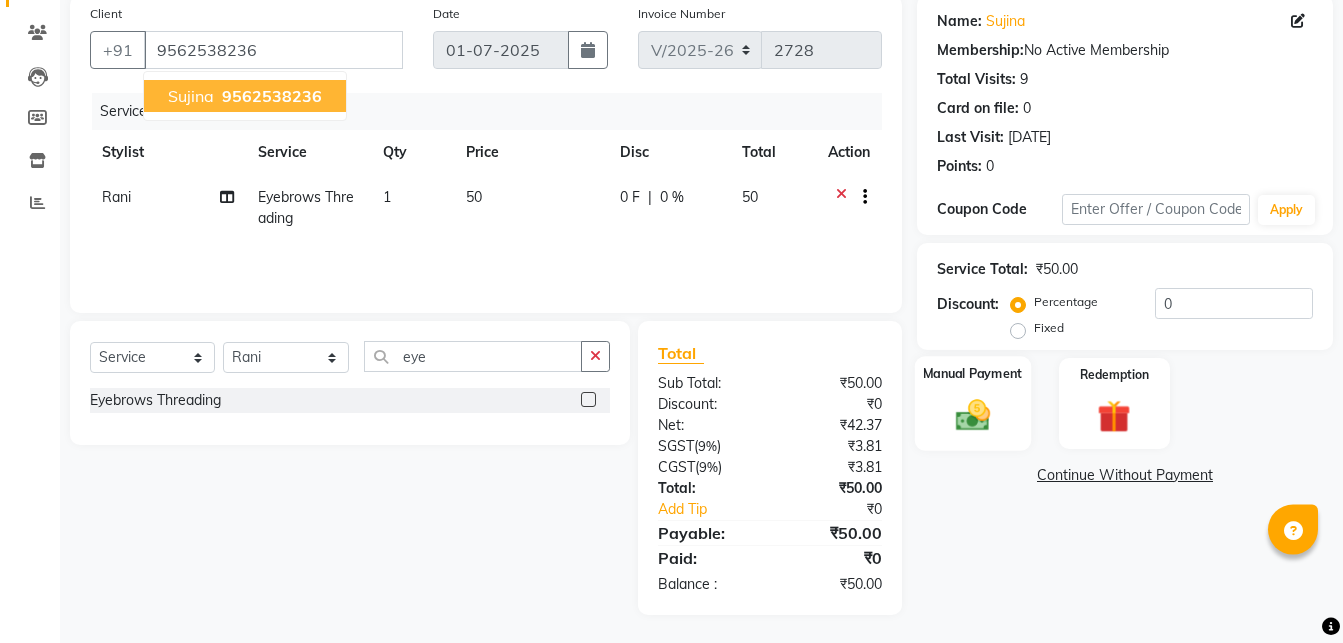 scroll, scrollTop: 157, scrollLeft: 0, axis: vertical 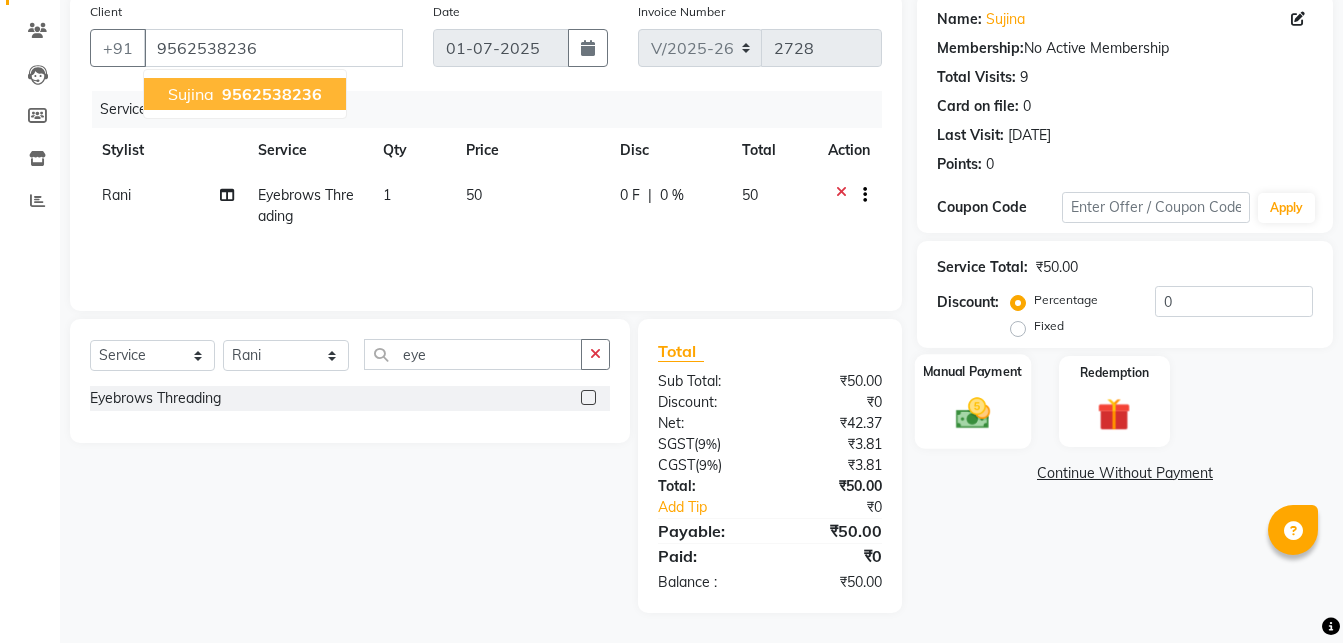 click 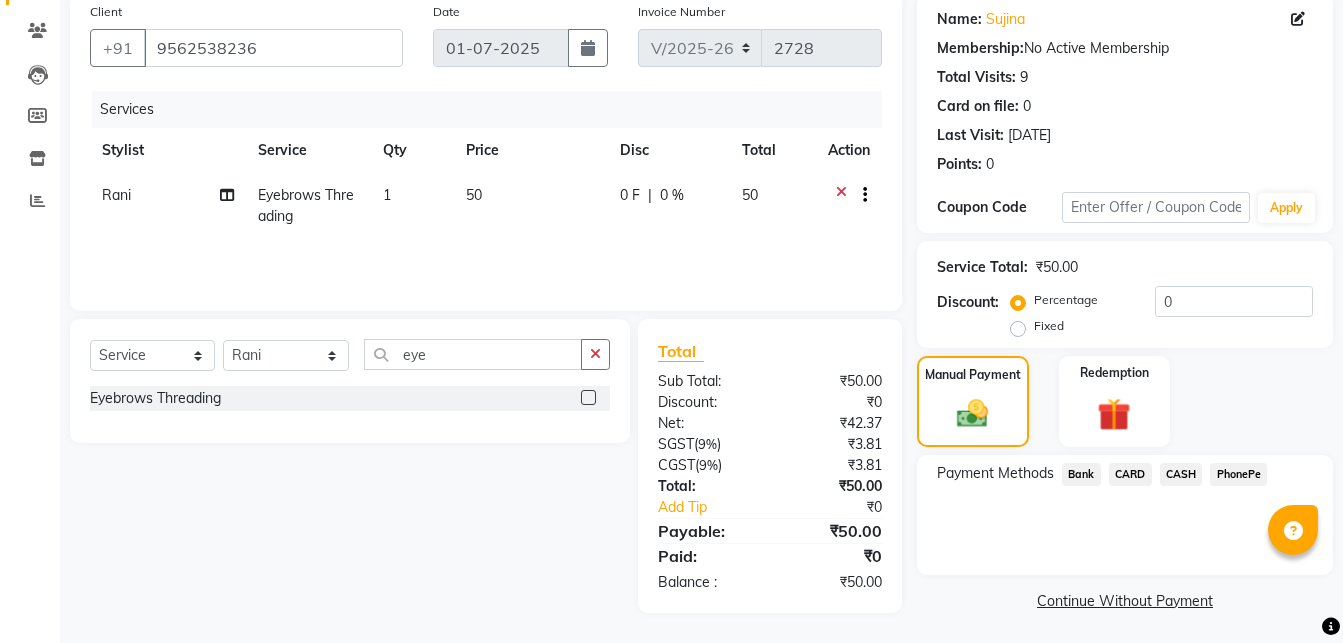 click on "PhonePe" 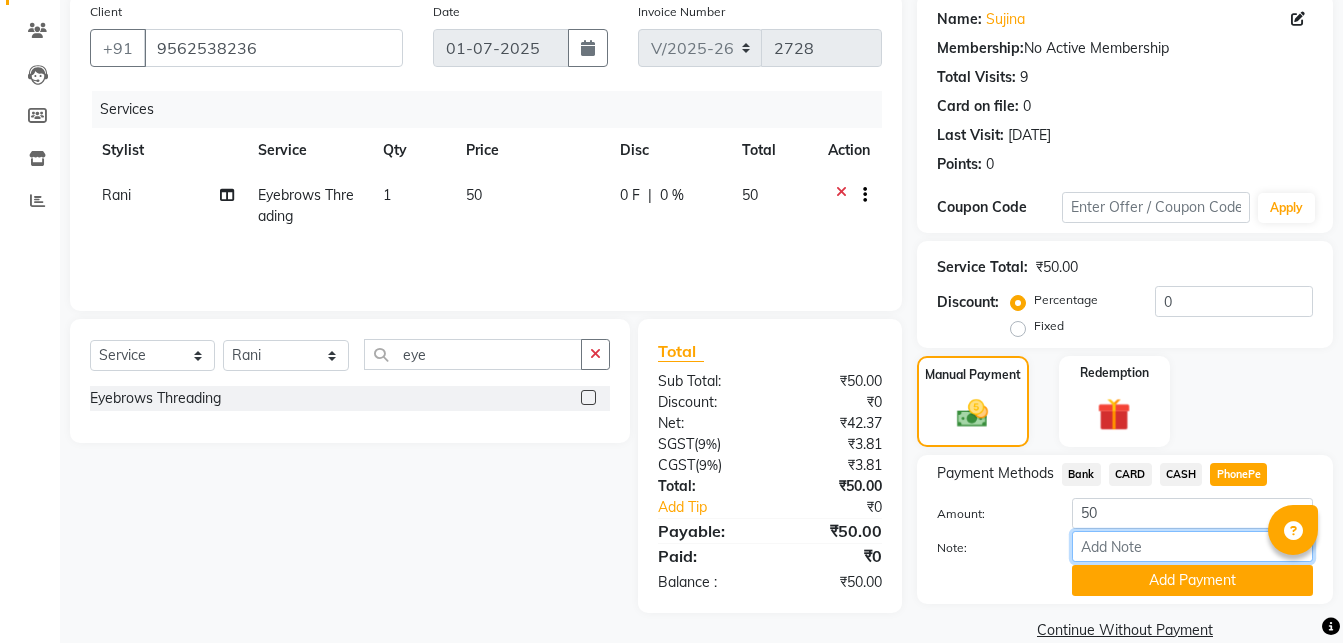 click on "Note:" at bounding box center (1192, 546) 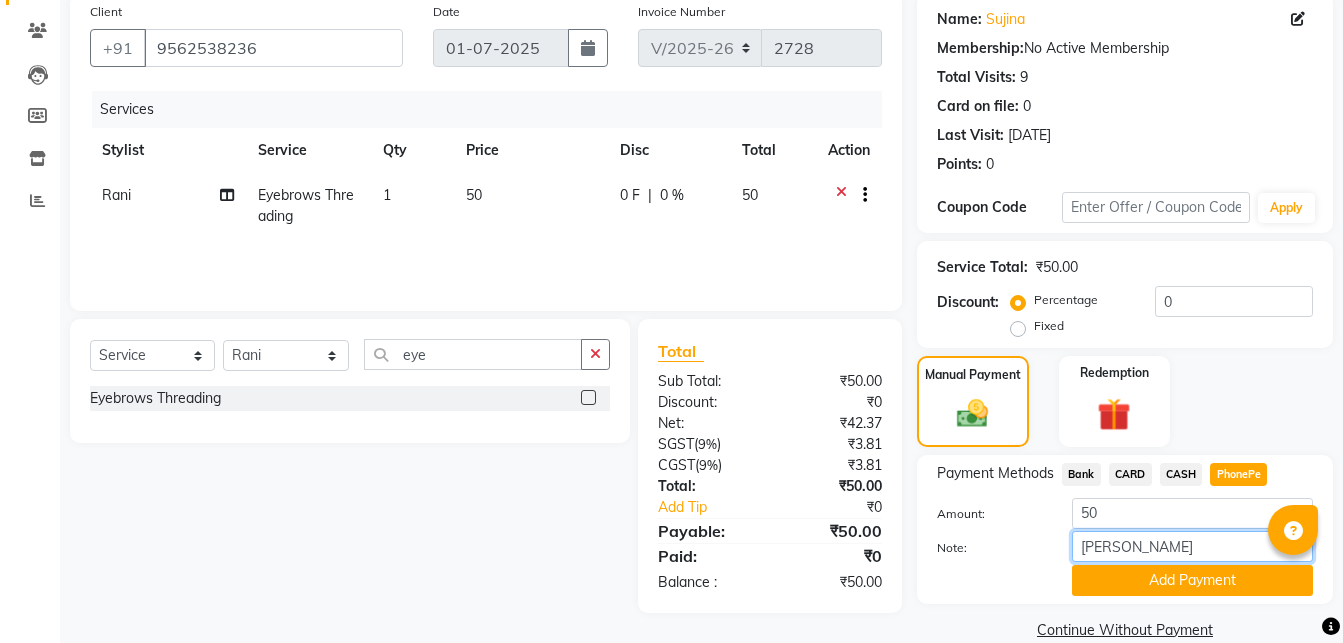 type on "[PERSON_NAME]" 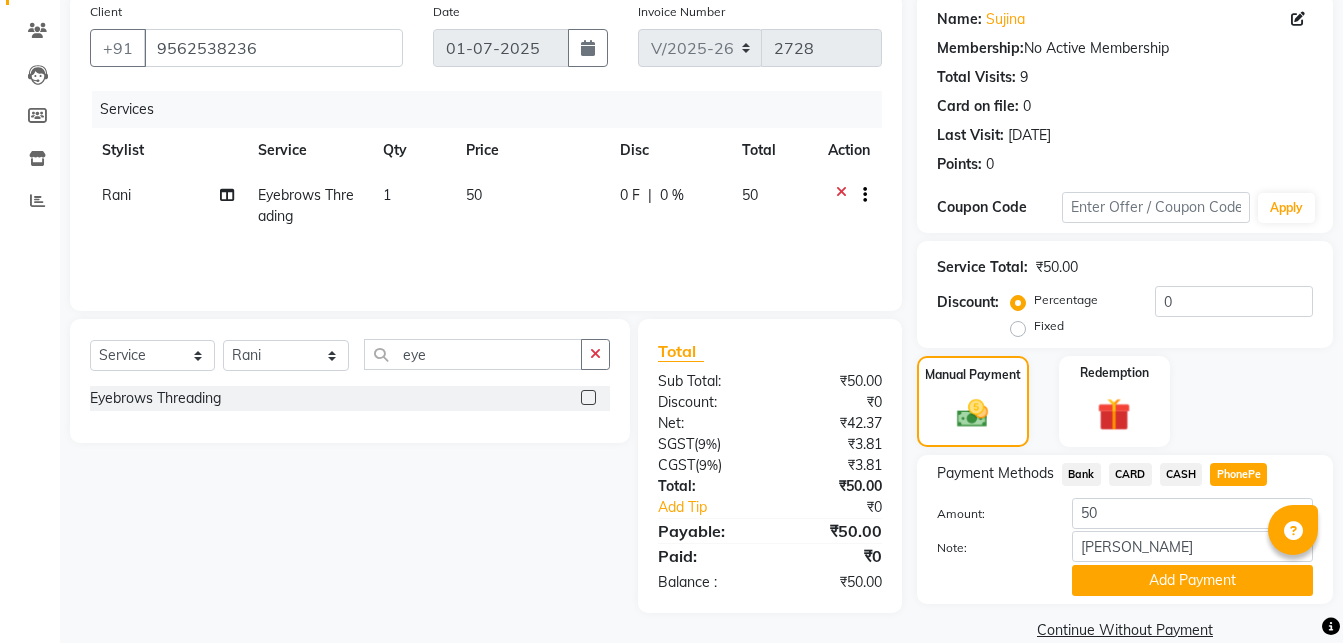 click on "Manual Payment Redemption" 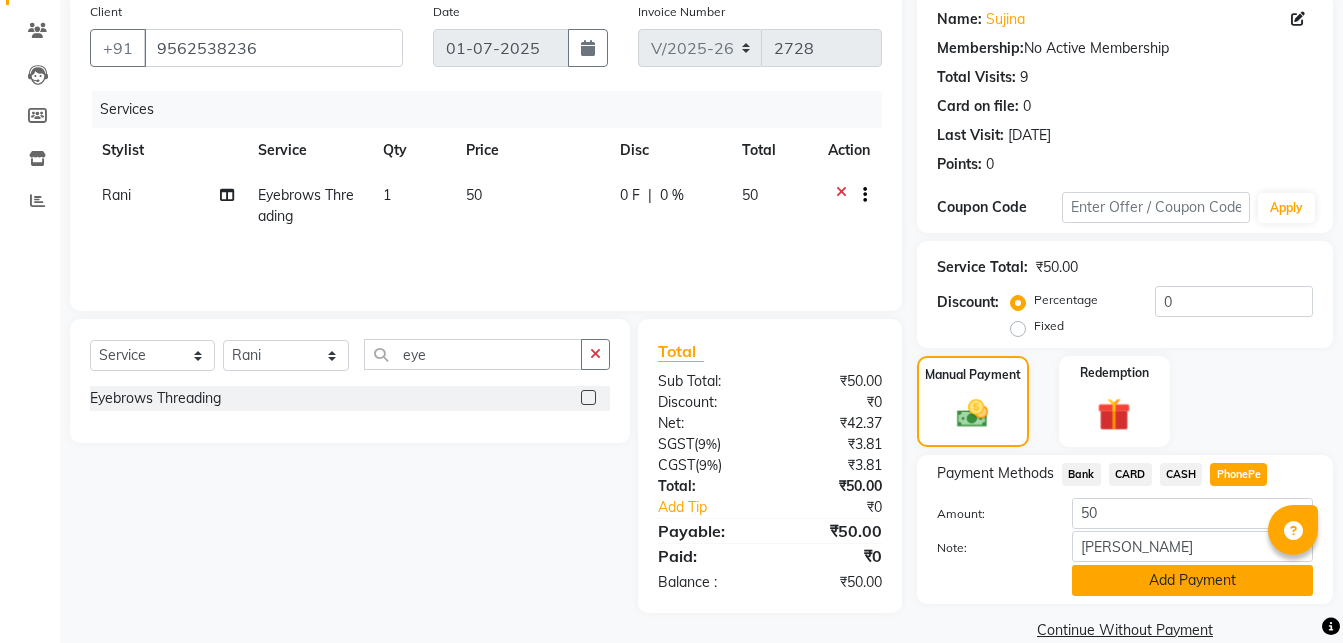 click on "Add Payment" 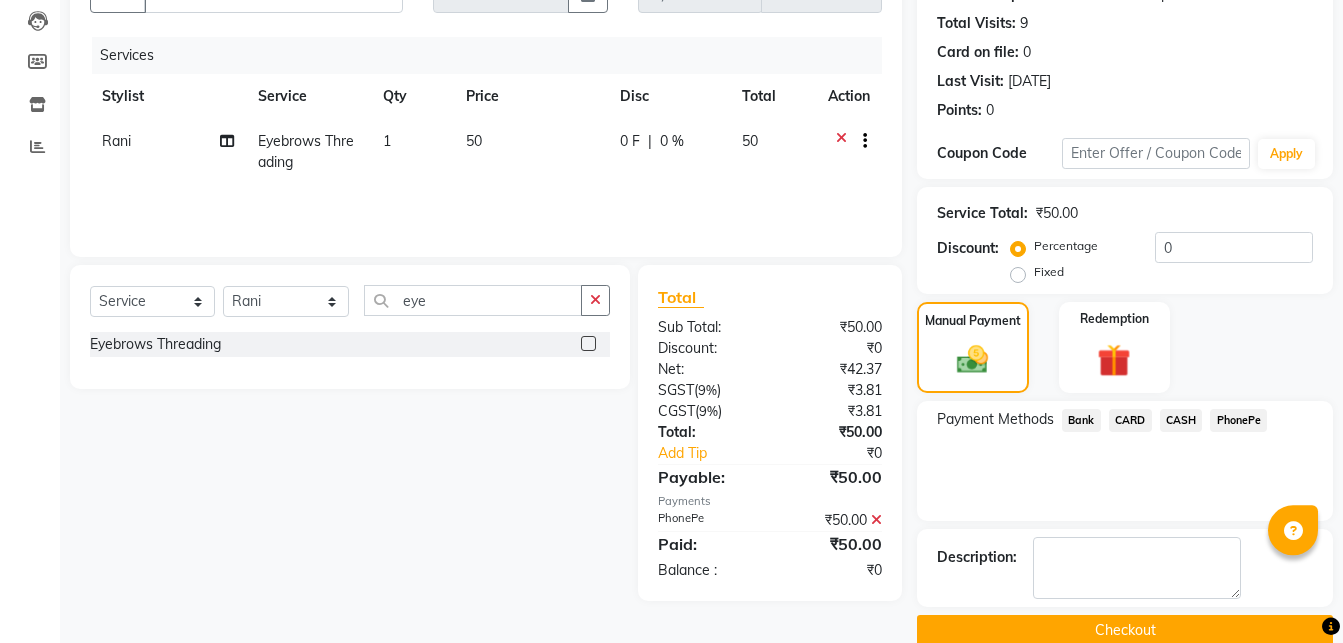 scroll, scrollTop: 244, scrollLeft: 0, axis: vertical 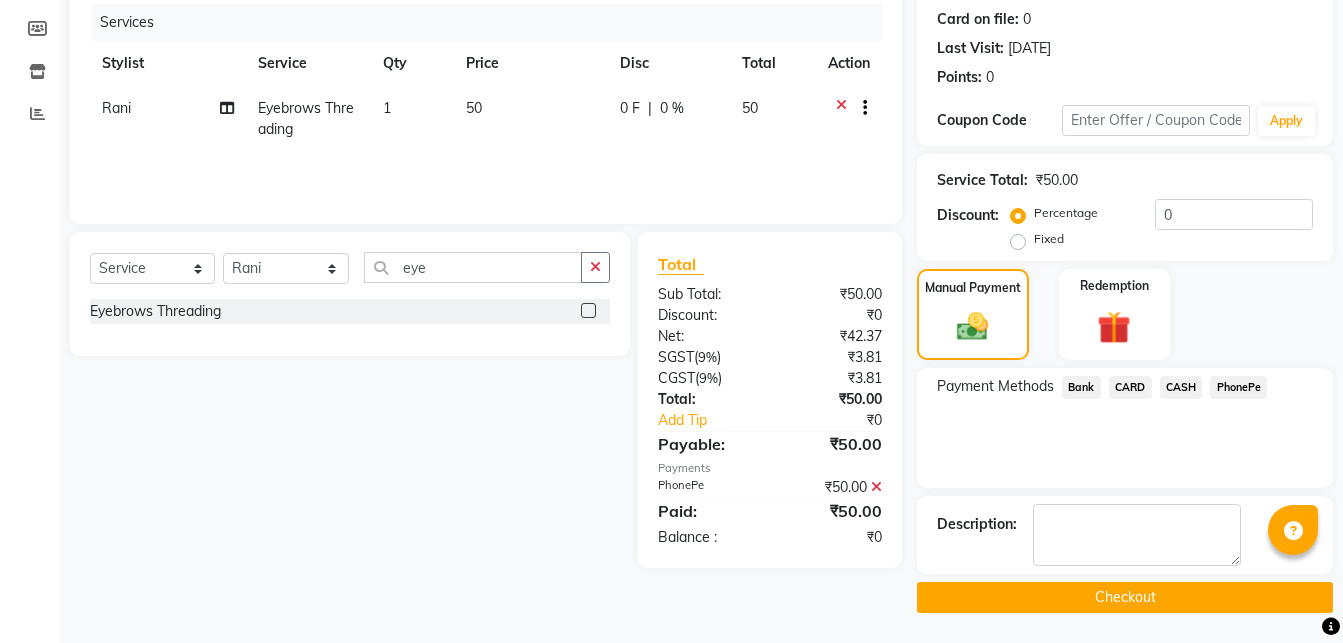 click on "Checkout" 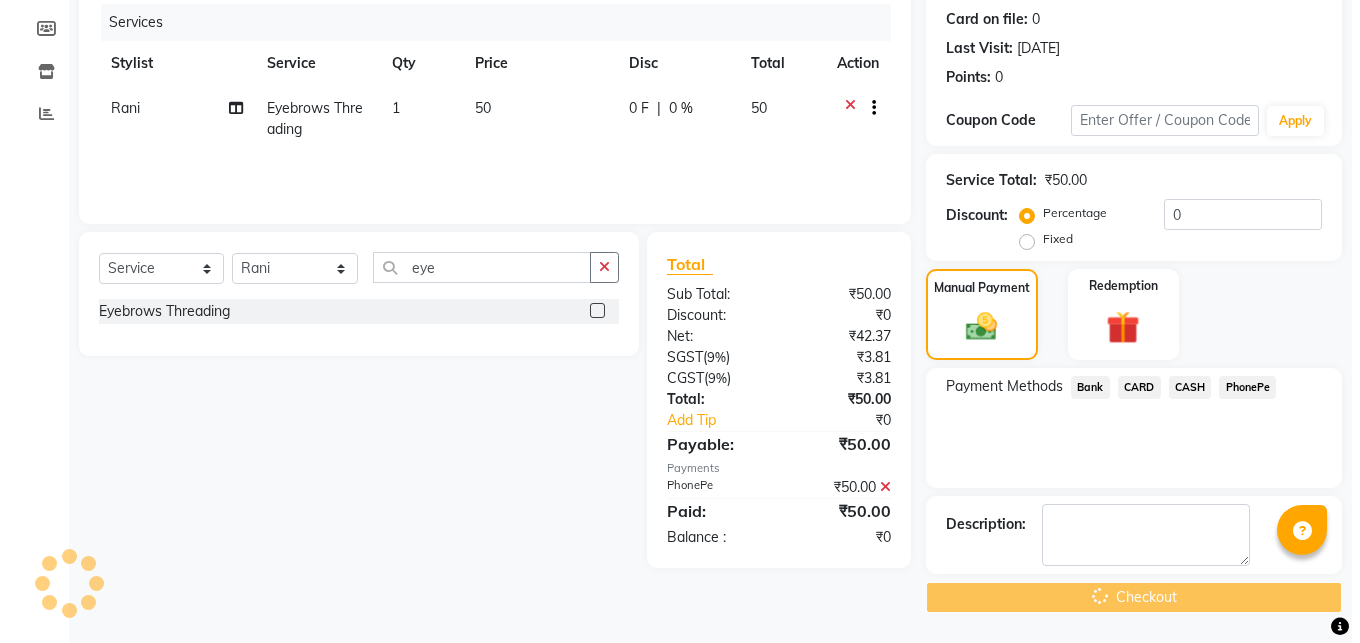 scroll, scrollTop: 0, scrollLeft: 0, axis: both 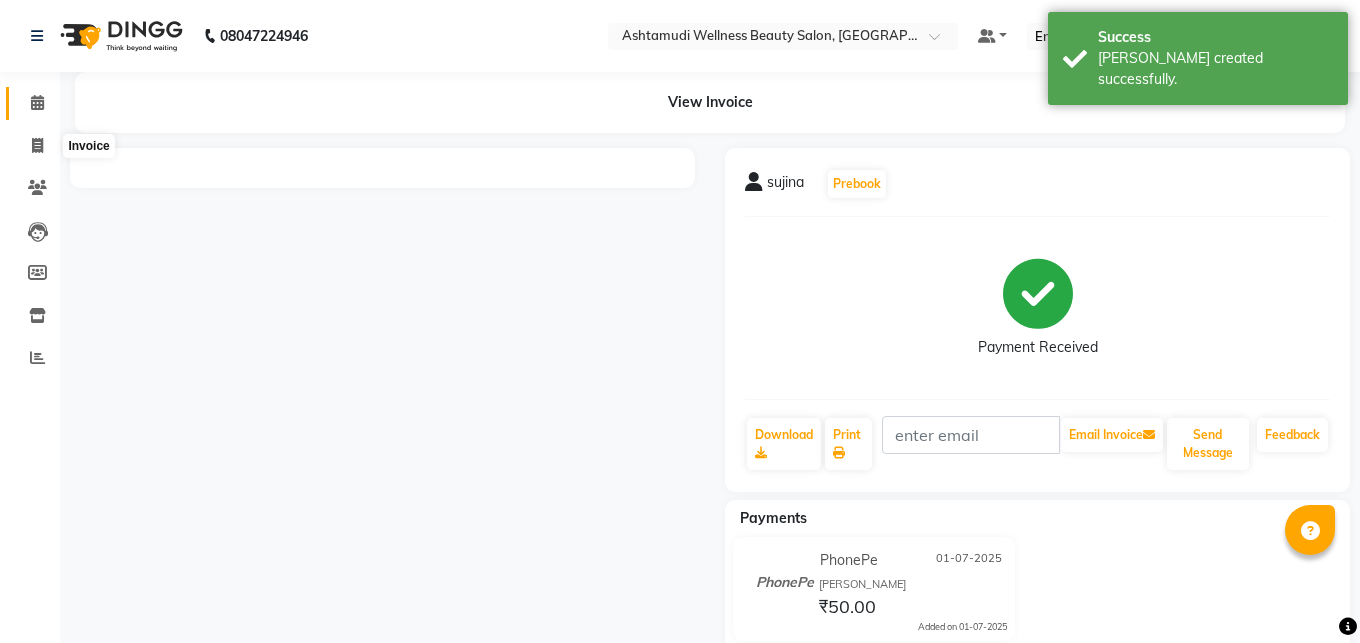 click 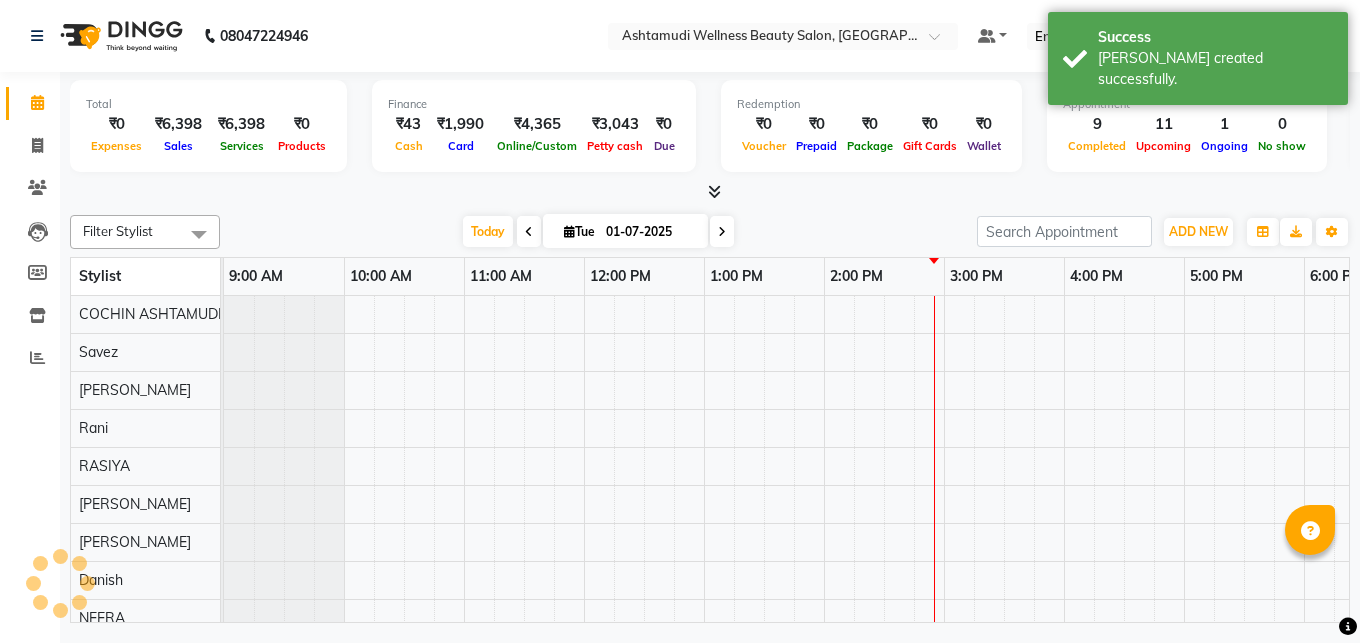scroll, scrollTop: 0, scrollLeft: 0, axis: both 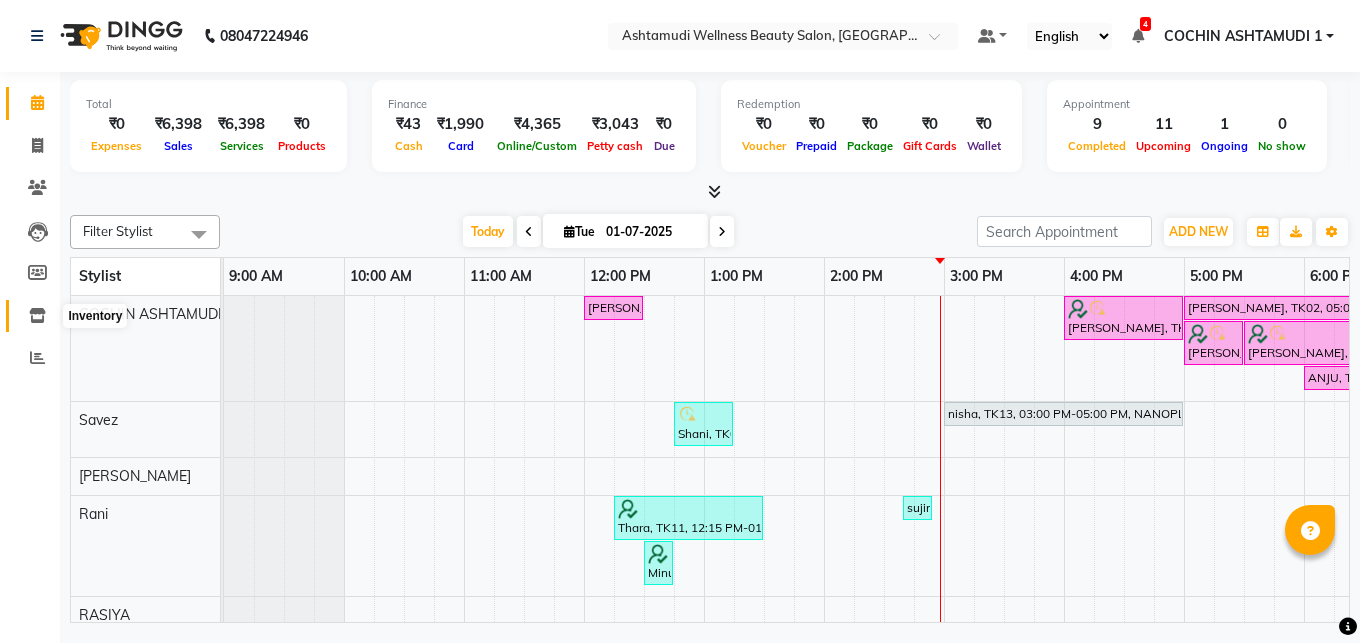 click 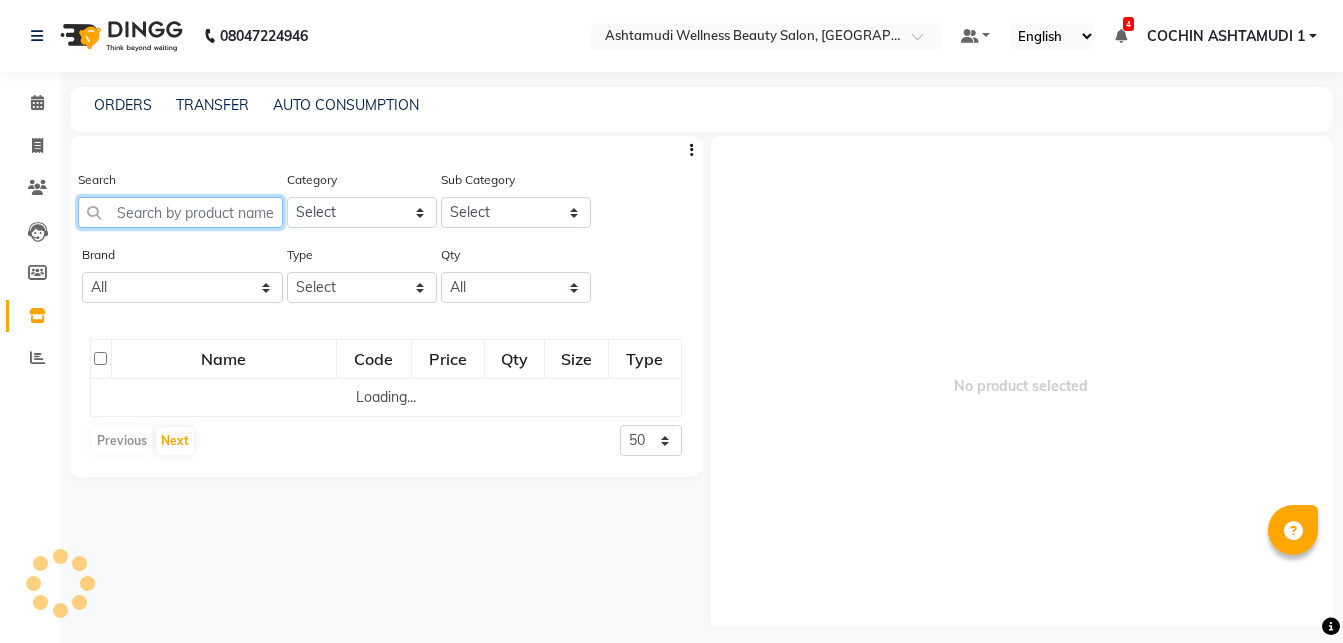 click 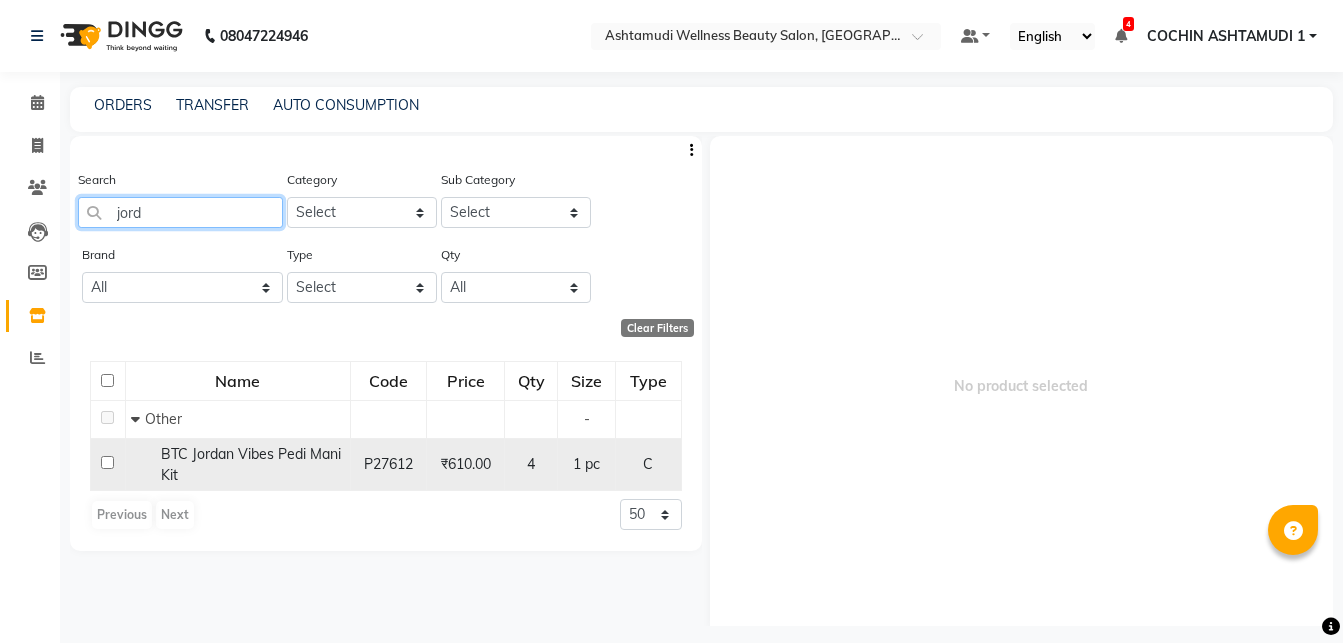 type on "jord" 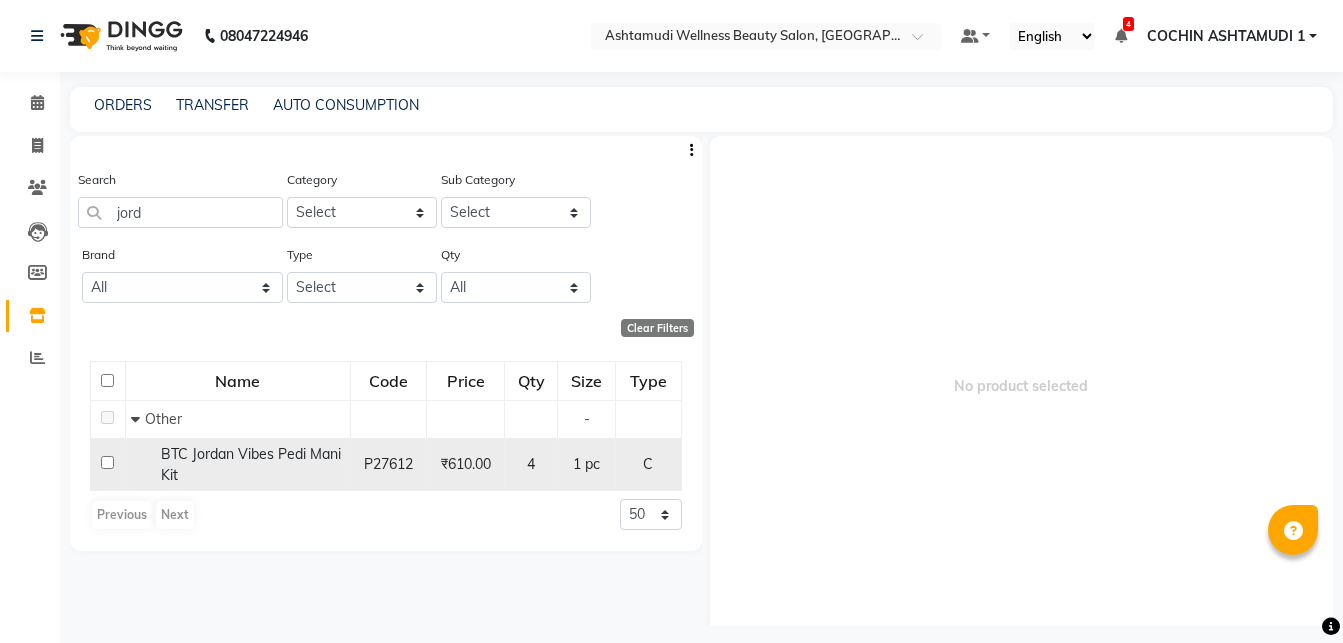 click 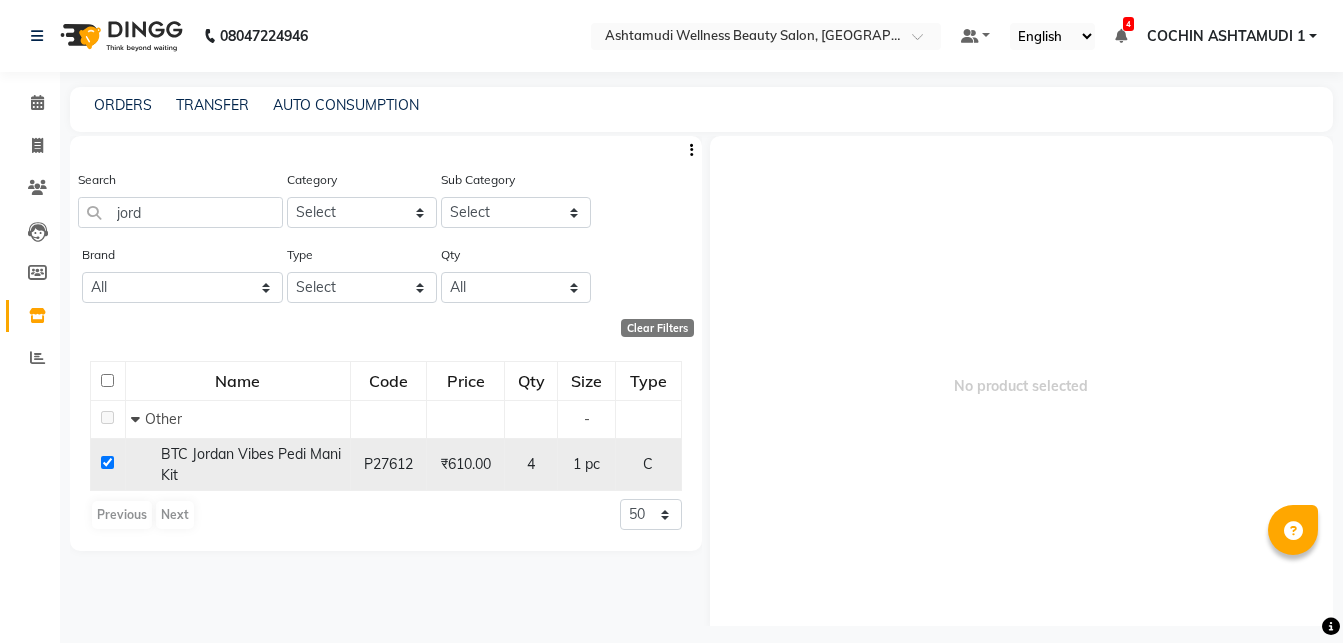 checkbox on "true" 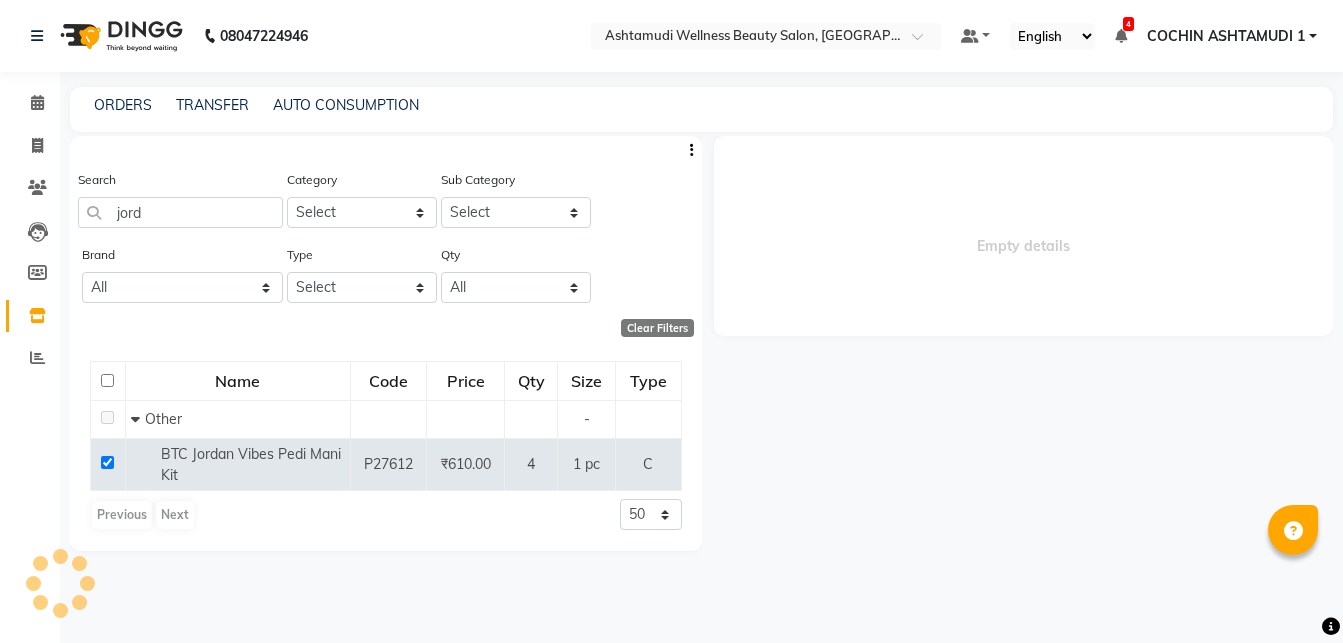 select 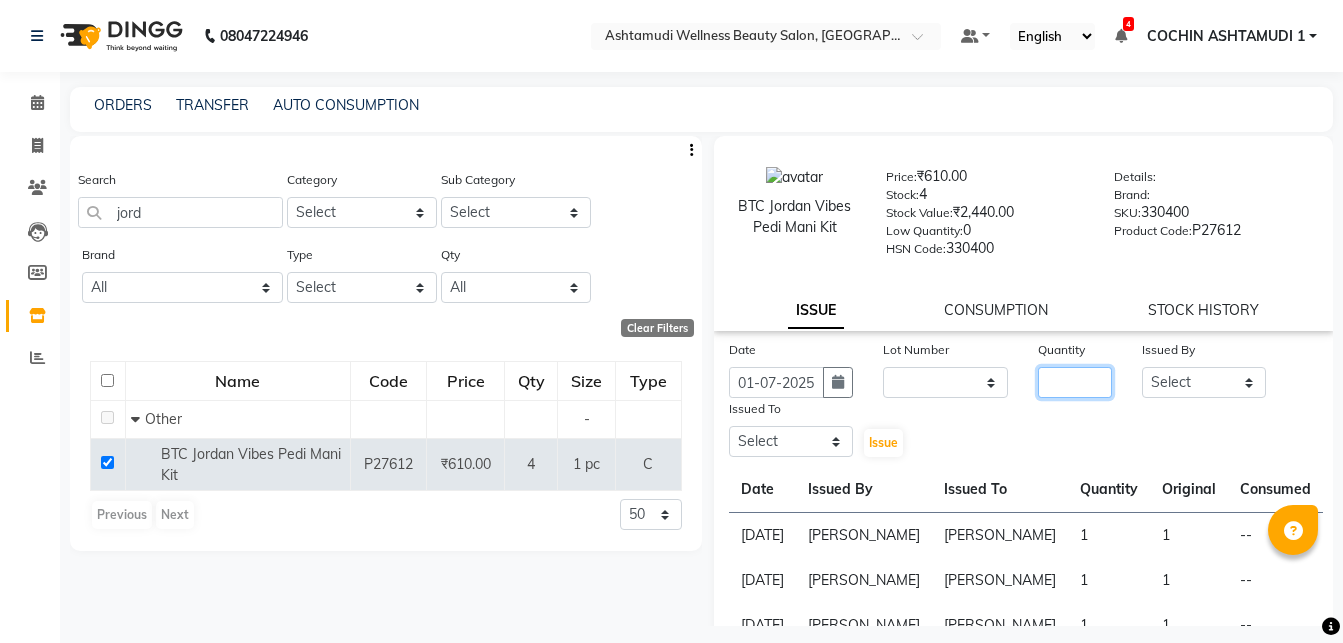 click 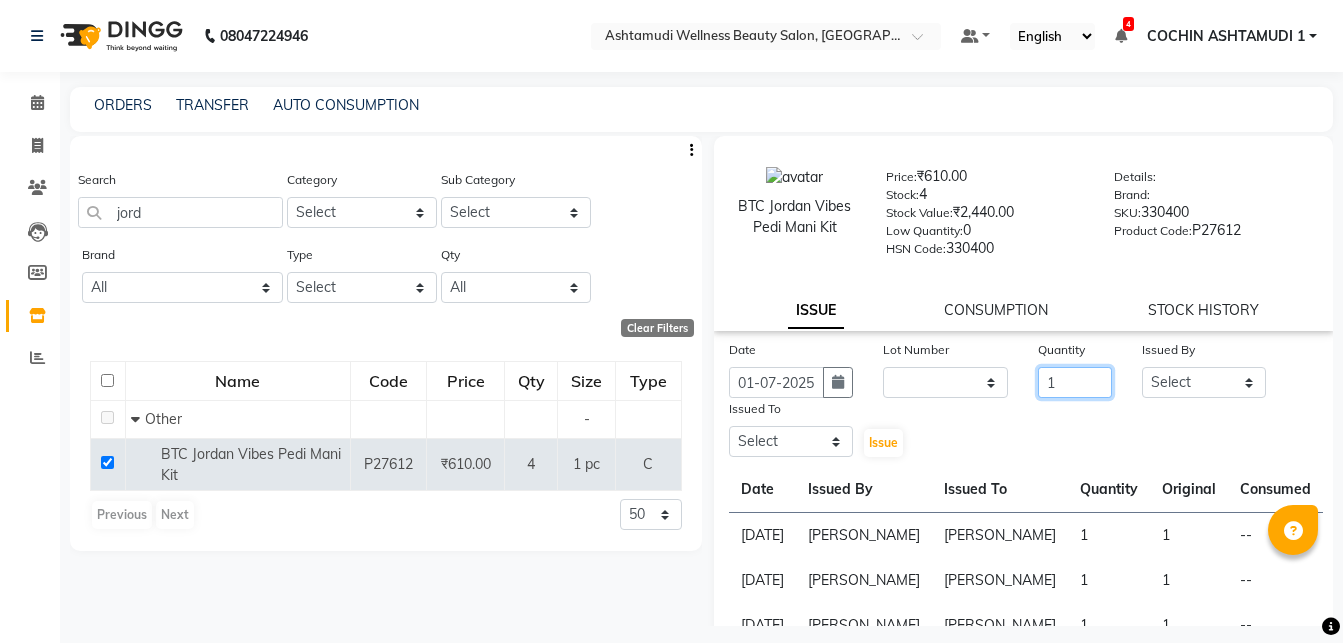 type on "1" 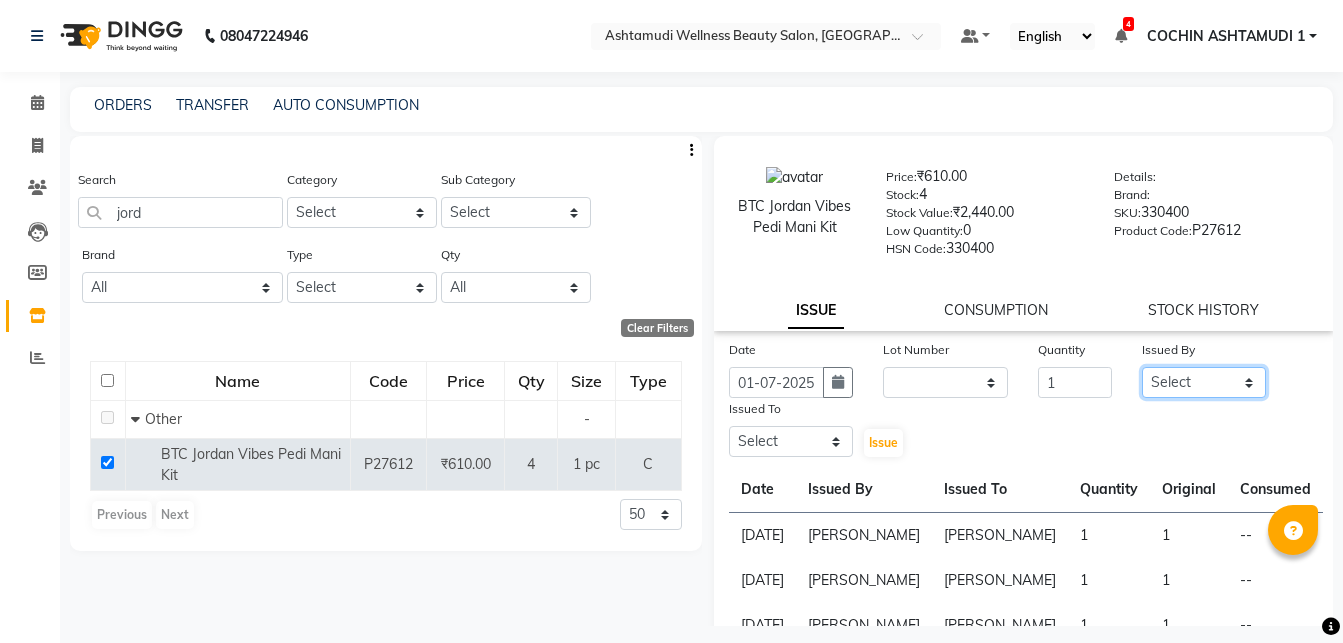 select on "45927" 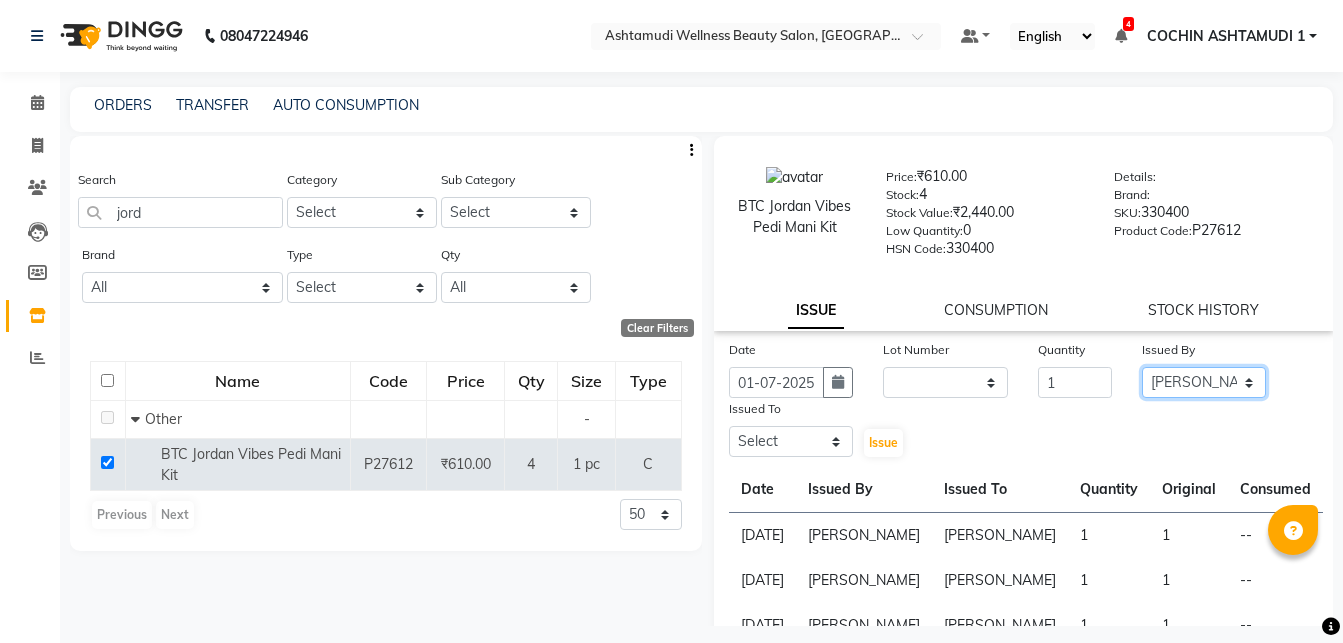 click on "[PERSON_NAME]" 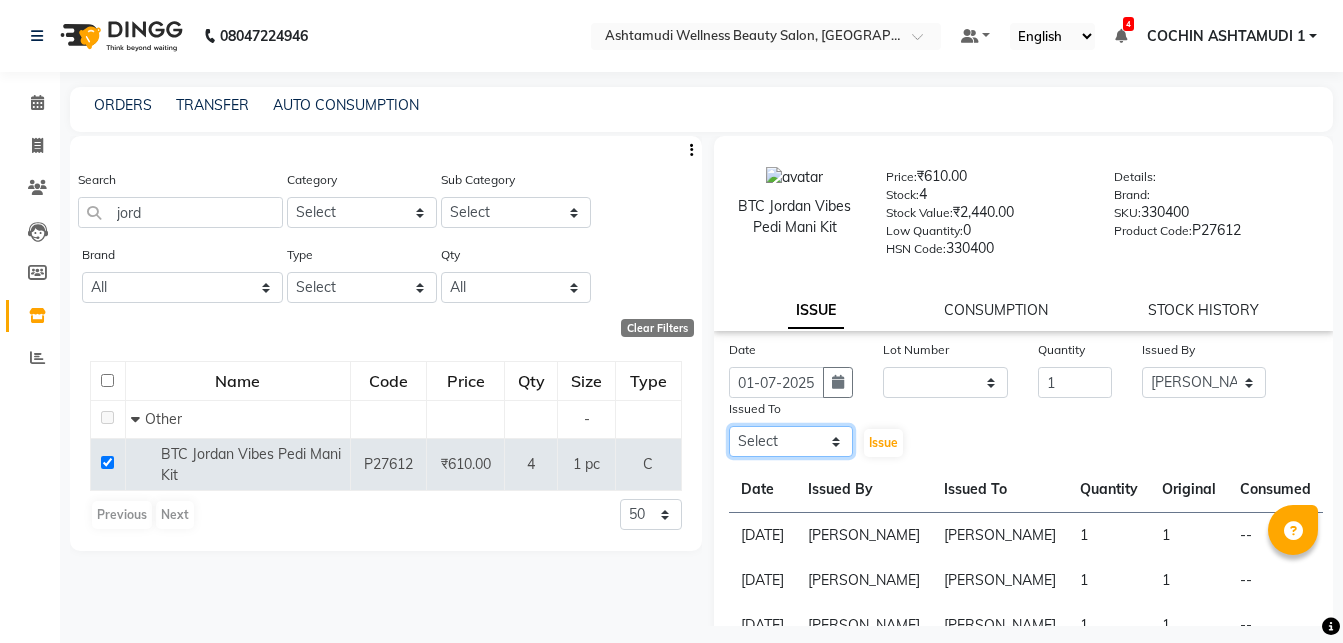 select on "84512" 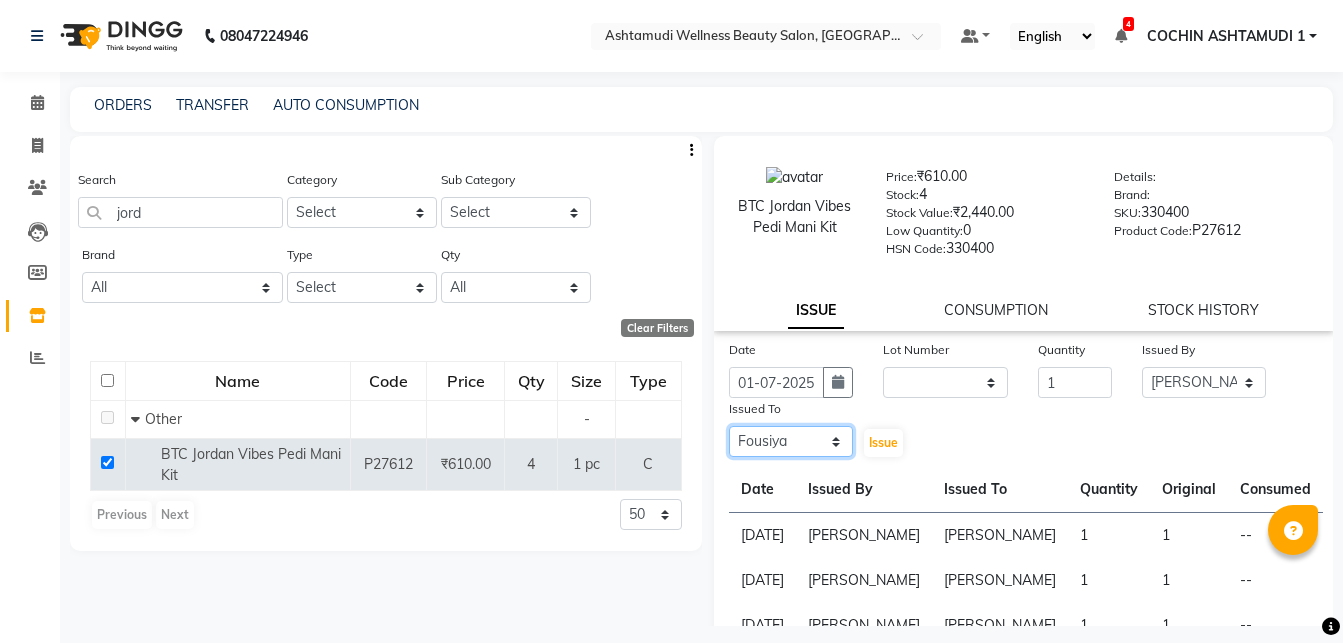 click on "Fousiya" 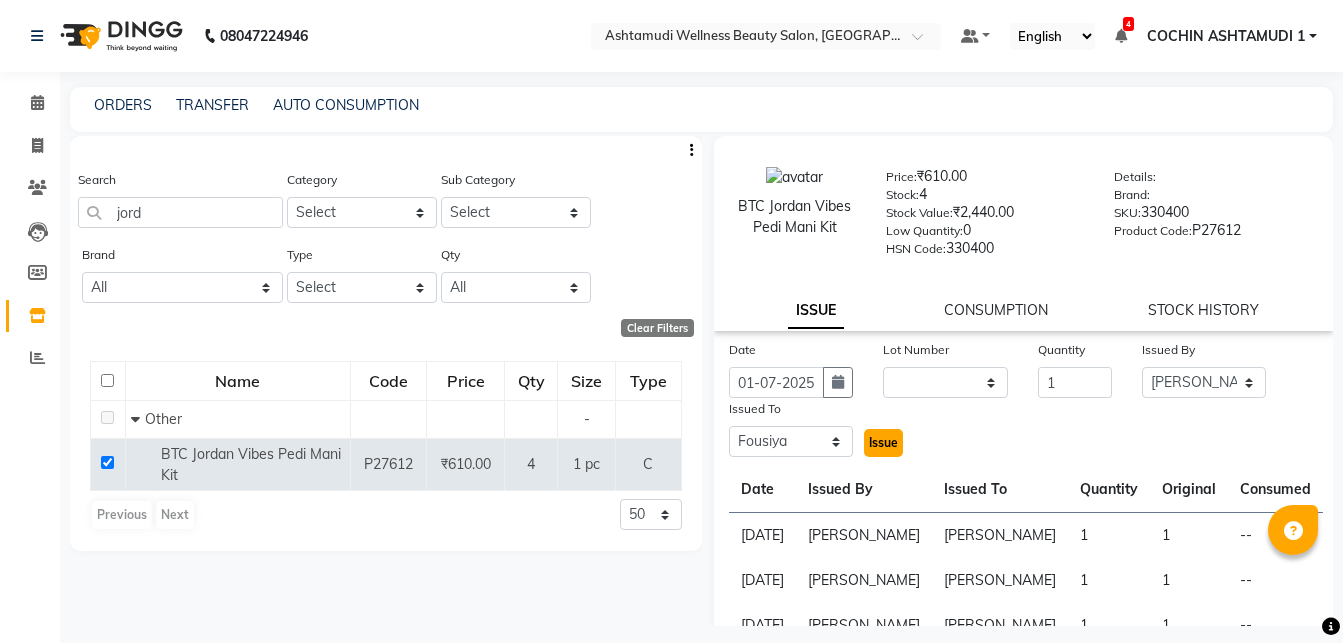 click on "Issue" 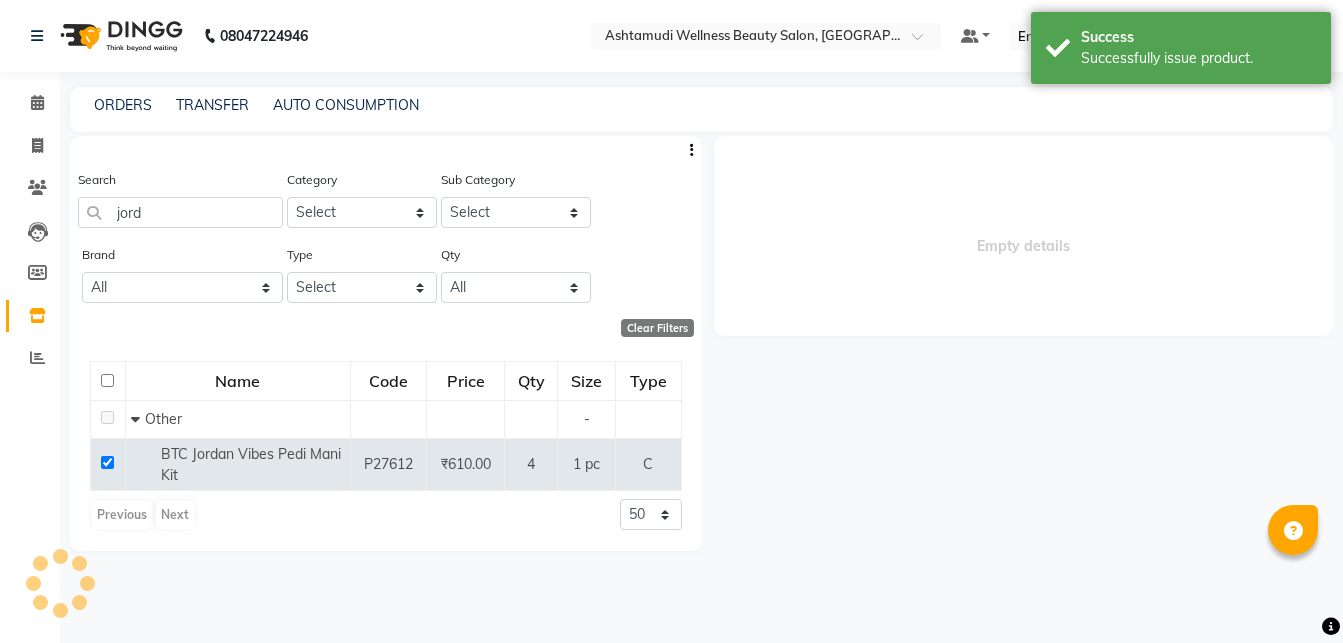 select 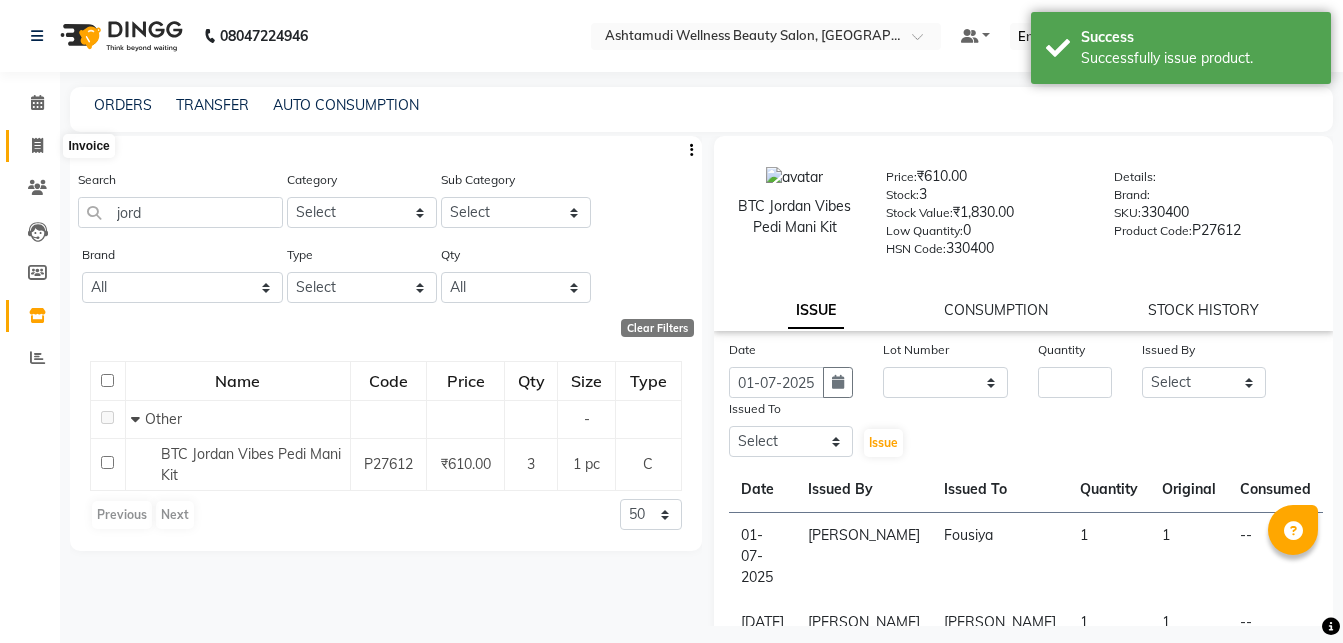 click 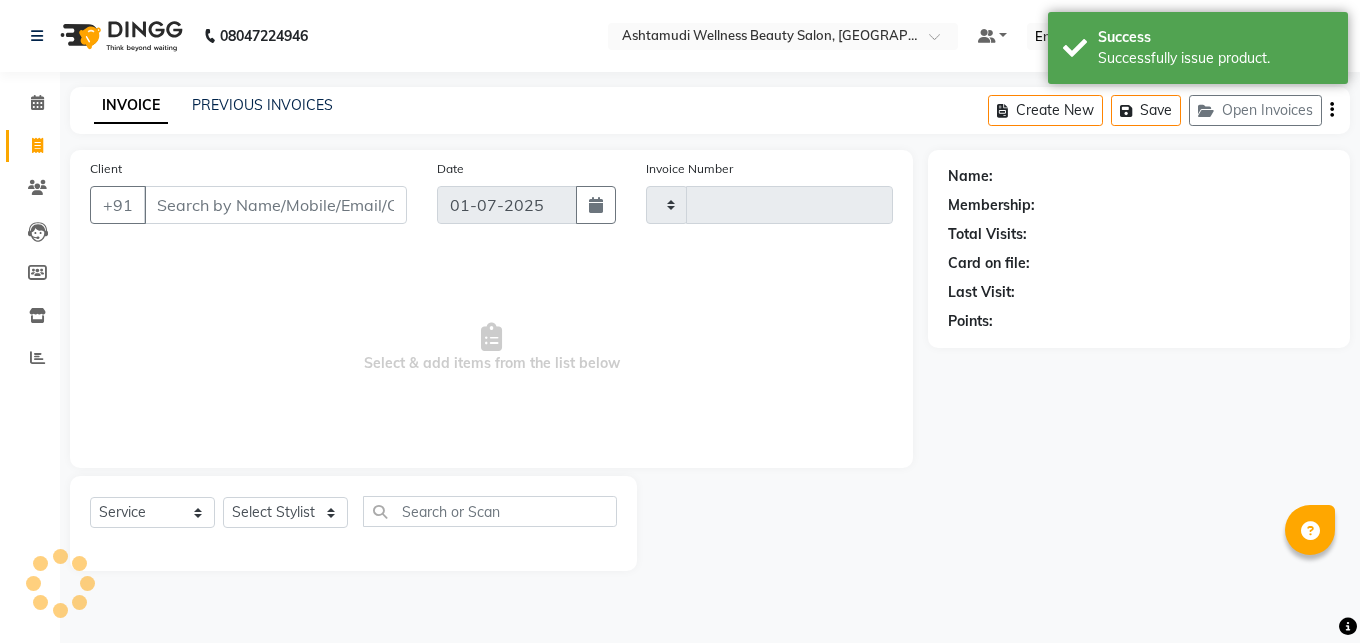 type on "2729" 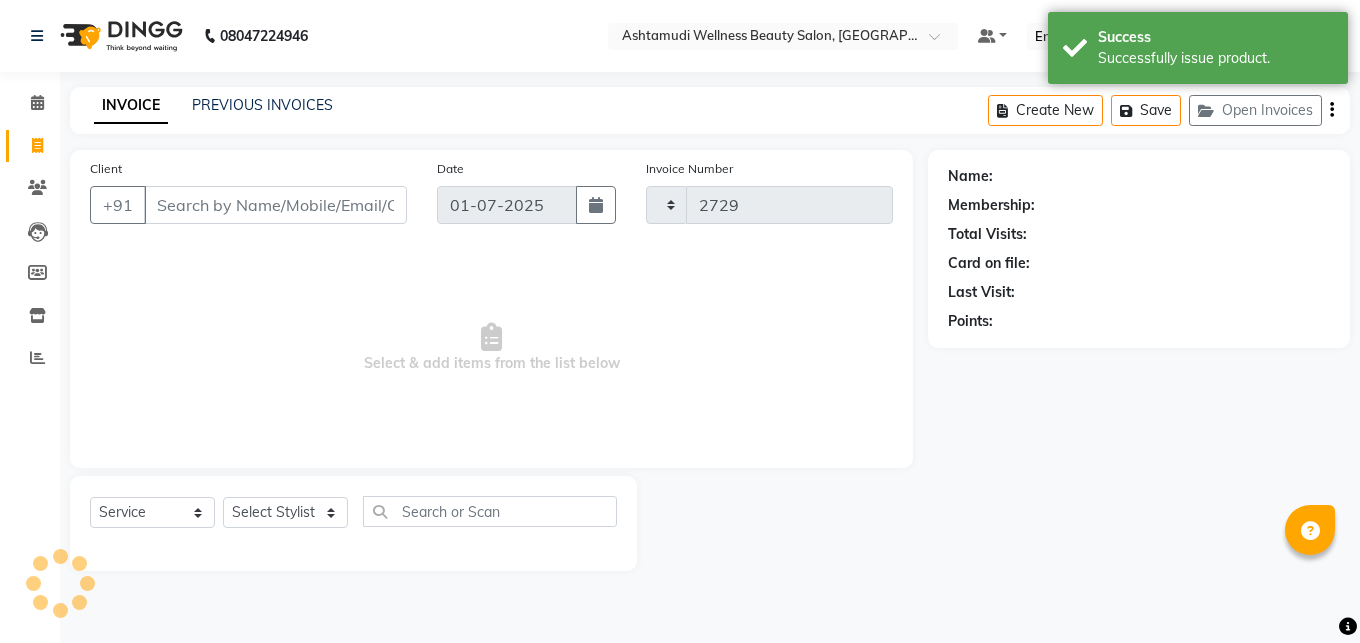 select on "4632" 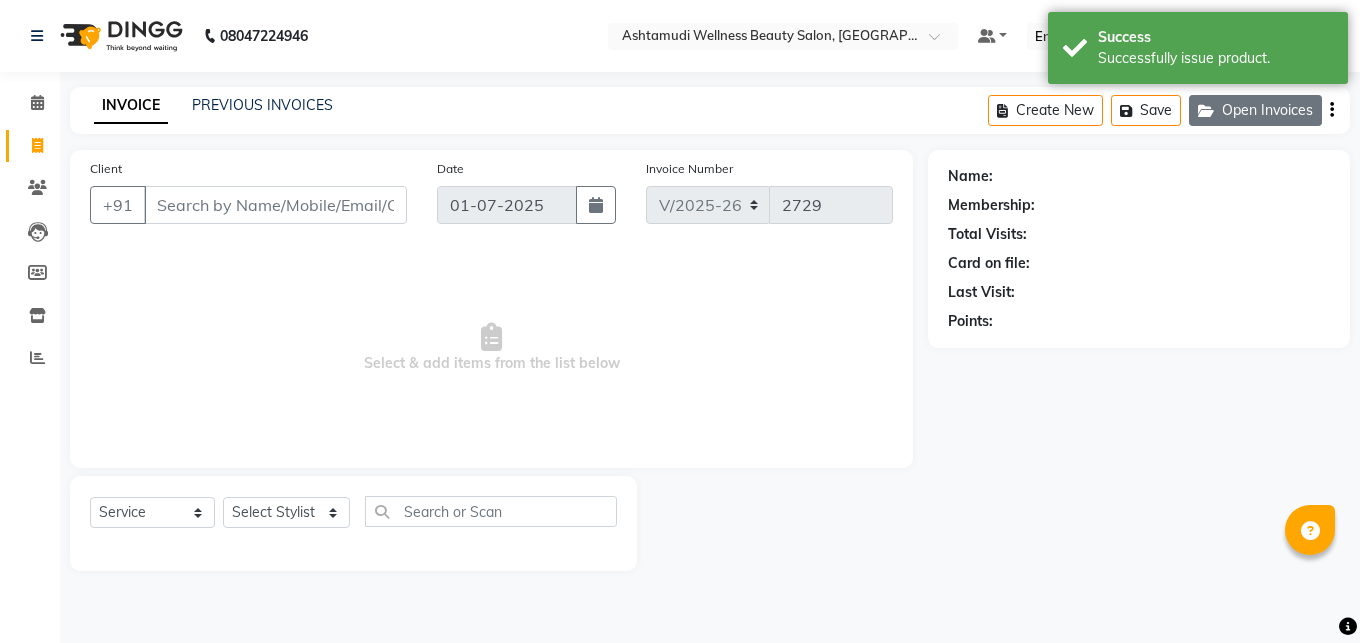 click on "Open Invoices" 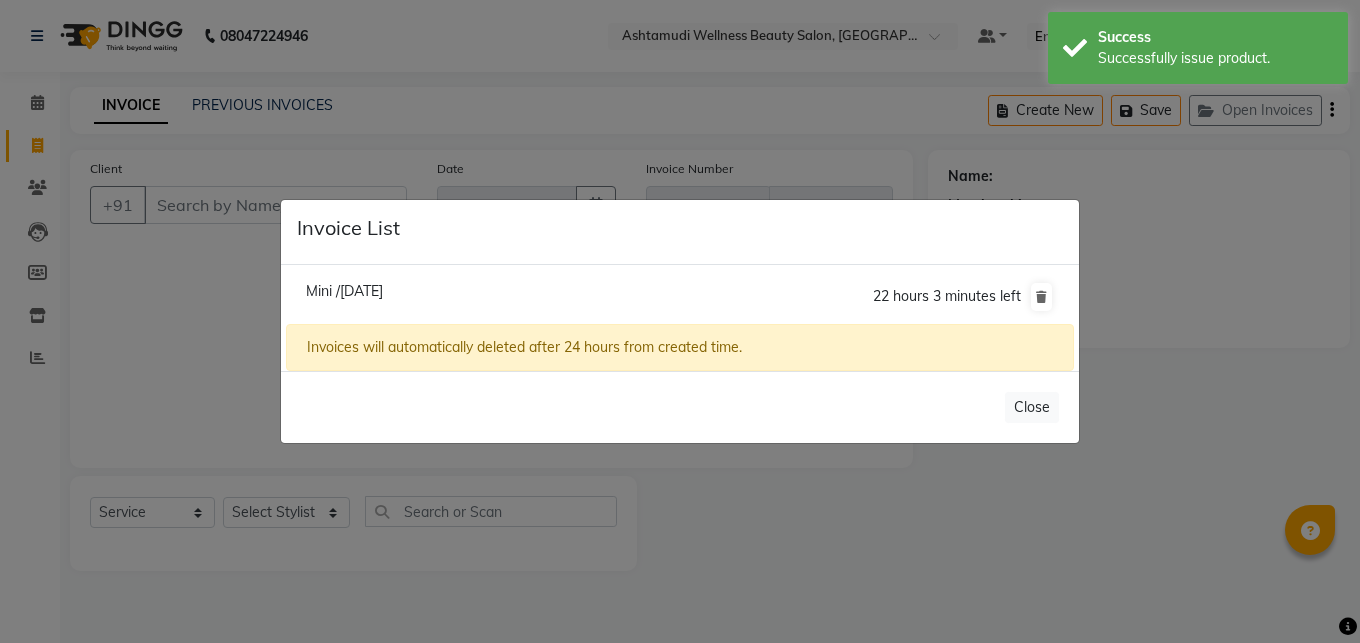 click on "Mini /[DATE]" 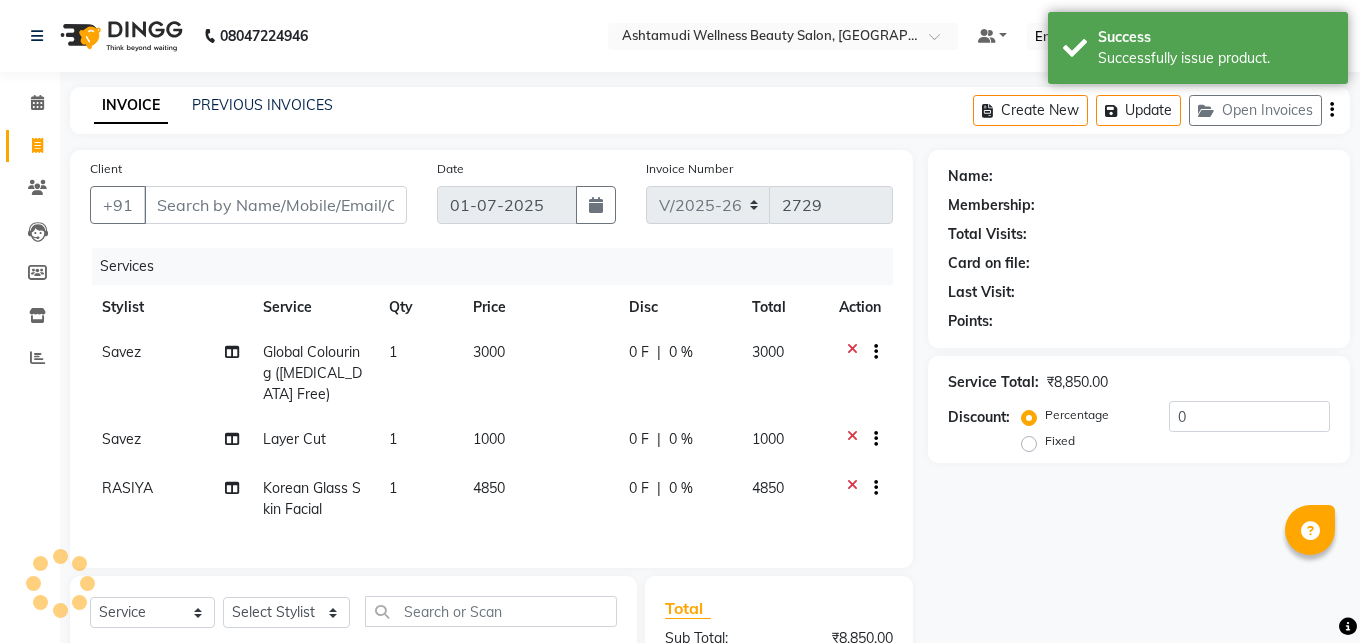 type on "9995298539" 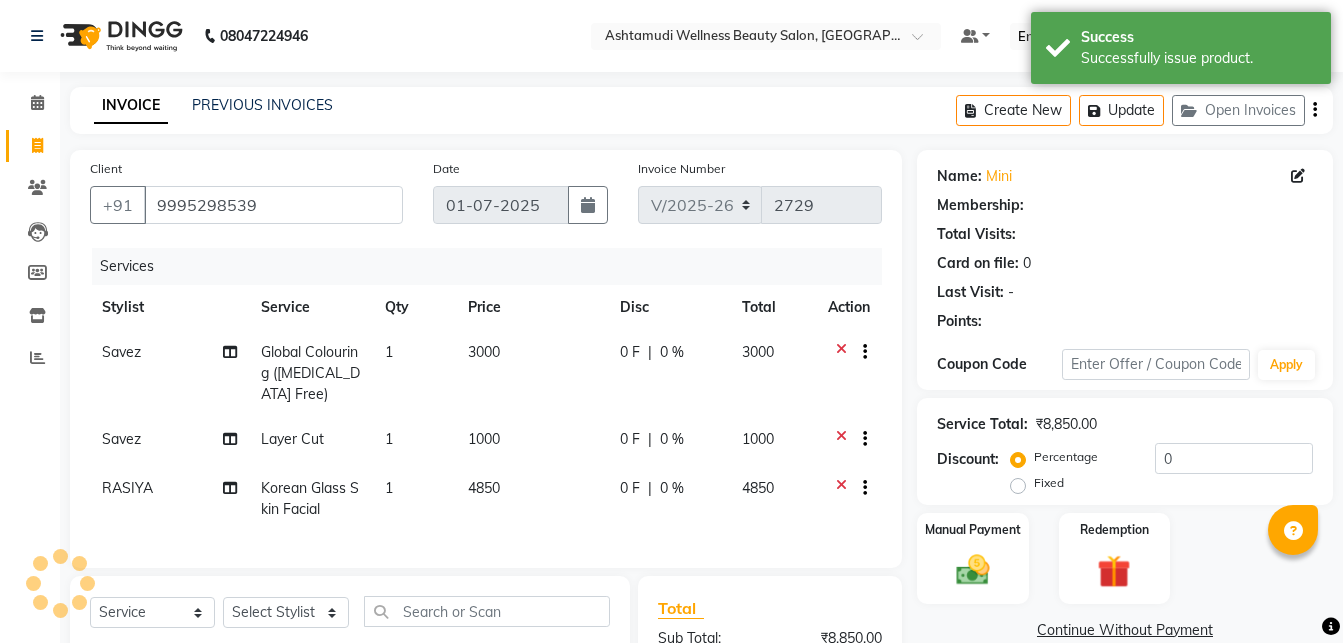 select on "1: Object" 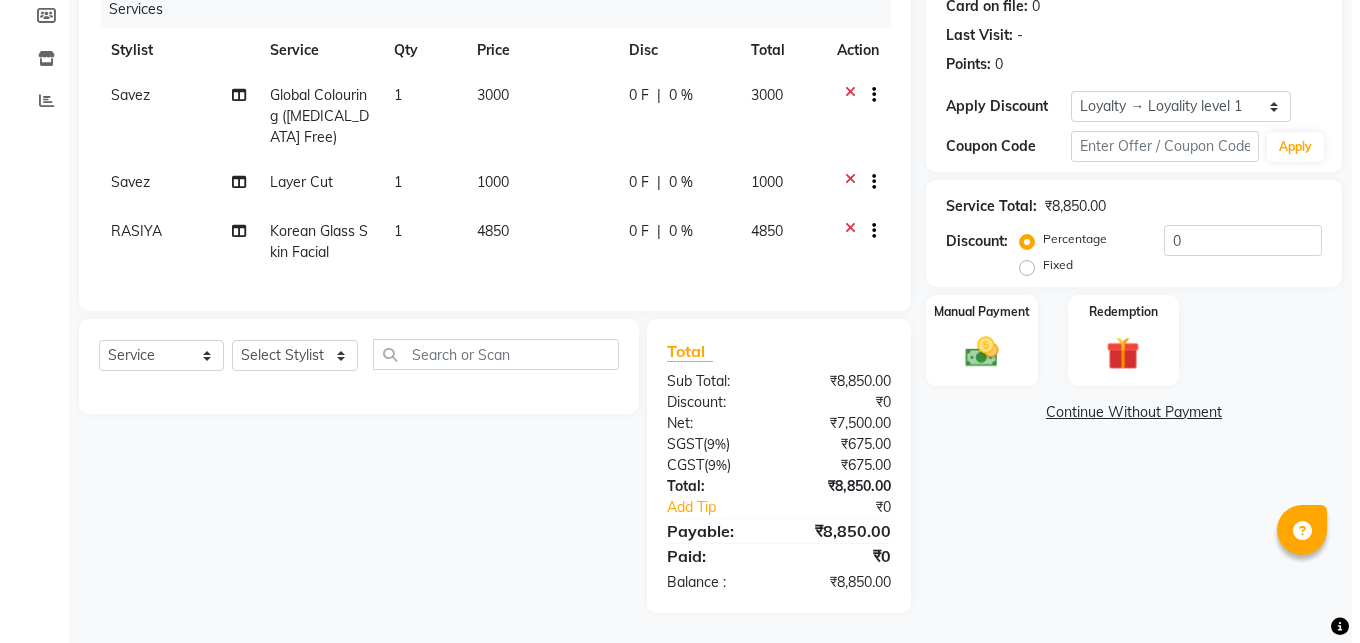 scroll, scrollTop: 0, scrollLeft: 0, axis: both 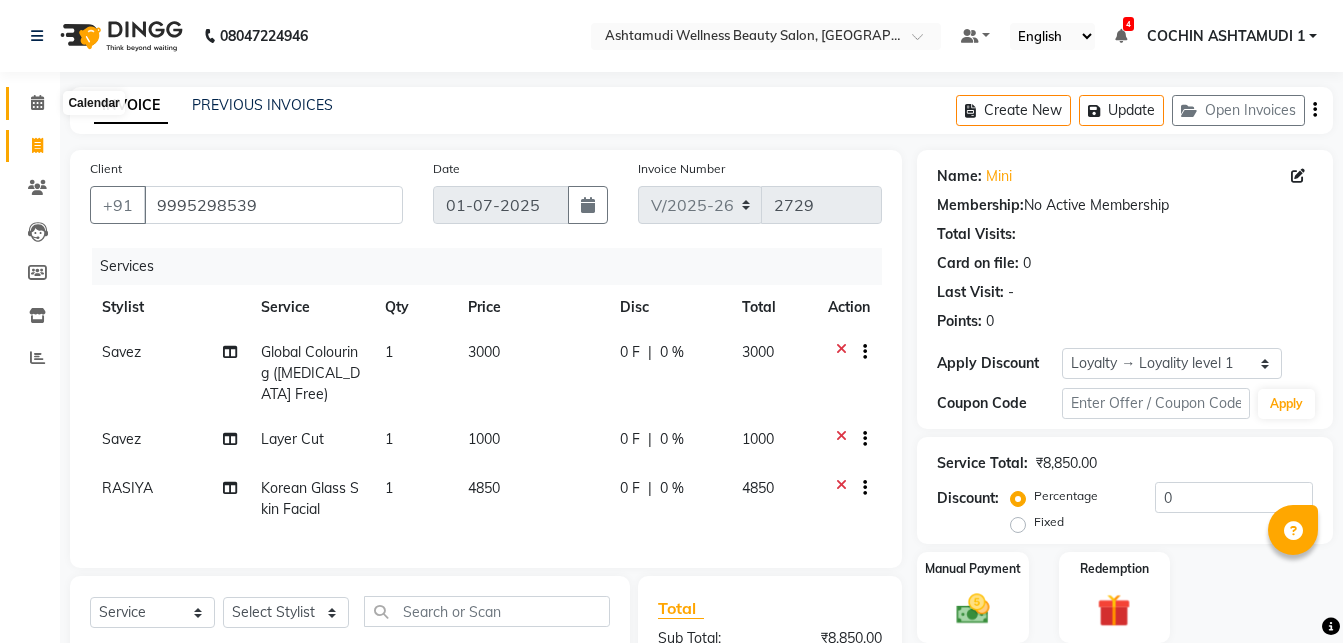 click 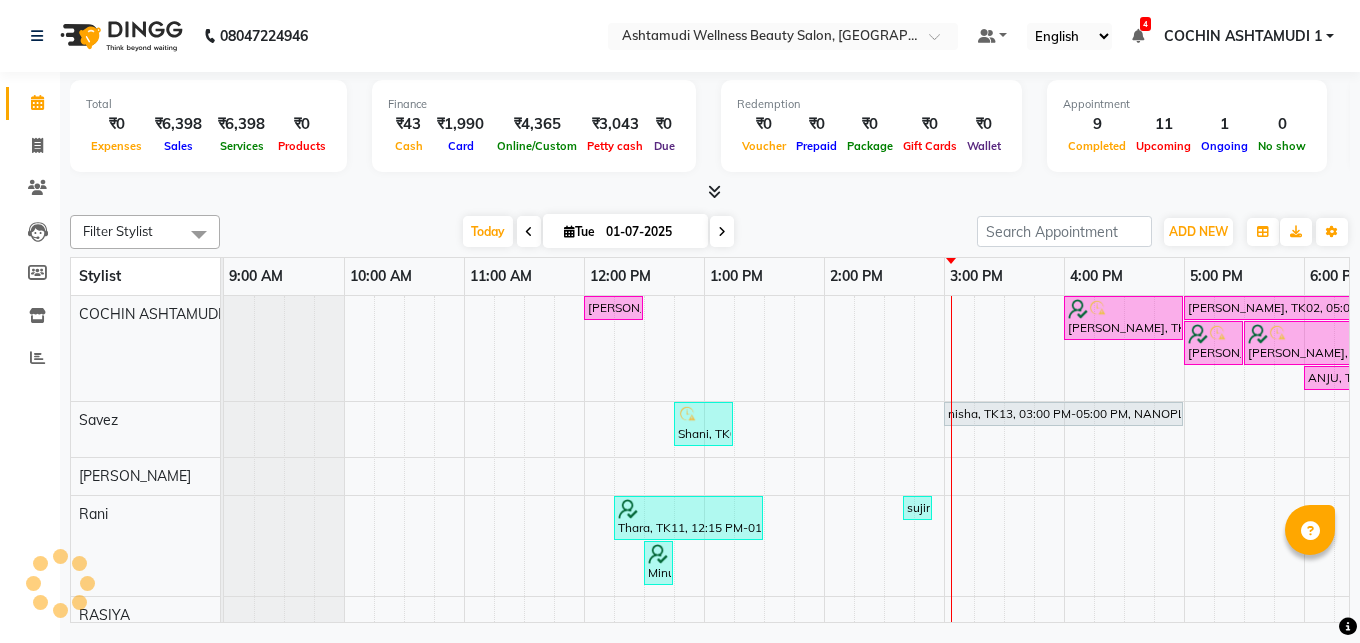 scroll, scrollTop: 0, scrollLeft: 0, axis: both 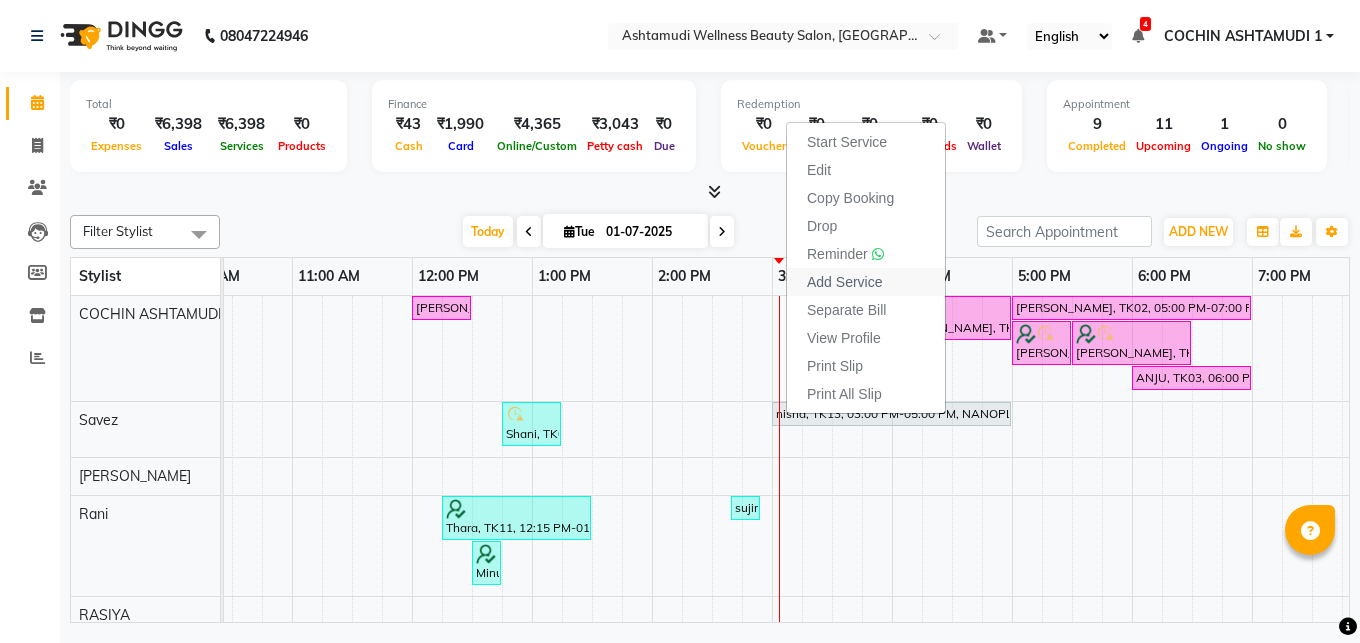 click on "Add Service" at bounding box center (844, 282) 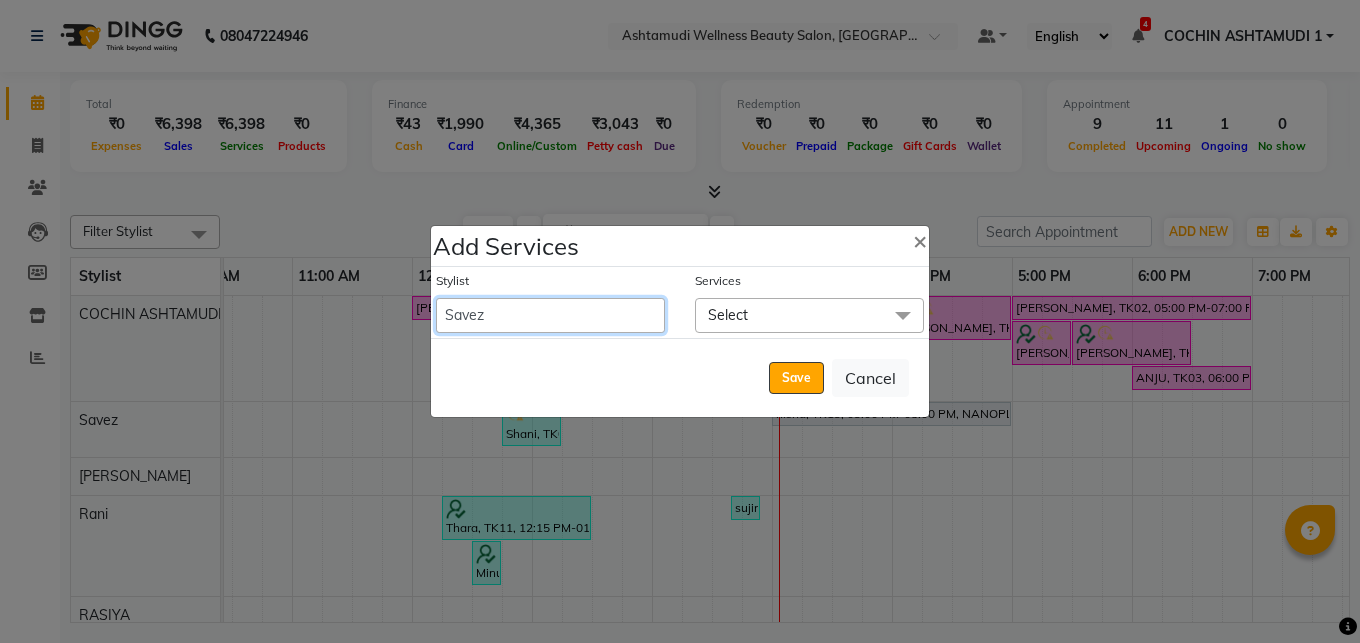 select on "61969" 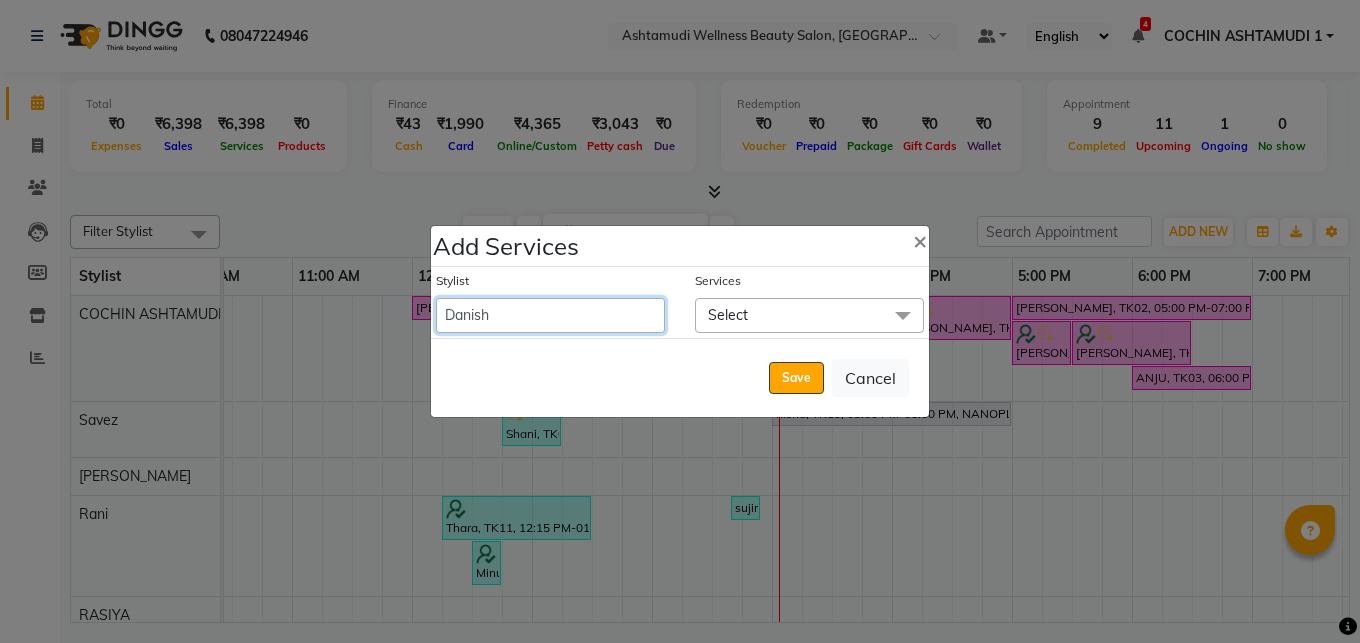 click on "Danish" at bounding box center (0, 0) 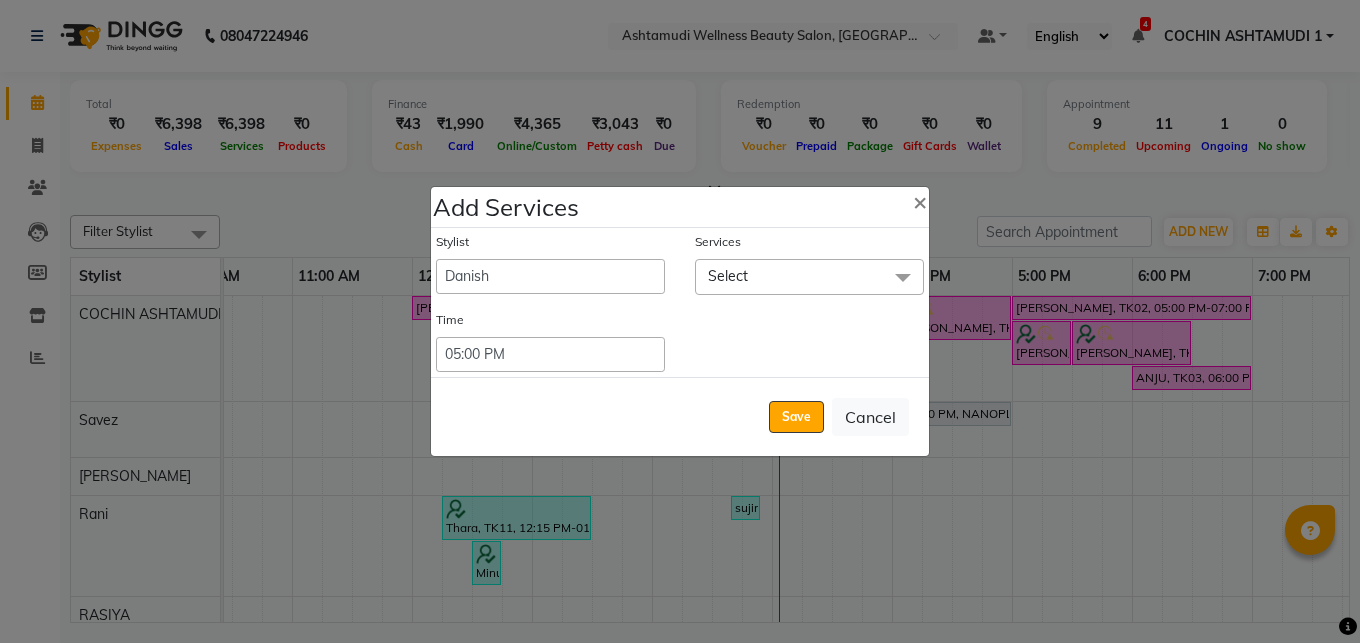 click on "Select" 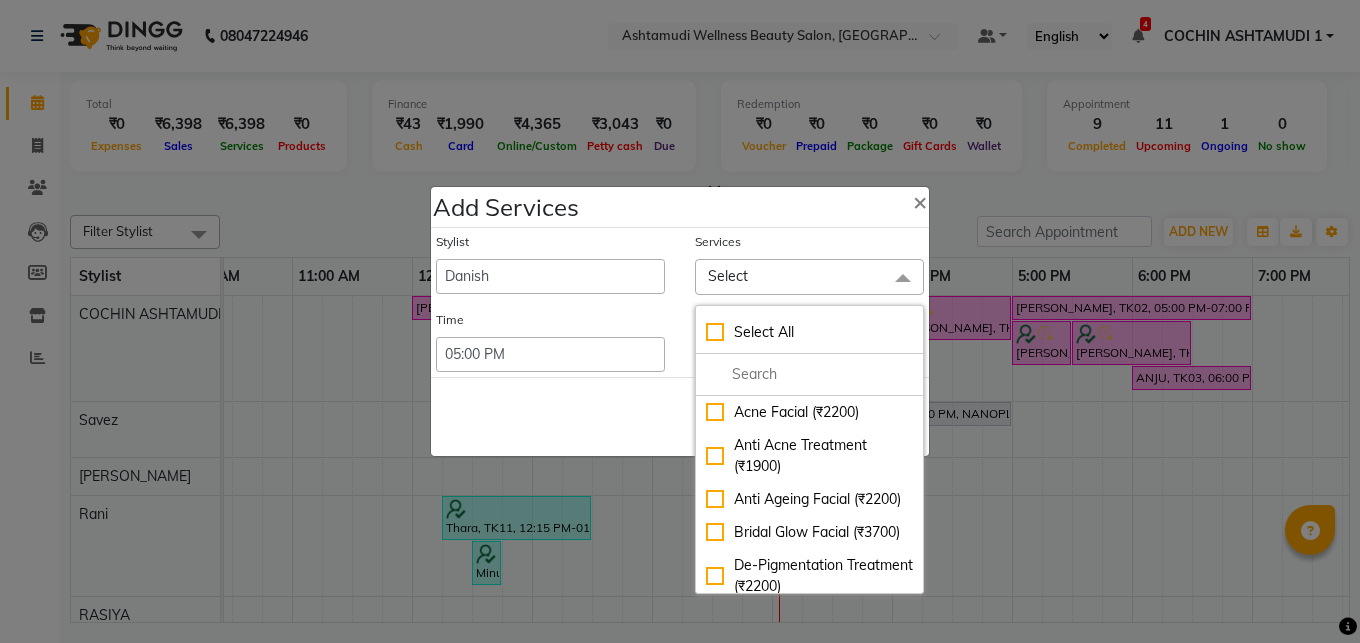 scroll, scrollTop: 127, scrollLeft: 0, axis: vertical 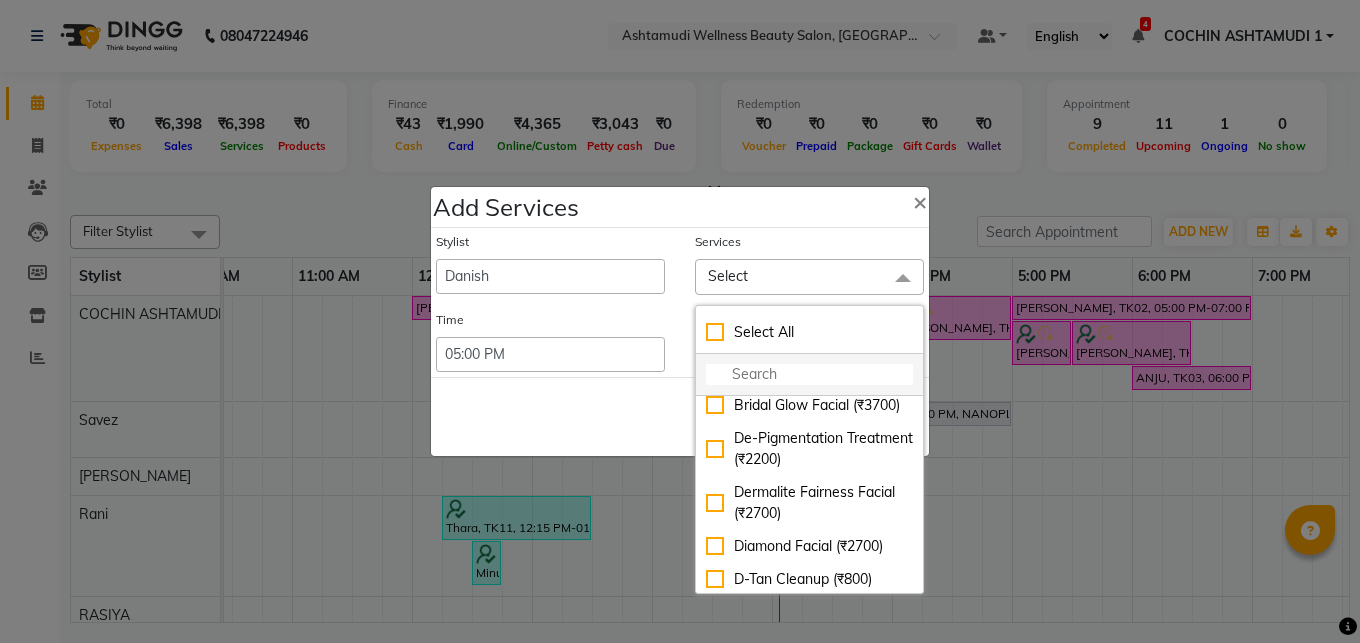click 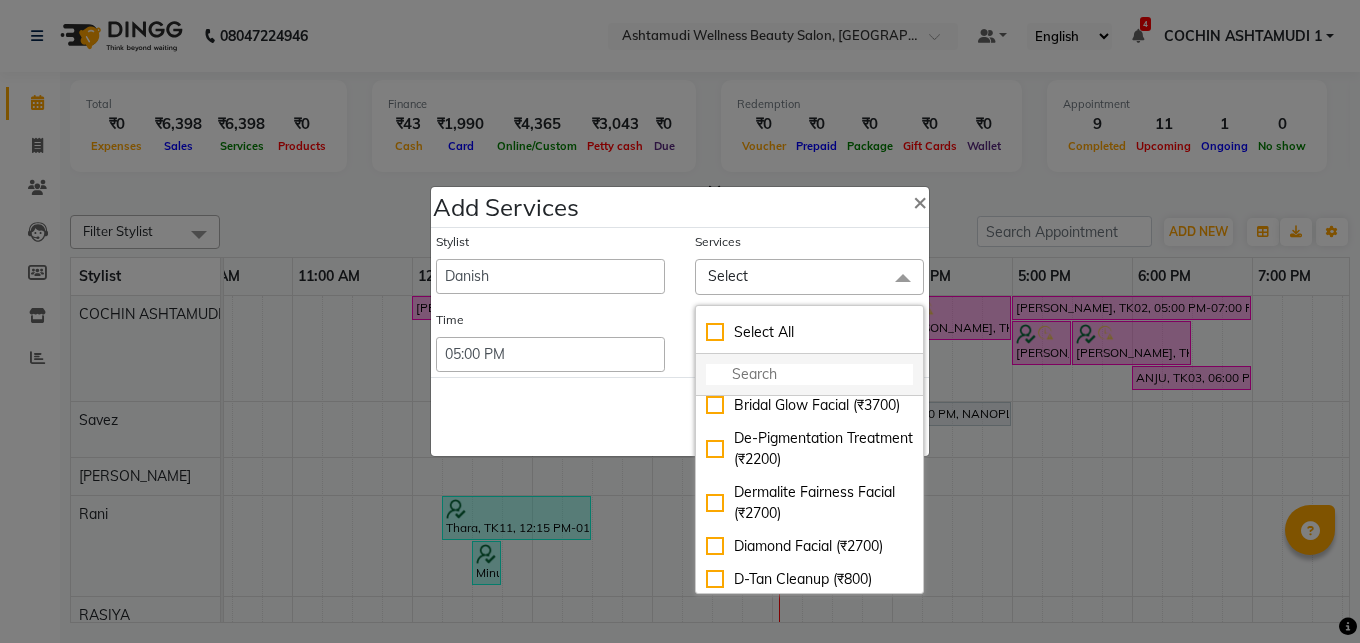 type on "l" 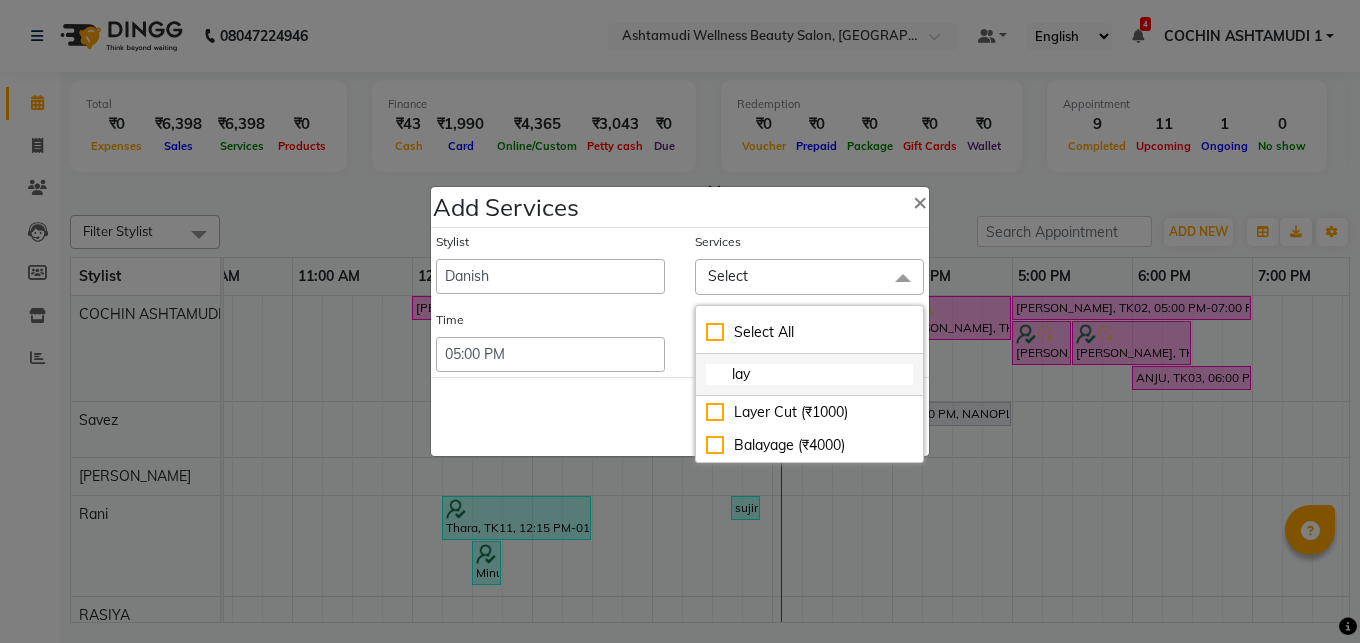 scroll, scrollTop: 0, scrollLeft: 0, axis: both 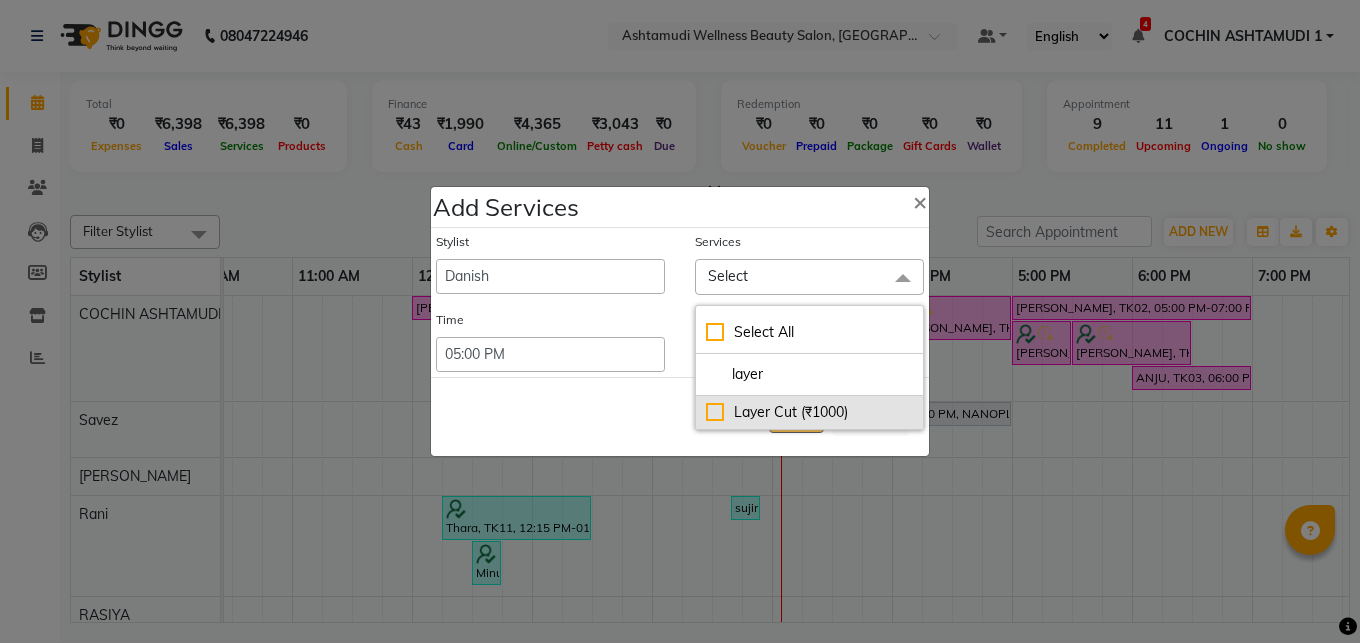type on "layer" 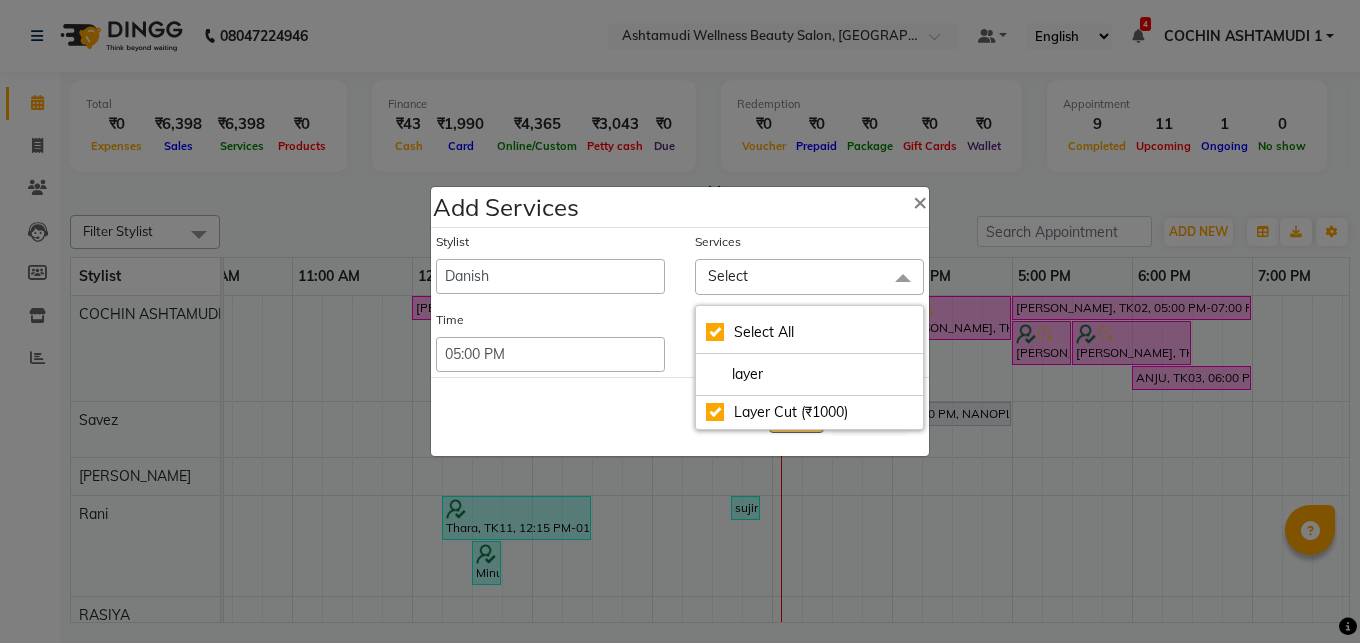 checkbox on "true" 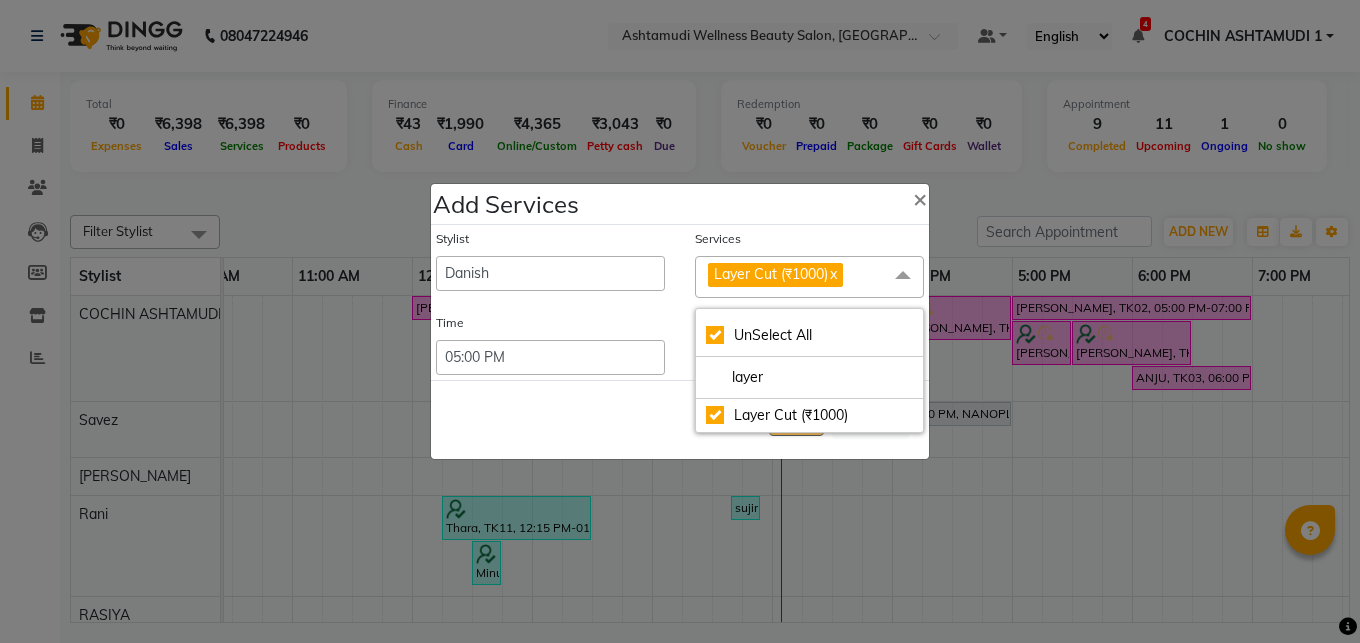 click on "layer" 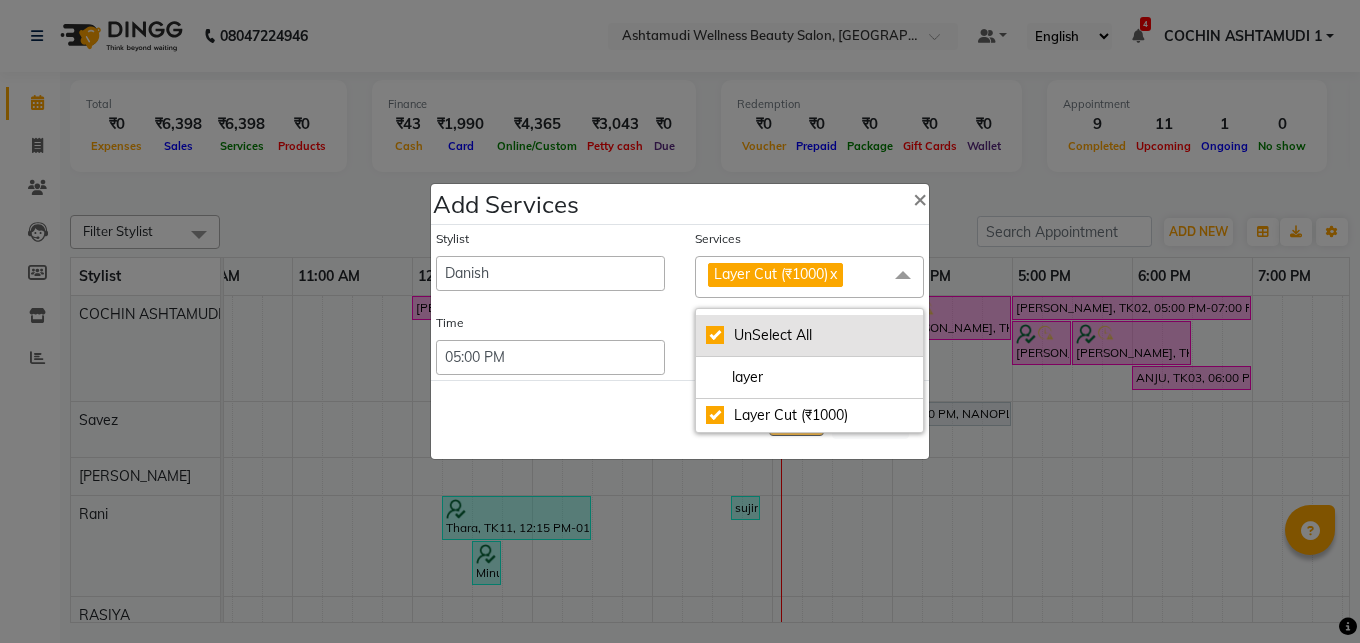 click on "UnSelect All" 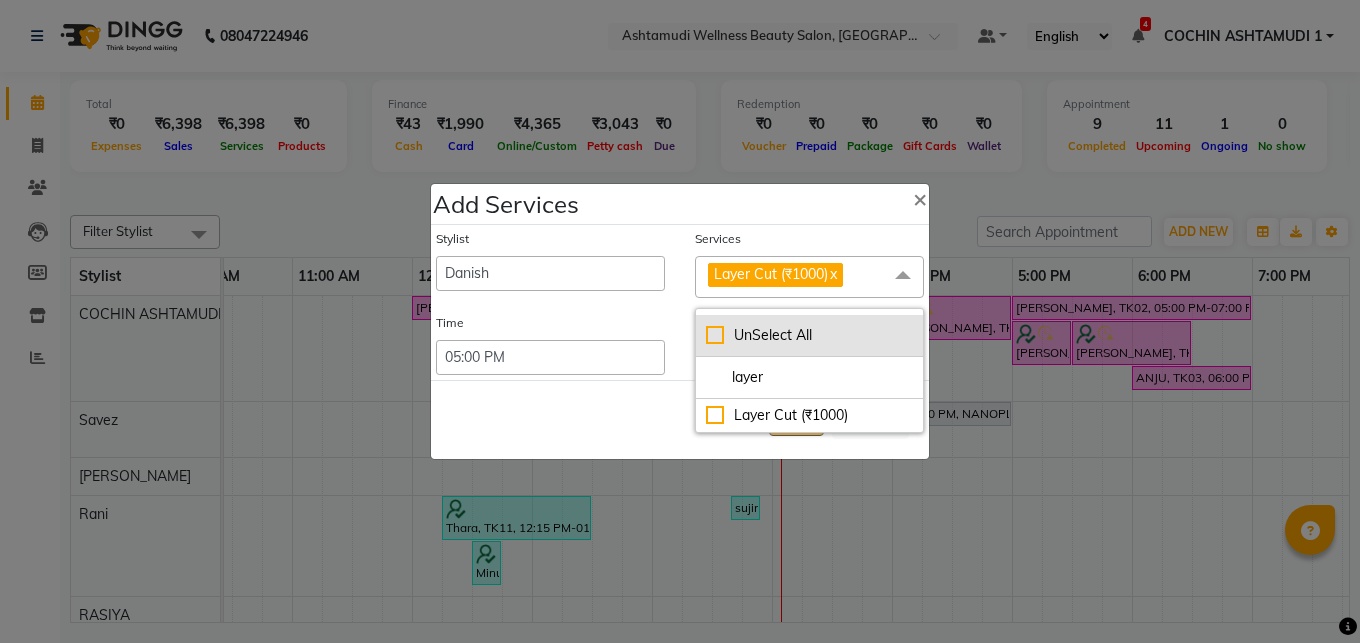 checkbox on "false" 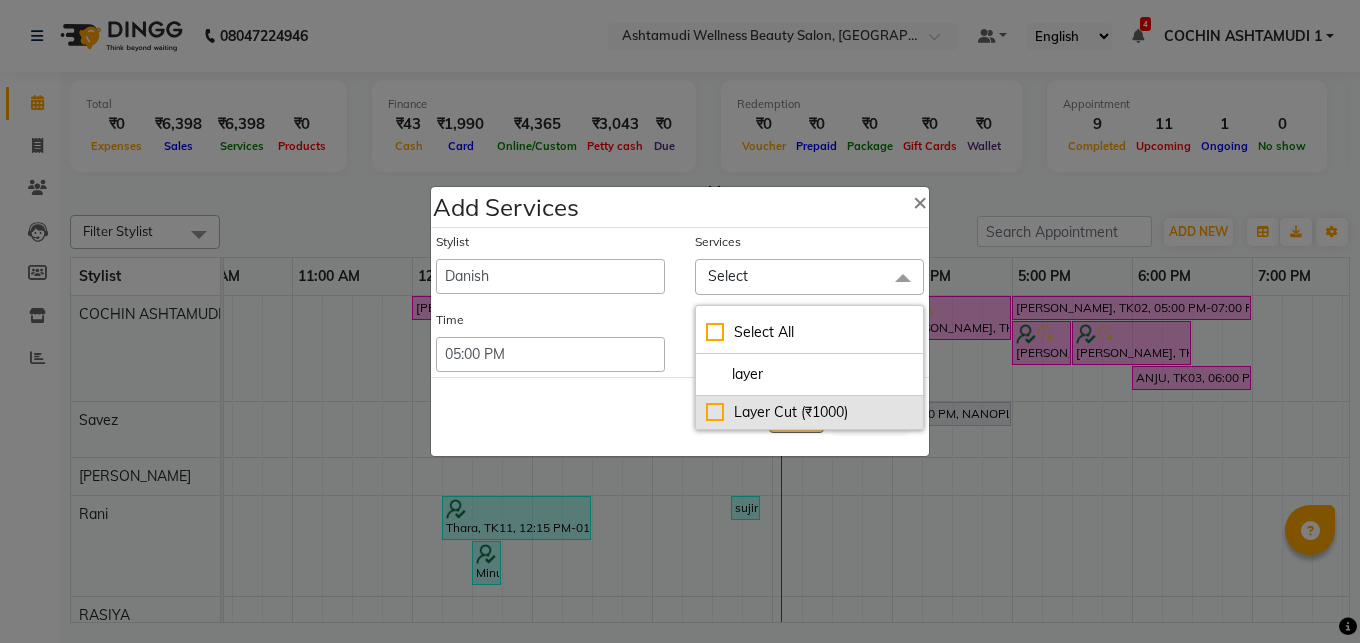 click on "Layer Cut (₹1000)" 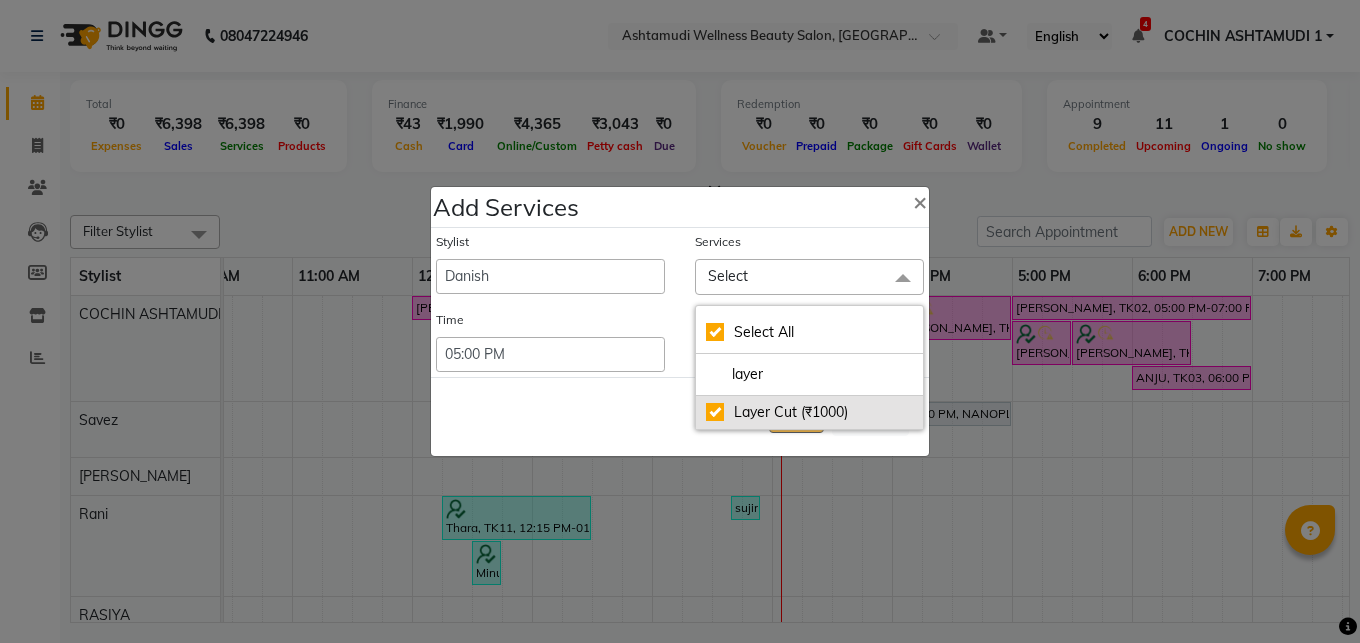 checkbox on "true" 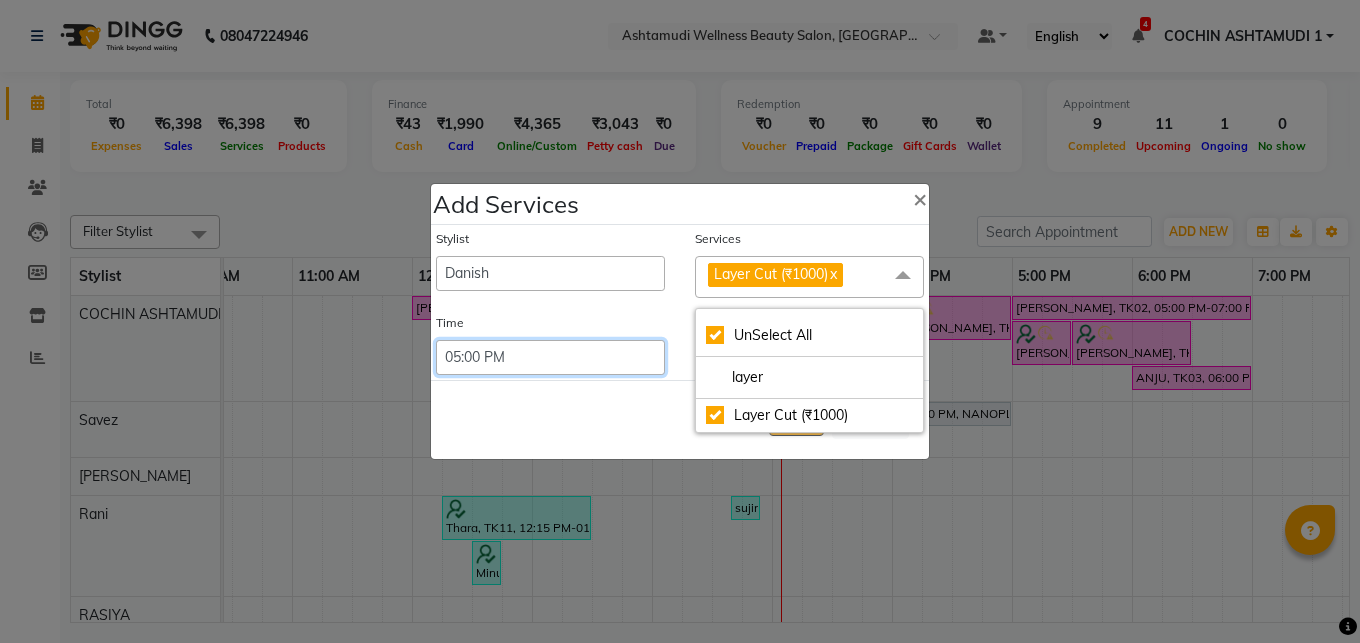 select on "990" 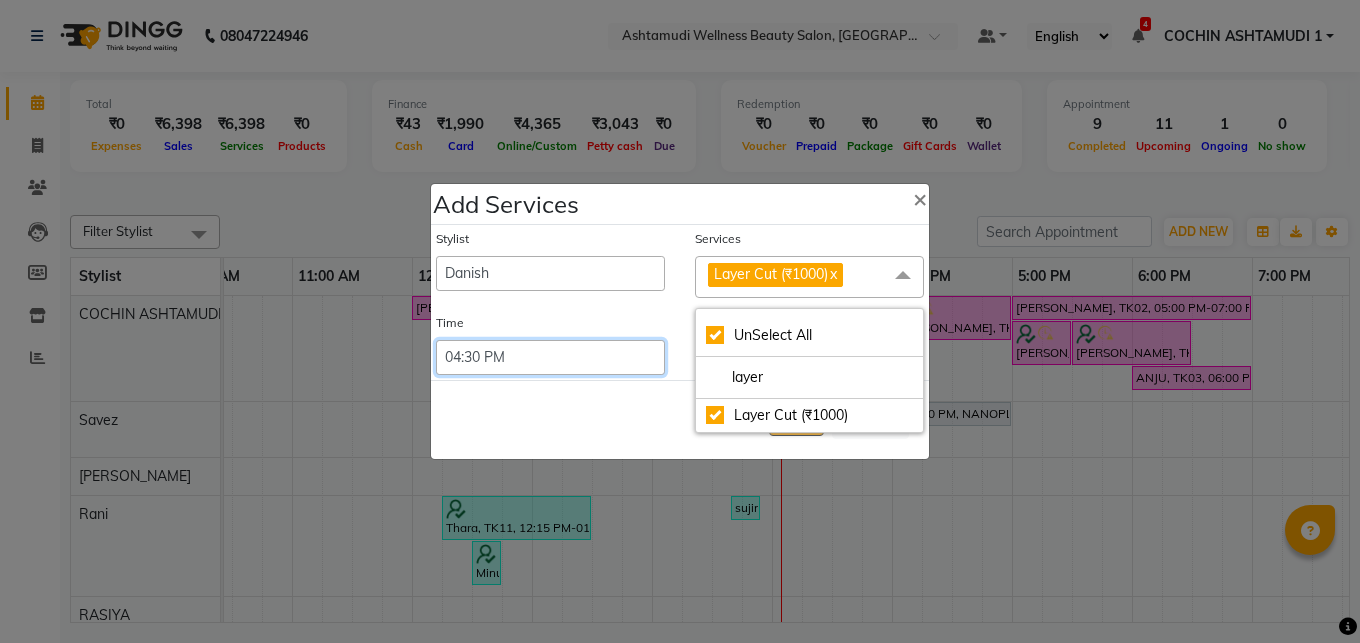 click on "04:30 PM" at bounding box center [0, 0] 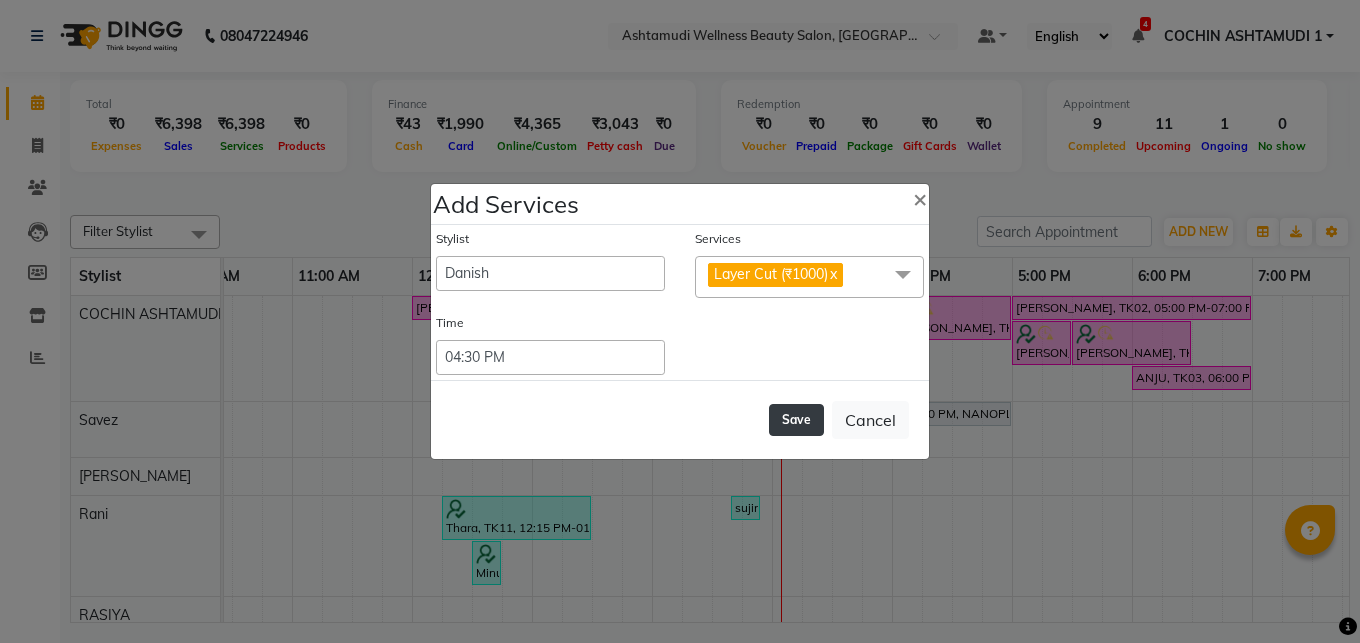 click on "Save" 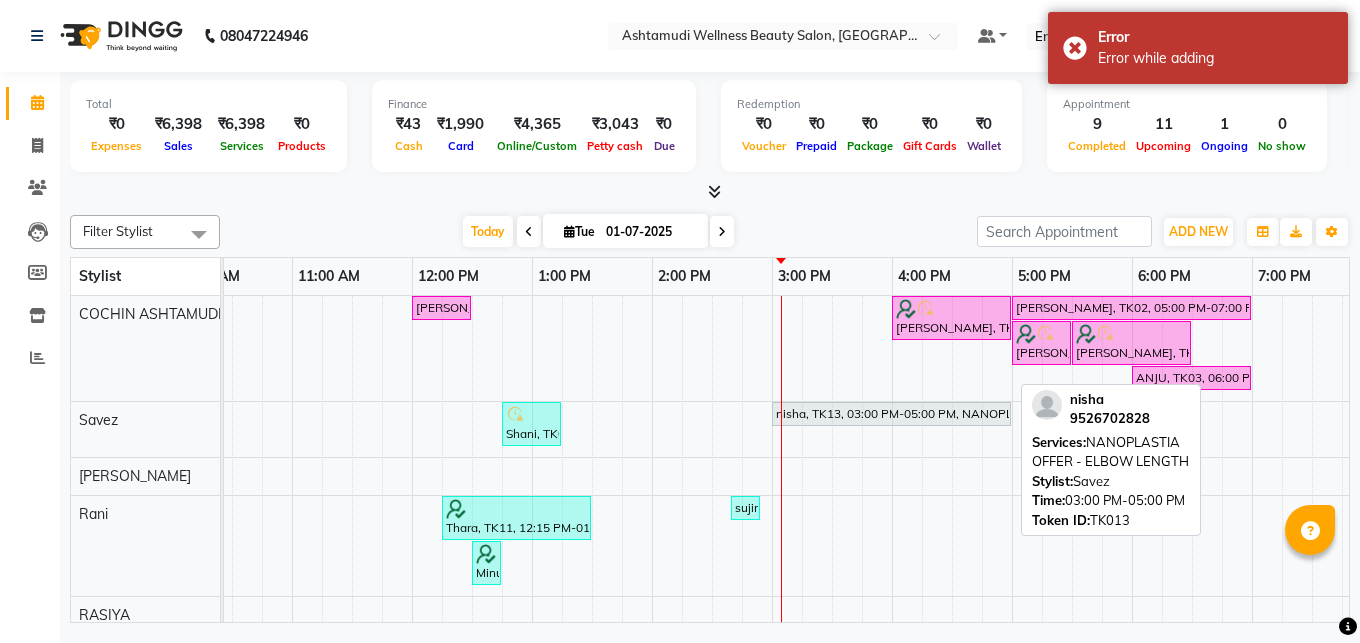 click on "nisha, TK13, 03:00 PM-05:00 PM, NANOPLASTIA OFFER - ELBOW LENGTH" at bounding box center [891, 414] 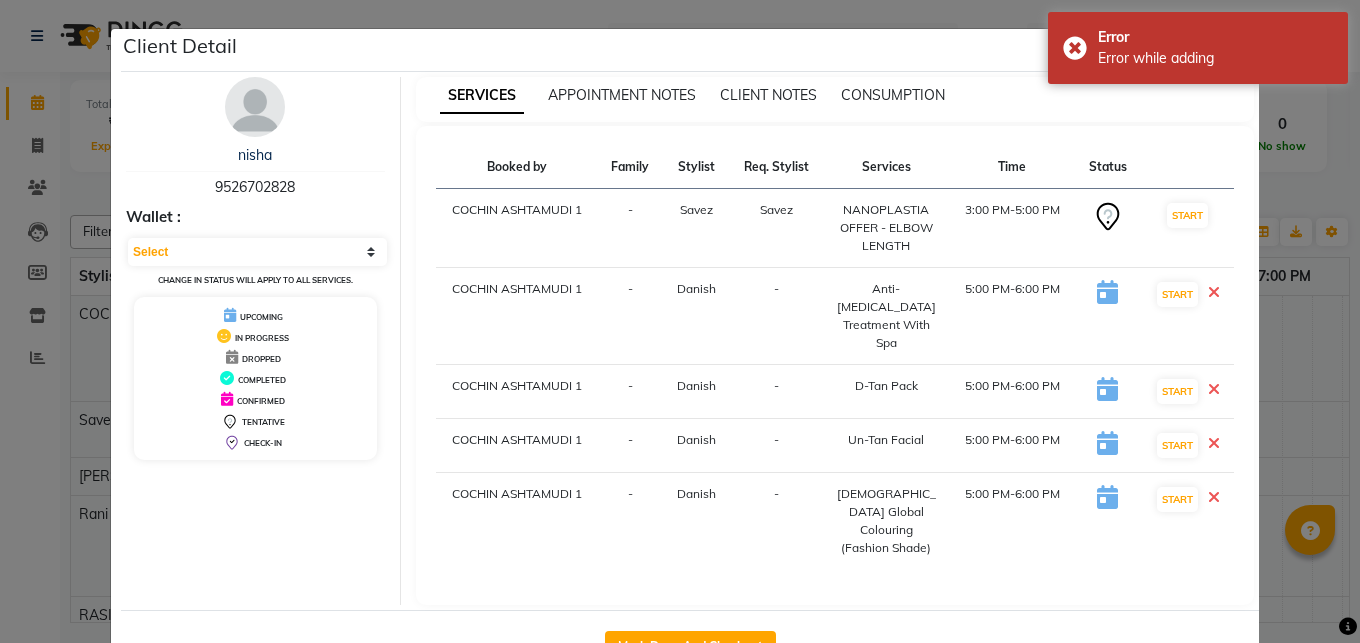 scroll, scrollTop: 33, scrollLeft: 0, axis: vertical 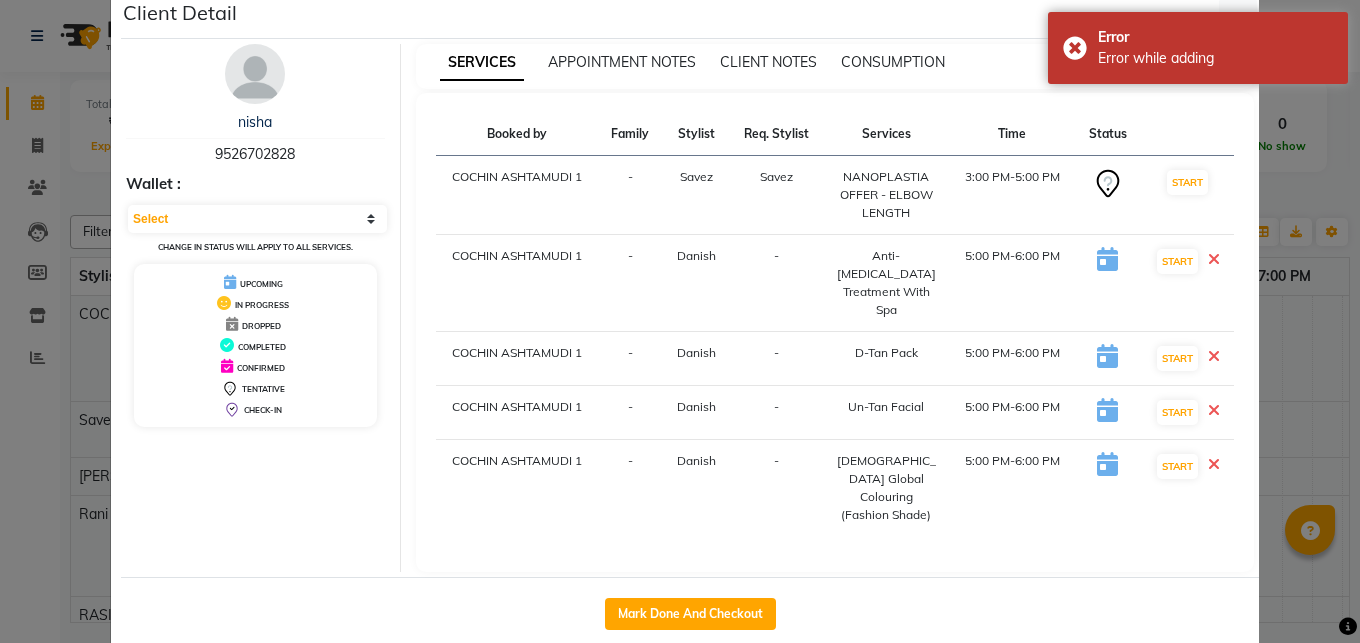 click on "Client Detail  nisha    9526702828 Wallet : Select IN SERVICE CONFIRMED TENTATIVE CHECK IN MARK DONE DROPPED UPCOMING Change in status will apply to all services. UPCOMING IN PROGRESS DROPPED COMPLETED CONFIRMED TENTATIVE CHECK-IN SERVICES APPOINTMENT NOTES CLIENT NOTES CONSUMPTION Booked by Family Stylist Req. Stylist Services Time Status  COCHIN ASHTAMUDI 1   - Savez  Savez   NANOPLASTIA OFFER - ELBOW LENGTH   3:00 PM-5:00 PM   START   COCHIN ASHTAMUDI 1   - Danish -  Anti-[MEDICAL_DATA] Treatment With Spa   5:00 PM-6:00 PM   START   COCHIN ASHTAMUDI 1   - Danish -  D-Tan Pack   5:00 PM-6:00 PM   START   COCHIN ASHTAMUDI 1   - Danish -  Un-Tan Facial    5:00 PM-6:00 PM   START   COCHIN ASHTAMUDI 1   - Danish -  [DEMOGRAPHIC_DATA] Global Colouring (Fashion Shade)   5:00 PM-6:00 PM   START   Mark Done And Checkout" 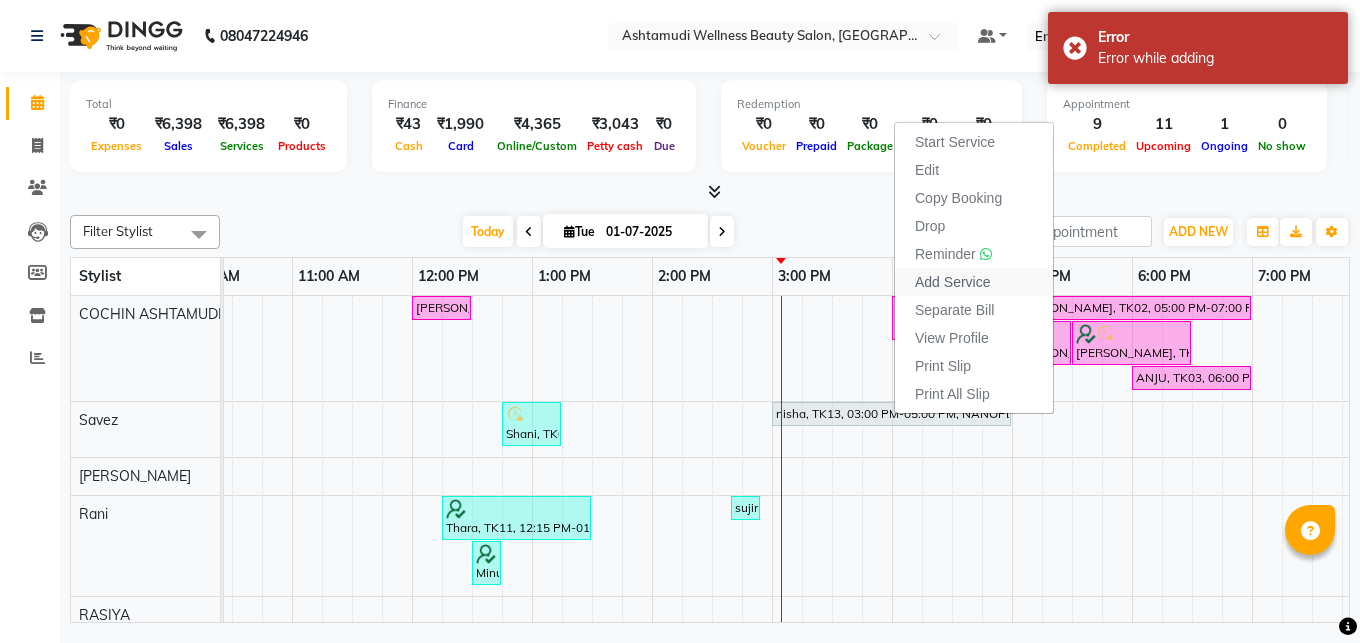 click on "Add Service" at bounding box center (952, 282) 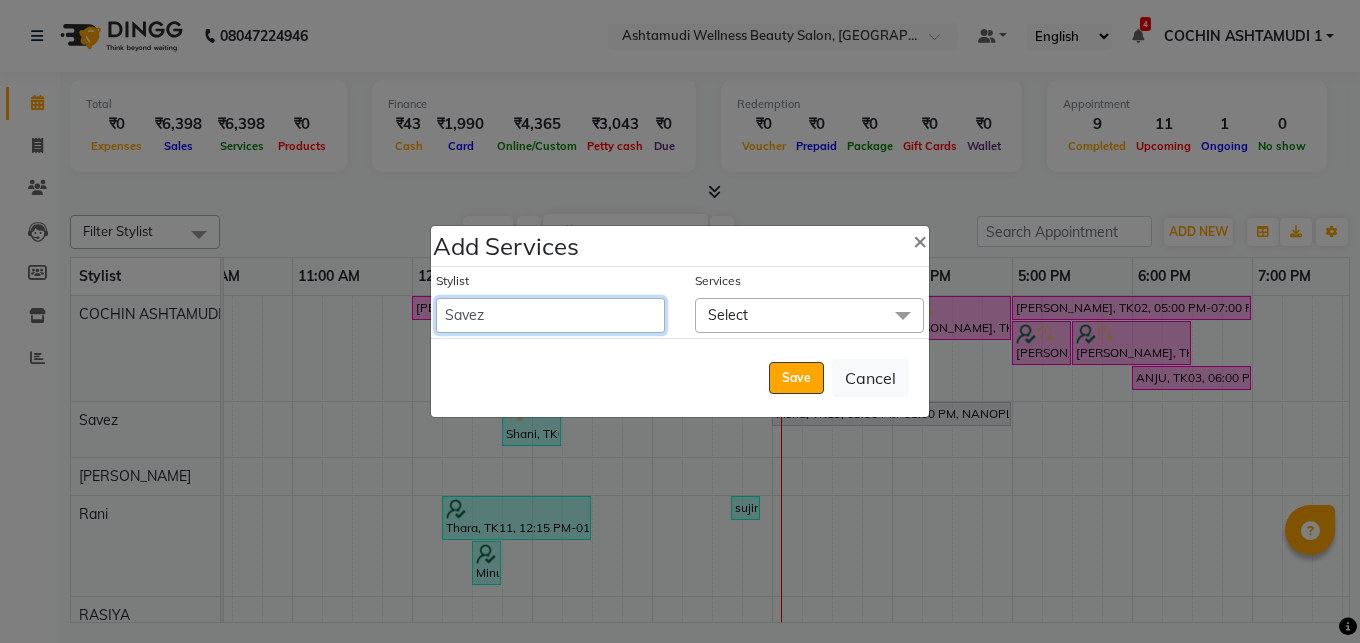 select on "61969" 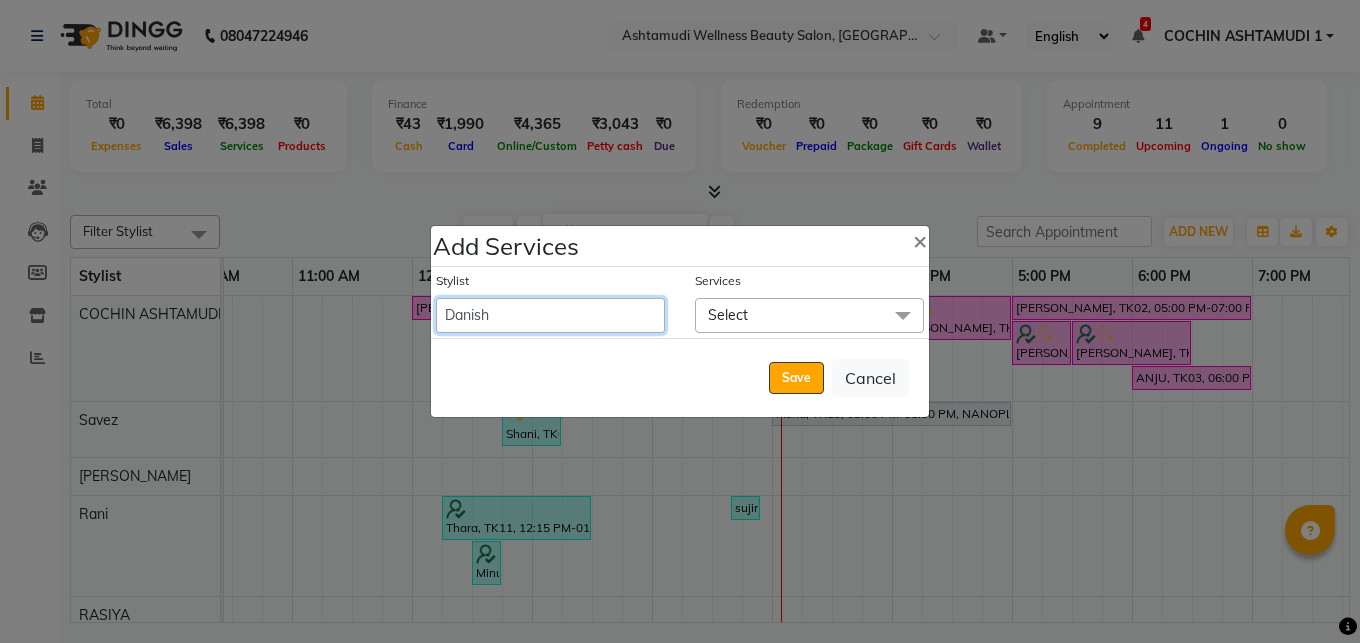 click on "Danish" at bounding box center (0, 0) 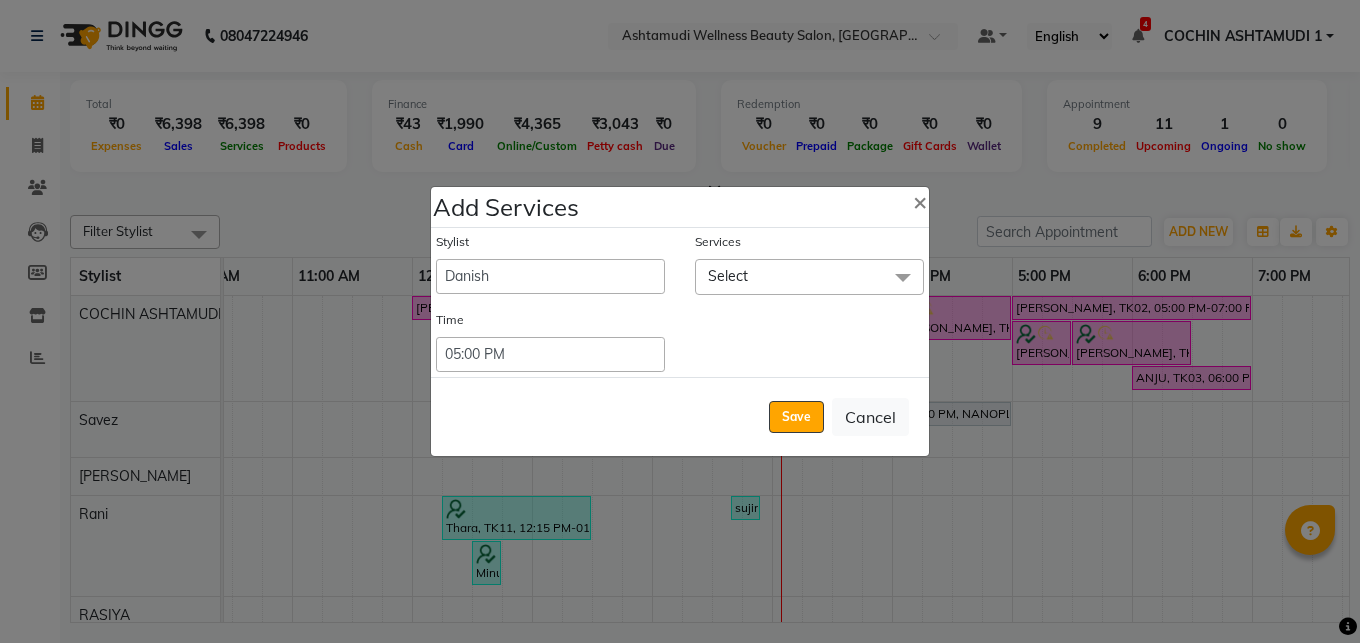 click on "Select" 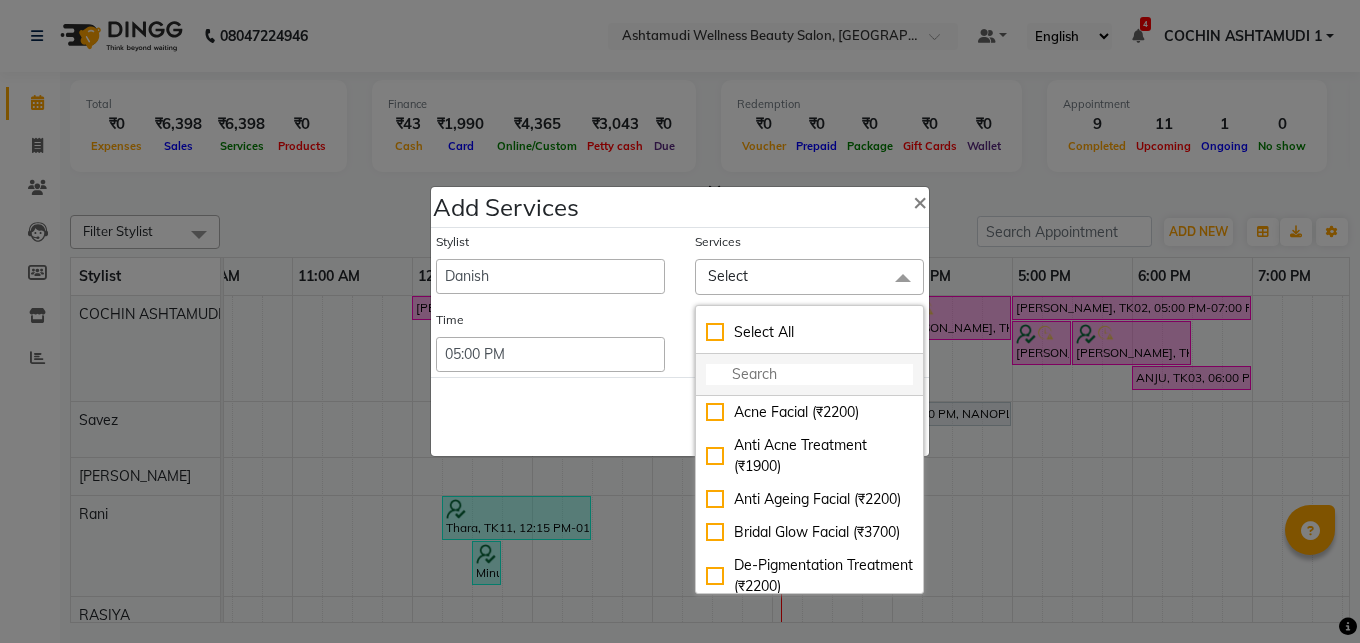 click 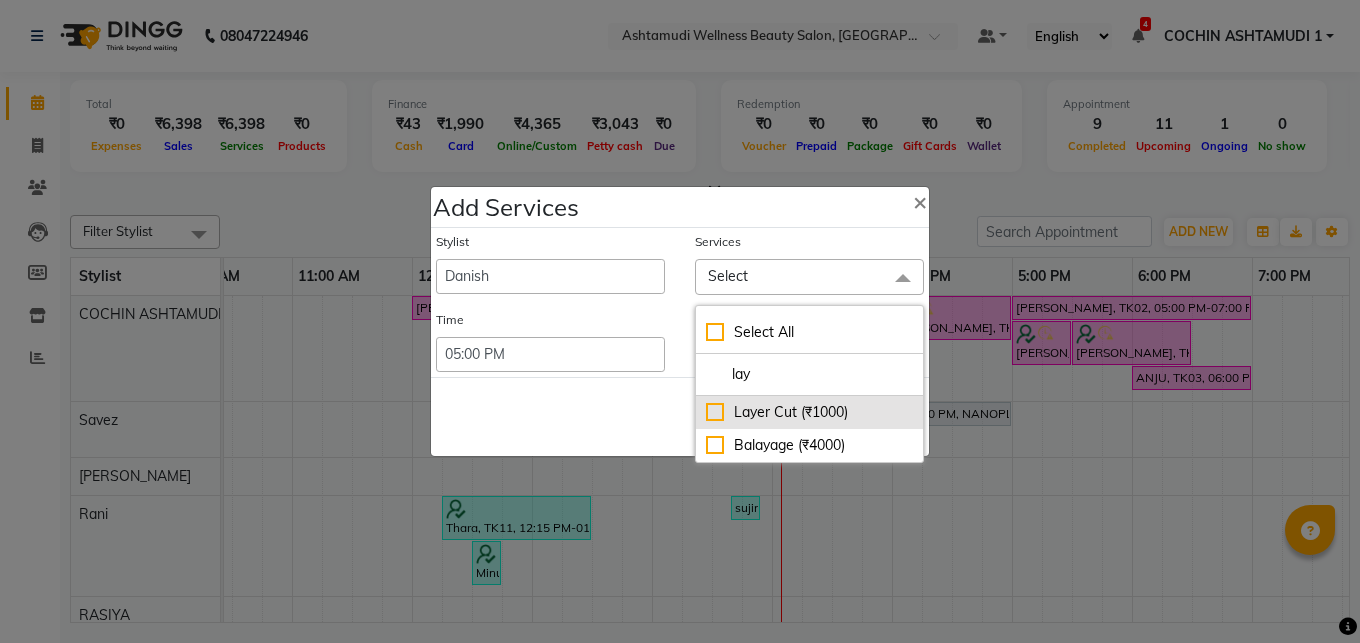 type on "lay" 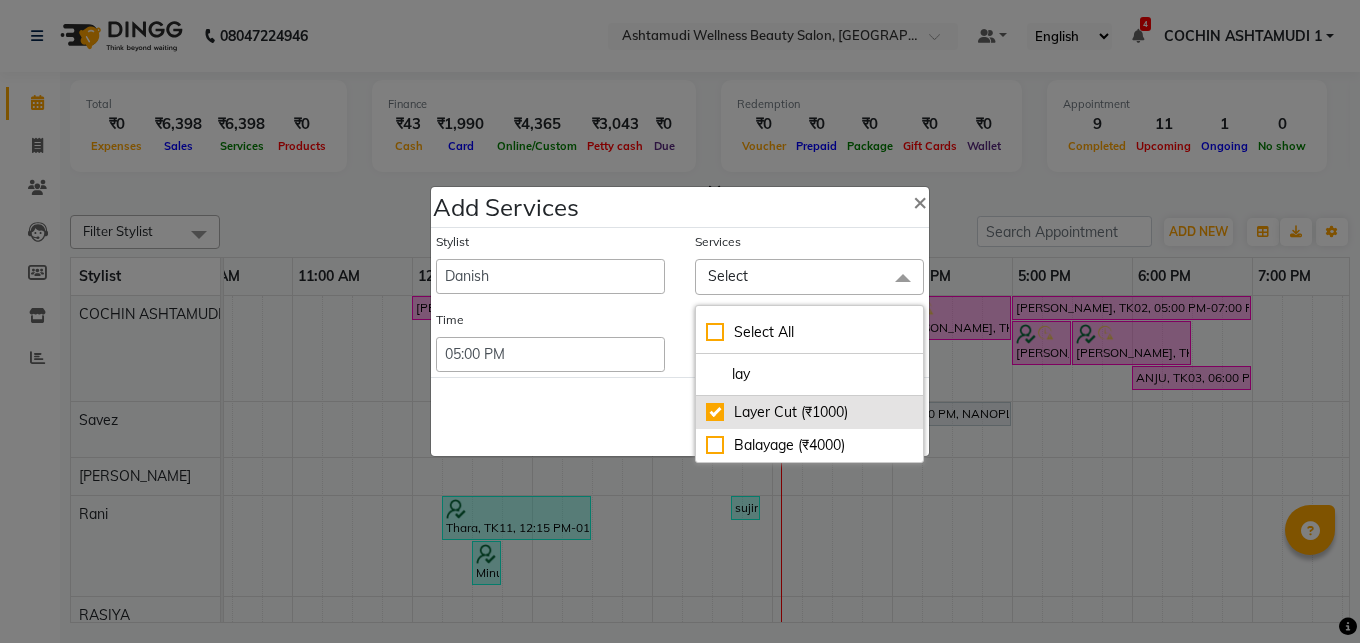 checkbox on "true" 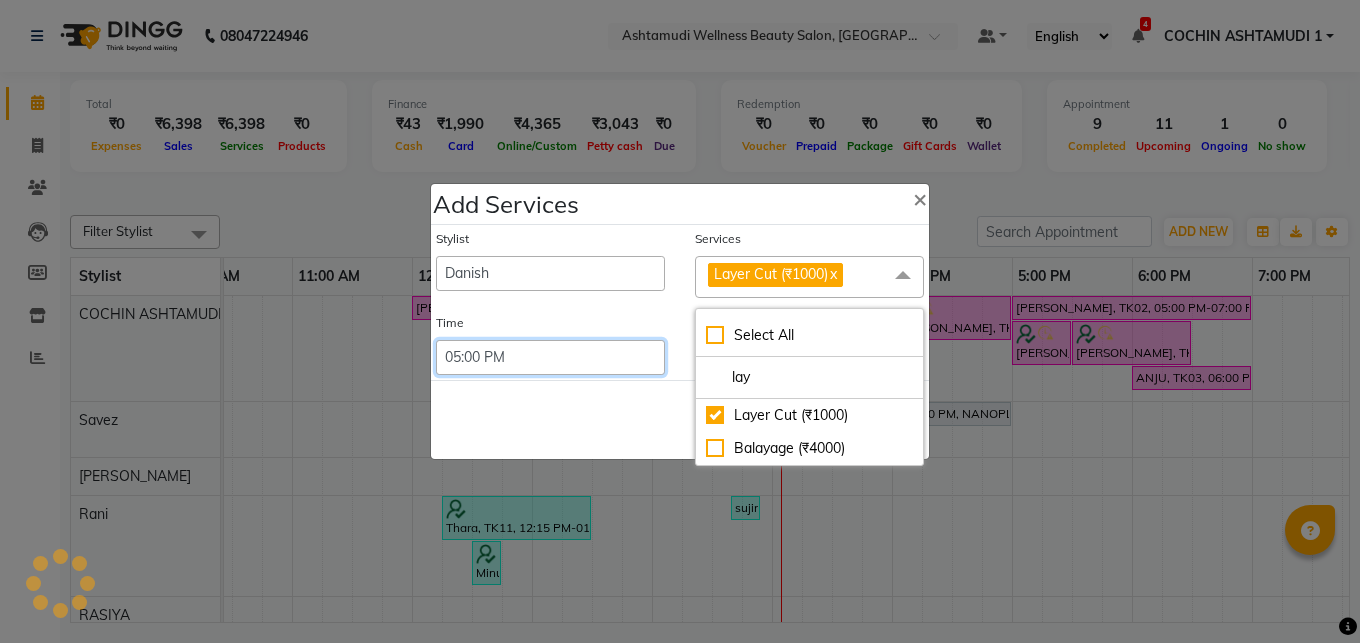 click on "Select 09:00 AM  09:15 AM  09:30 AM  09:45 AM  10:00 AM  10:15 AM  10:30 AM  10:45 AM  11:00 AM  11:15 AM  11:30 AM  11:45 AM  12:00 PM  12:15 PM  12:30 PM  12:45 PM  01:00 PM  01:15 PM  01:30 PM  01:45 PM  02:00 PM  02:15 PM  02:30 PM  02:45 PM  03:00 PM  03:15 PM  03:30 PM  03:45 PM  04:00 PM  04:15 PM  04:30 PM  04:45 PM  05:00 PM  05:15 PM  05:30 PM  05:45 PM  06:00 PM  06:15 PM  06:30 PM  06:45 PM  07:00 PM  07:15 PM  07:30 PM  07:45 PM  08:00 PM  08:15 PM  08:30 PM  08:45 PM  09:00 PM  09:15 PM  09:30 PM  09:45 PM  10:00 PM  10:15 PM  10:30 PM  10:45 PM  11:00 PM  11:15 PM  11:30 PM  11:45 PM  12:00 PM  12:15 PM  12:30 PM  12:45 PM" at bounding box center [550, 357] 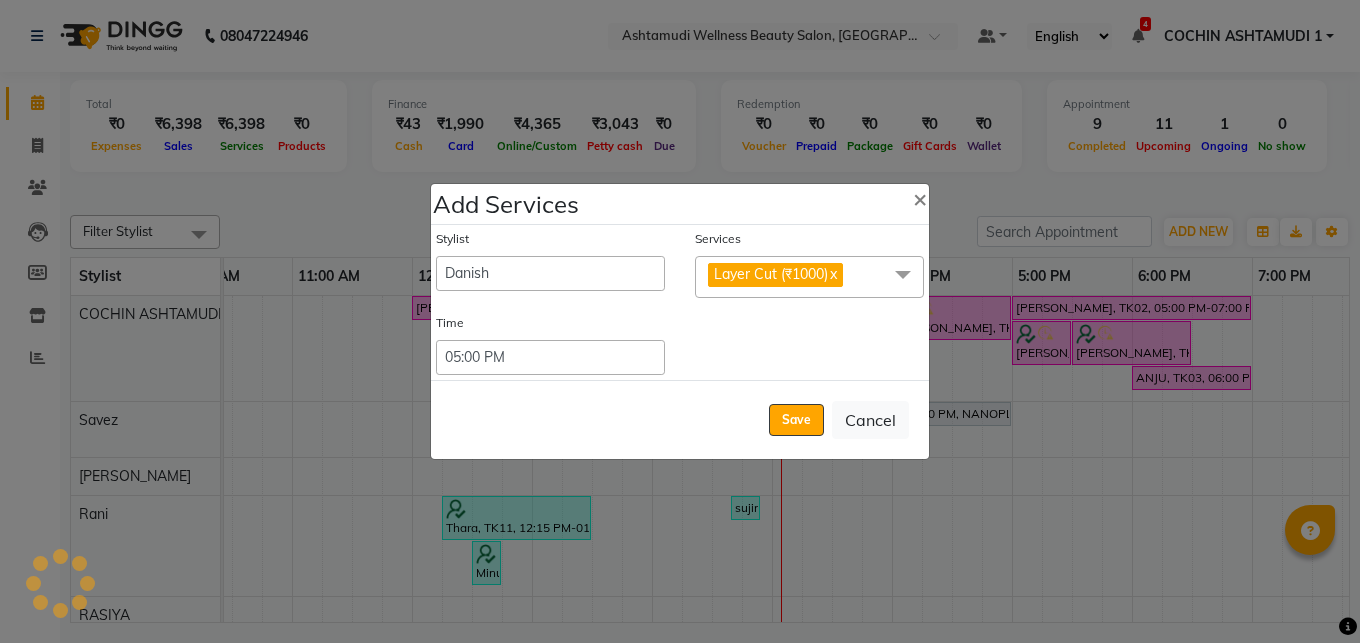 click on "Save" 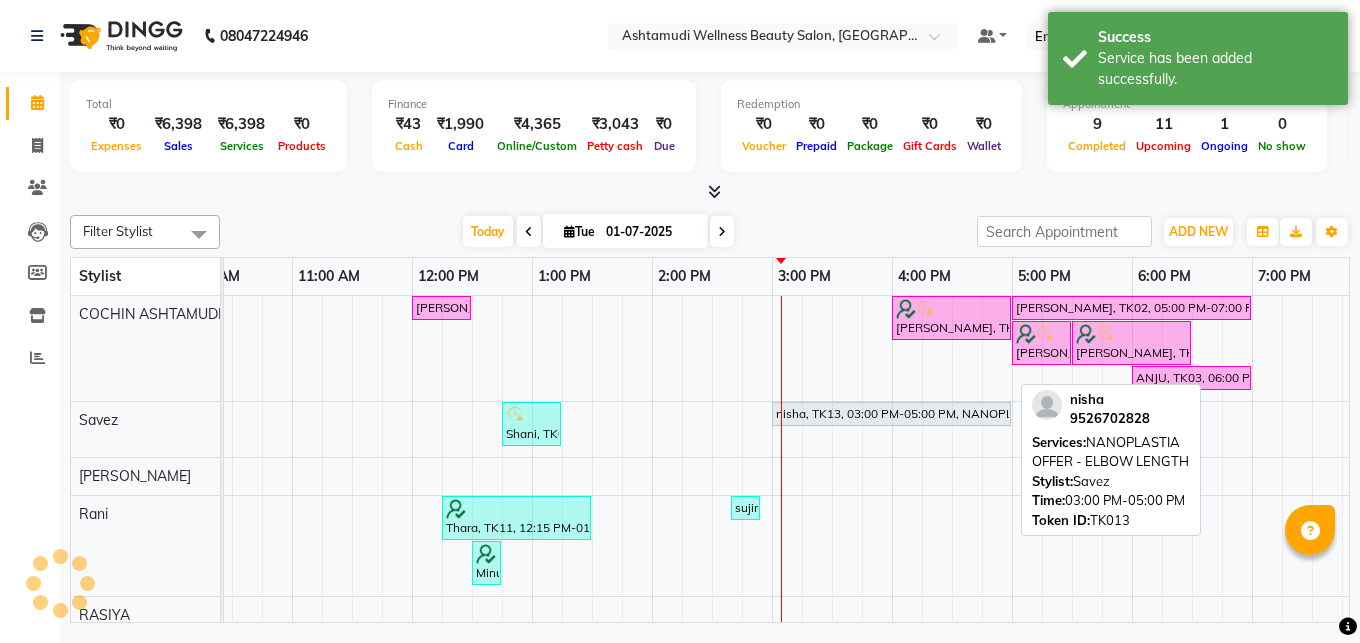click on "nisha, TK13, 03:00 PM-05:00 PM, NANOPLASTIA OFFER - ELBOW LENGTH" at bounding box center (891, 414) 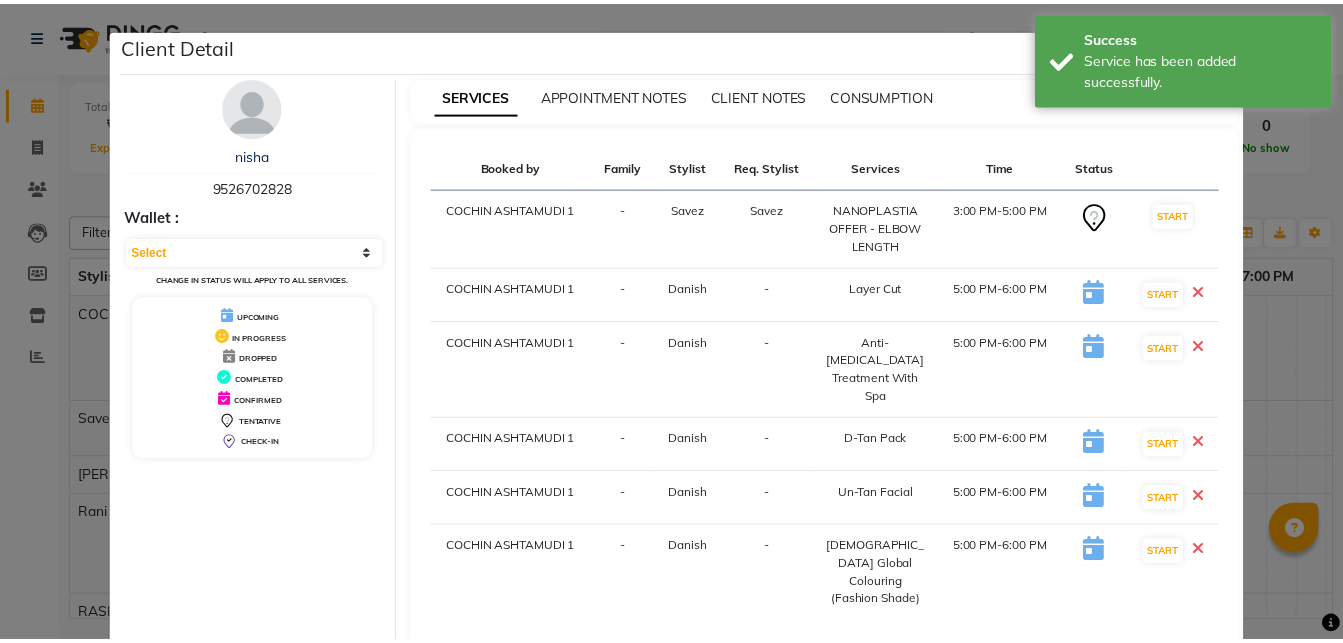 scroll, scrollTop: 87, scrollLeft: 0, axis: vertical 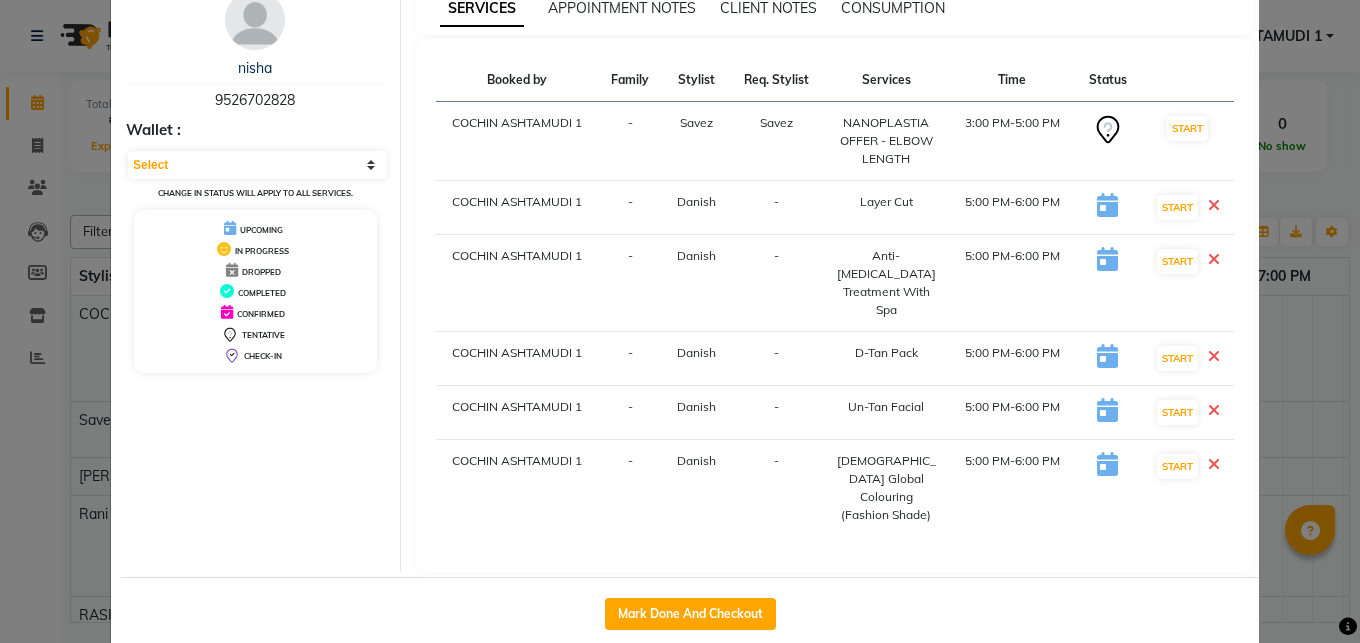 click on "Client Detail  nisha    9526702828 Wallet : Select IN SERVICE CONFIRMED TENTATIVE CHECK IN MARK DONE DROPPED UPCOMING Change in status will apply to all services. UPCOMING IN PROGRESS DROPPED COMPLETED CONFIRMED TENTATIVE CHECK-IN SERVICES APPOINTMENT NOTES CLIENT NOTES CONSUMPTION Booked by Family Stylist Req. Stylist Services Time Status  COCHIN ASHTAMUDI 1   - Savez  Savez   NANOPLASTIA OFFER - ELBOW LENGTH   3:00 PM-5:00 PM   START   COCHIN ASHTAMUDI 1   - Danish -  Layer Cut   5:00 PM-6:00 PM   START   COCHIN ASHTAMUDI 1   - Danish -  Anti-[MEDICAL_DATA] Treatment With Spa   5:00 PM-6:00 PM   START   COCHIN ASHTAMUDI 1   - Danish -  D-Tan Pack   5:00 PM-6:00 PM   START   COCHIN ASHTAMUDI 1   - Danish -  Un-Tan Facial    5:00 PM-6:00 PM   START   COCHIN ASHTAMUDI 1   - Danish -  [DEMOGRAPHIC_DATA] Global Colouring (Fashion Shade)   5:00 PM-6:00 PM   START   Mark Done And Checkout" 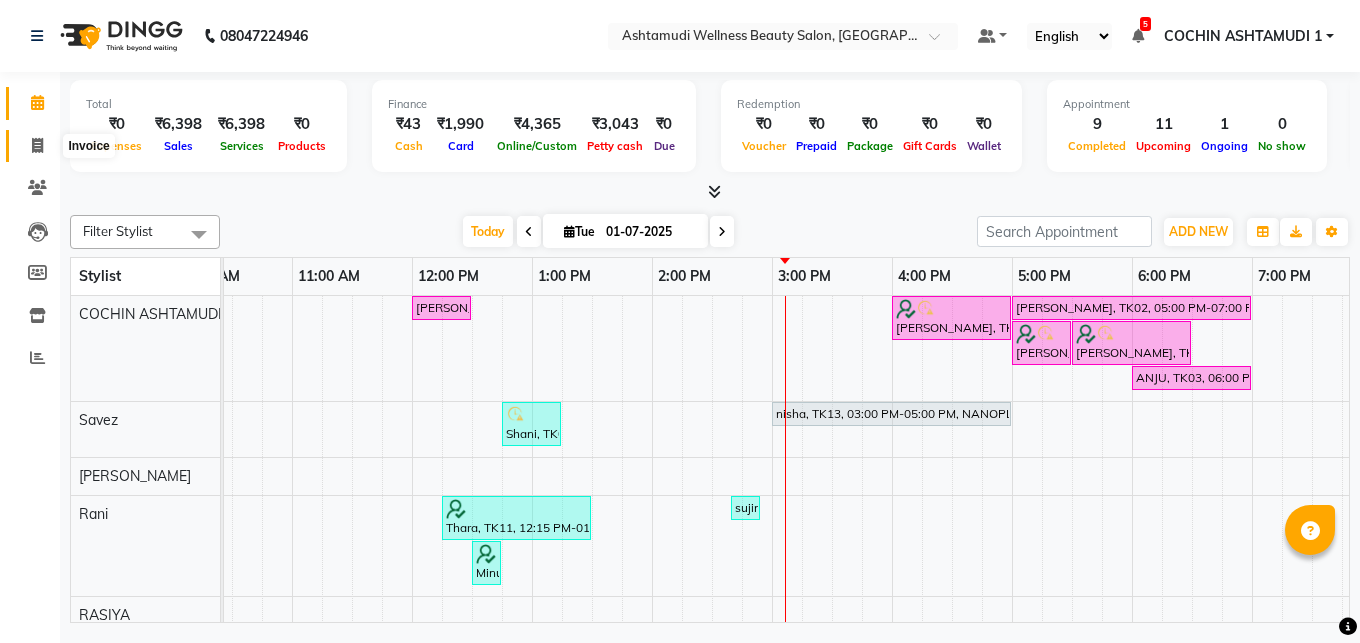 click 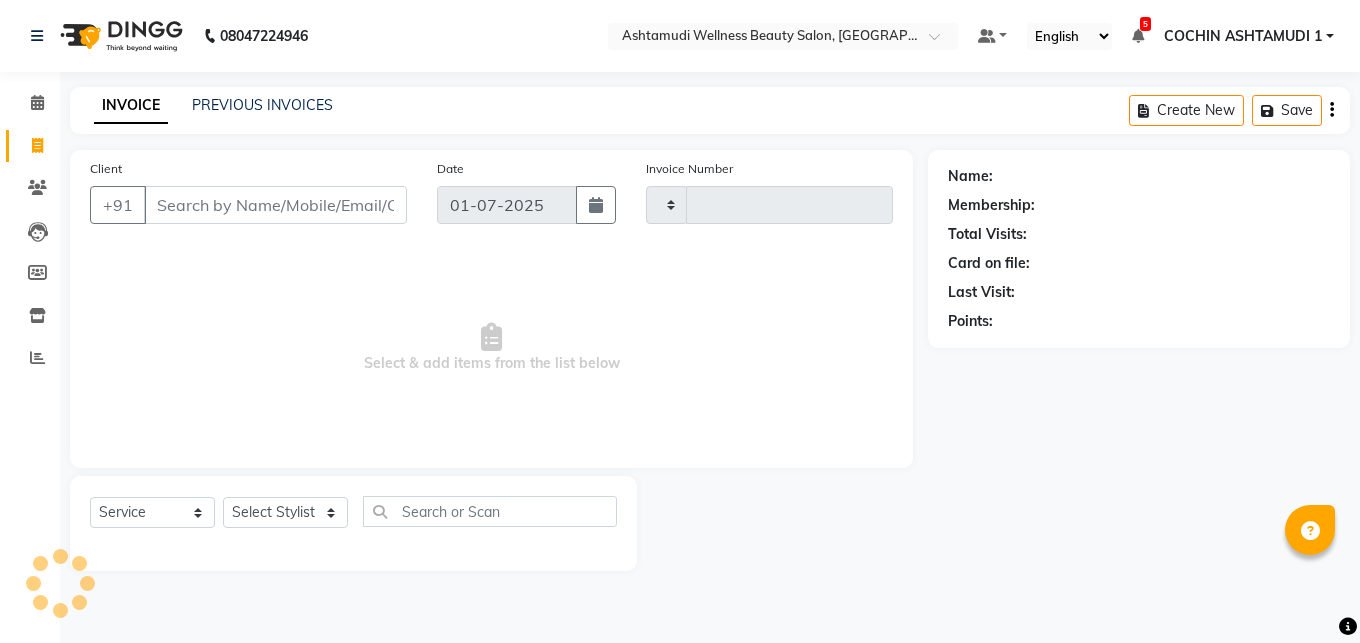 type on "2729" 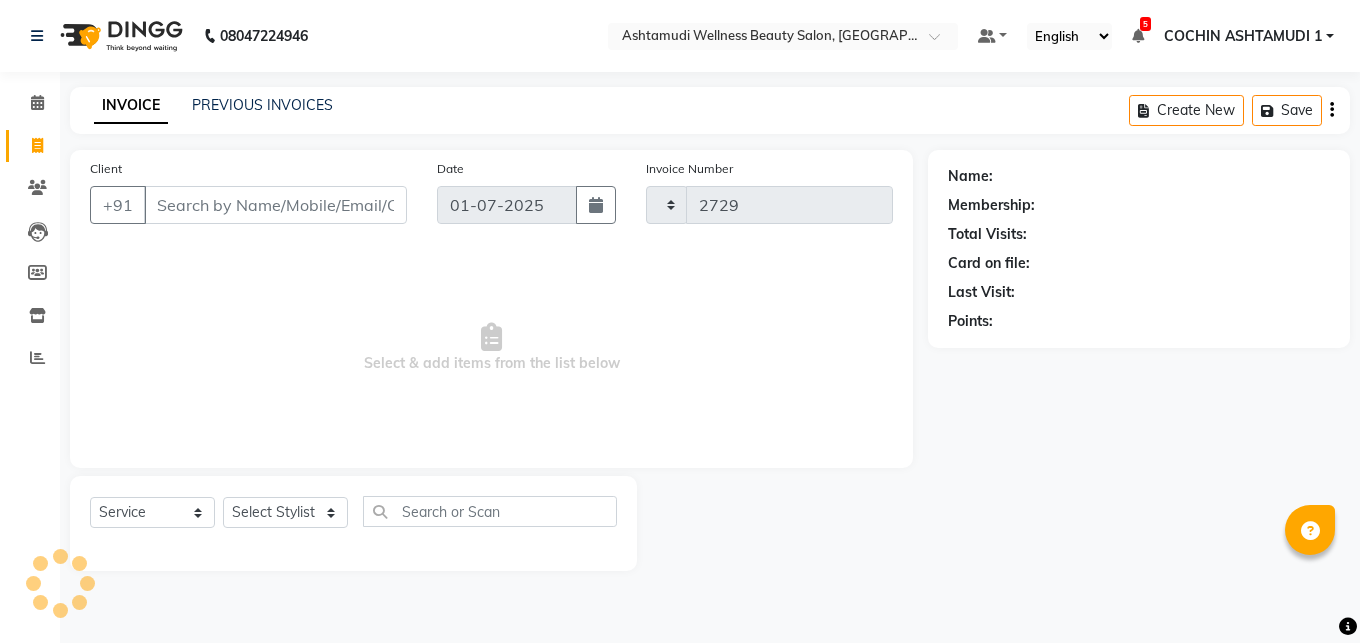select on "4632" 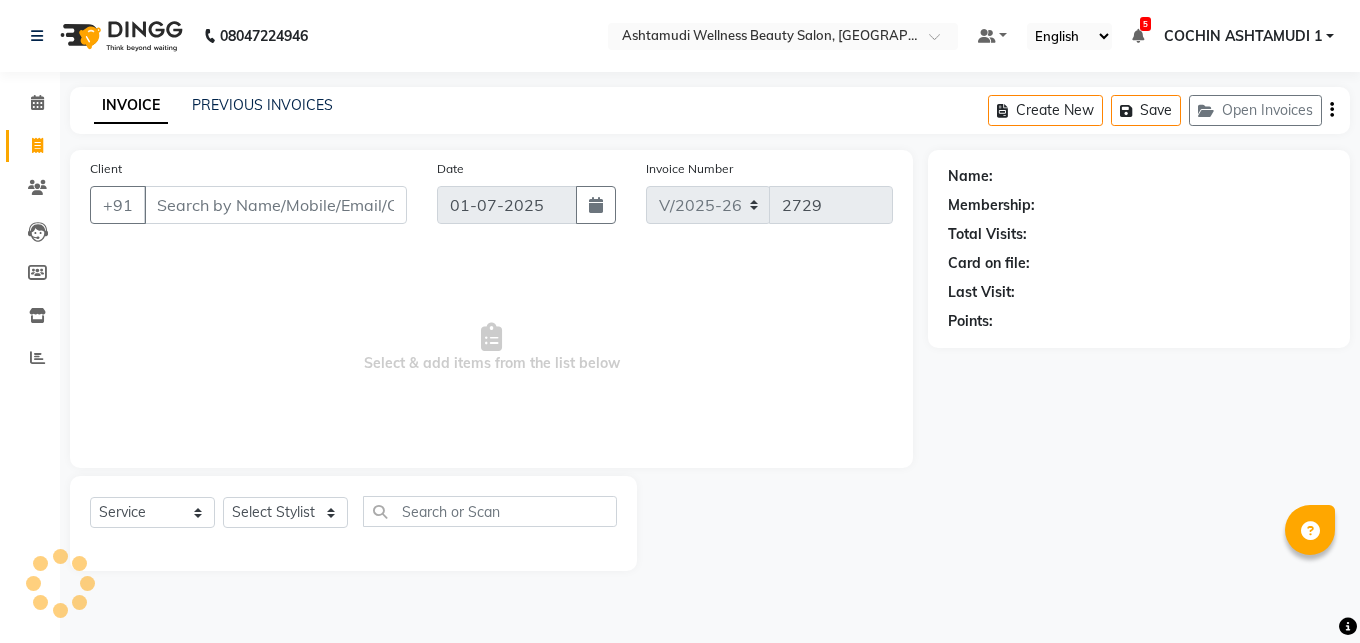 click on "Client" at bounding box center (275, 205) 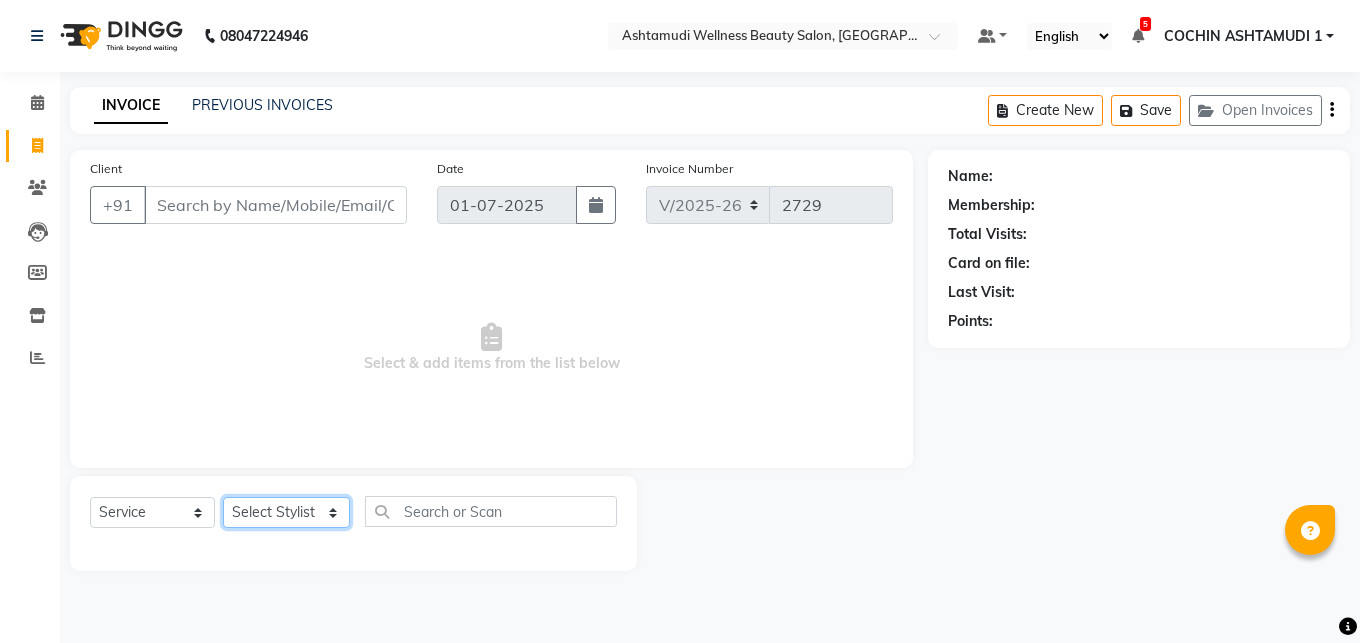 click on "Select Stylist Abhirami S [PERSON_NAME] B [PERSON_NAME] COCHIN ASHTAMUDI [DEMOGRAPHIC_DATA] [PERSON_NAME] [PERSON_NAME] [PERSON_NAME] [PERSON_NAME] [PERSON_NAME] [PERSON_NAME]" 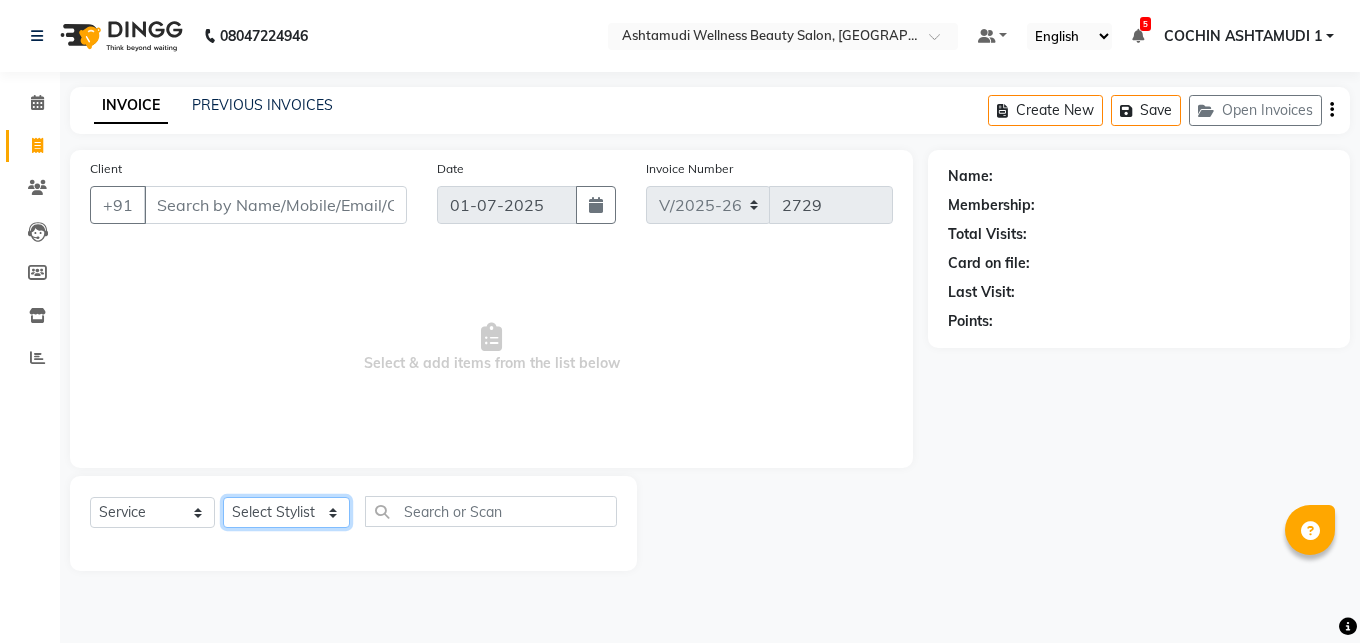 select on "80731" 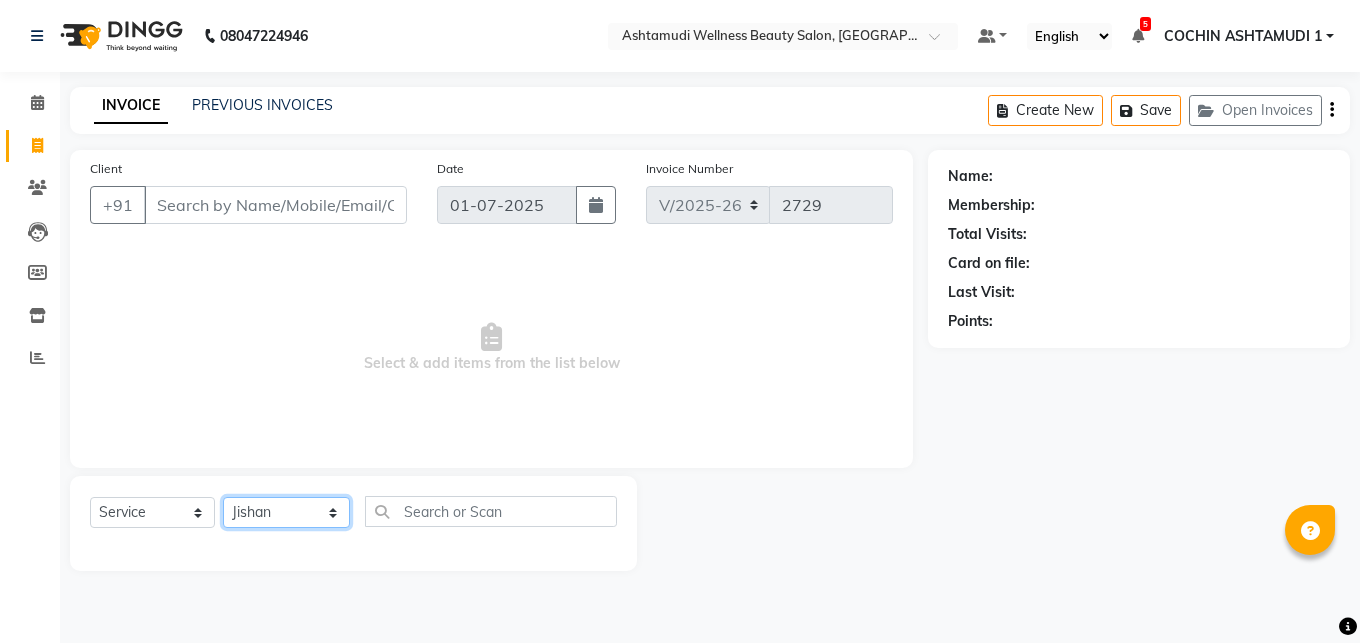 click on "Jishan" 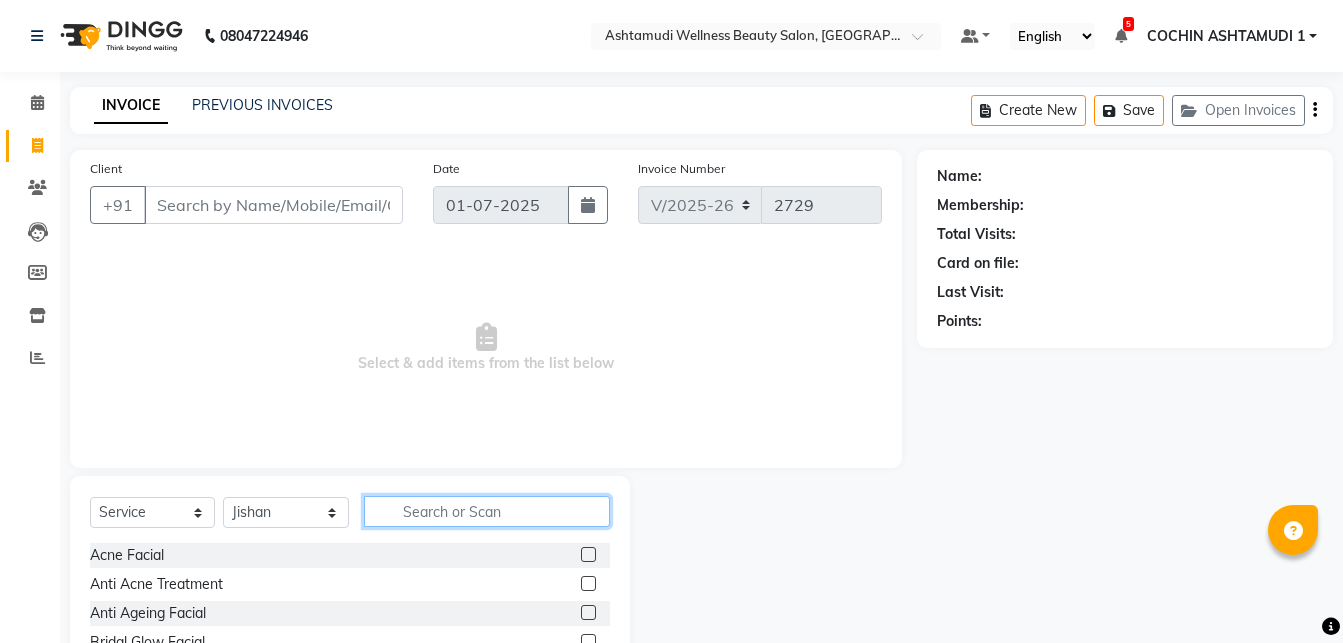 click 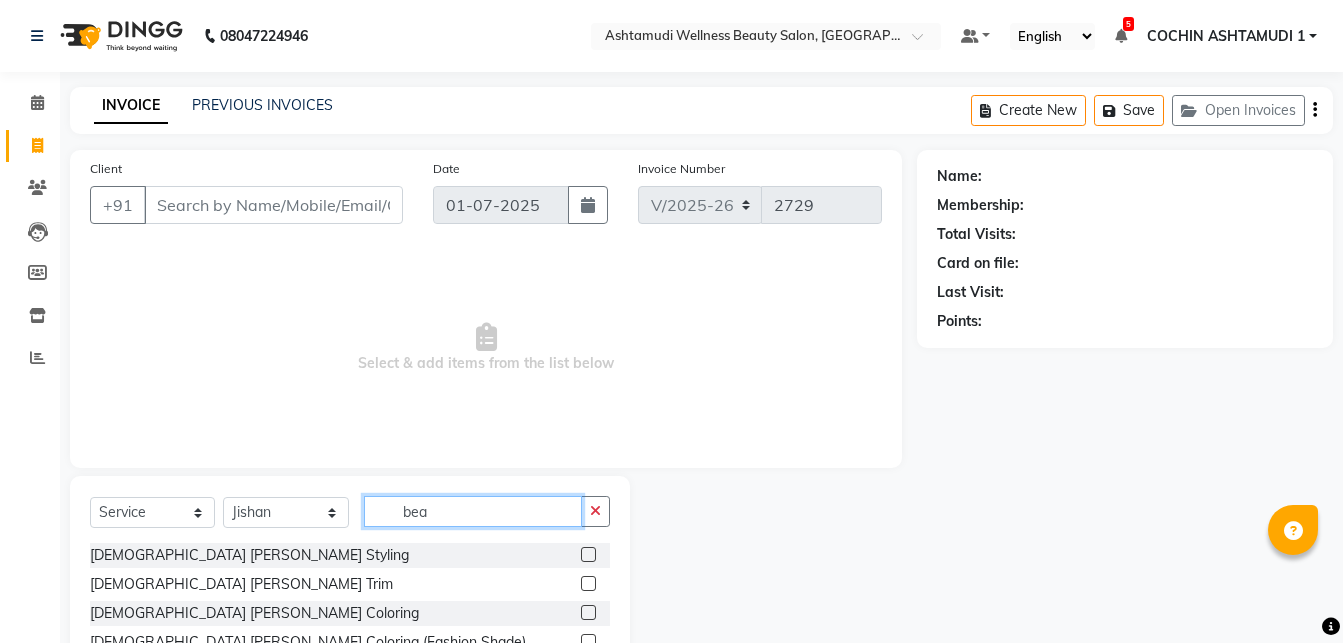 type on "bea" 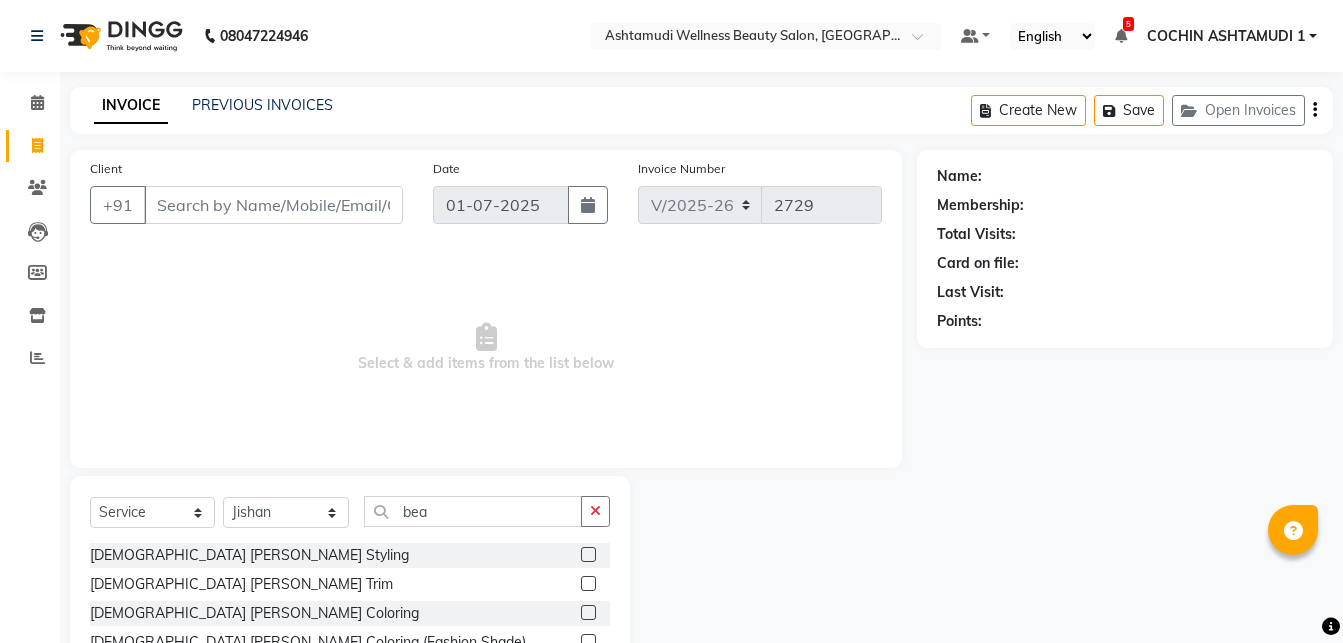 click 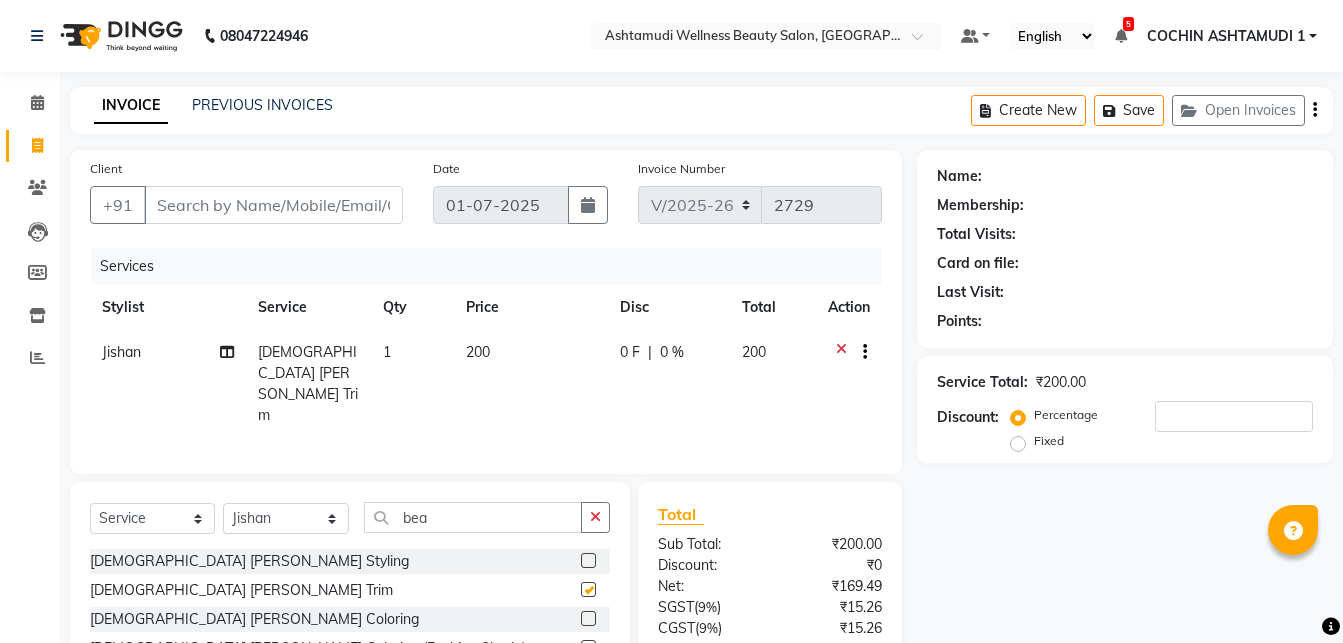 checkbox on "false" 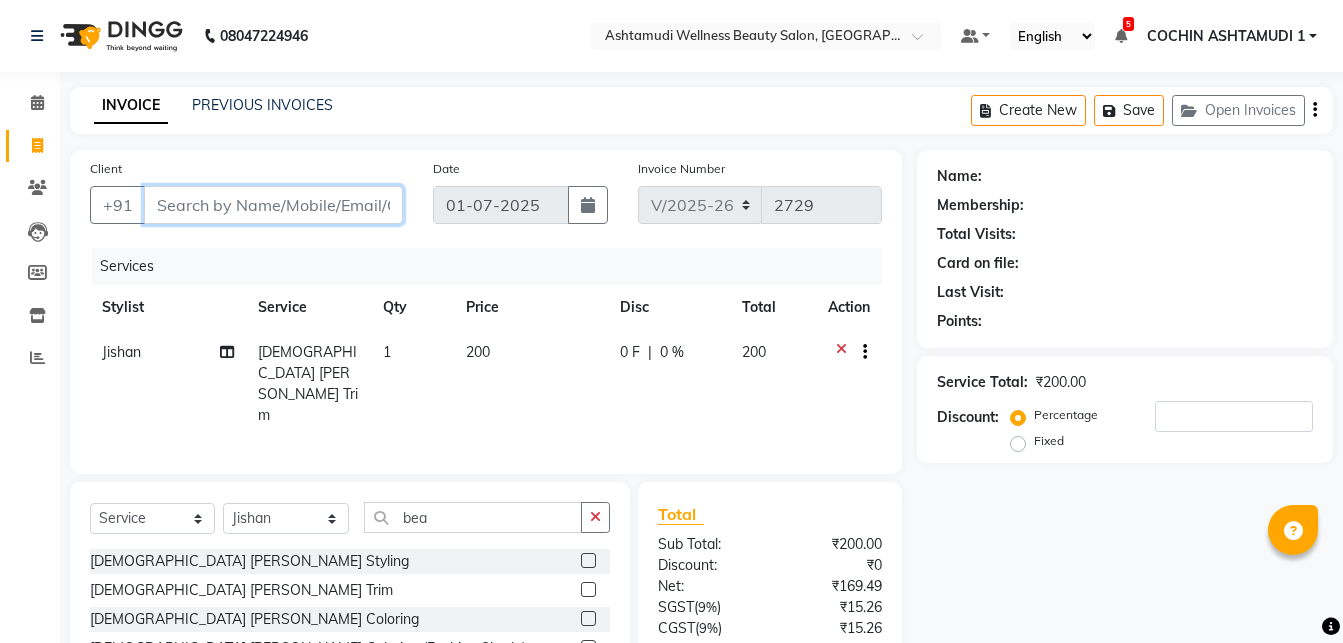 click on "Client" at bounding box center (273, 205) 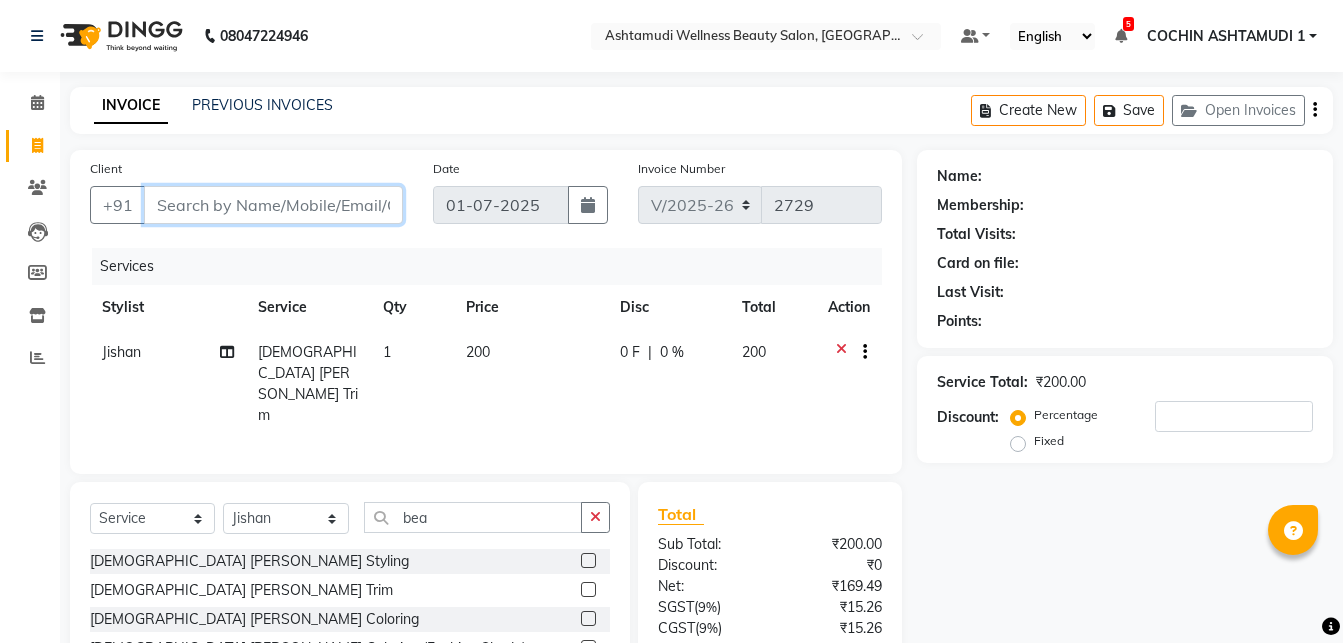 type on "9" 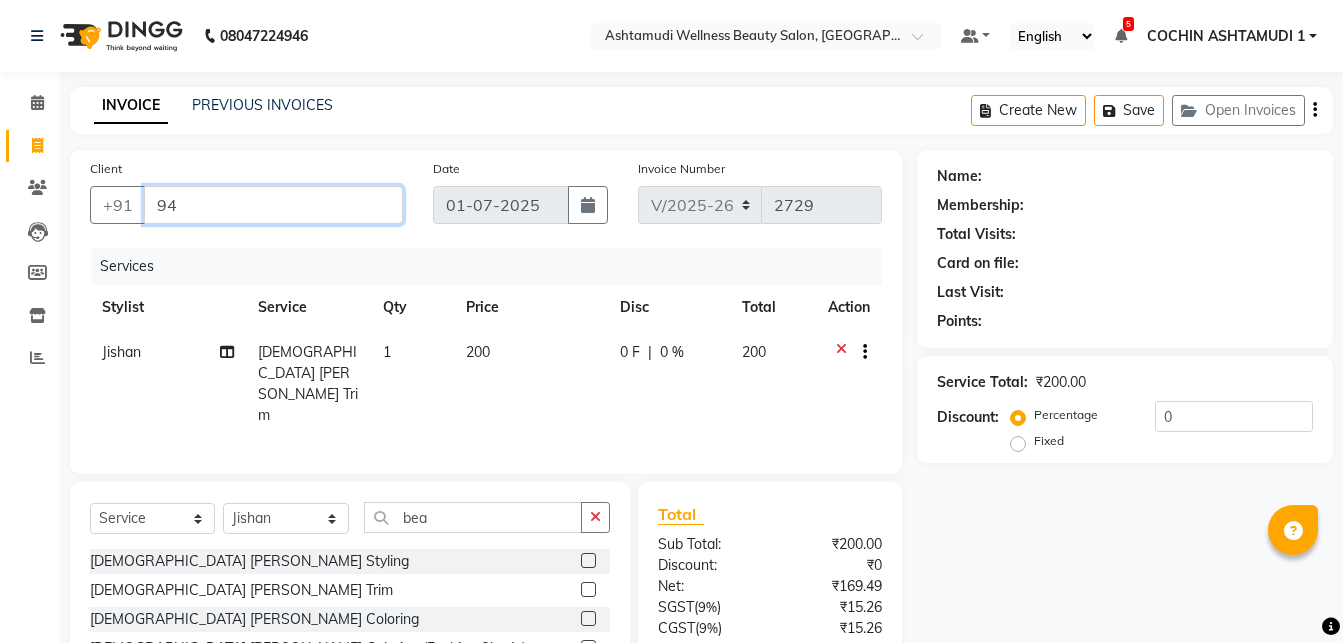type on "9" 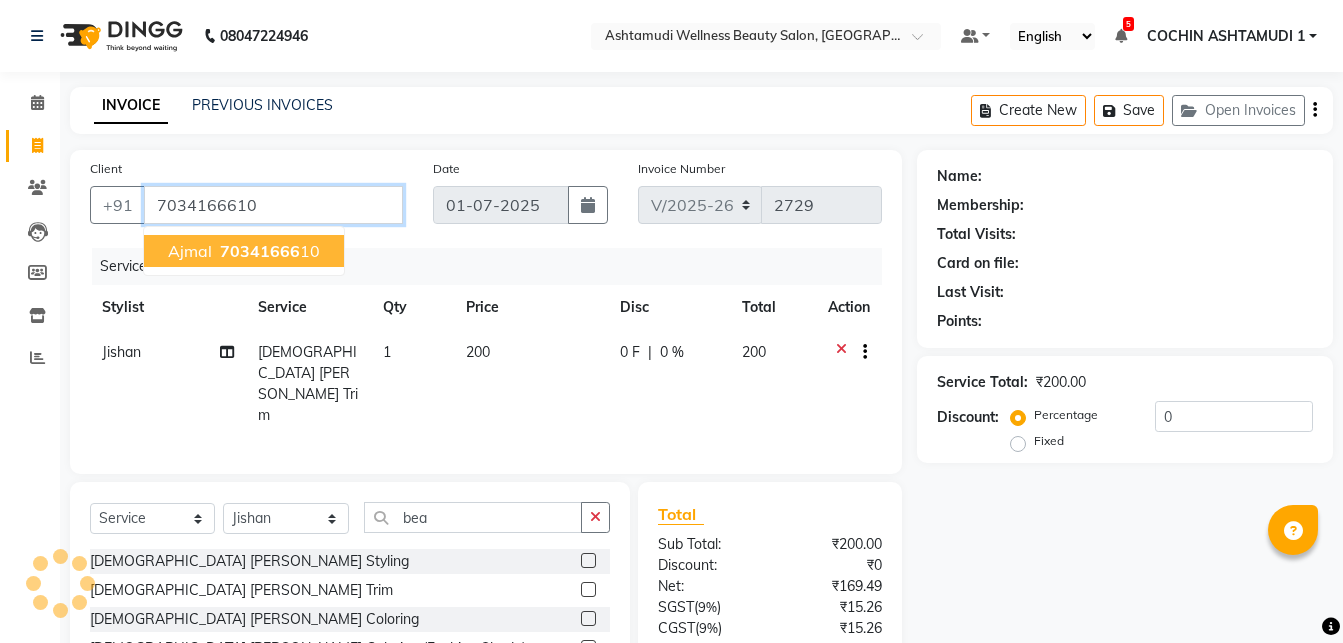 type on "7034166610" 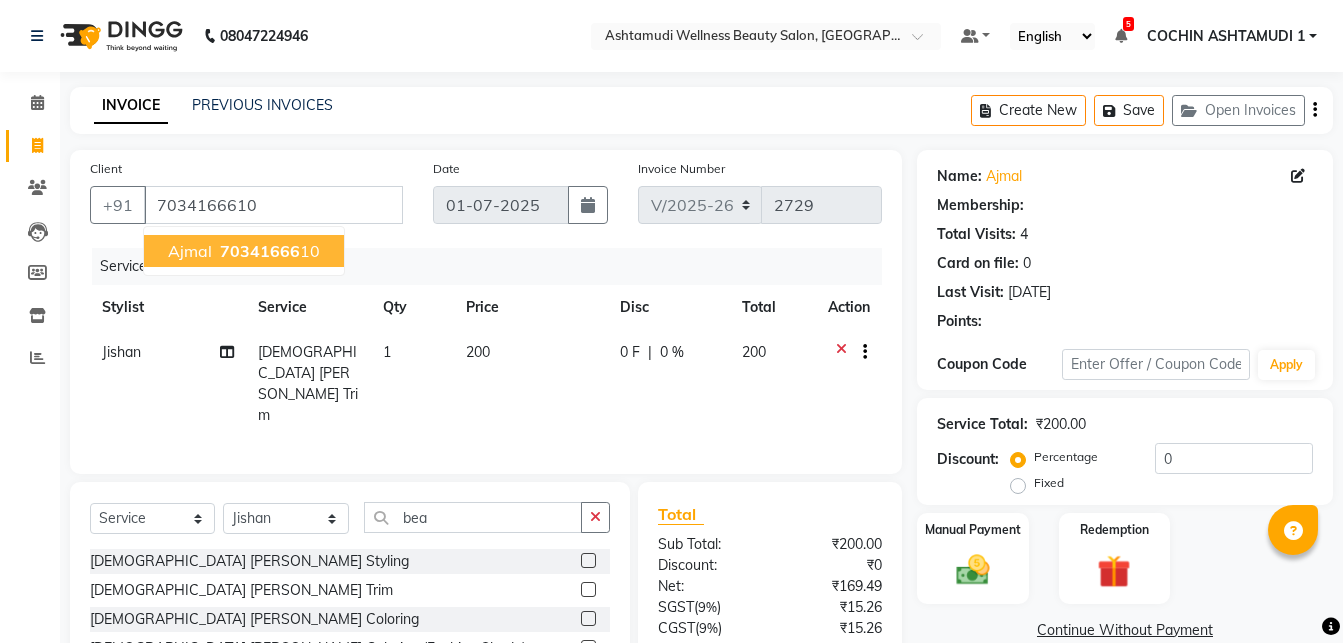 select on "1: Object" 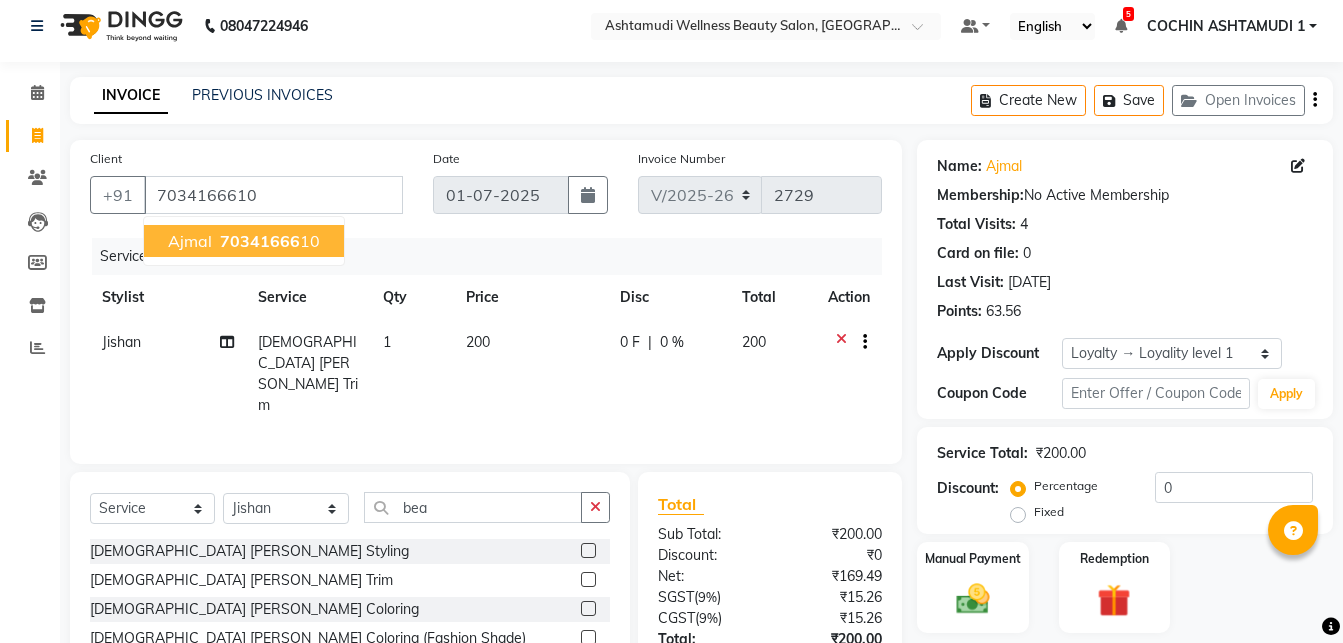 scroll, scrollTop: 157, scrollLeft: 0, axis: vertical 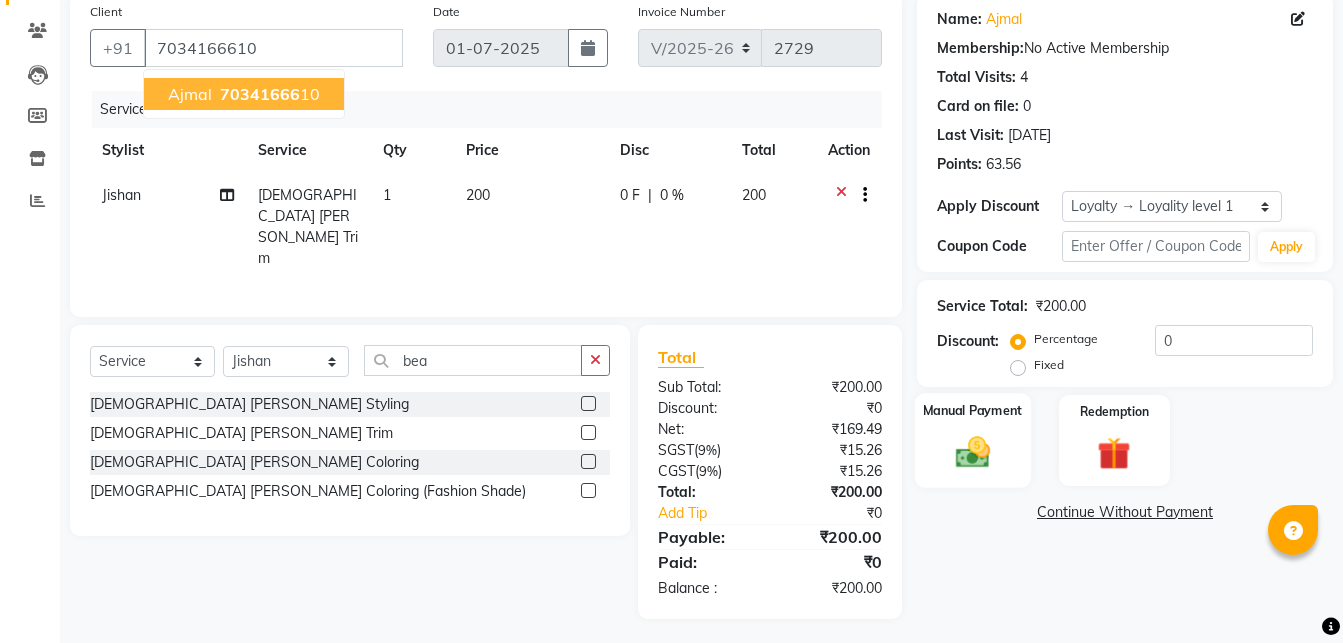 click 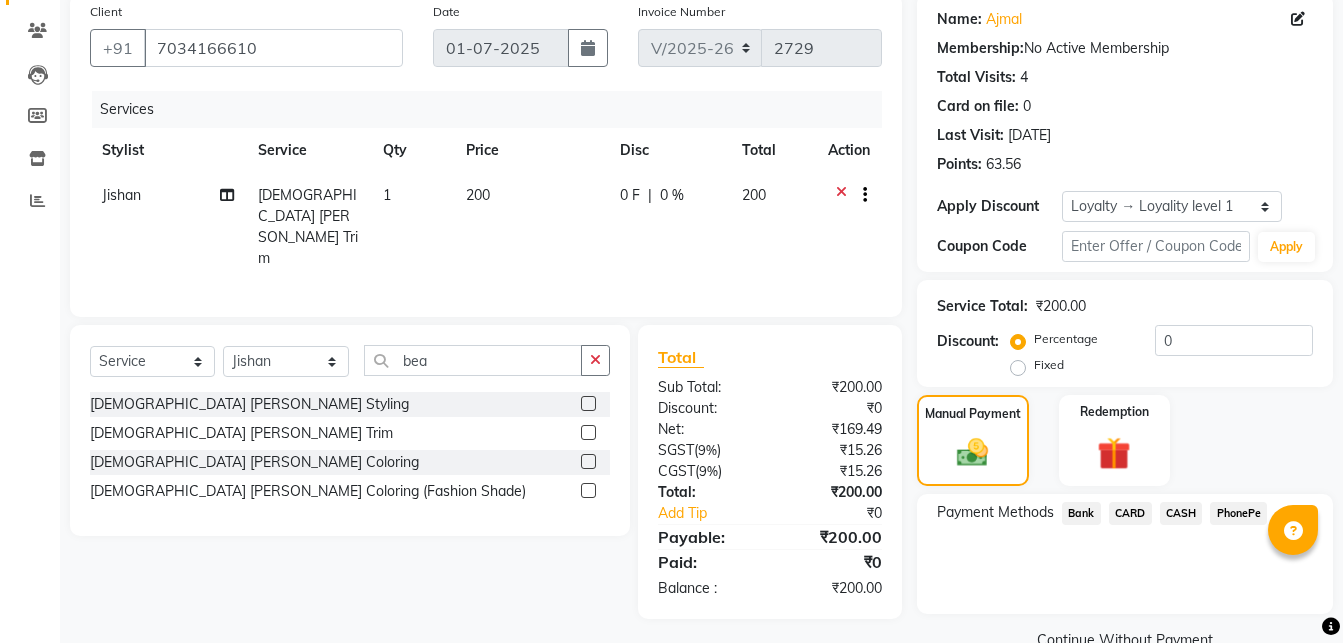 click on "PhonePe" 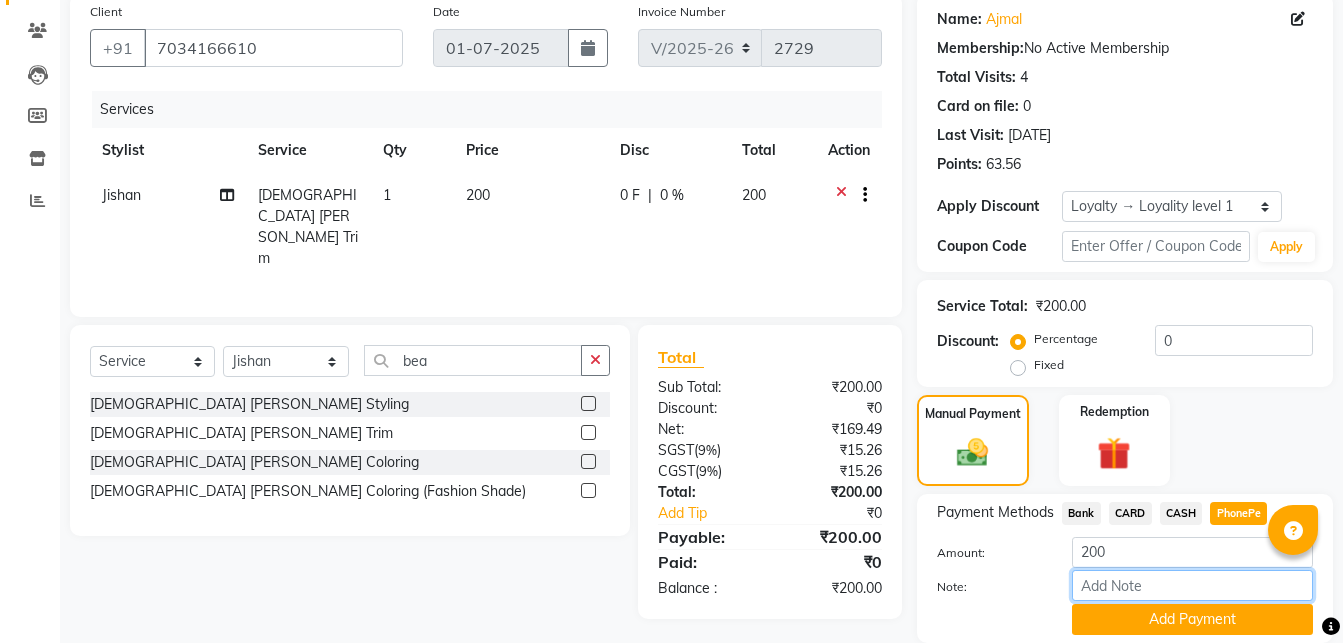 click on "Note:" at bounding box center [1192, 585] 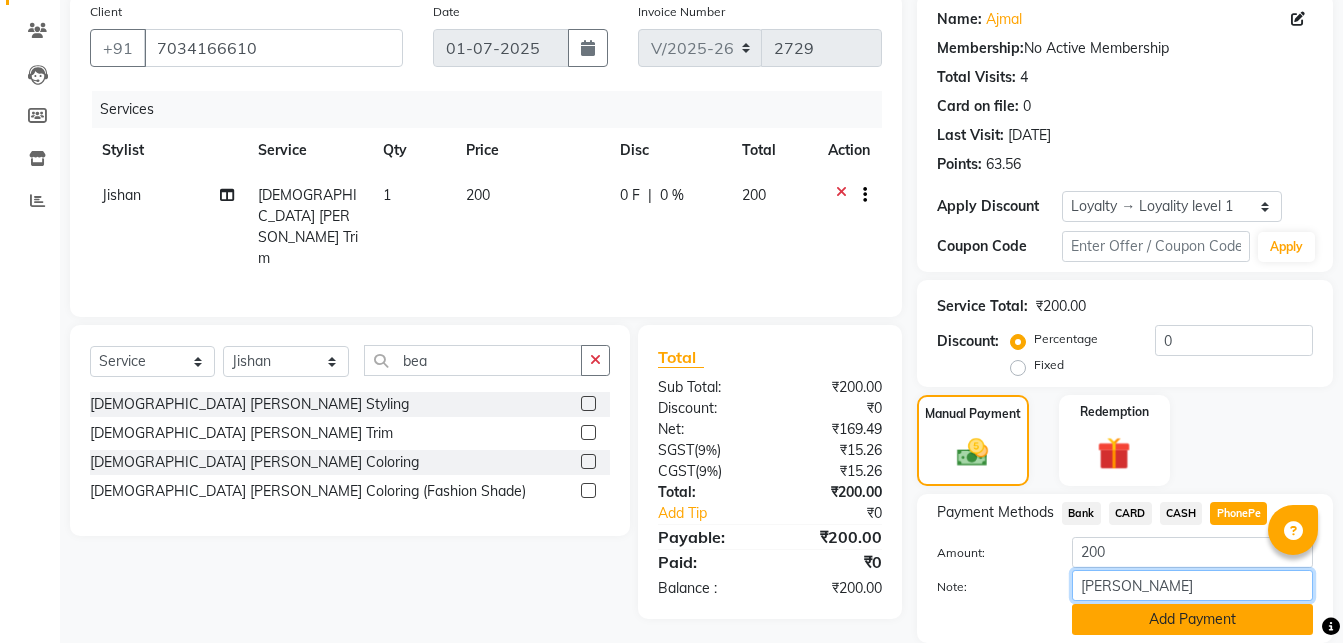 type on "[PERSON_NAME]" 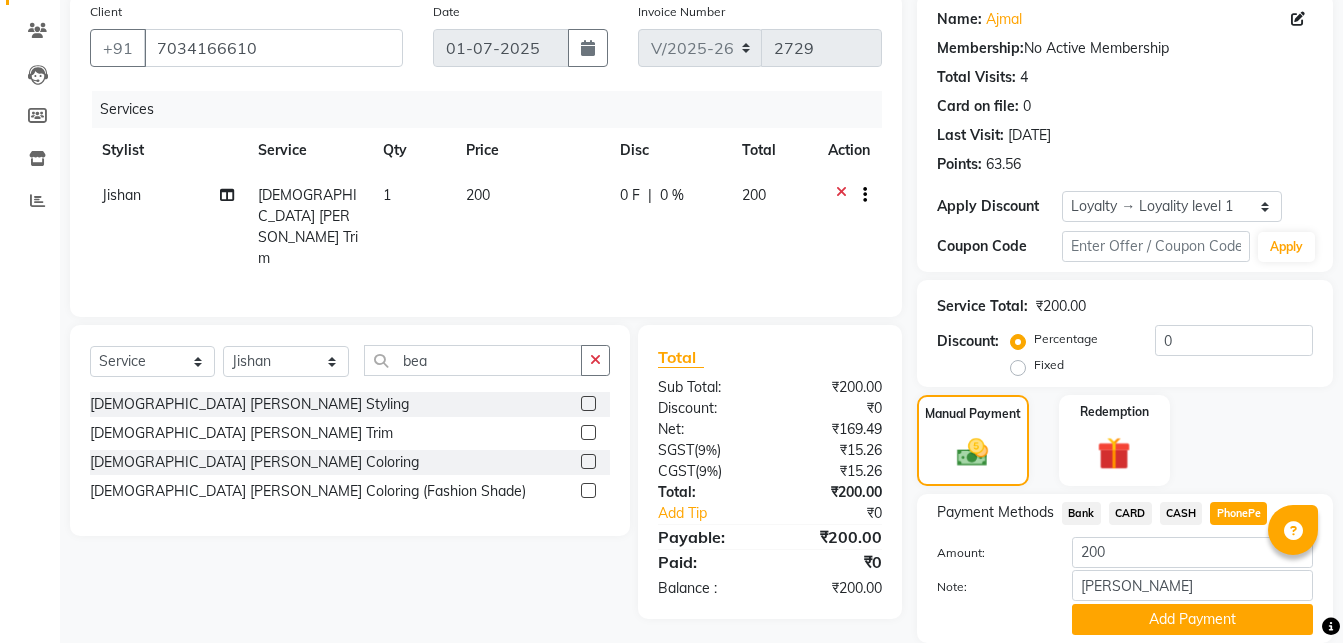 drag, startPoint x: 1159, startPoint y: 619, endPoint x: 1126, endPoint y: 573, distance: 56.61272 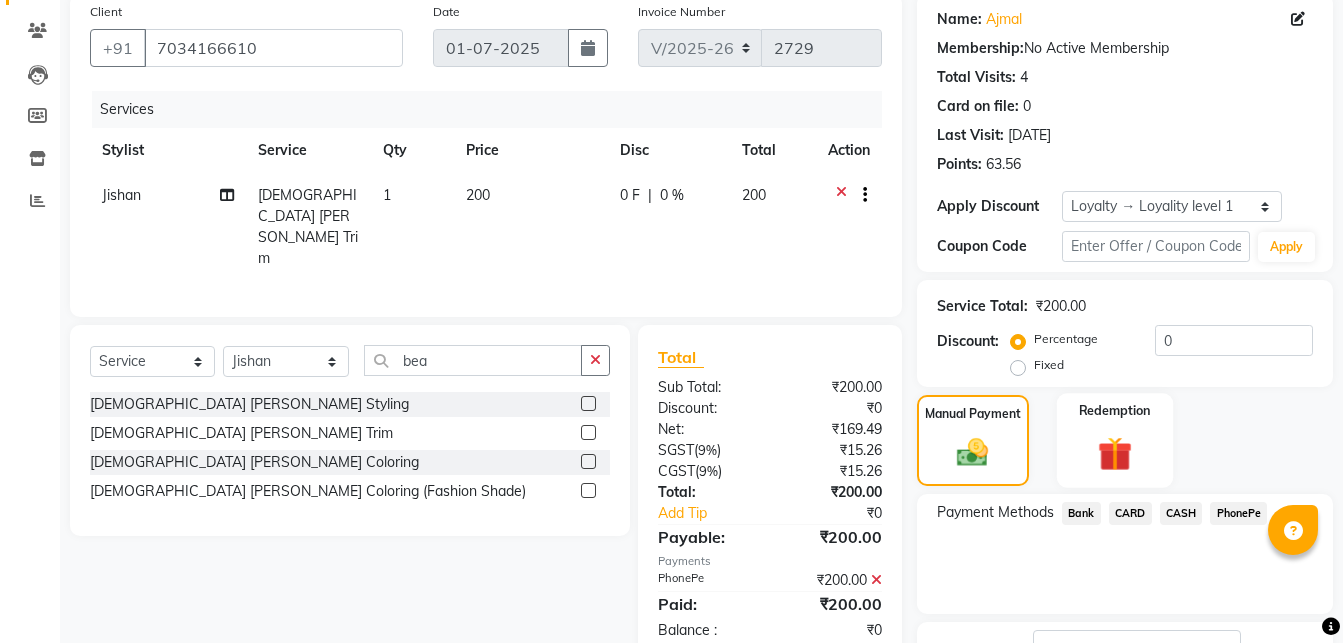 scroll, scrollTop: 318, scrollLeft: 0, axis: vertical 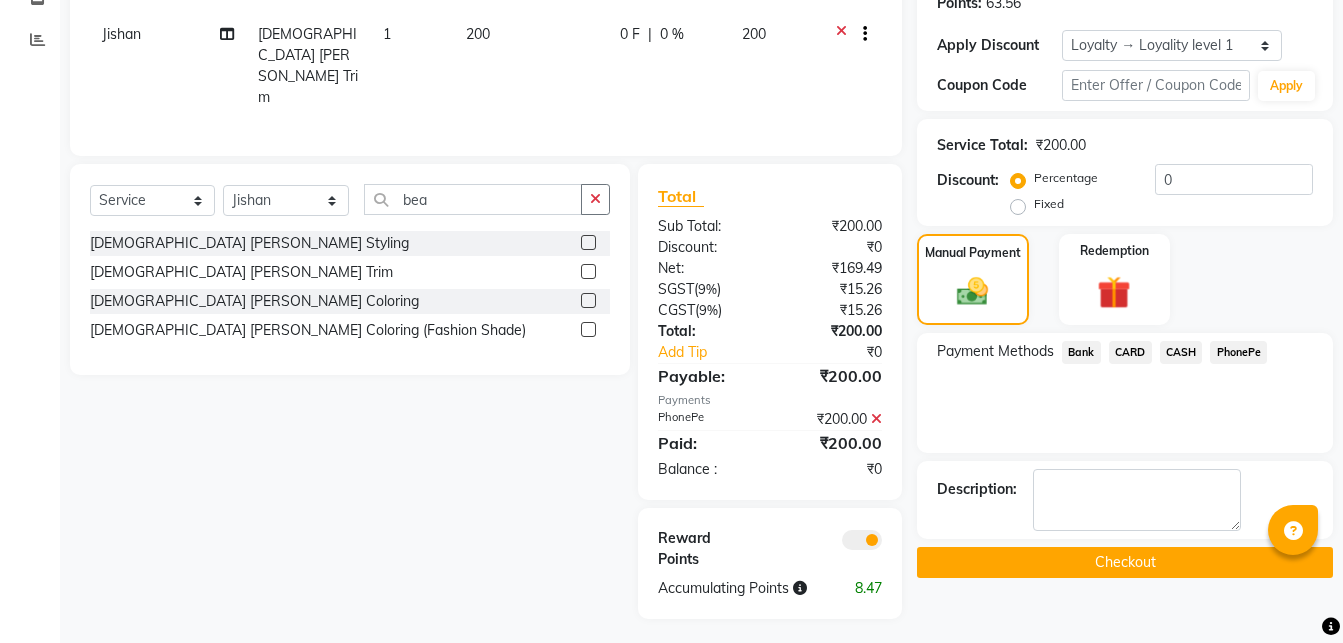 click on "Checkout" 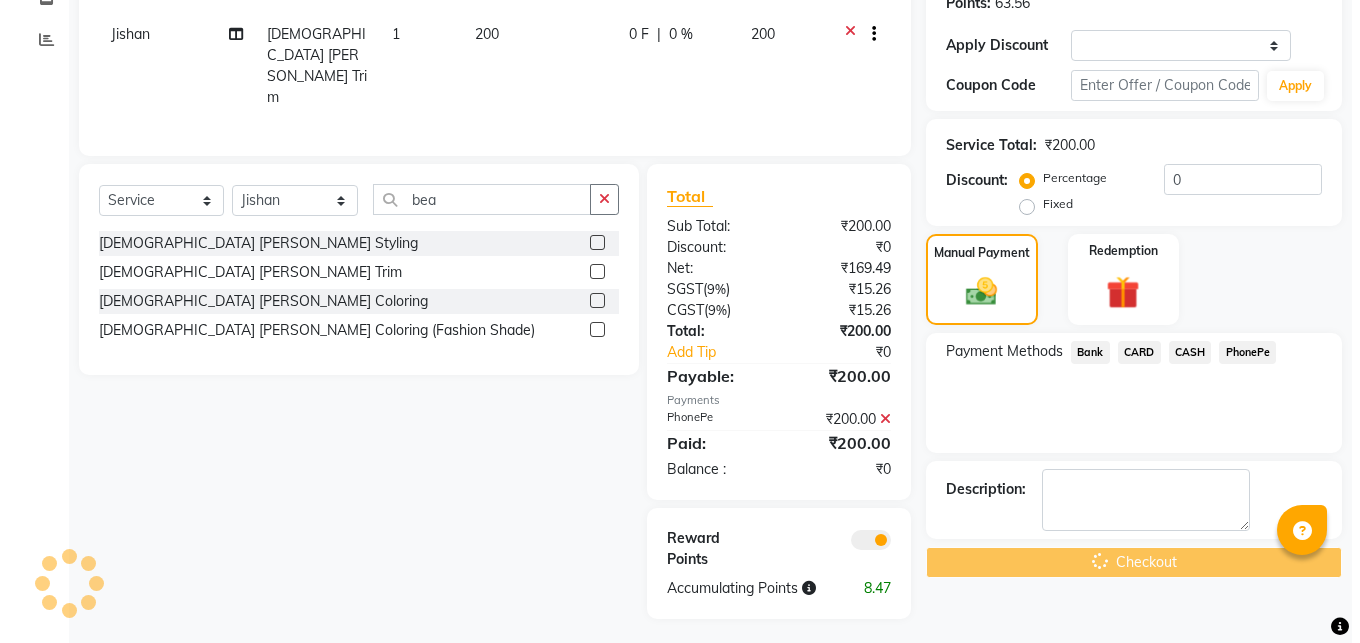 scroll, scrollTop: 0, scrollLeft: 0, axis: both 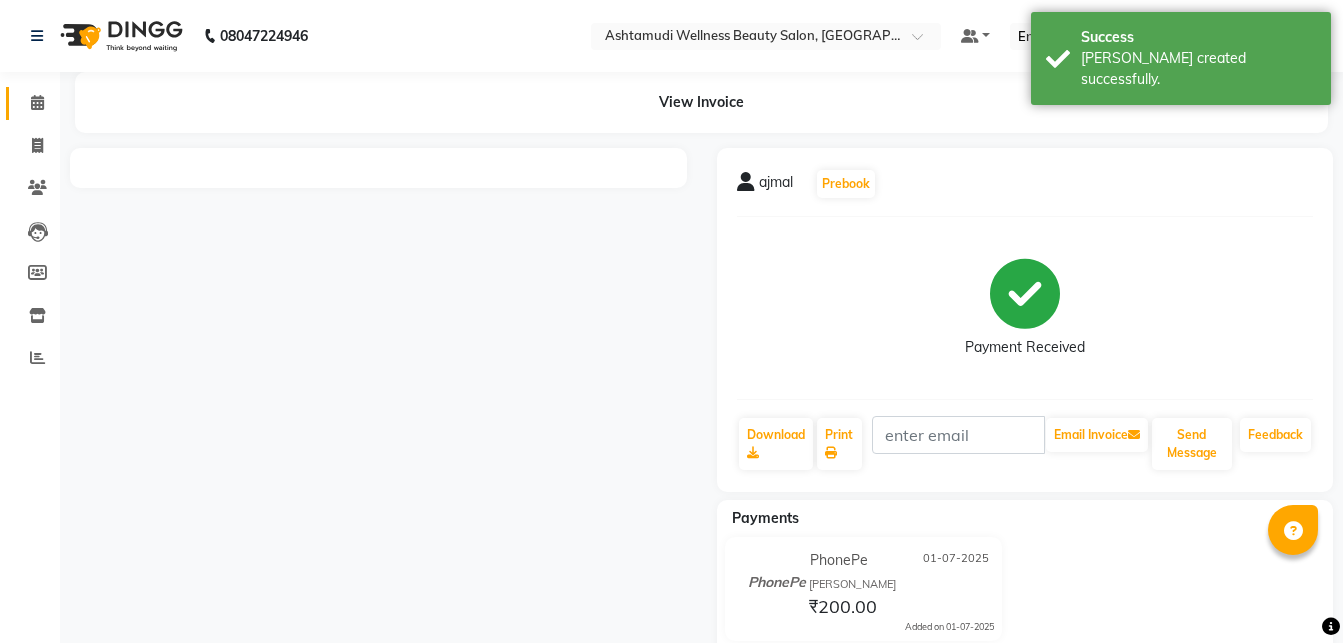 click 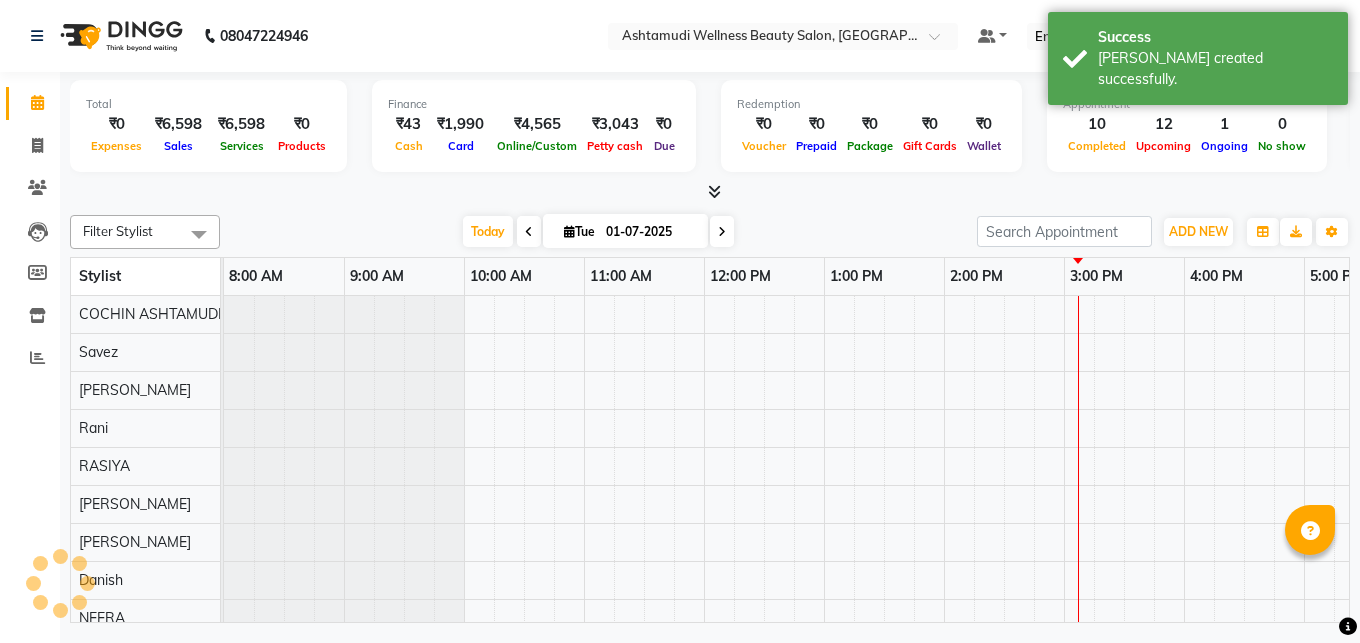 scroll, scrollTop: 0, scrollLeft: 0, axis: both 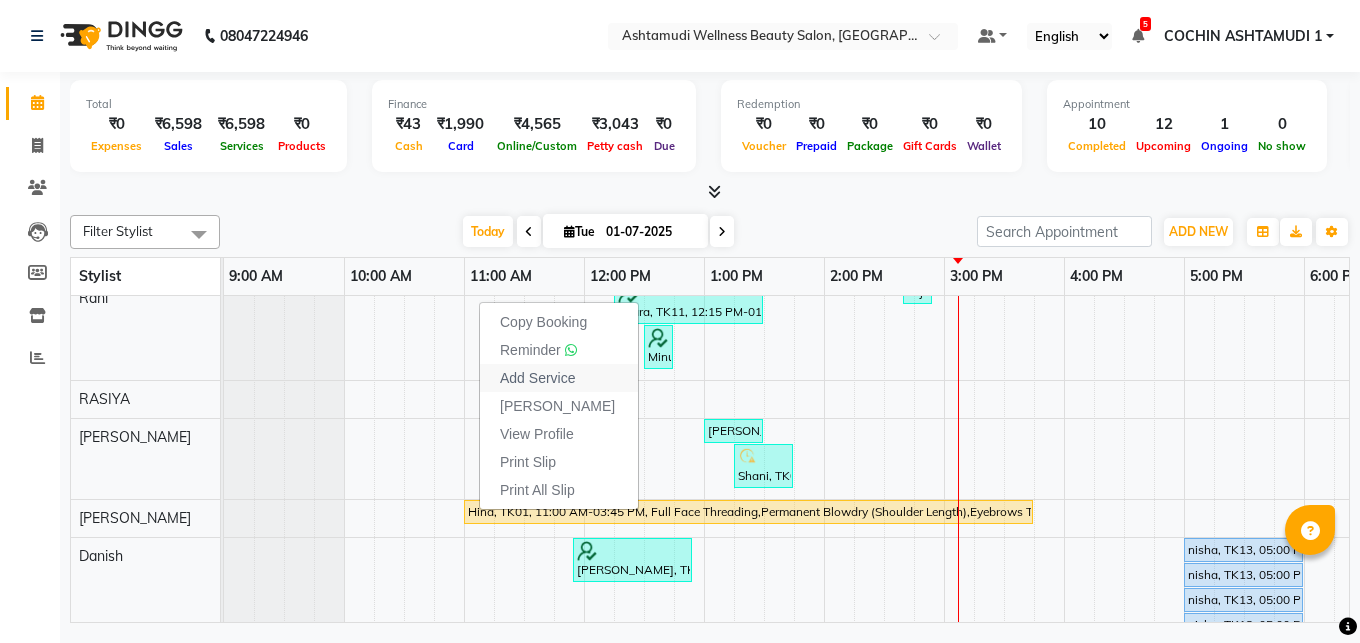 click on "Add Service" at bounding box center [537, 378] 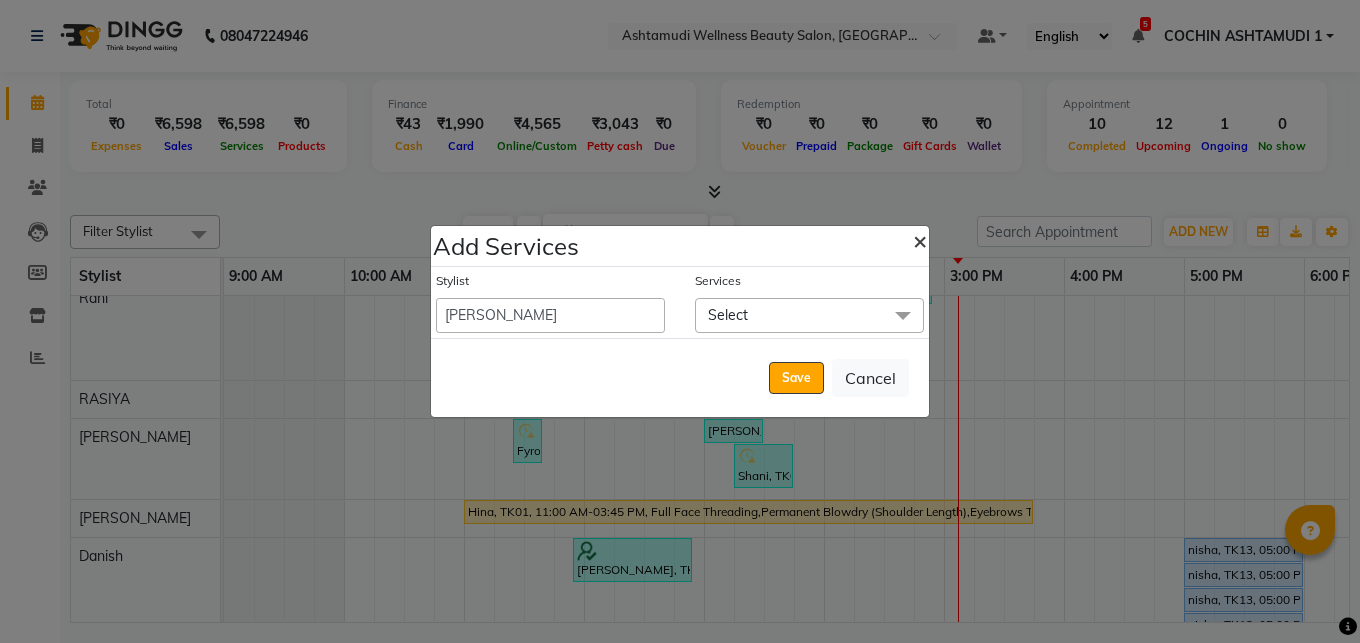 click on "×" 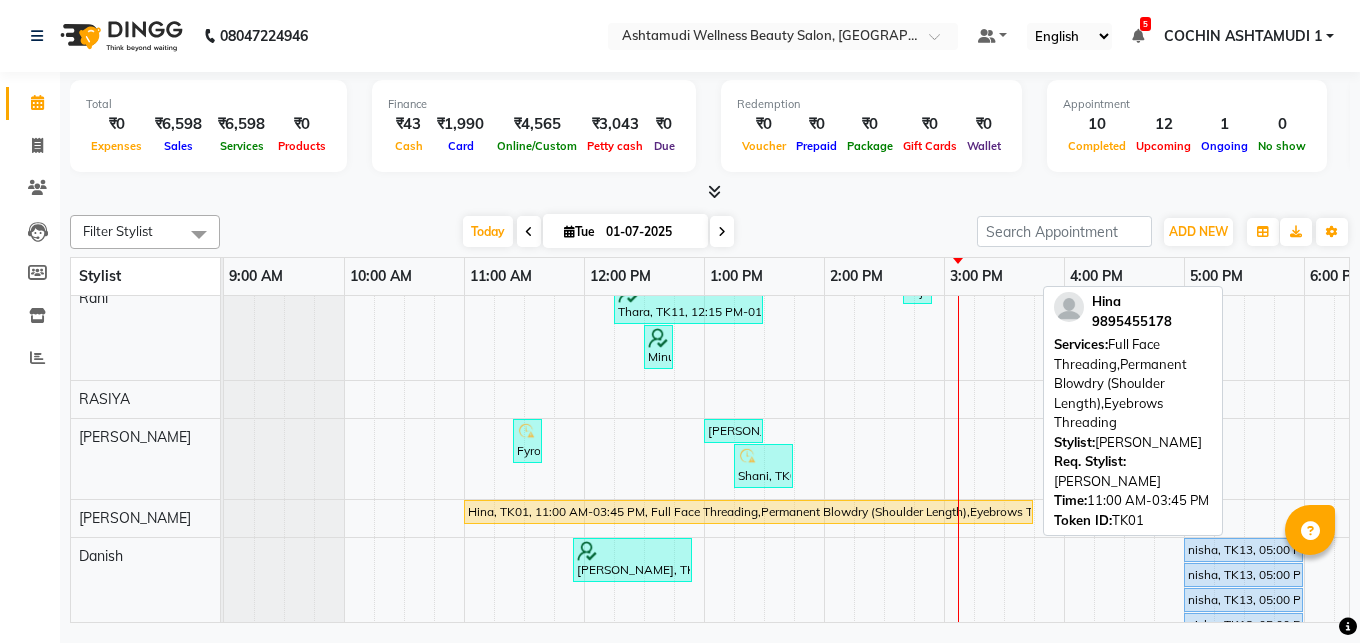 click on "Hina, TK01, 11:00 AM-03:45 PM, Full Face Threading,Permanent Blowdry (Shoulder Length),Eyebrows Threading" at bounding box center [748, 512] 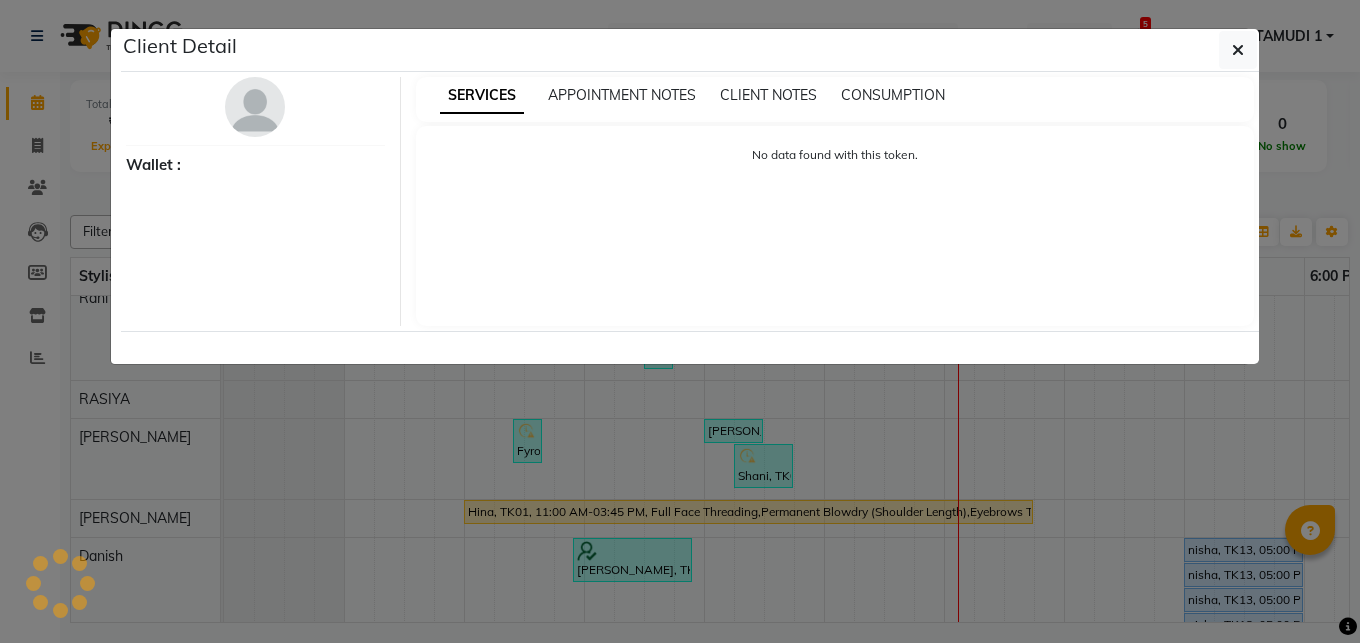 select on "1" 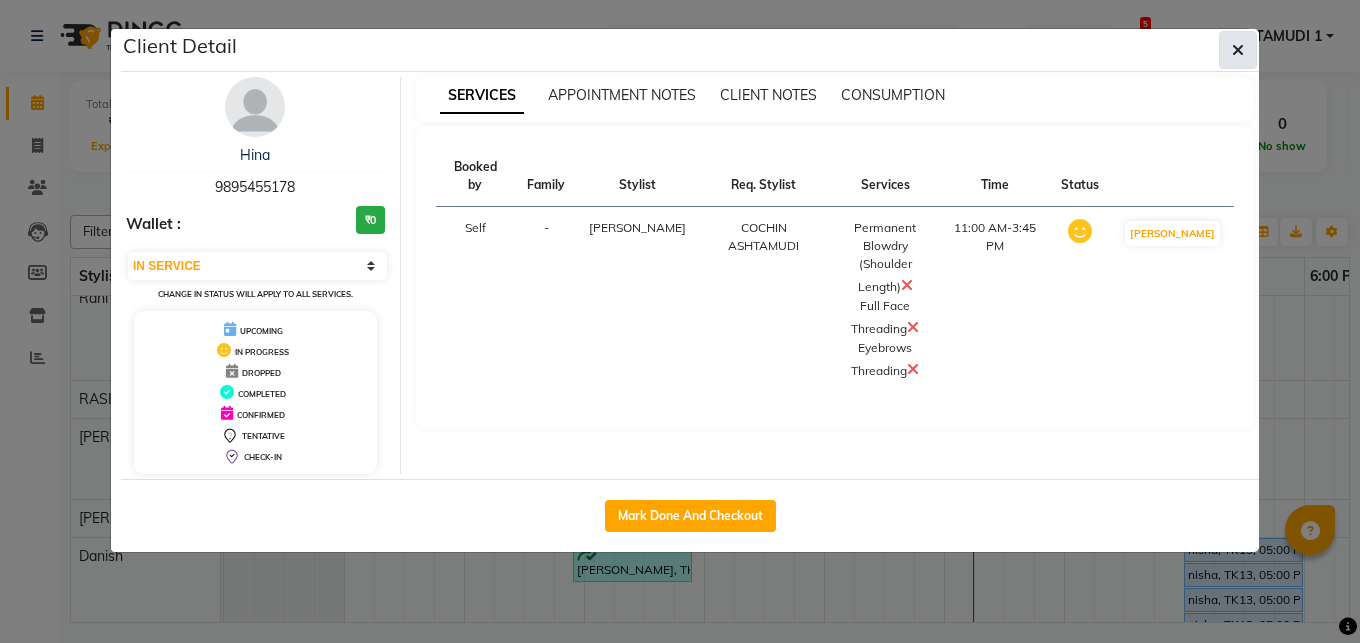 click 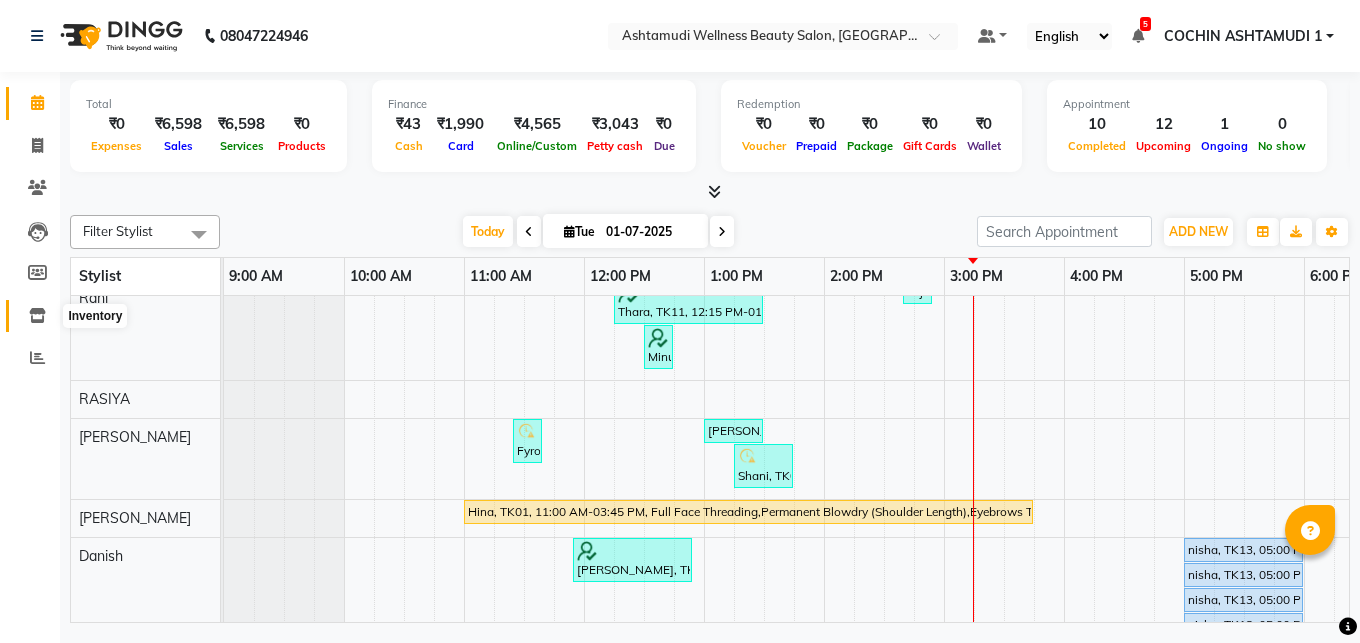 click 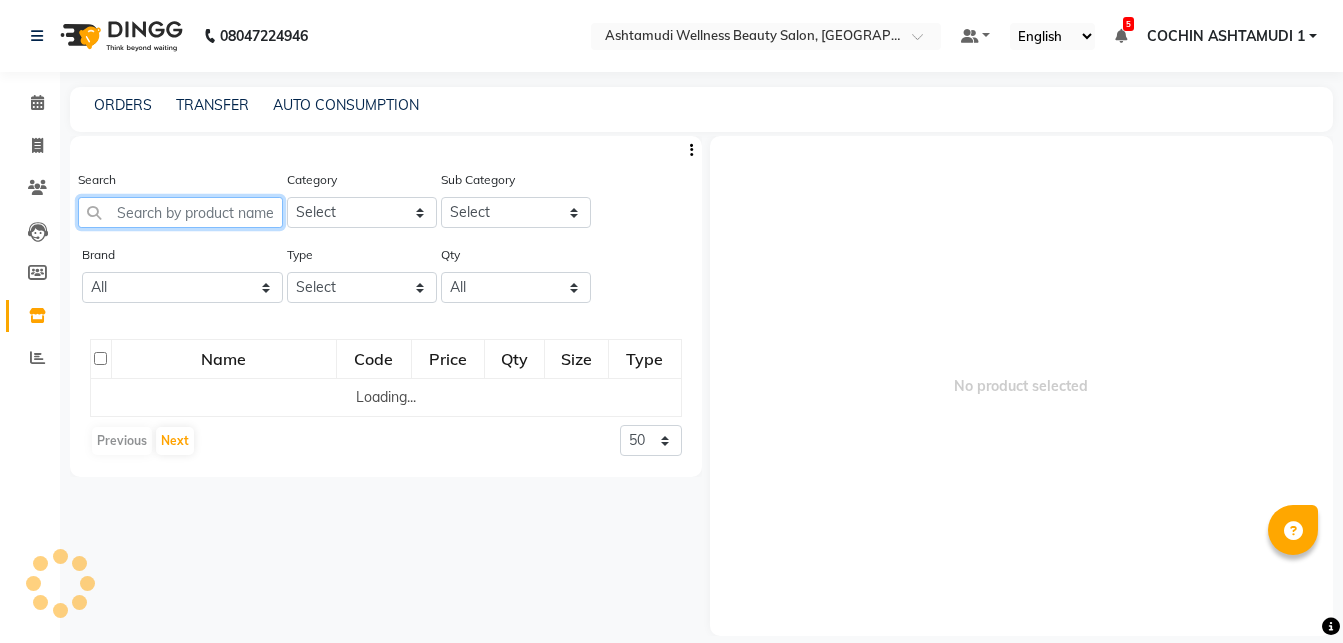 click 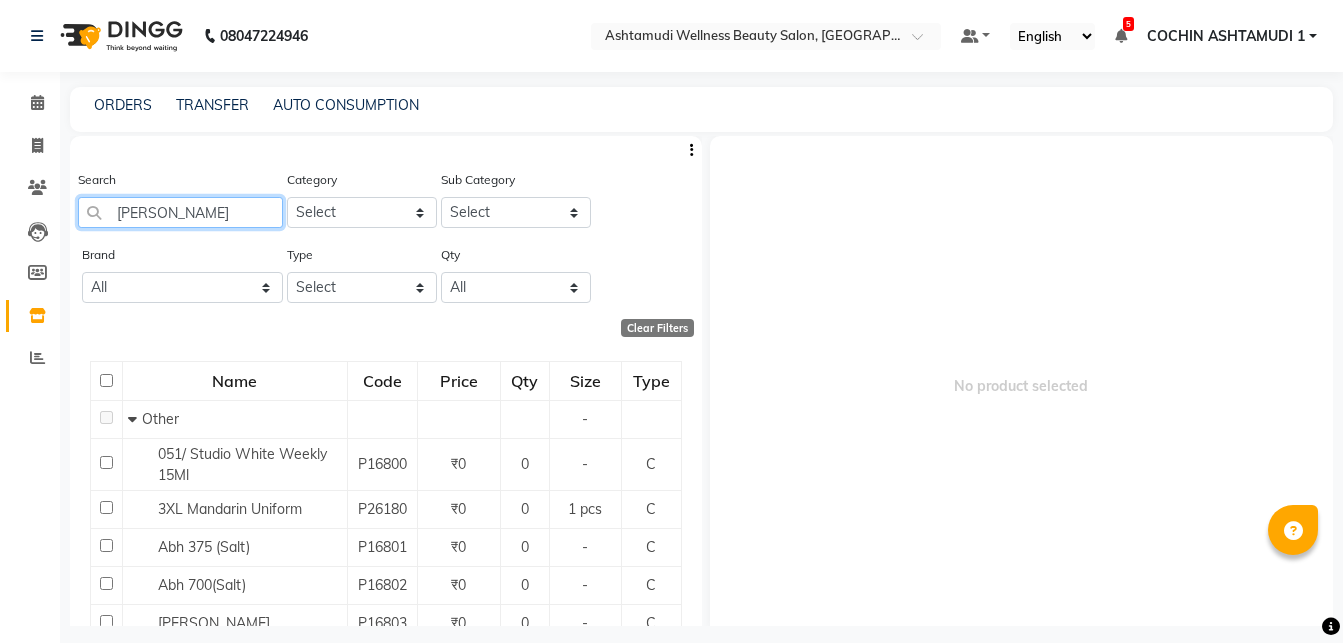 type on "krone" 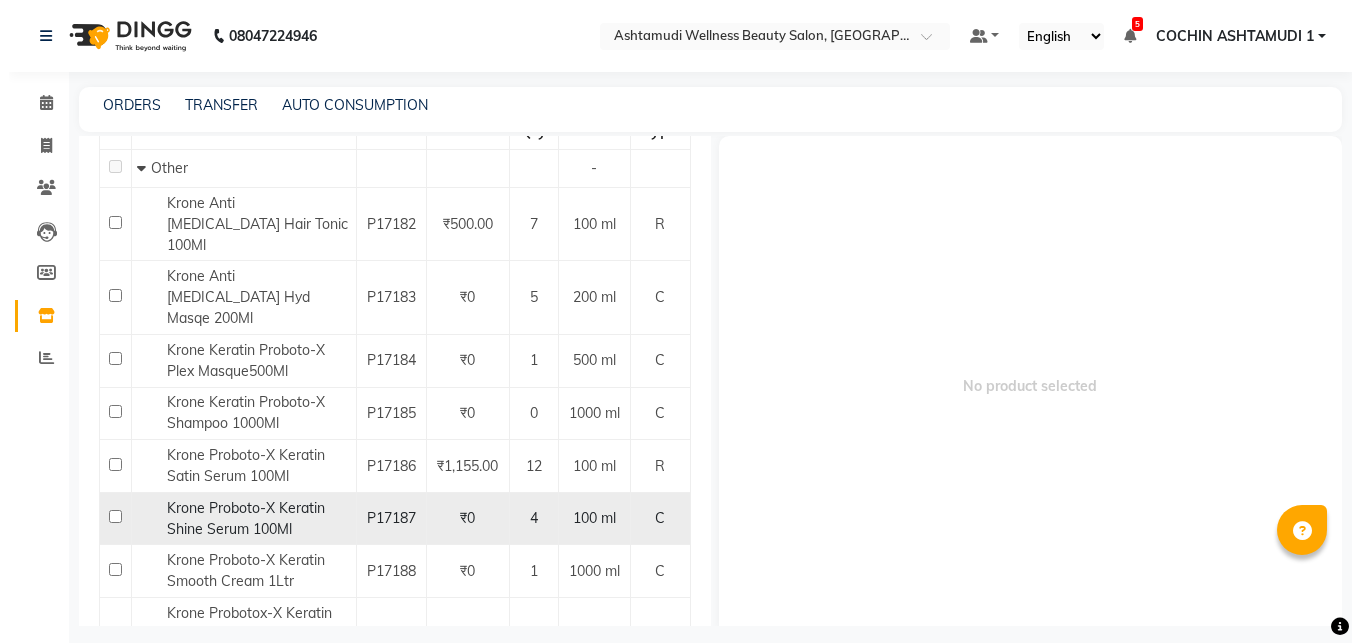scroll, scrollTop: 0, scrollLeft: 0, axis: both 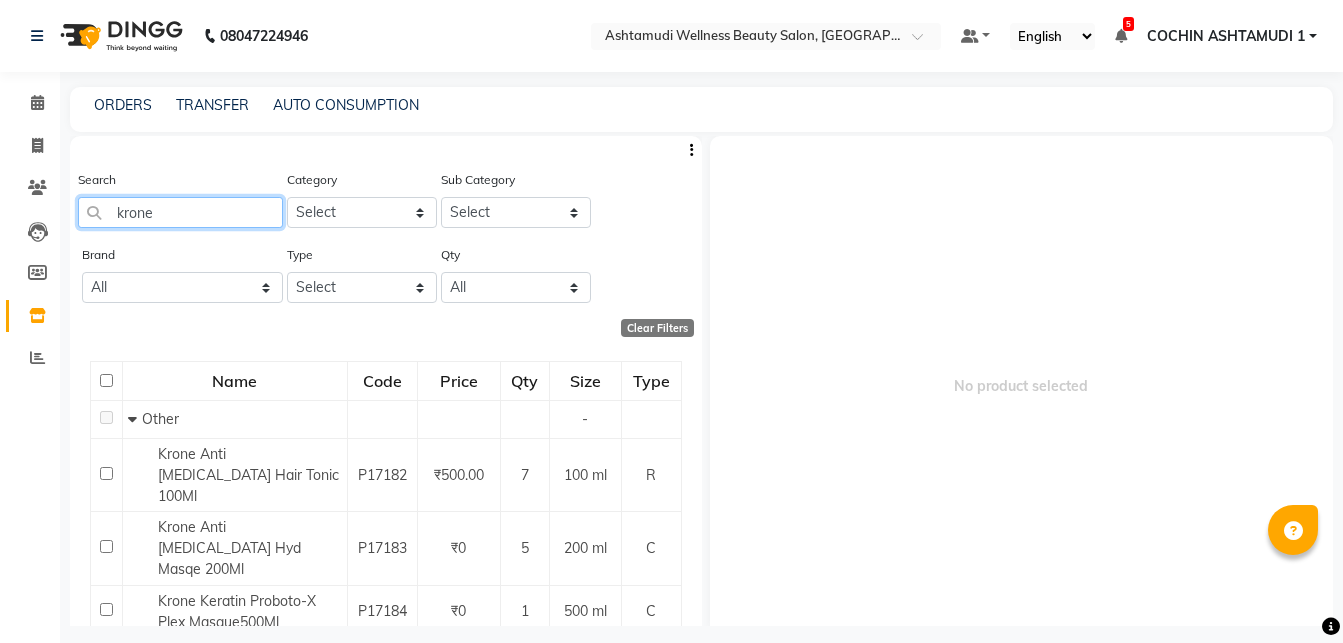 click on "krone" 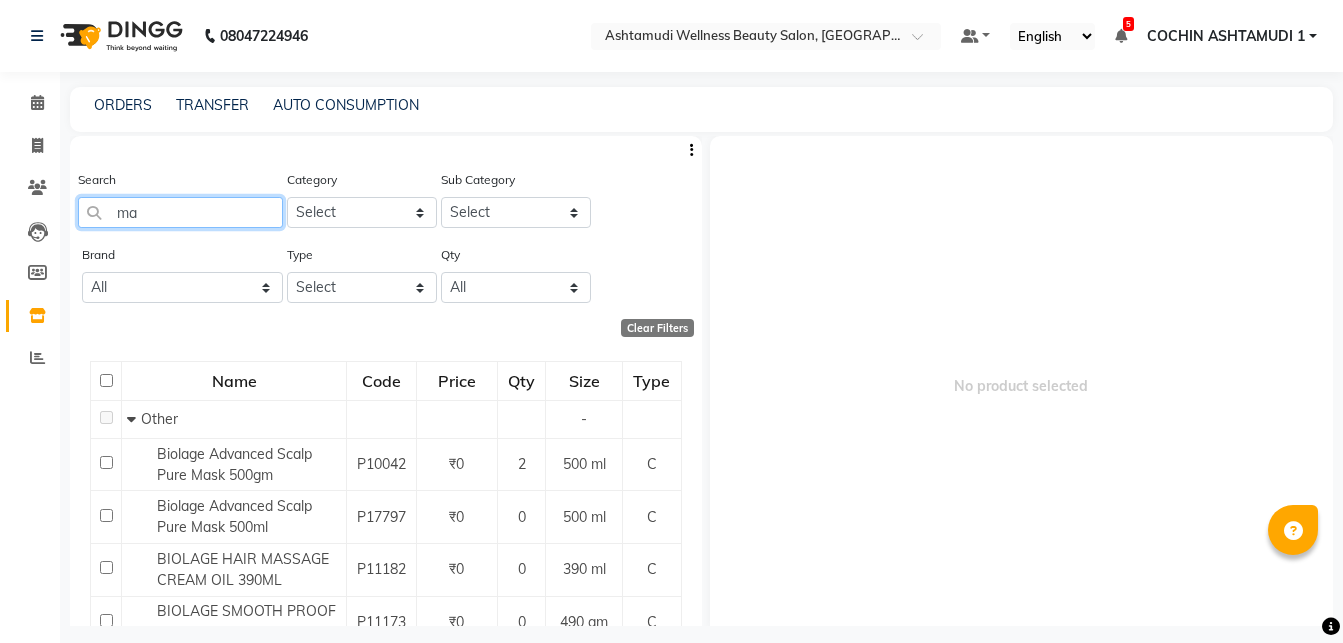 type on "m" 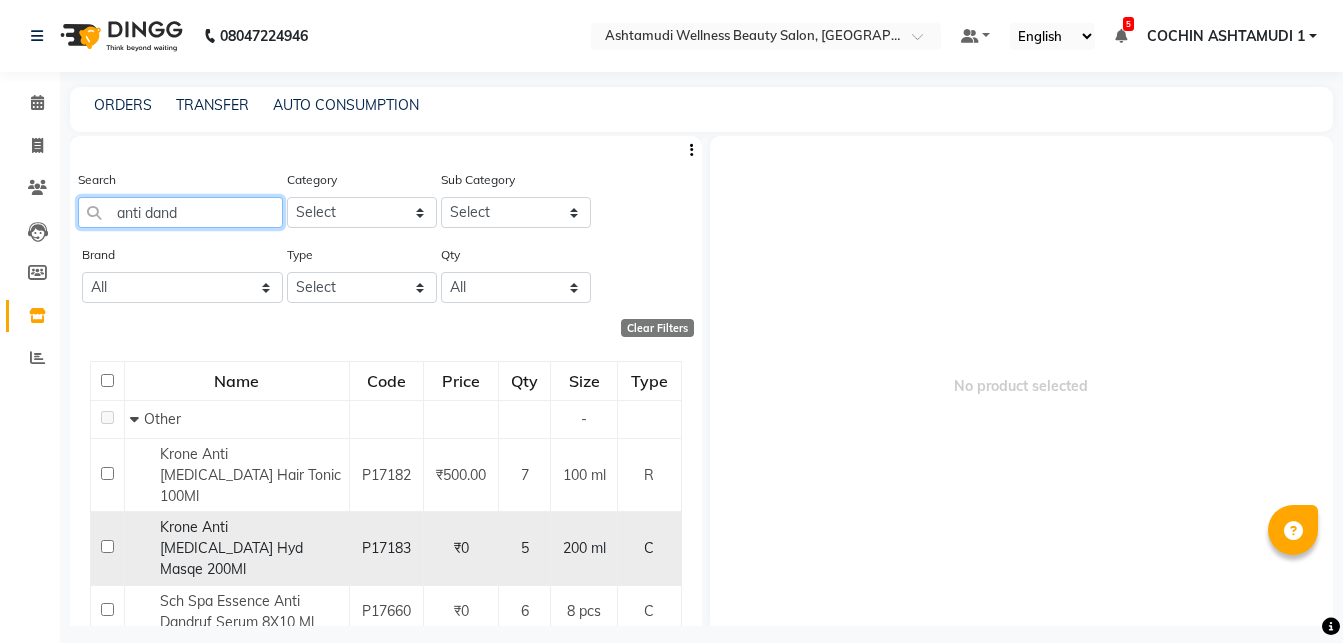 type on "anti dand" 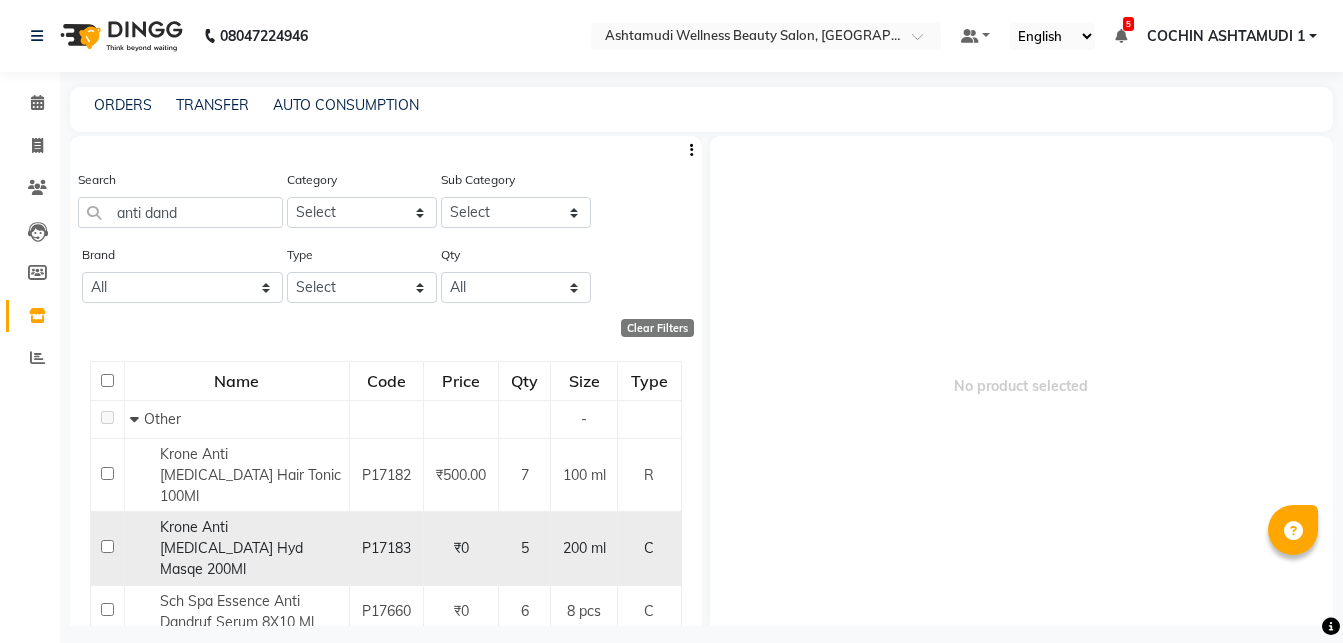 click 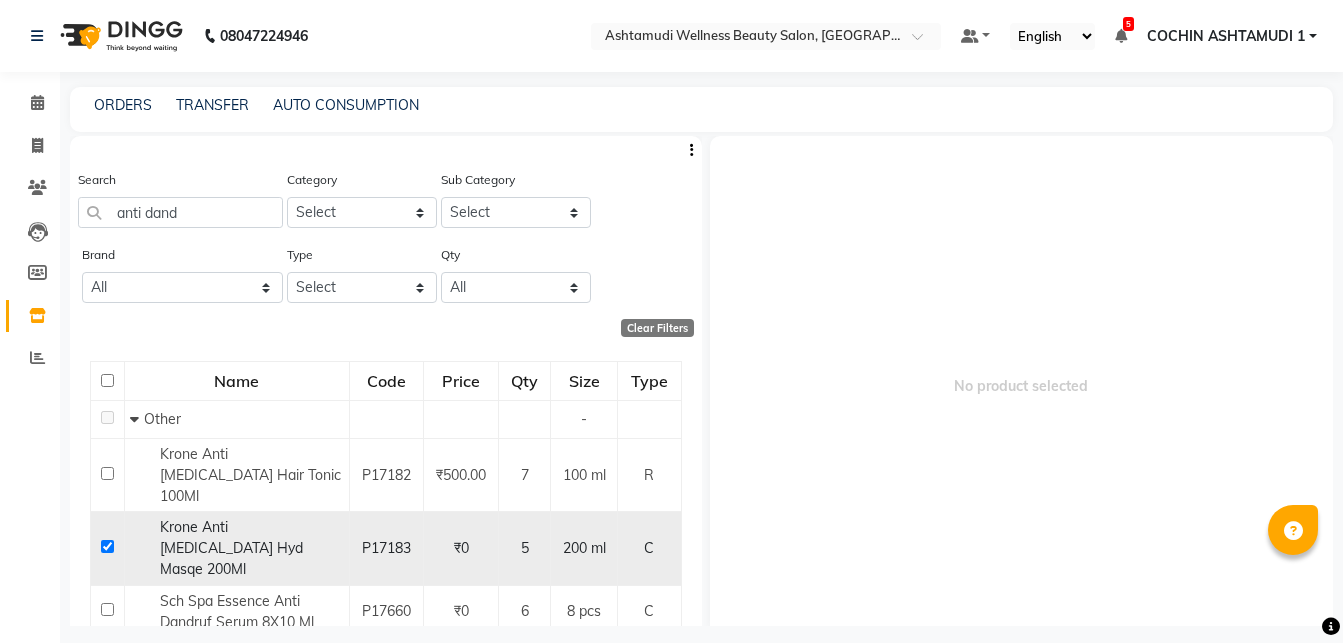 checkbox on "true" 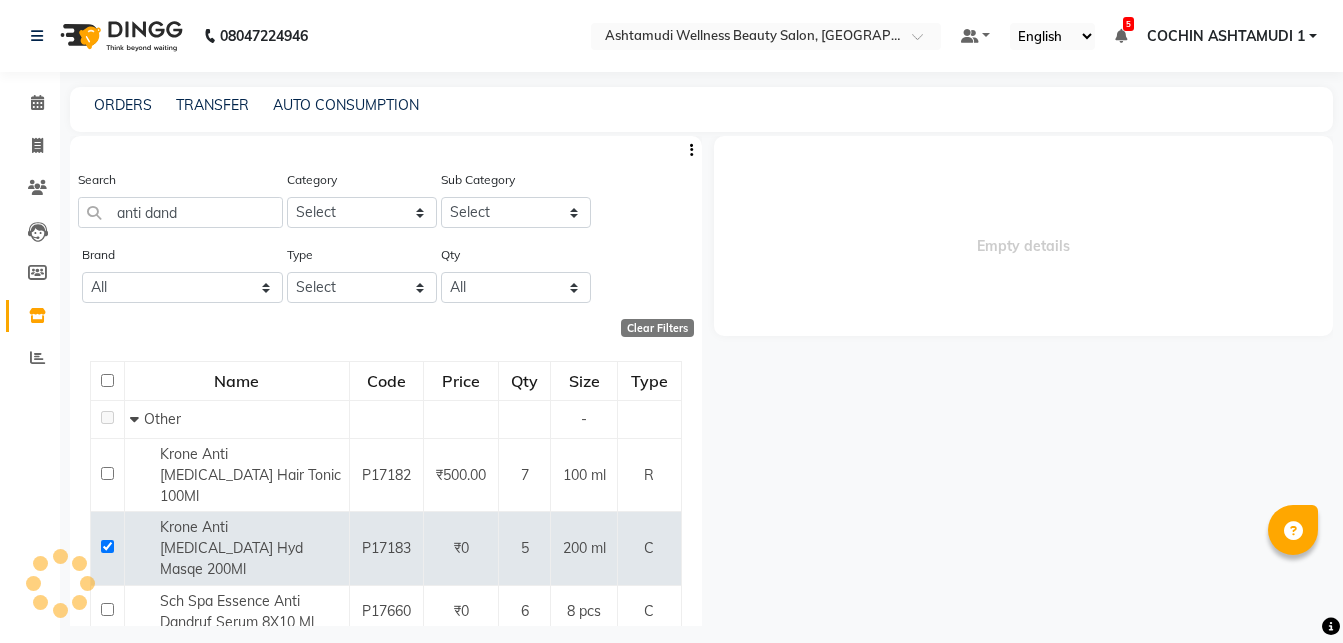 select 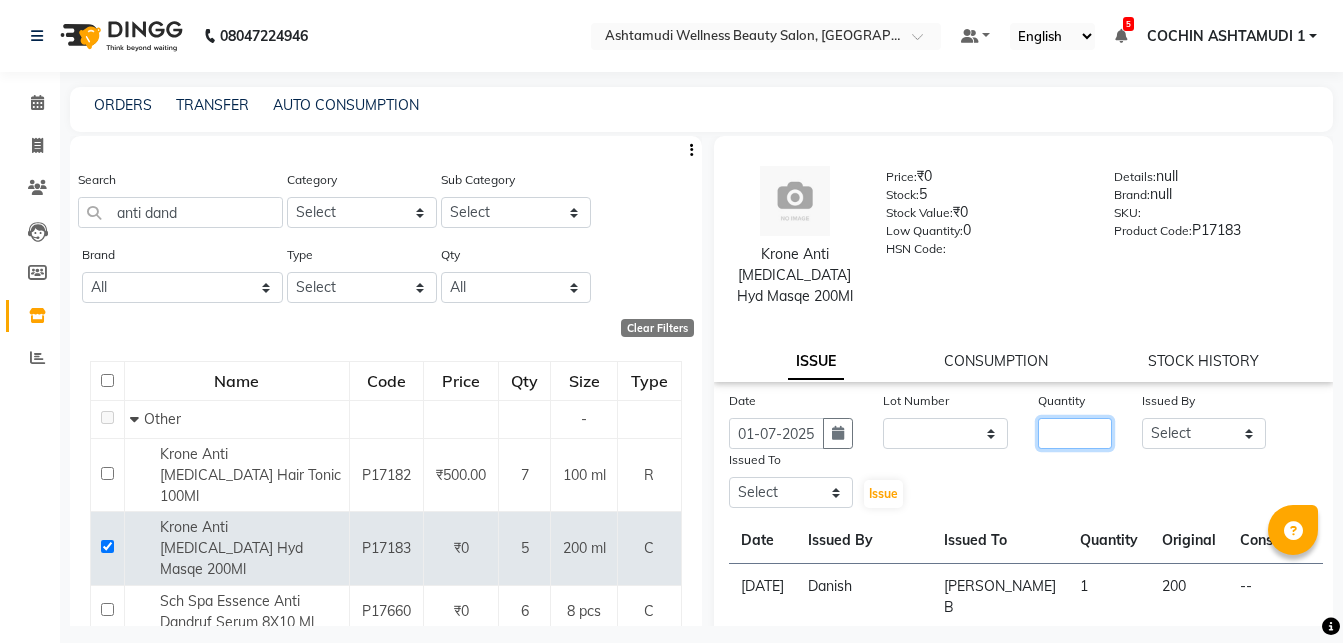 click 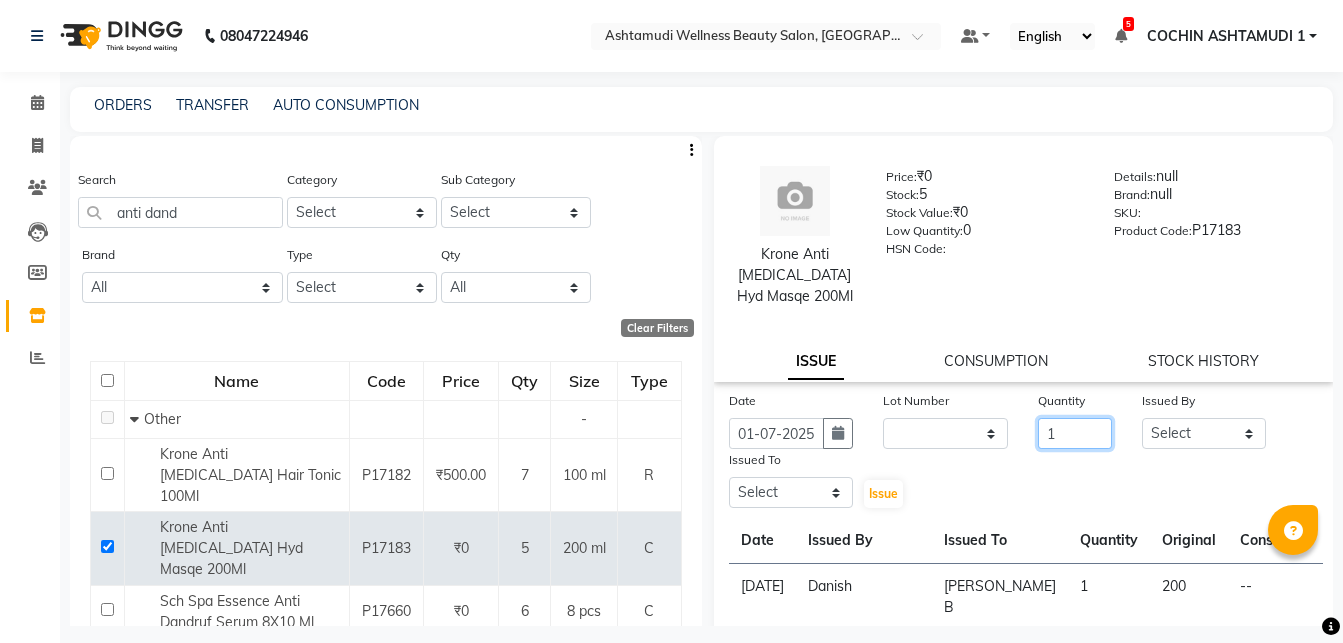 type on "1" 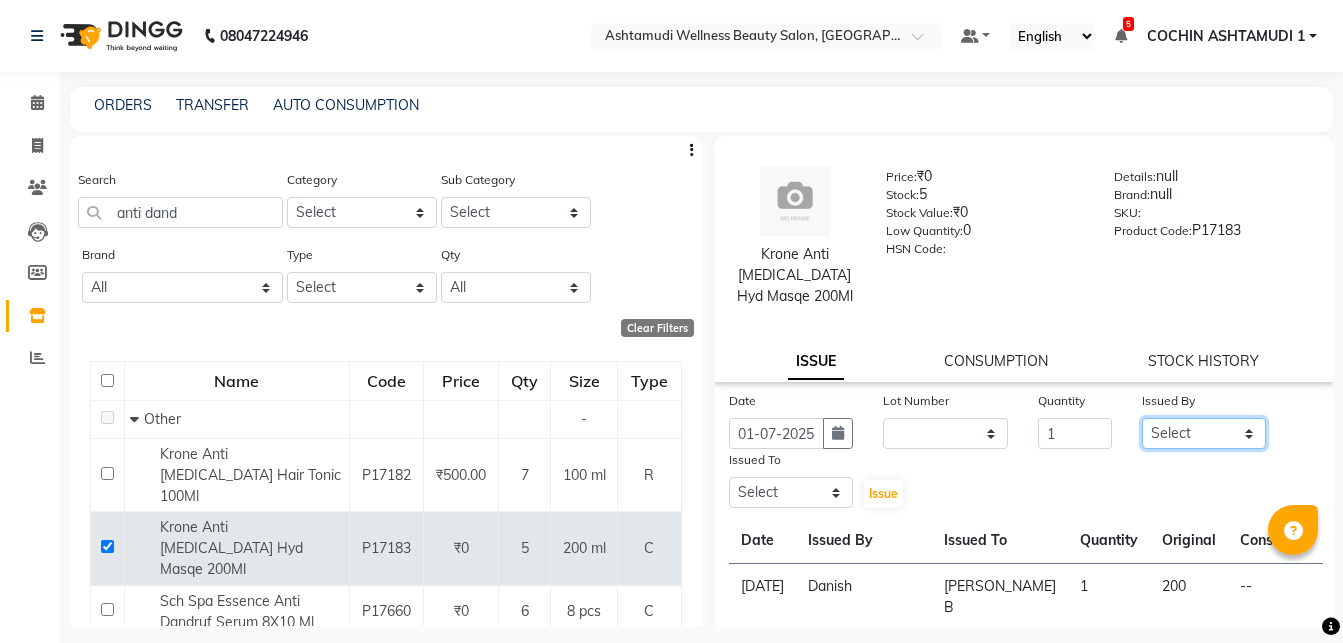 click on "Select Abhirami S [PERSON_NAME] B [PERSON_NAME] COCHIN ASHTAMUDI Danish [PERSON_NAME] [PERSON_NAME] [PERSON_NAME] [PERSON_NAME] [PERSON_NAME] [PERSON_NAME]" 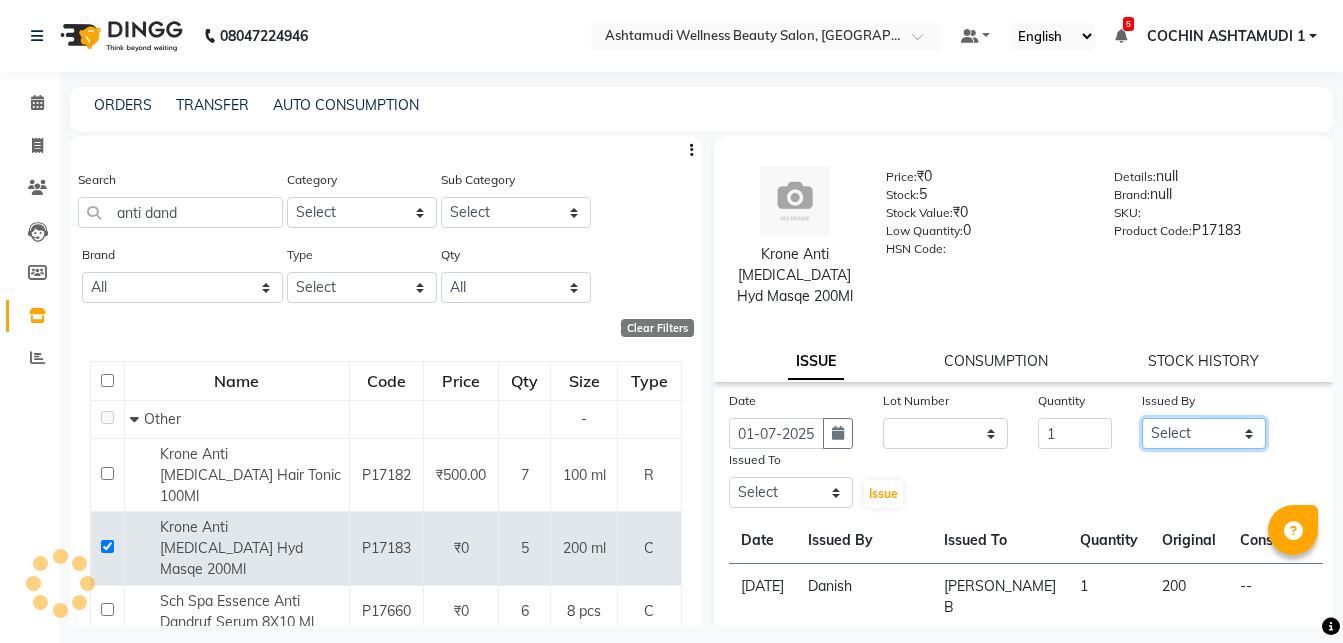 click on "Select Abhirami S [PERSON_NAME] B [PERSON_NAME] COCHIN ASHTAMUDI Danish [PERSON_NAME] [PERSON_NAME] [PERSON_NAME] [PERSON_NAME] [PERSON_NAME] [PERSON_NAME]" 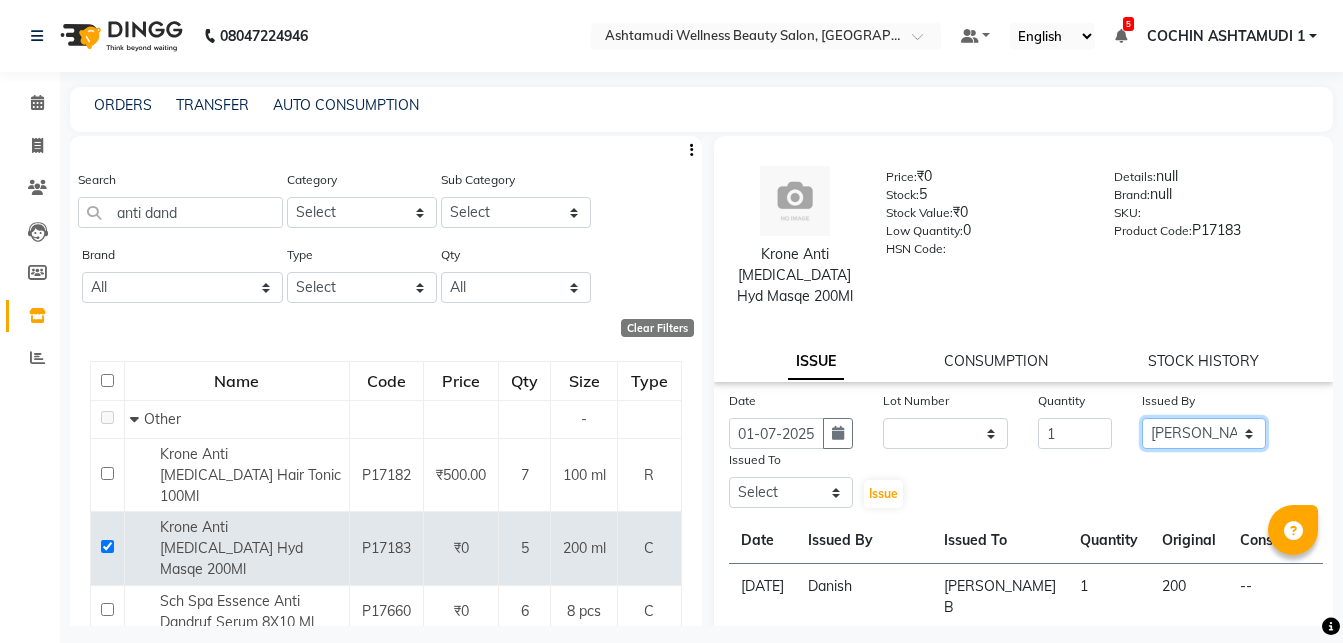 click on "[PERSON_NAME]" 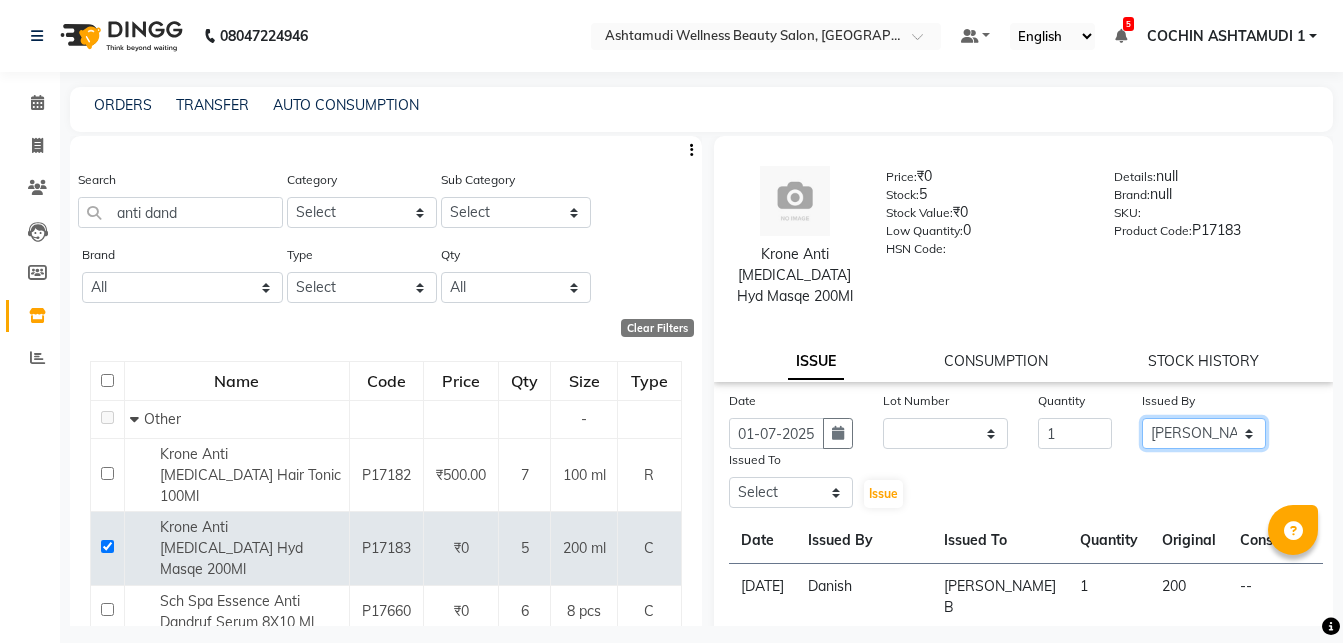 click on "Select Abhirami S [PERSON_NAME] B [PERSON_NAME] COCHIN ASHTAMUDI Danish [PERSON_NAME] [PERSON_NAME] [PERSON_NAME] [PERSON_NAME] [PERSON_NAME] [PERSON_NAME]" 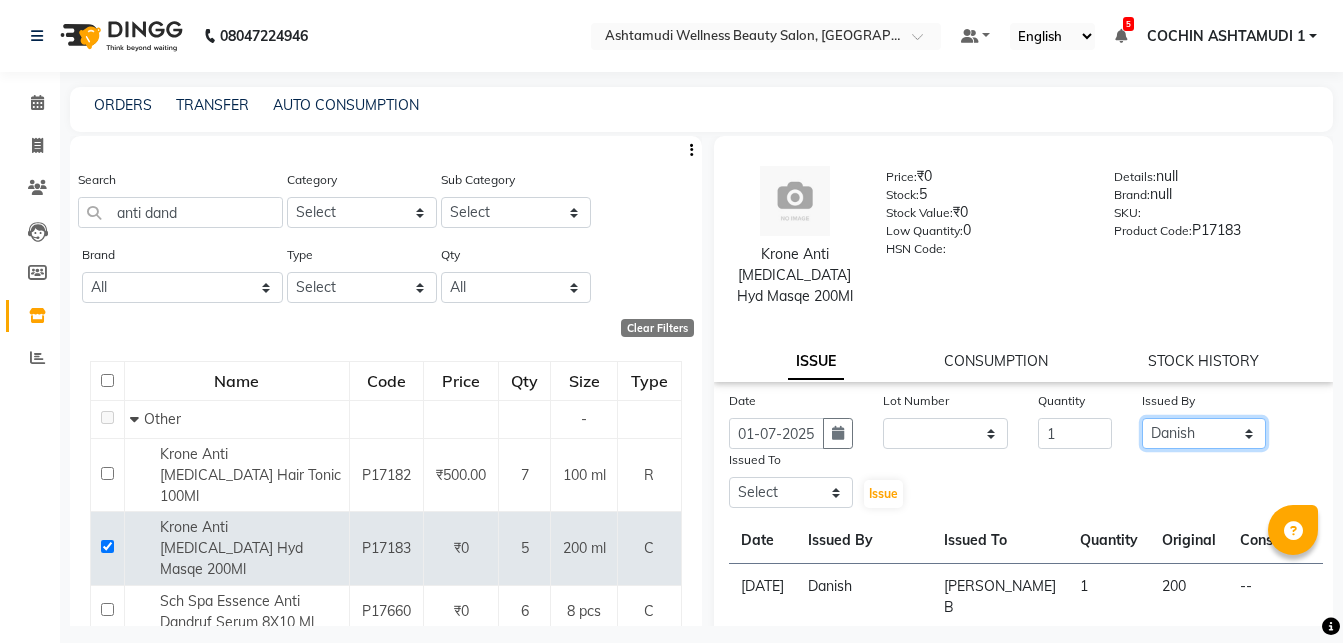 click on "Danish" 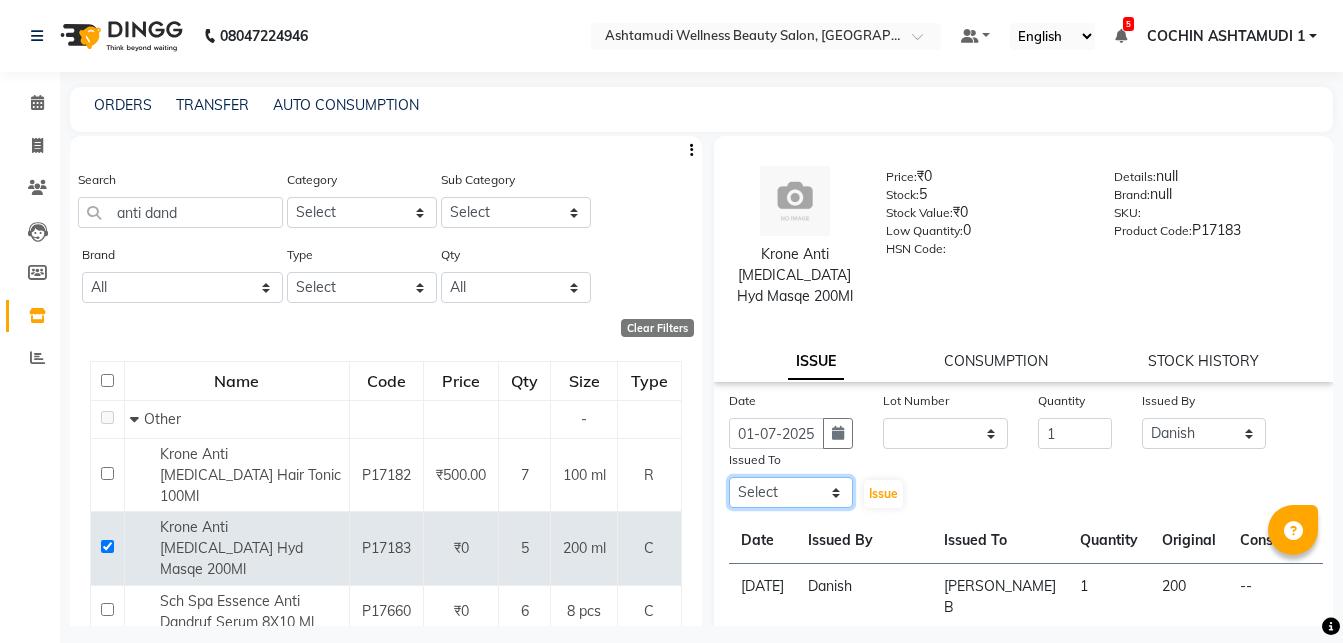 click on "Select Abhirami S [PERSON_NAME] B [PERSON_NAME] COCHIN ASHTAMUDI Danish [PERSON_NAME] [PERSON_NAME] [PERSON_NAME] [PERSON_NAME] [PERSON_NAME] [PERSON_NAME]" 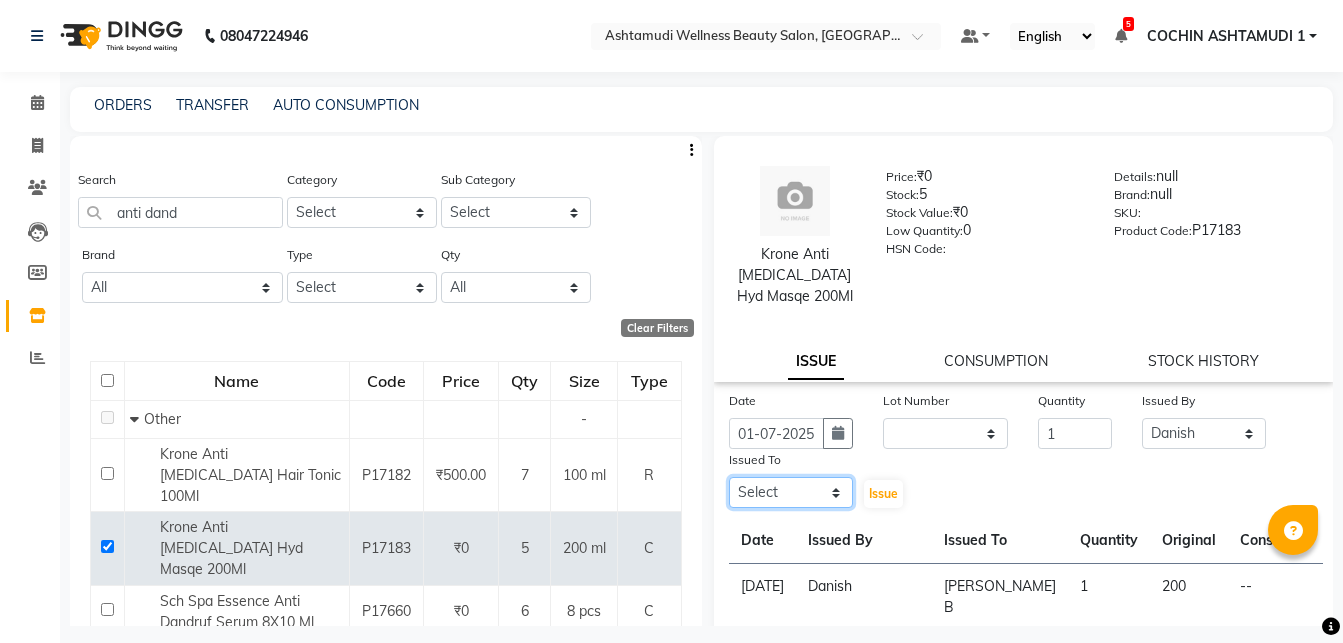 select on "77499" 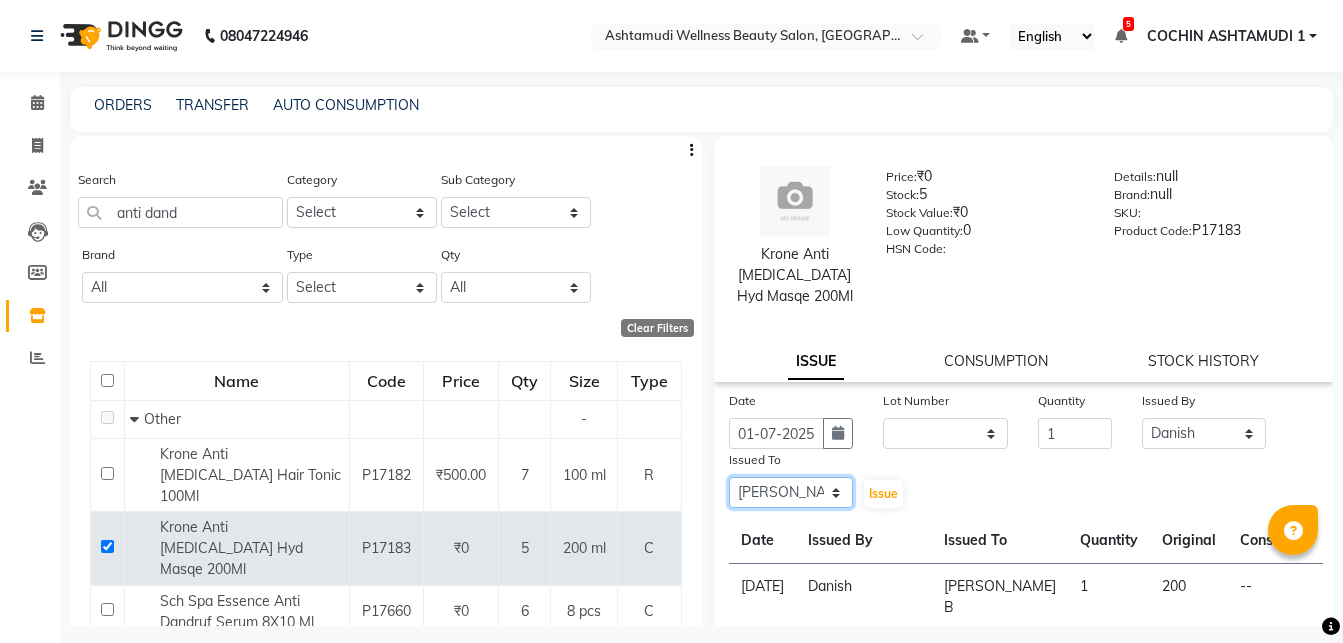 click on "[PERSON_NAME] B" 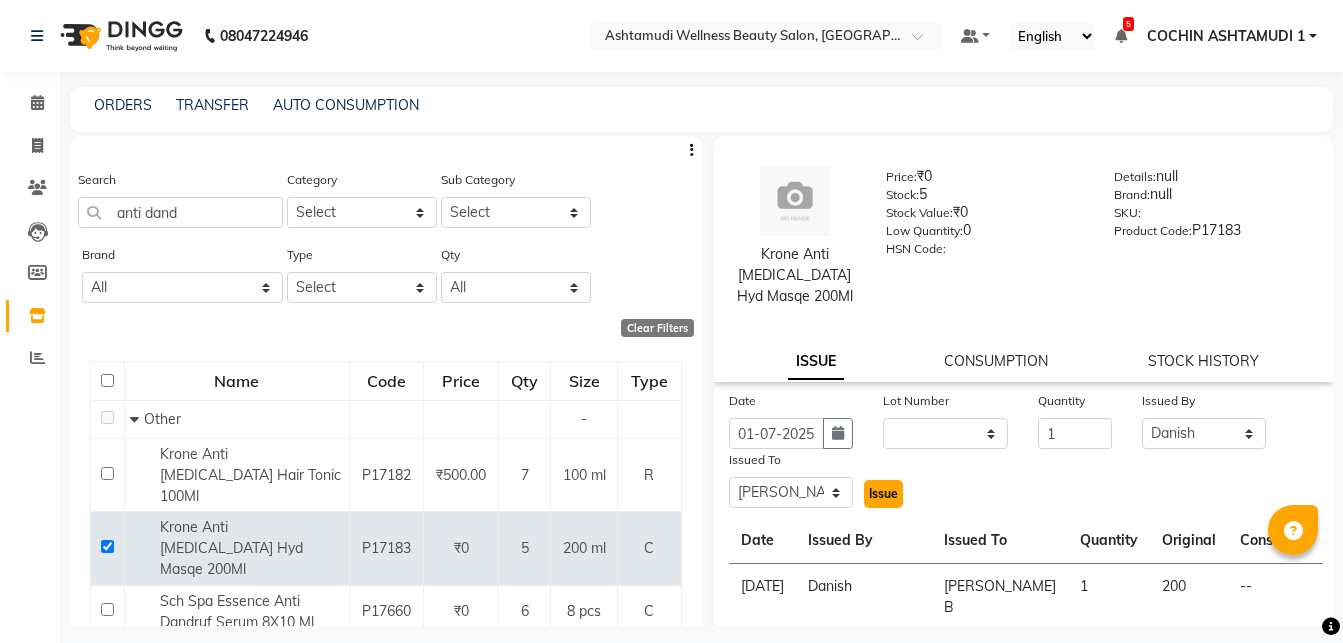 click on "Issue" 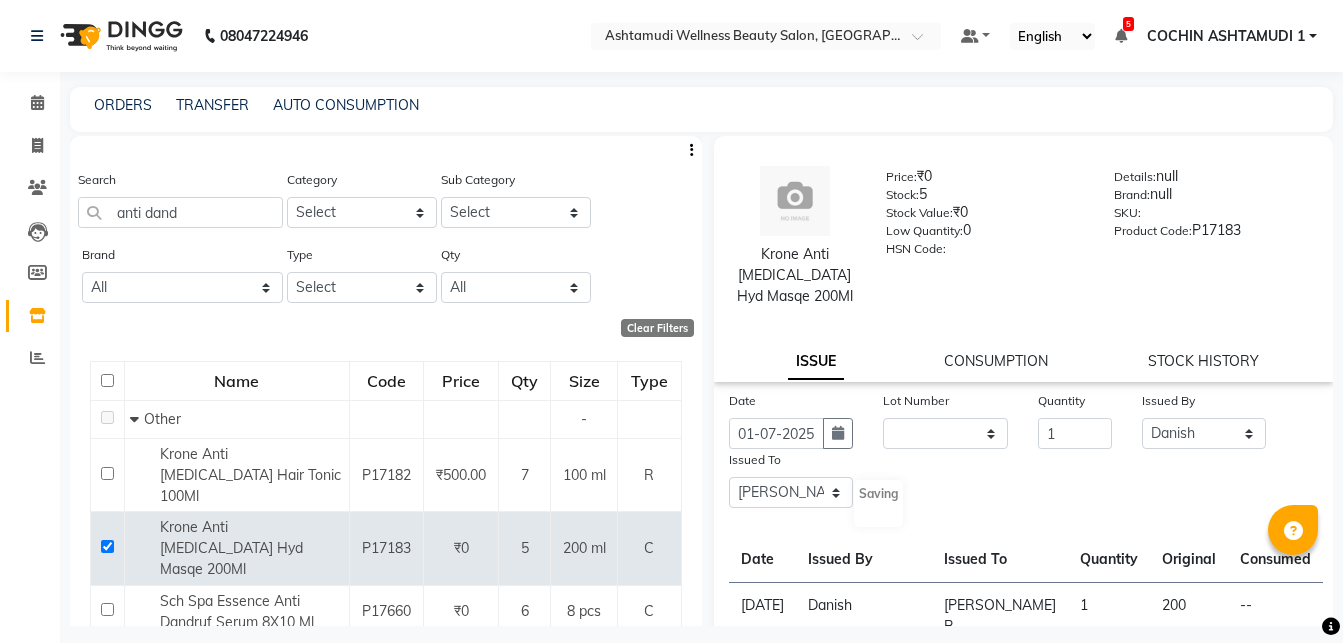 select 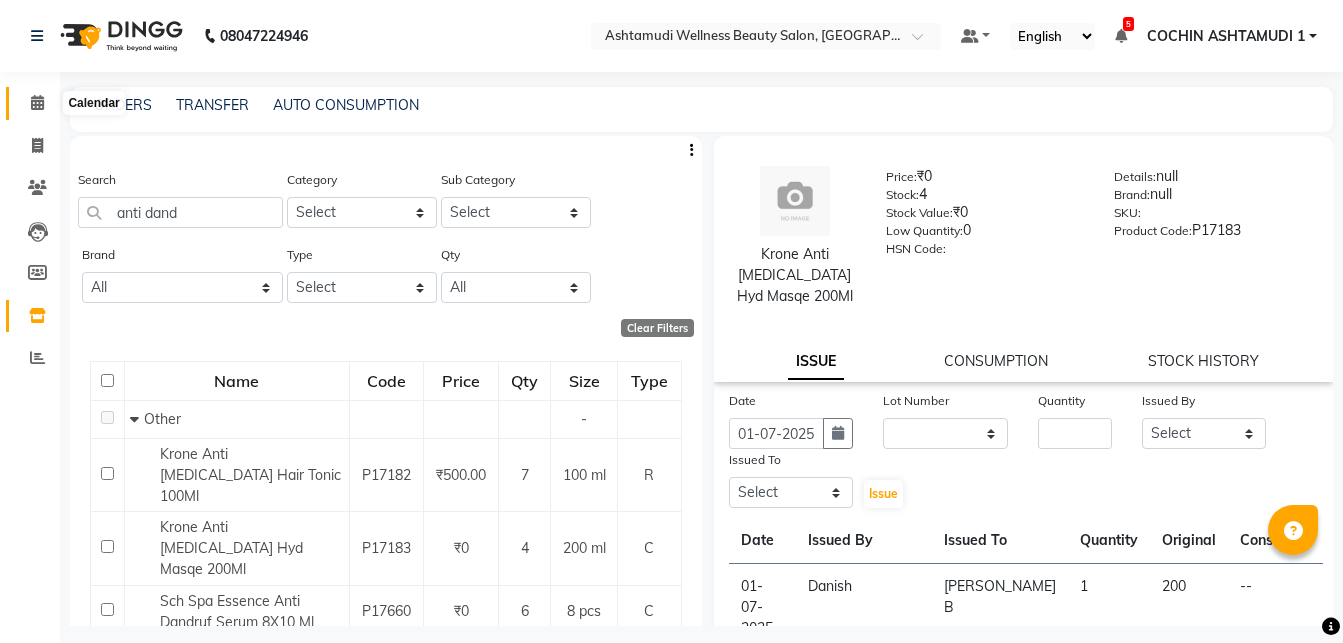 click 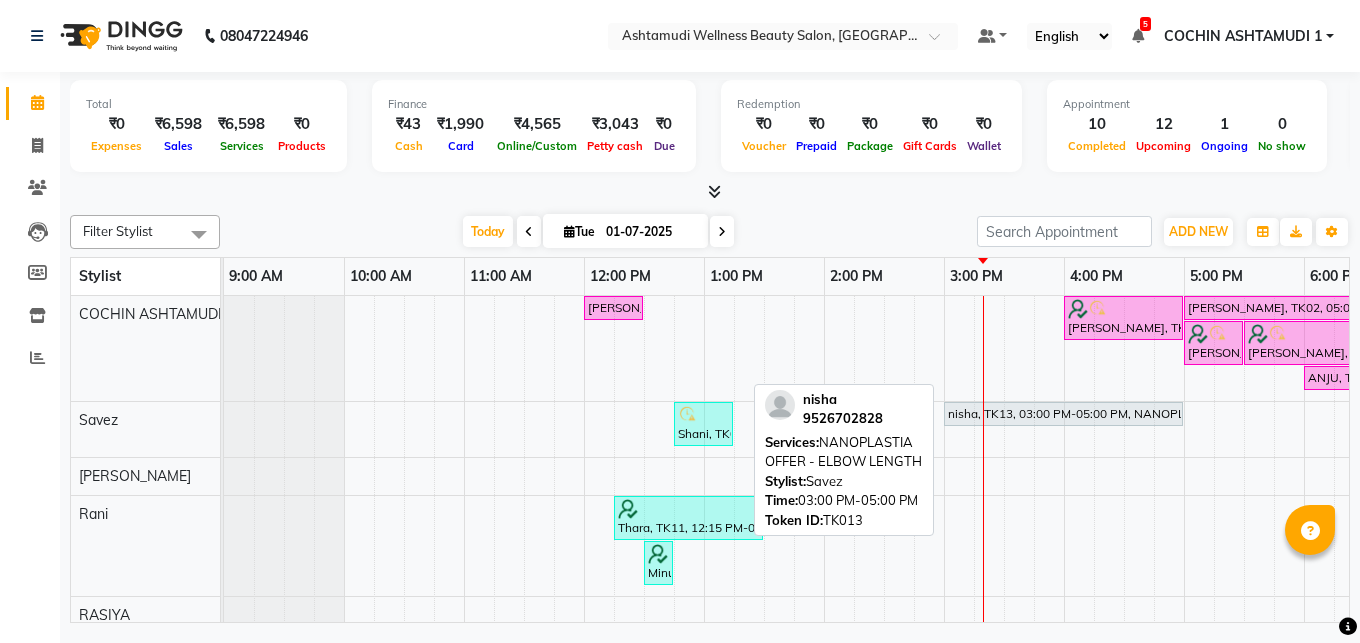 click on "nisha, TK13, 03:00 PM-05:00 PM, NANOPLASTIA OFFER - ELBOW LENGTH" at bounding box center (1063, 414) 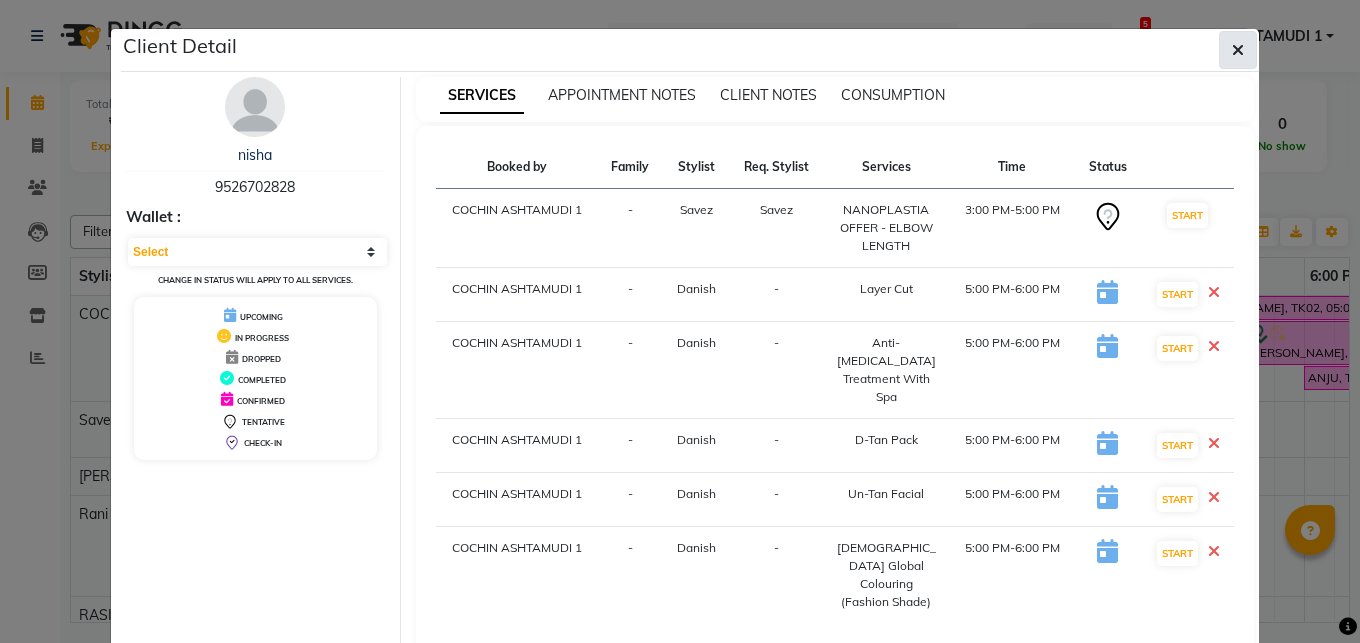 click 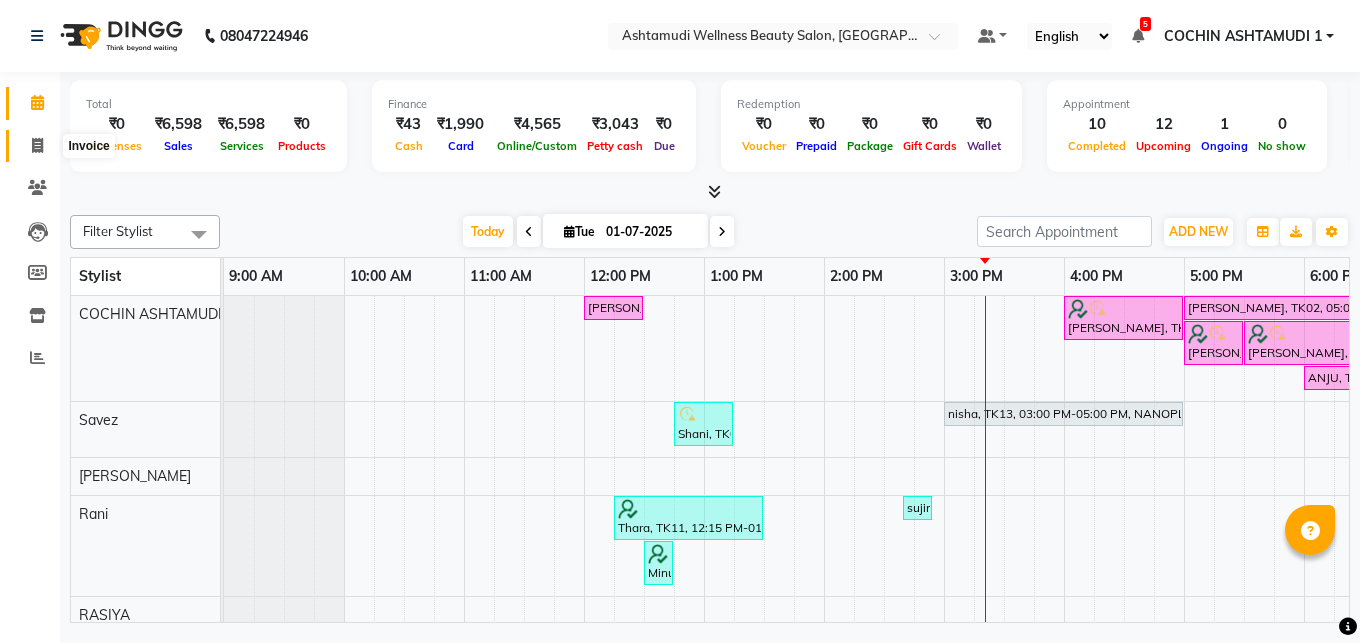 click 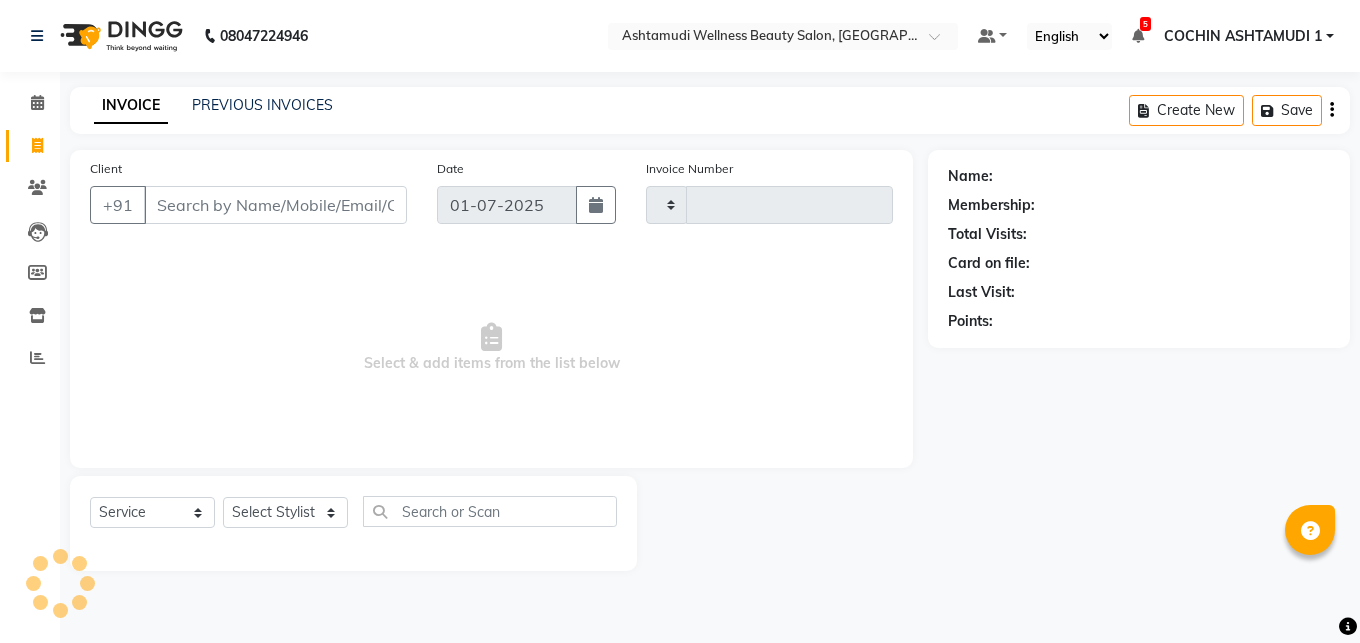 type on "2730" 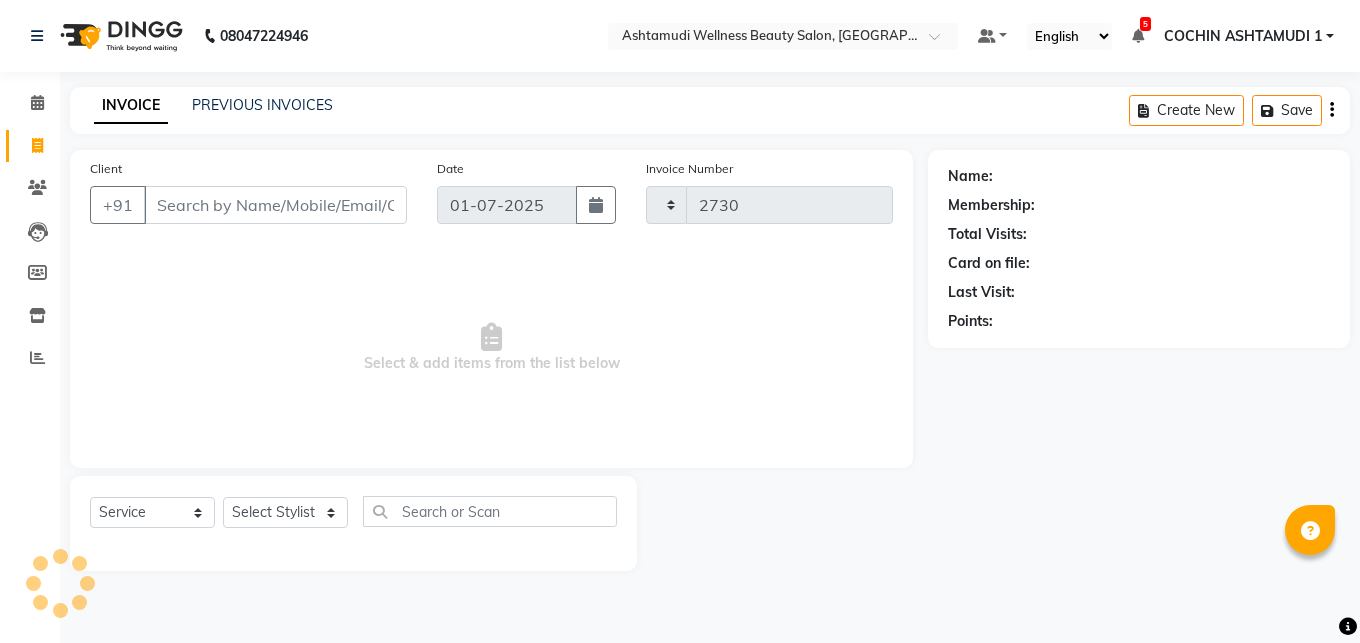 select on "4632" 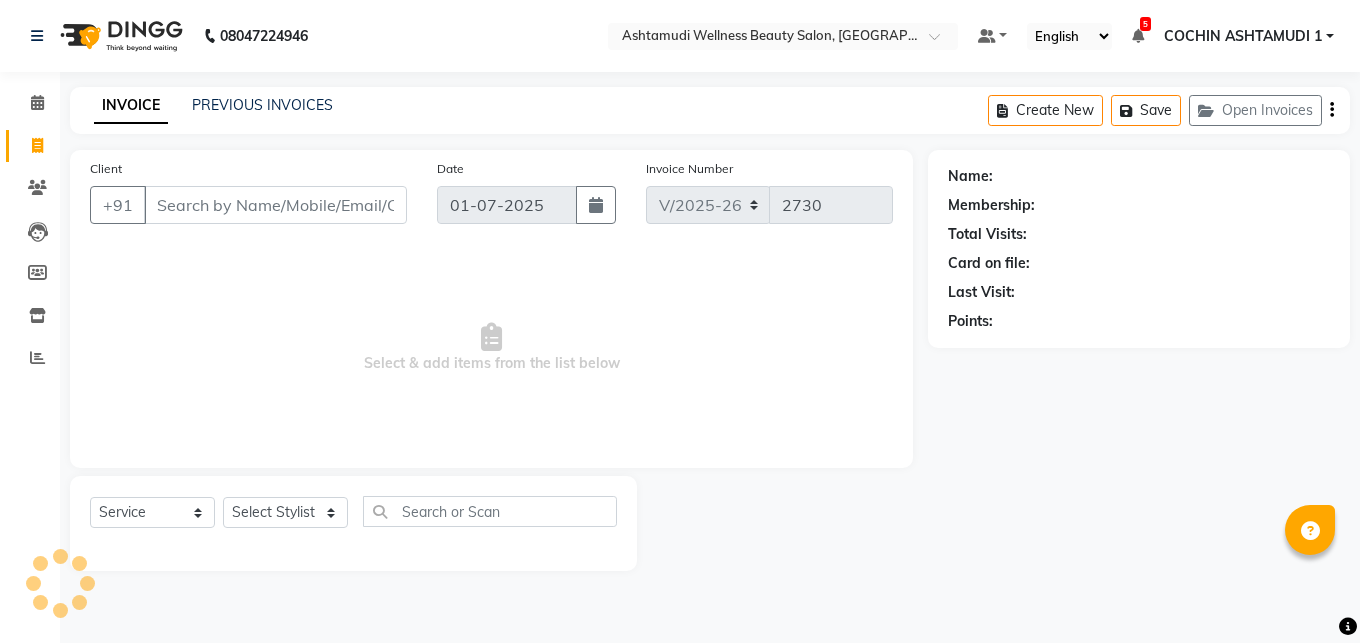 click on "Client" at bounding box center (275, 205) 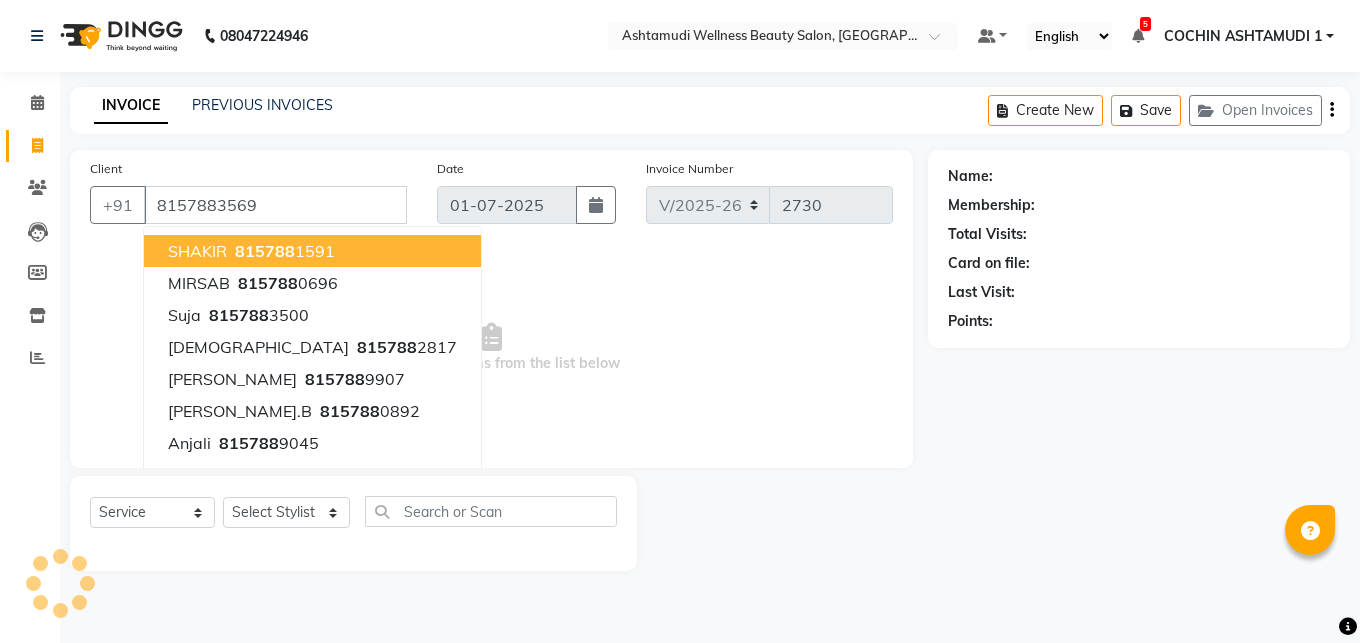 type on "8157883569" 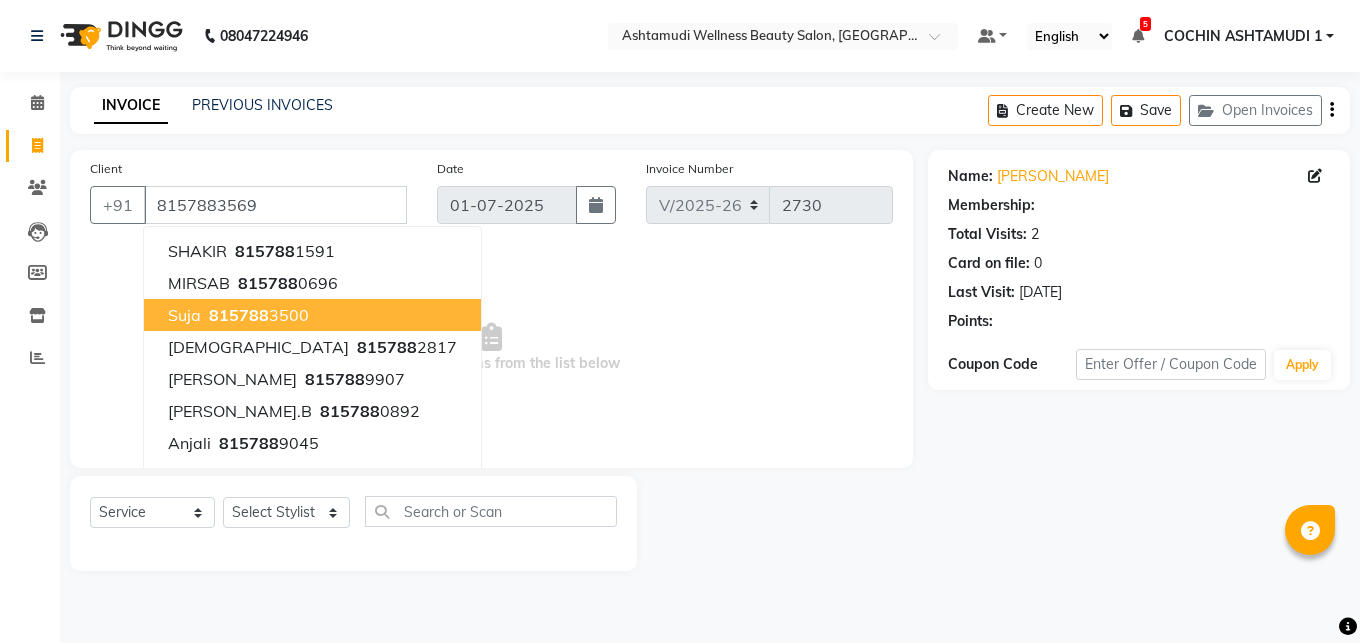 click on "Select & add items from the list below" at bounding box center (491, 348) 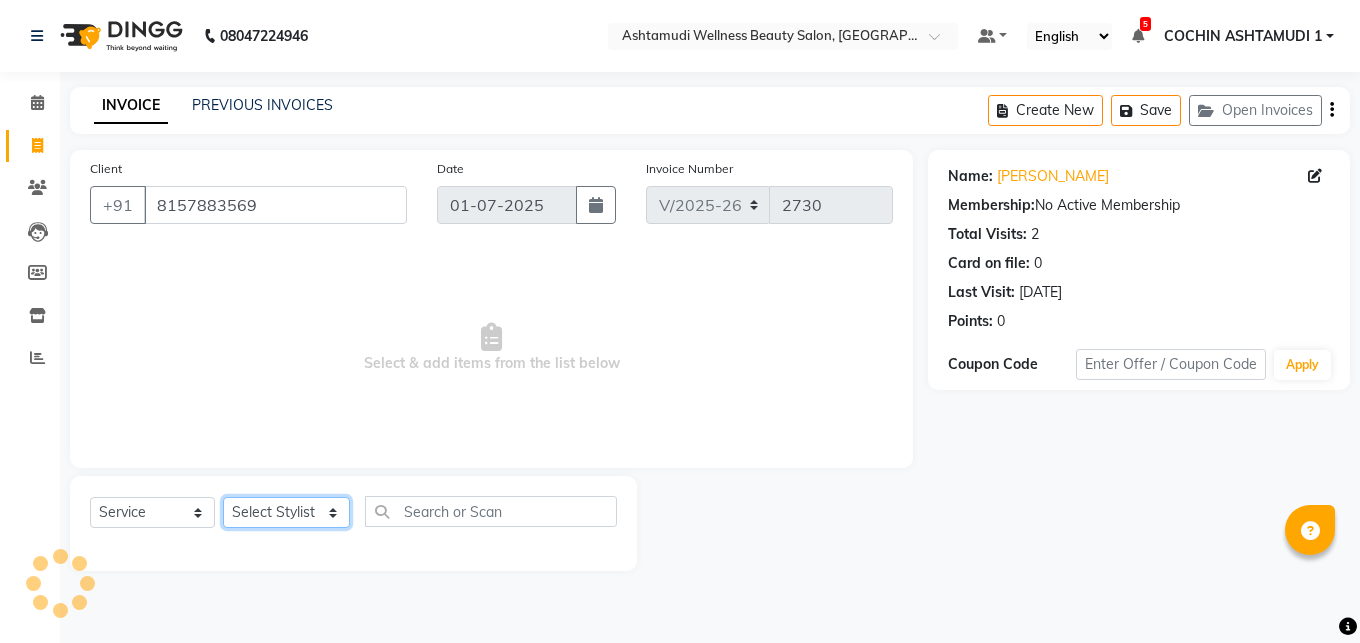 click on "Select Stylist Abhirami S [PERSON_NAME] B [PERSON_NAME] COCHIN ASHTAMUDI [DEMOGRAPHIC_DATA] [PERSON_NAME] [PERSON_NAME] [PERSON_NAME] [PERSON_NAME] [PERSON_NAME] [PERSON_NAME]" 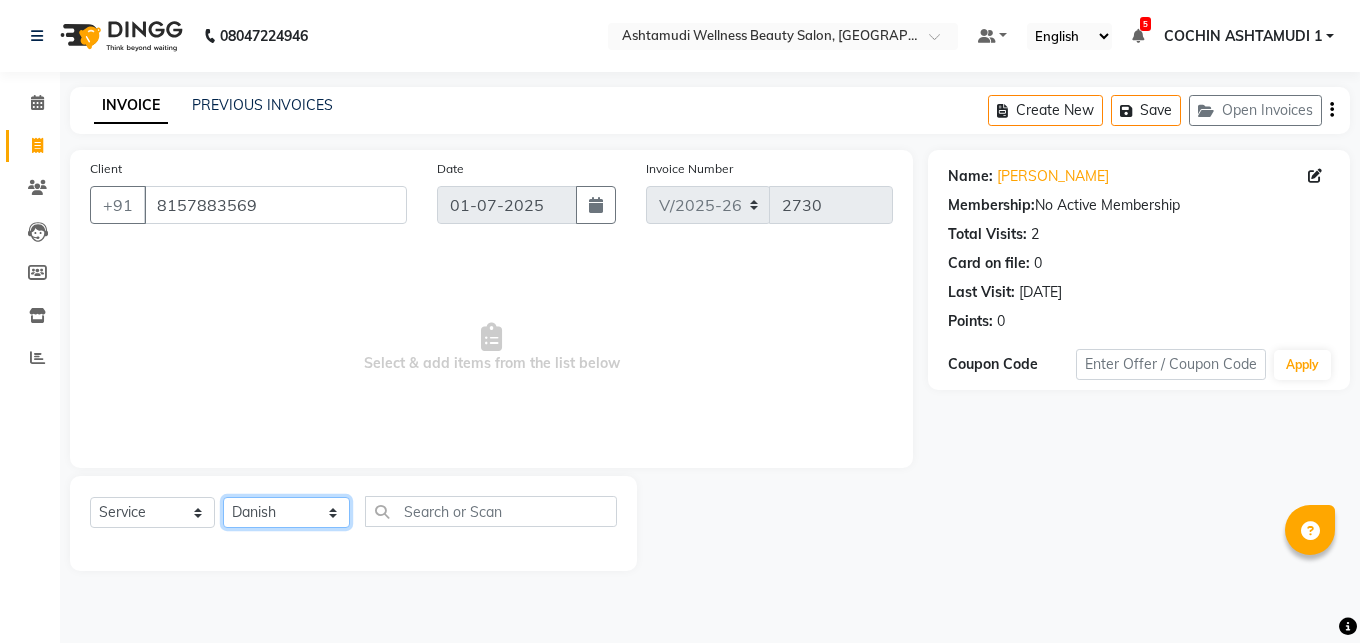 click on "Danish" 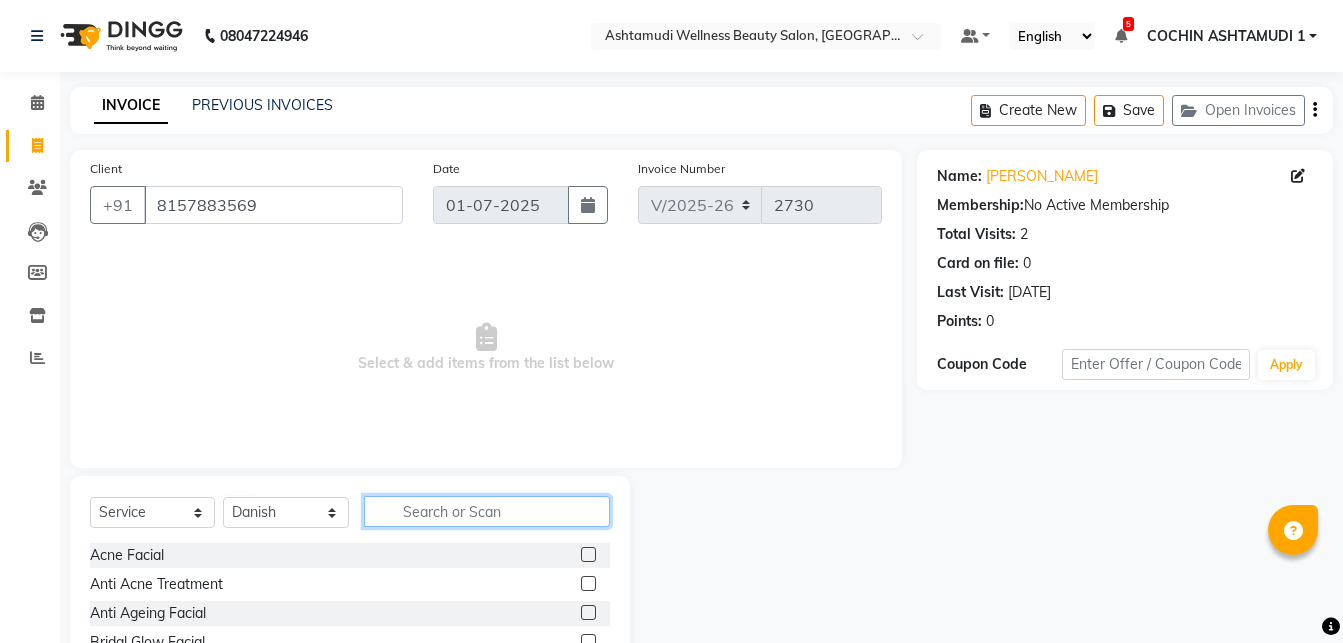 click 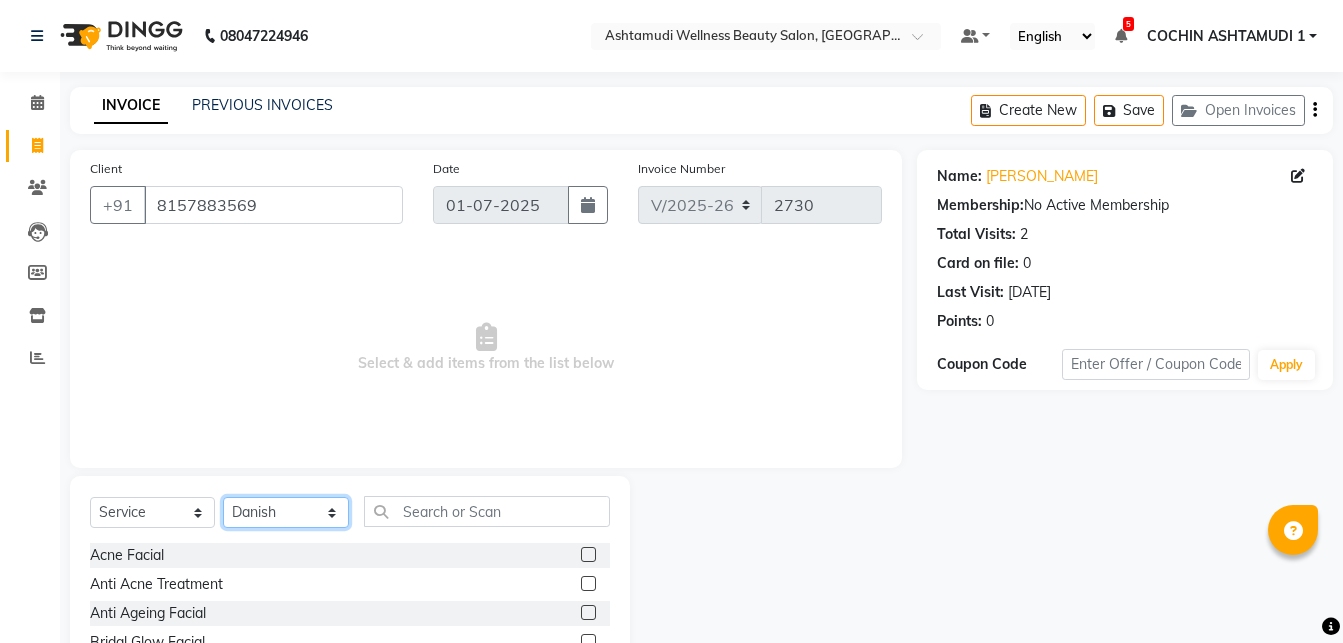 click on "Select Stylist Abhirami S [PERSON_NAME] B [PERSON_NAME] COCHIN ASHTAMUDI [DEMOGRAPHIC_DATA] [PERSON_NAME] [PERSON_NAME] [PERSON_NAME] [PERSON_NAME] [PERSON_NAME] [PERSON_NAME]" 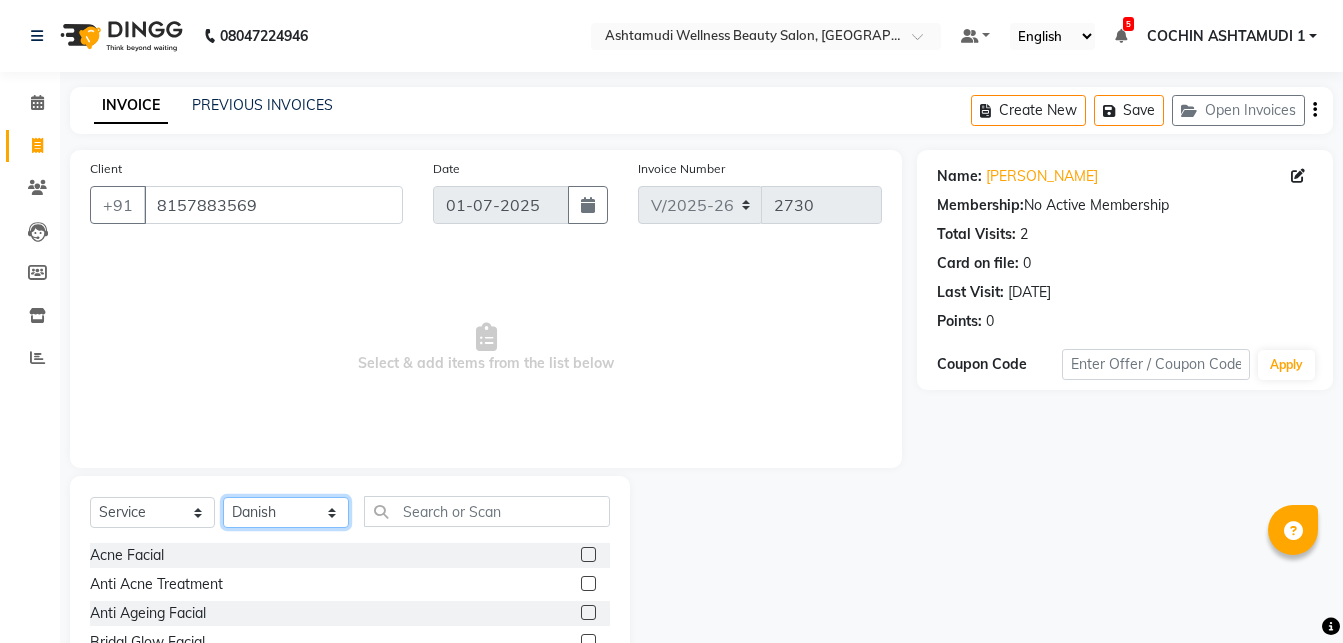 select on "27313" 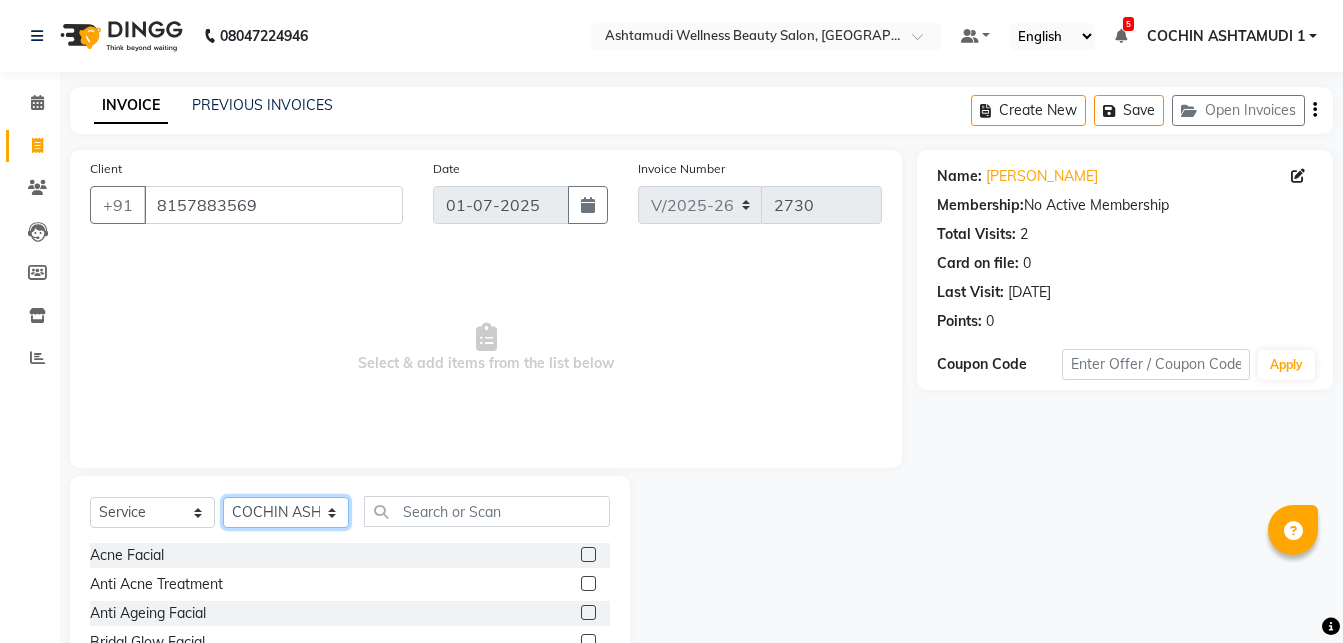 click on "COCHIN ASHTAMUDI" 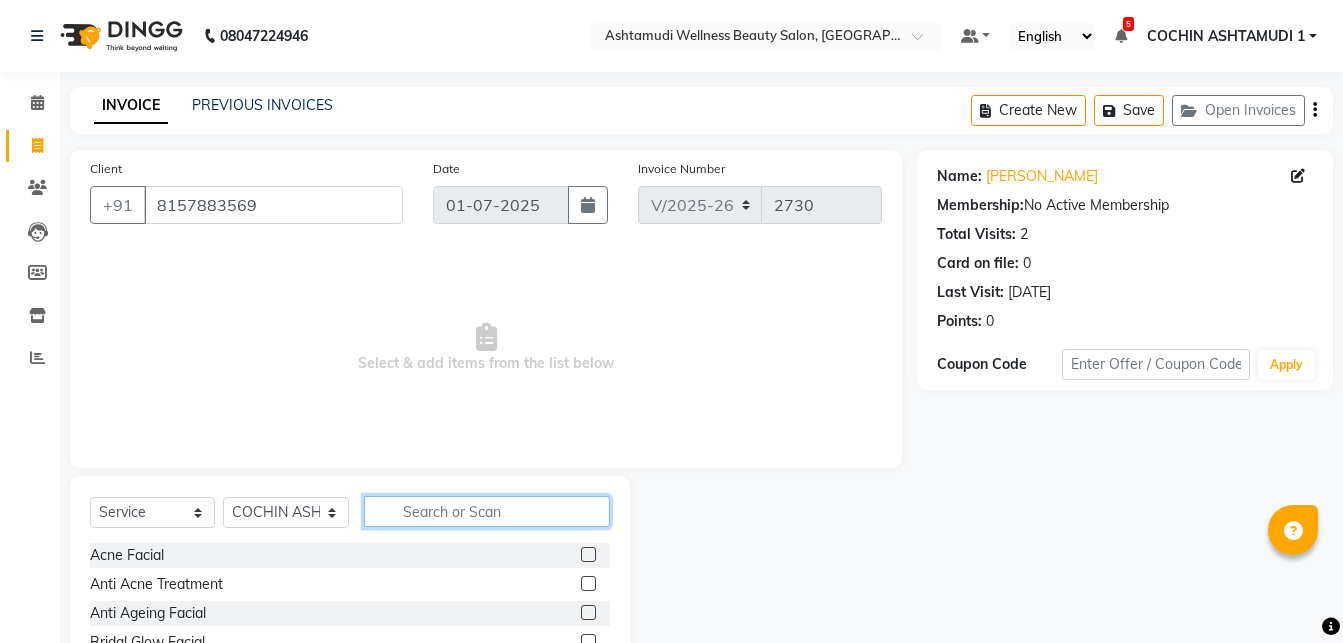 click 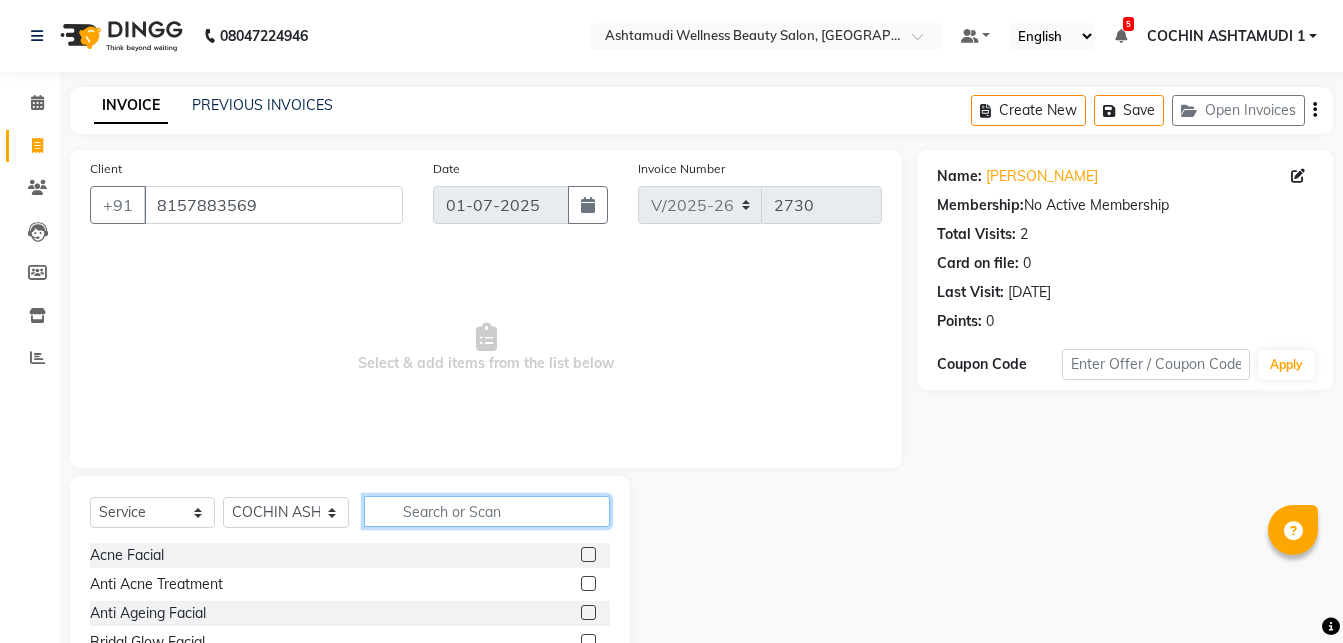 type on "c" 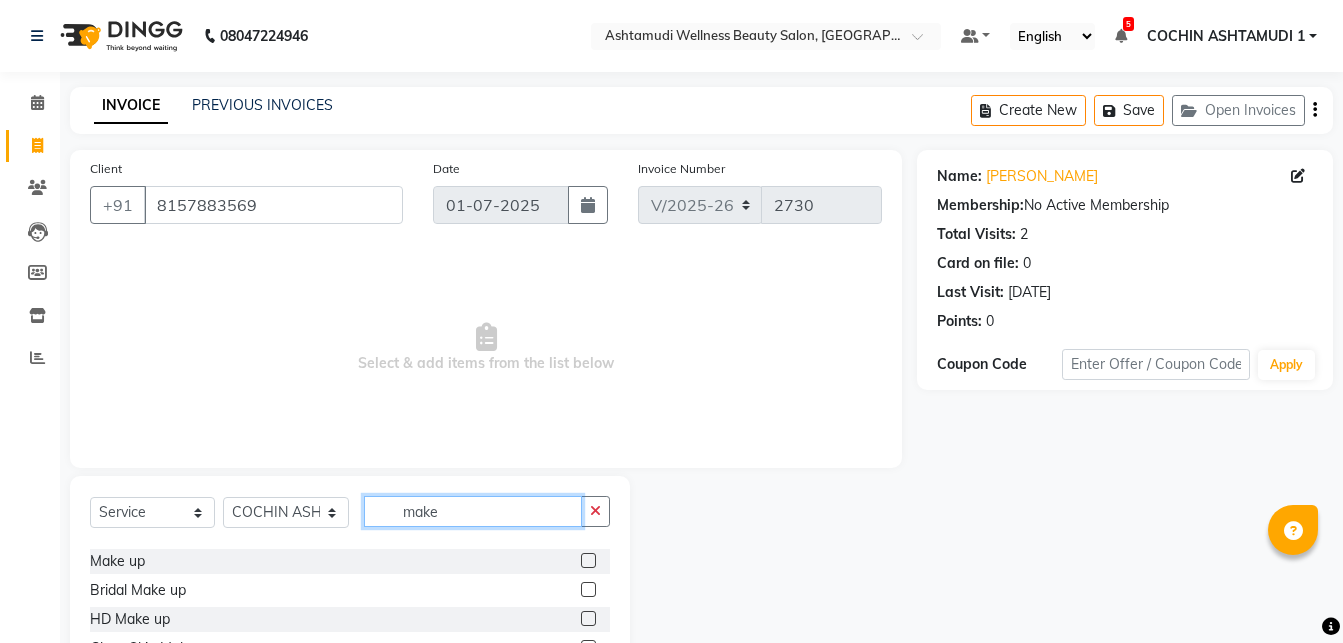 scroll, scrollTop: 0, scrollLeft: 0, axis: both 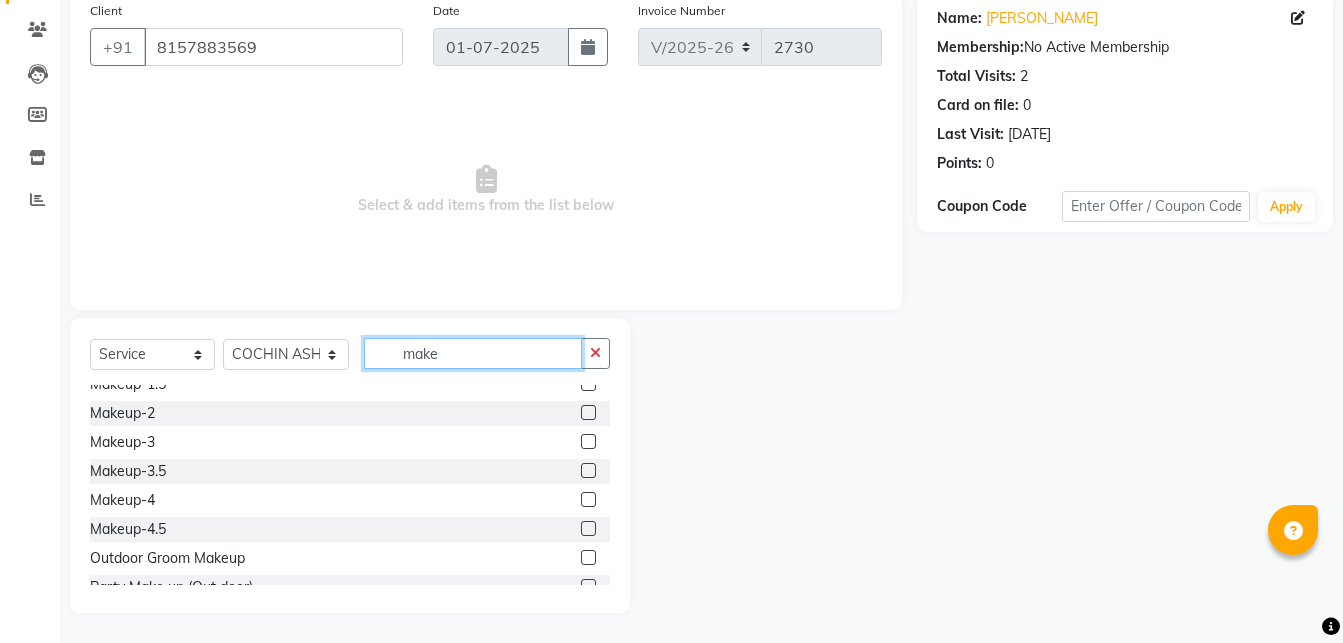 type on "make" 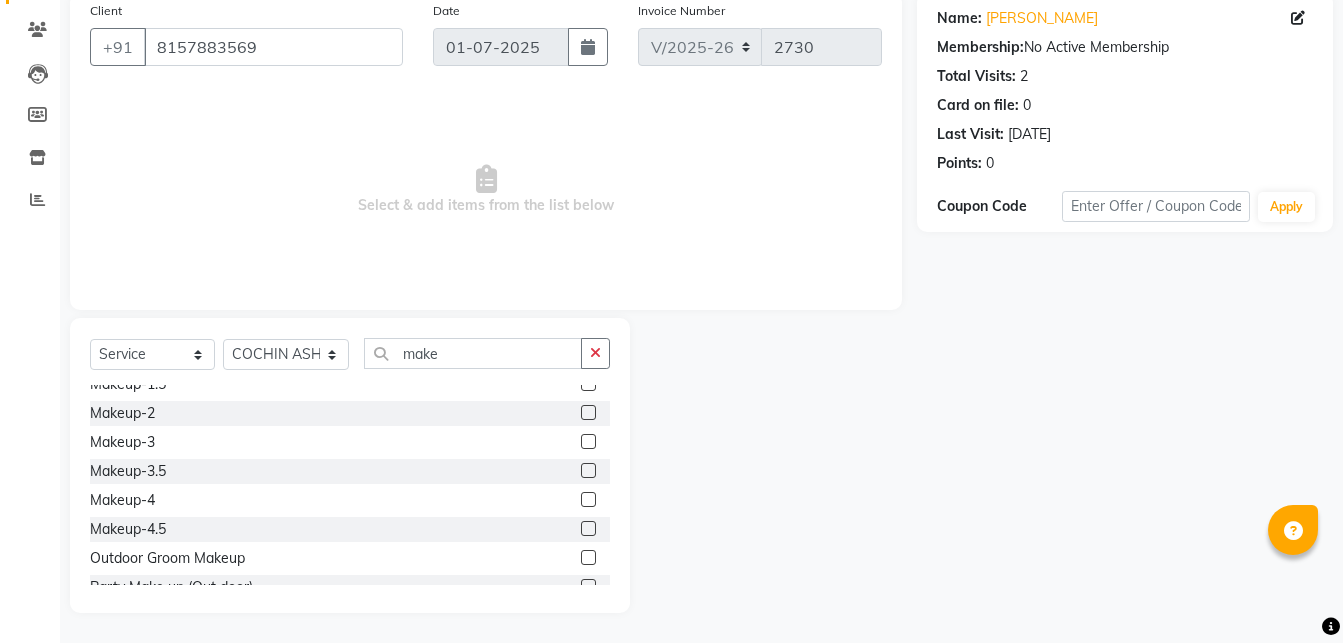 click 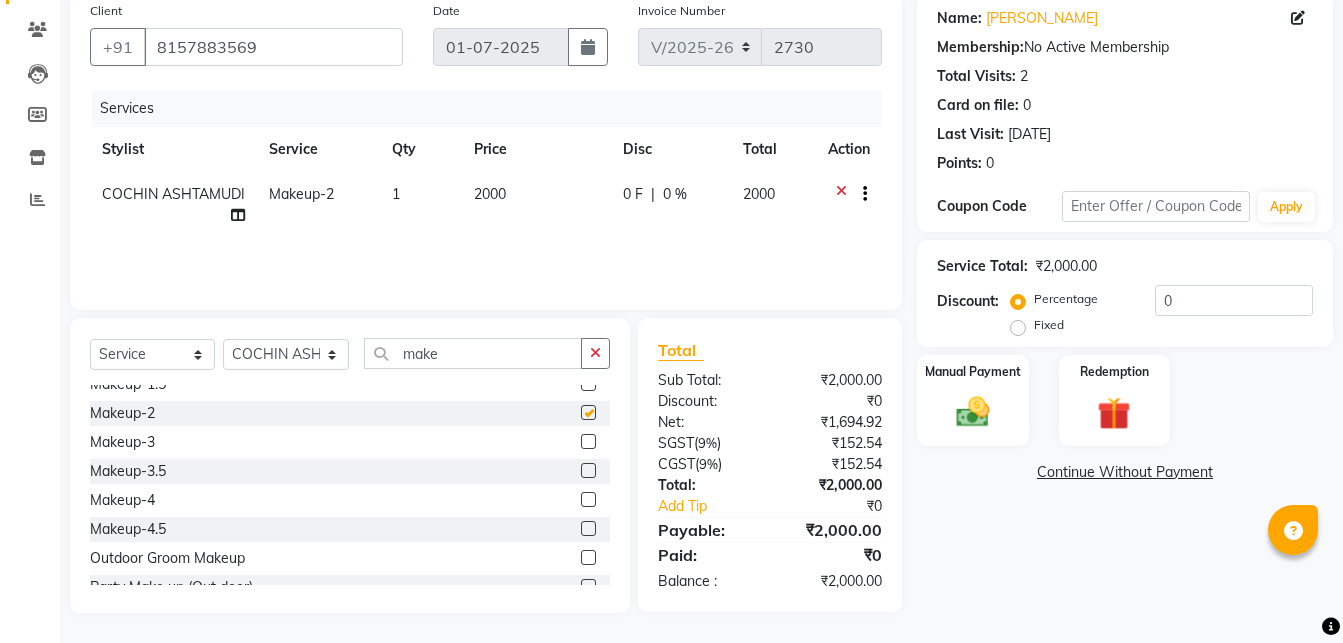 checkbox on "false" 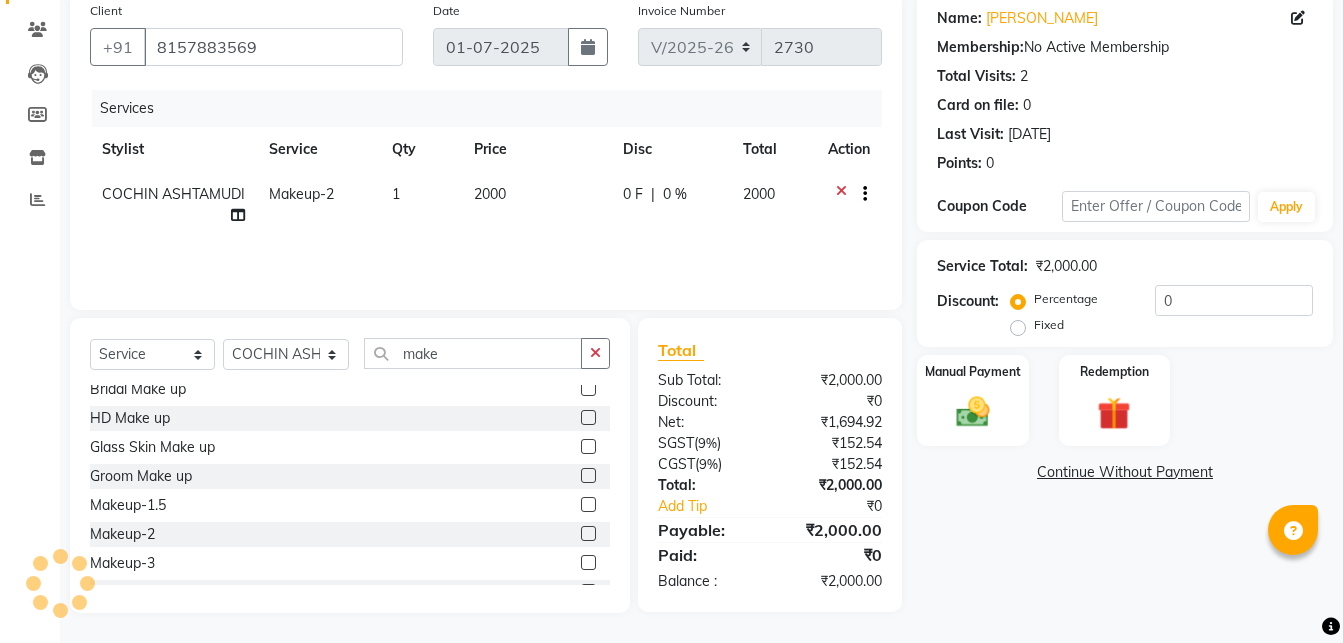 scroll, scrollTop: 0, scrollLeft: 0, axis: both 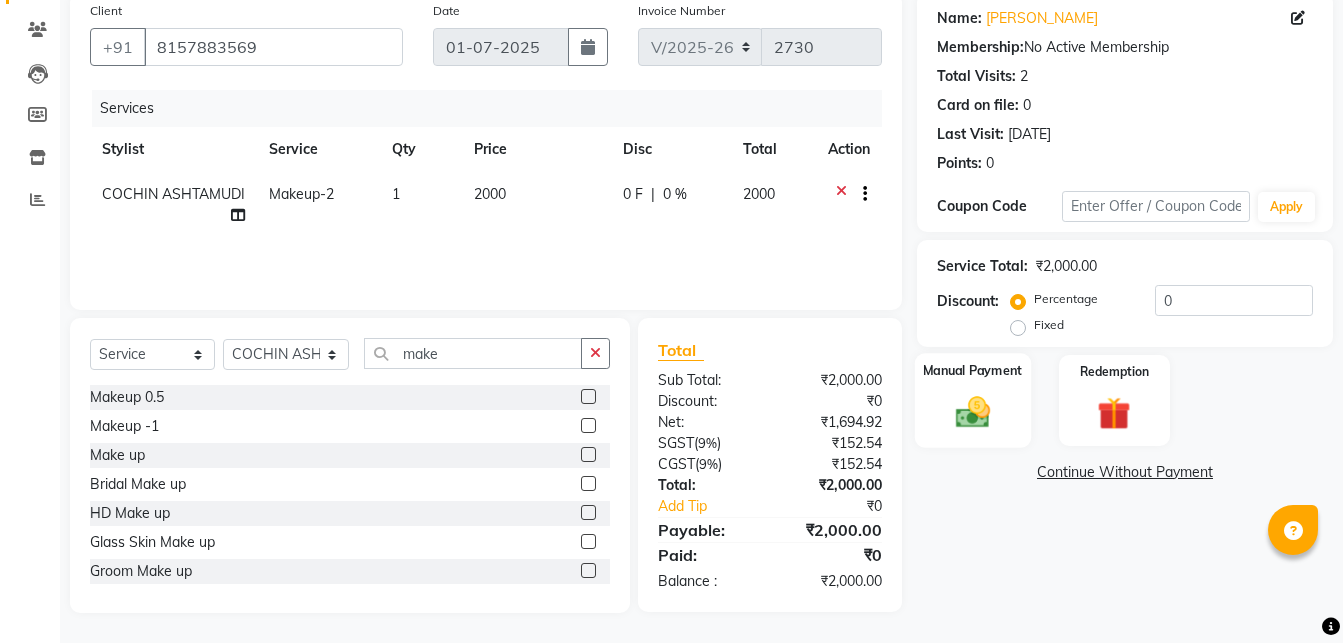 click 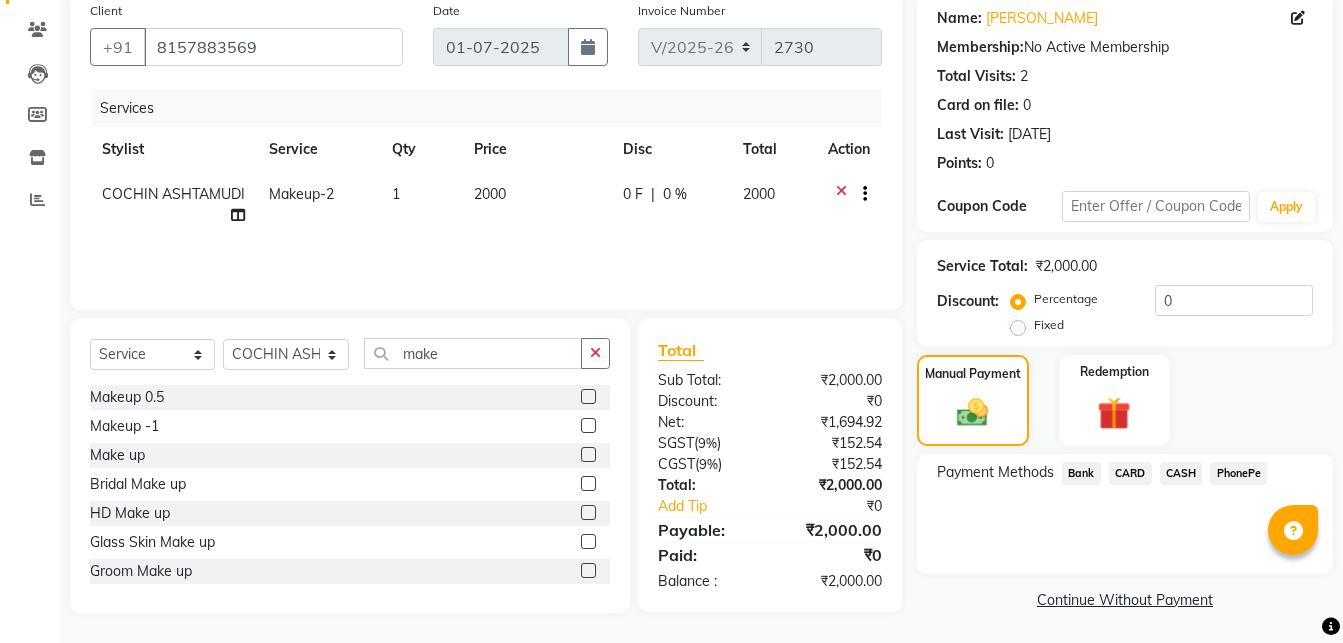 click on "PhonePe" 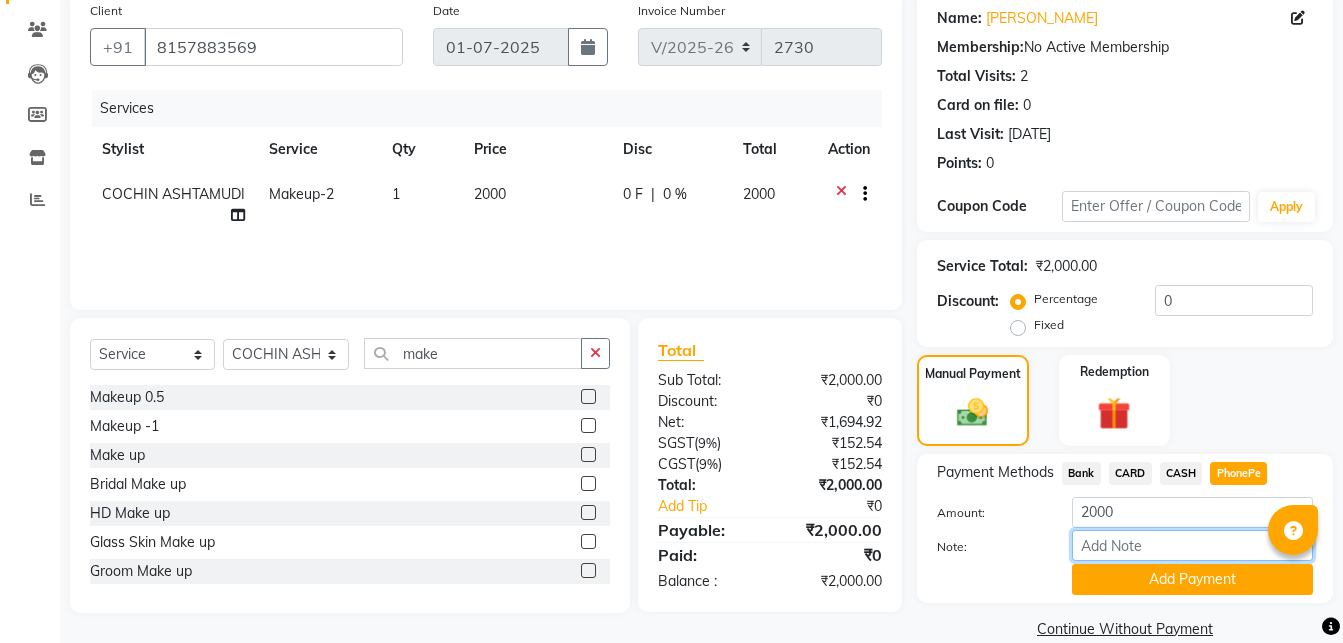 click on "Note:" at bounding box center (1192, 545) 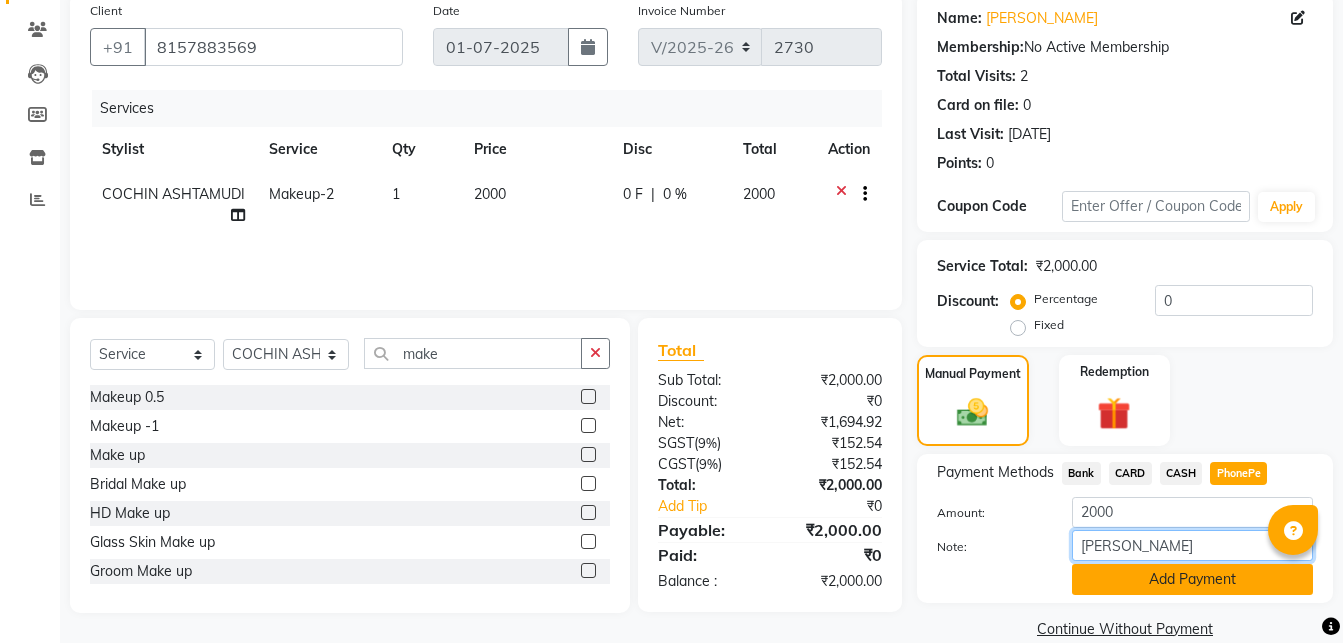 type on "[PERSON_NAME]" 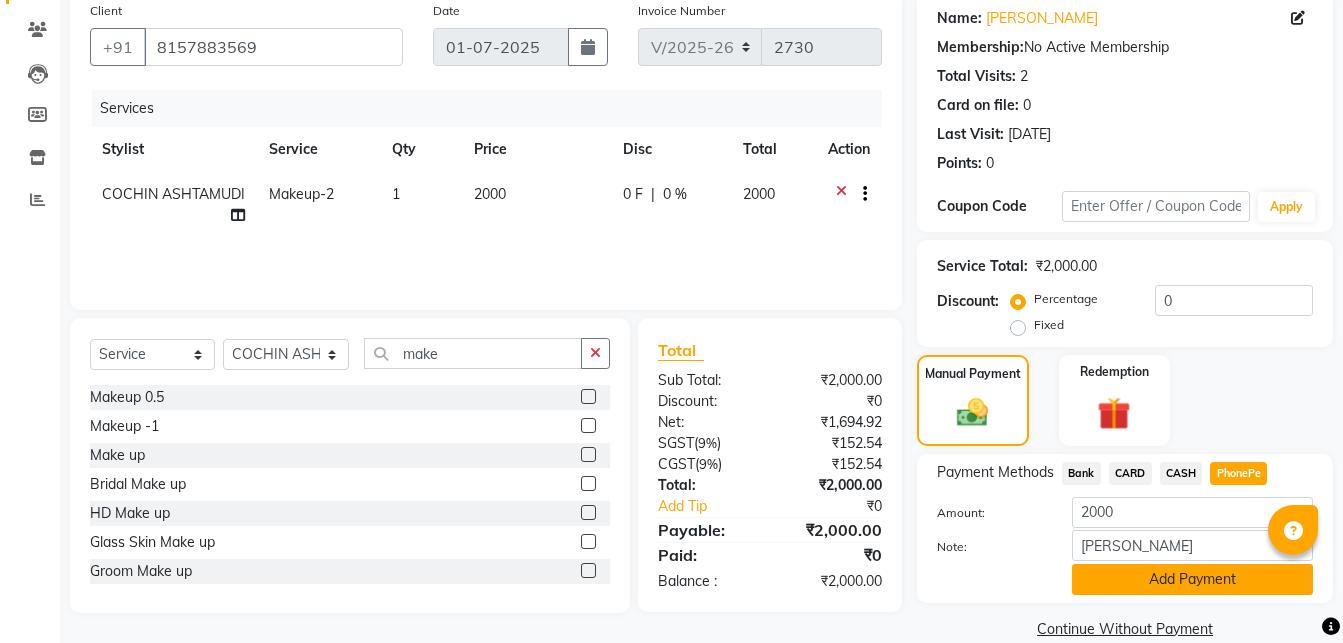 click on "Add Payment" 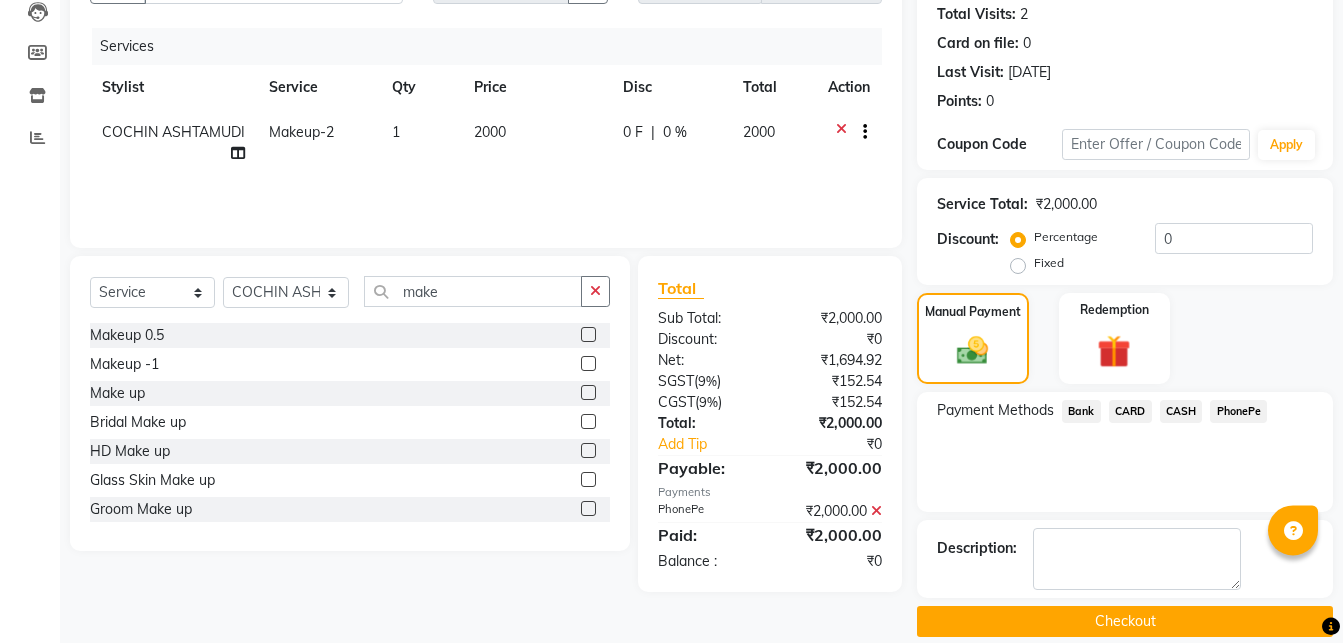 scroll, scrollTop: 244, scrollLeft: 0, axis: vertical 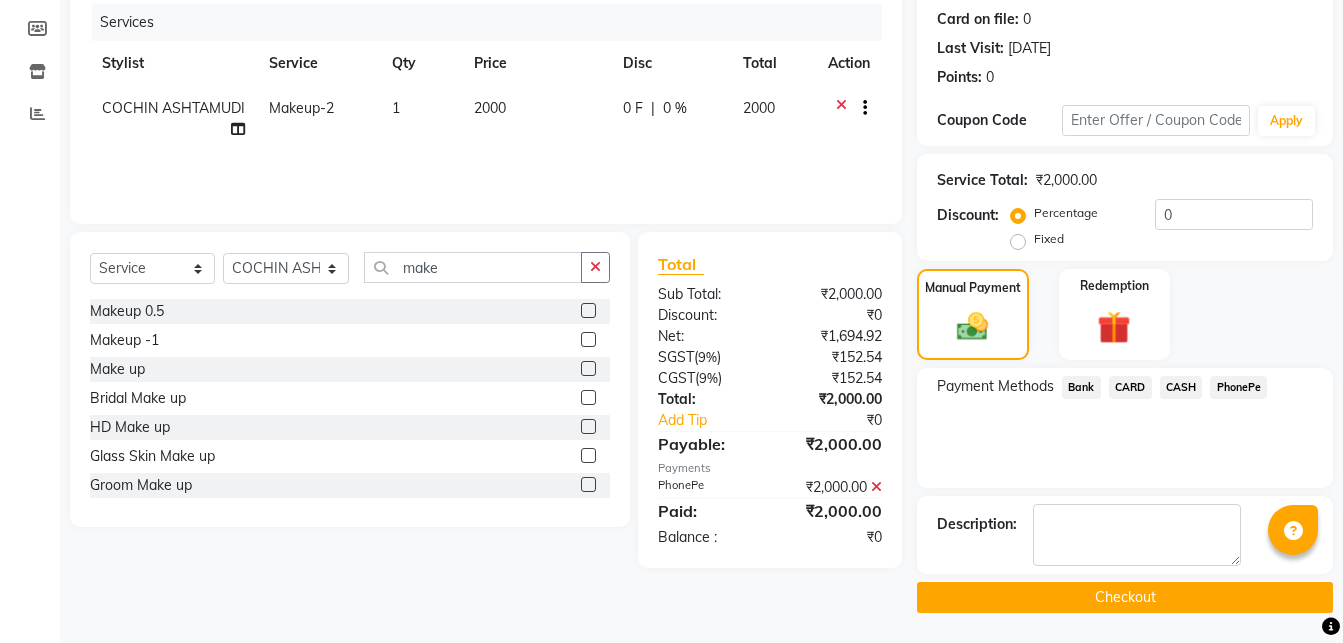 click on "Checkout" 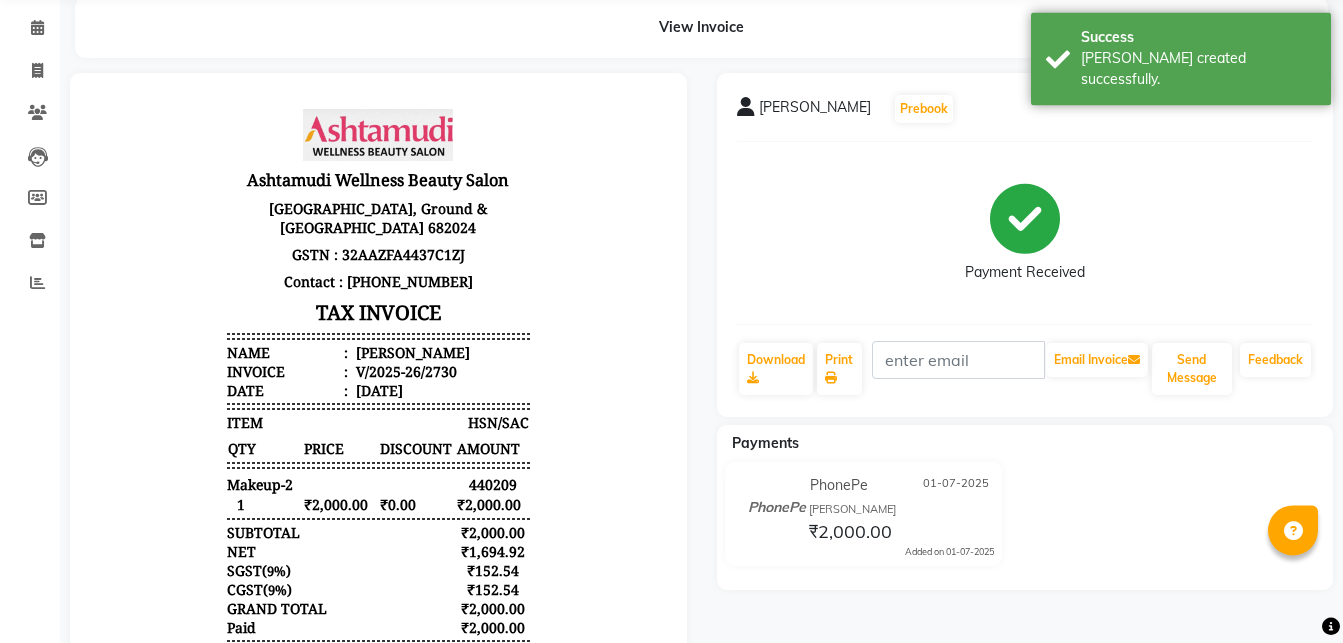 scroll, scrollTop: 204, scrollLeft: 0, axis: vertical 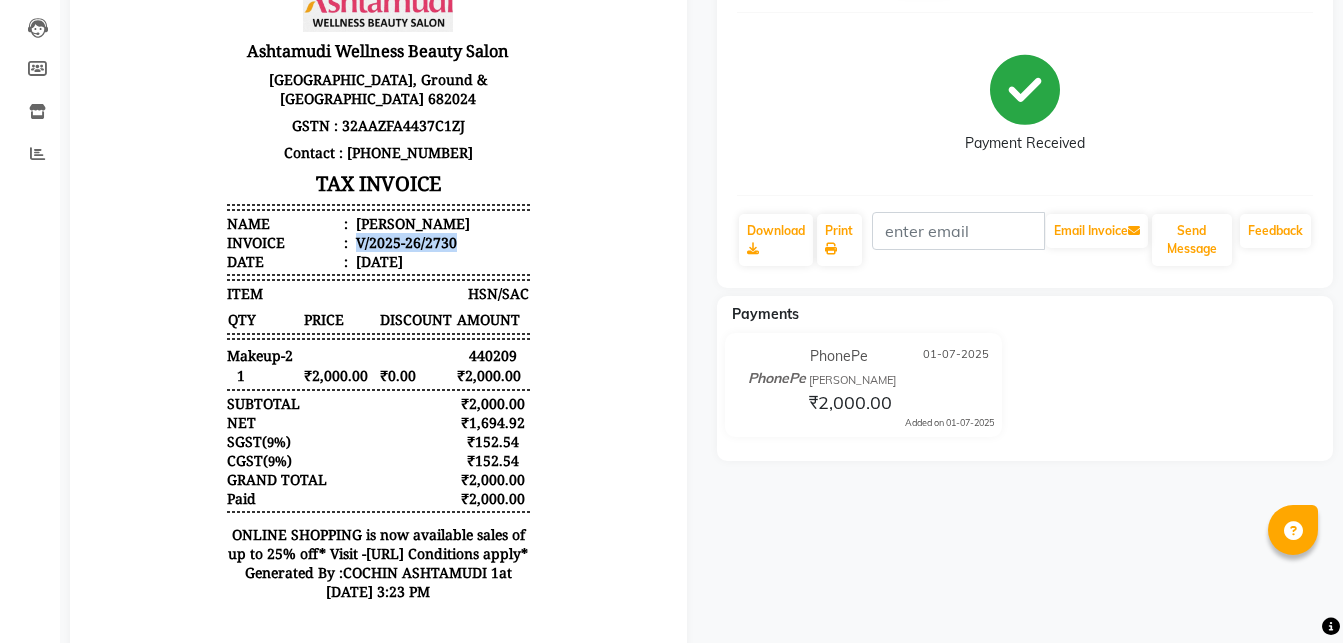drag, startPoint x: 338, startPoint y: 223, endPoint x: 445, endPoint y: 228, distance: 107.11676 